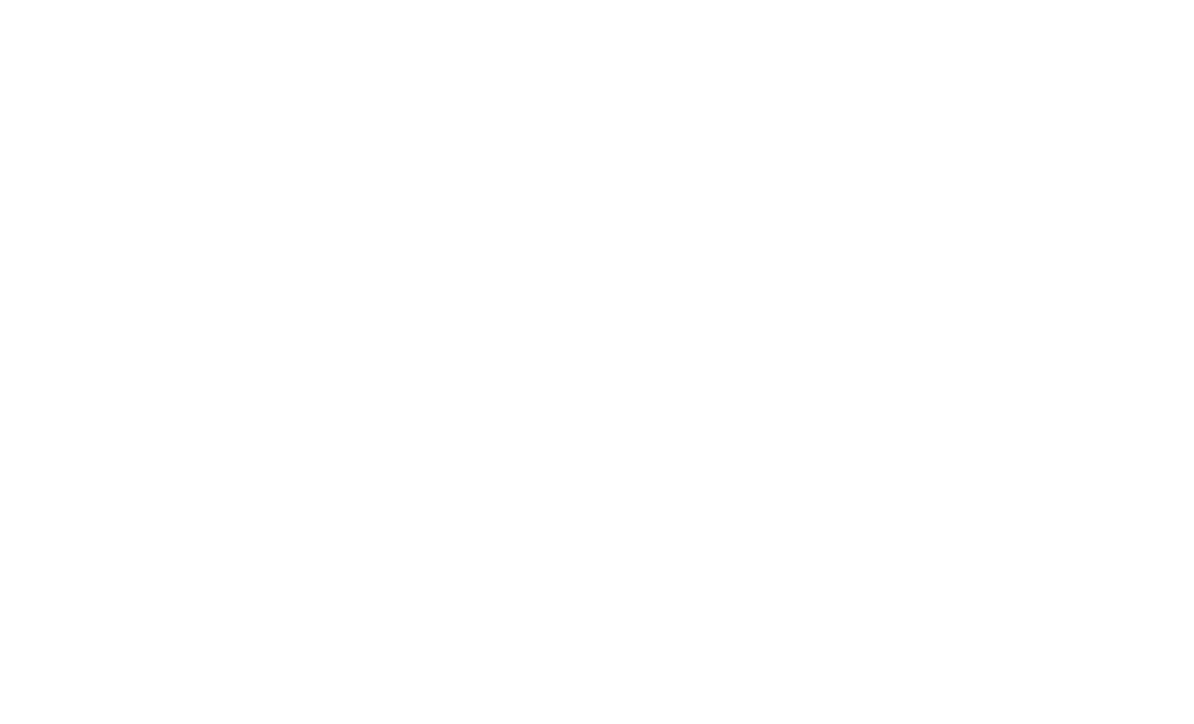 scroll, scrollTop: 0, scrollLeft: 0, axis: both 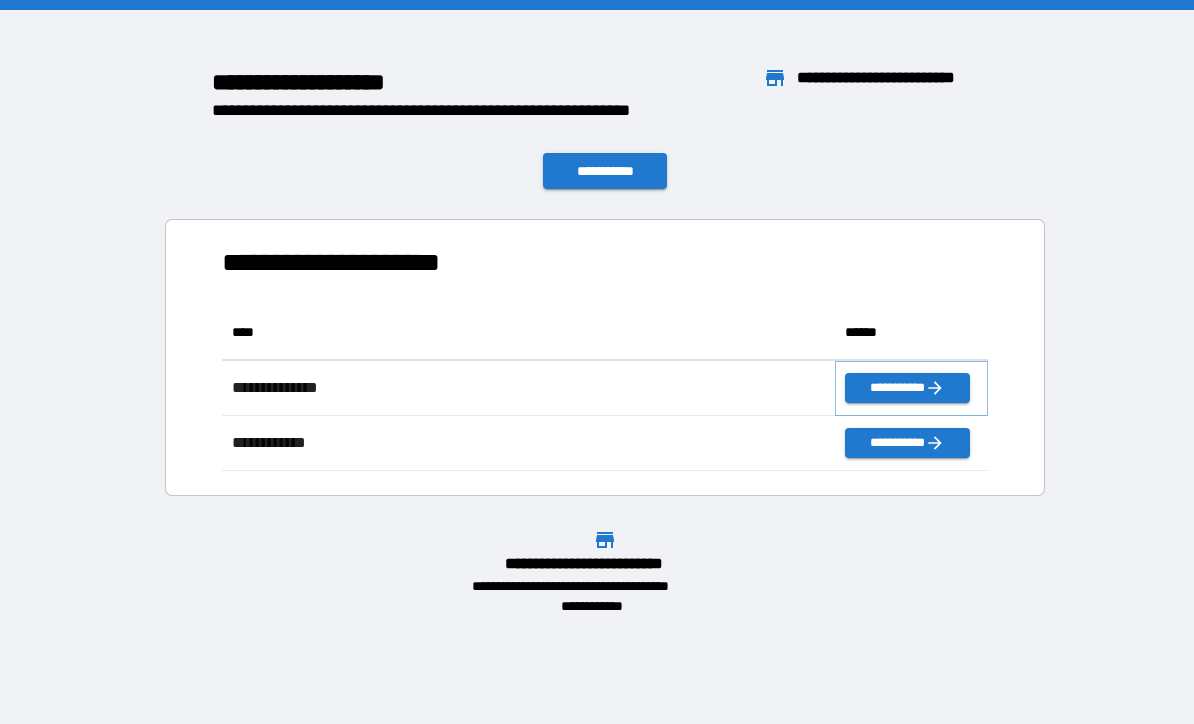 click on "**********" at bounding box center (907, 388) 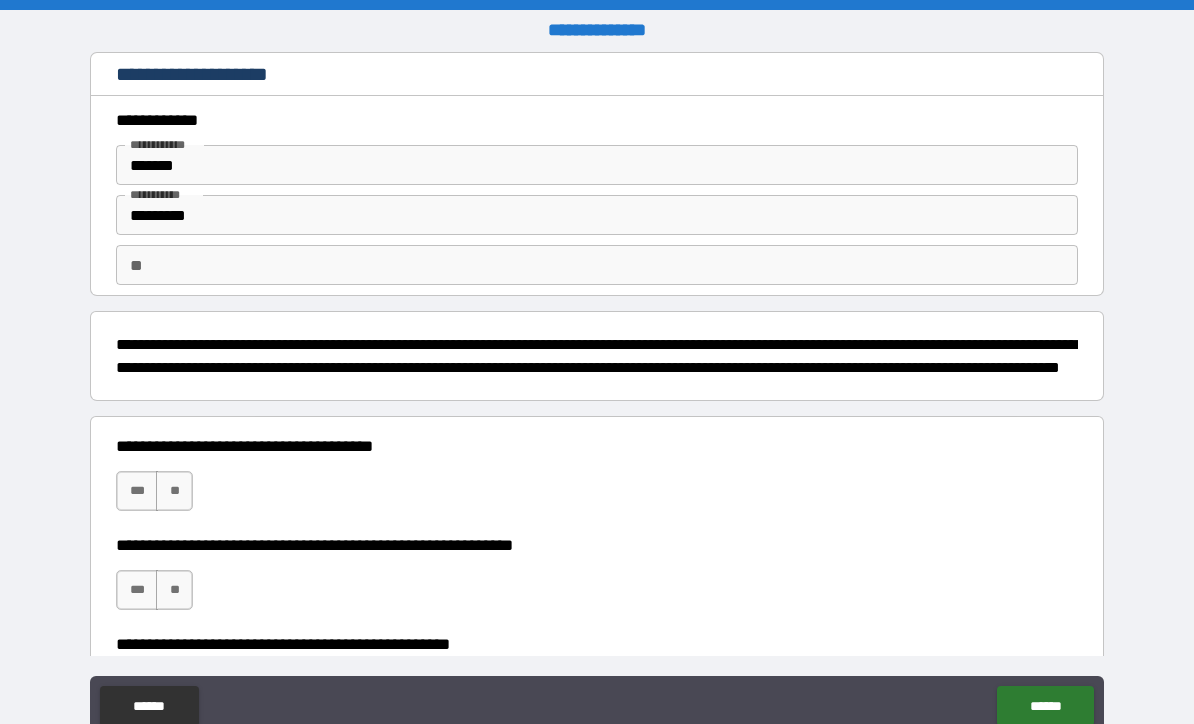 click on "***" at bounding box center [137, 491] 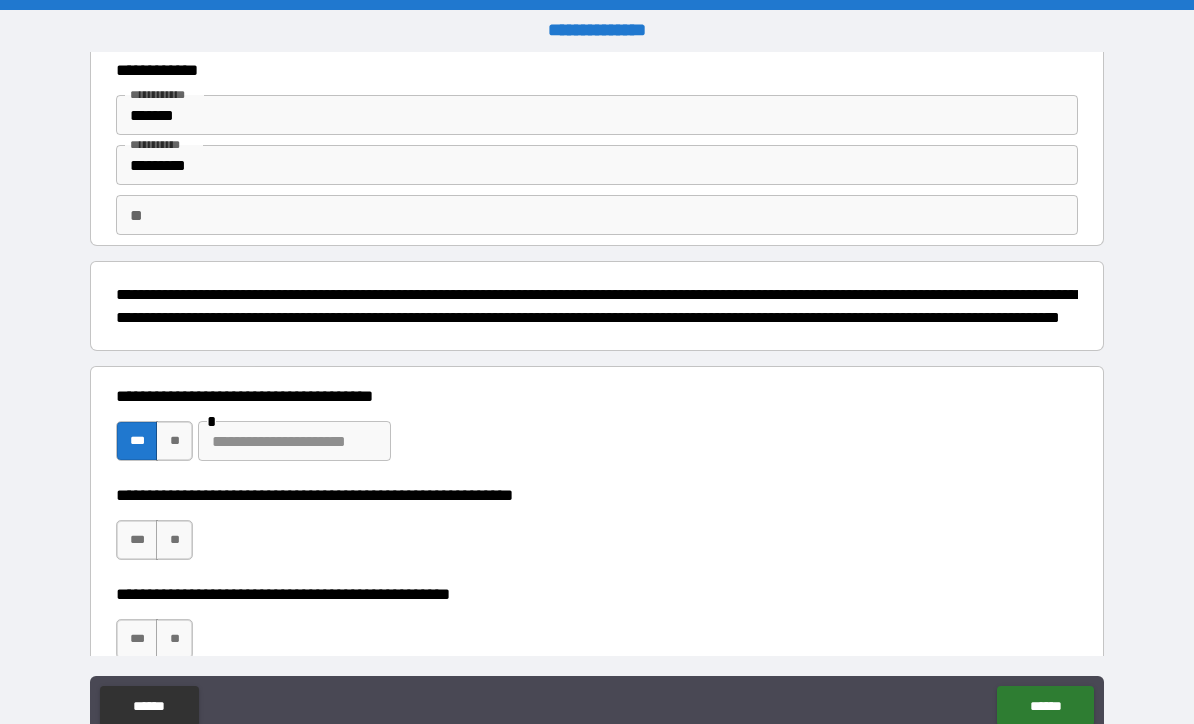 scroll, scrollTop: 53, scrollLeft: 0, axis: vertical 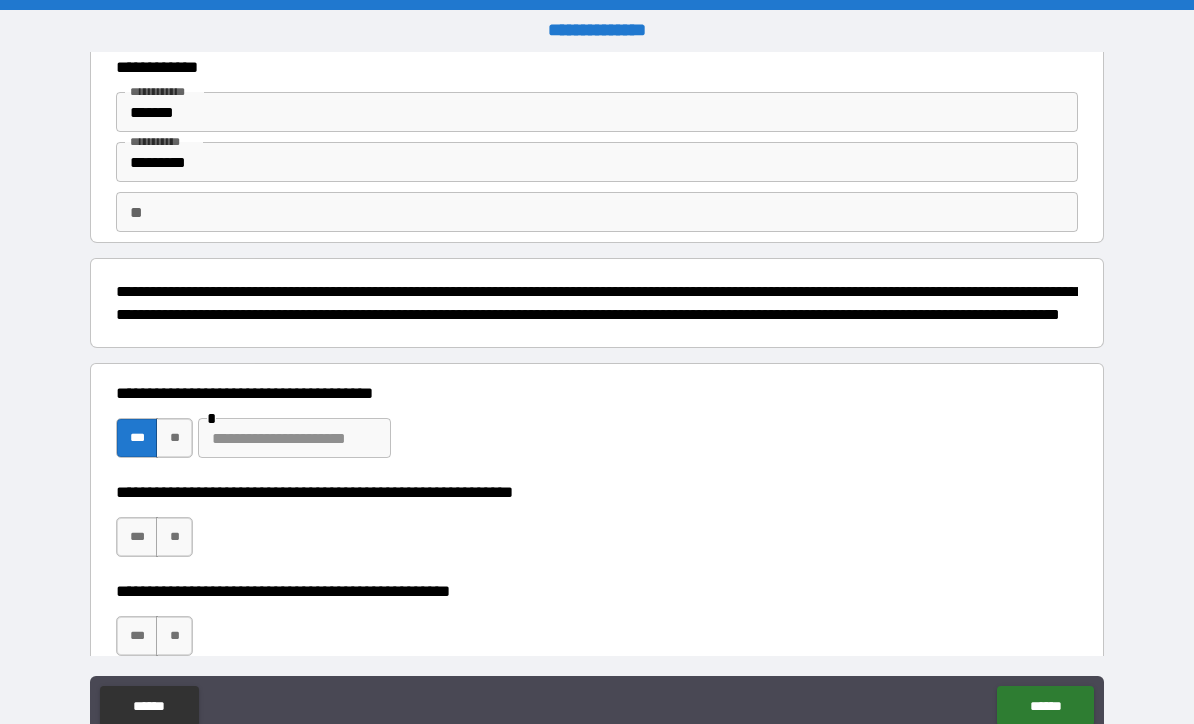click on "**" at bounding box center [174, 537] 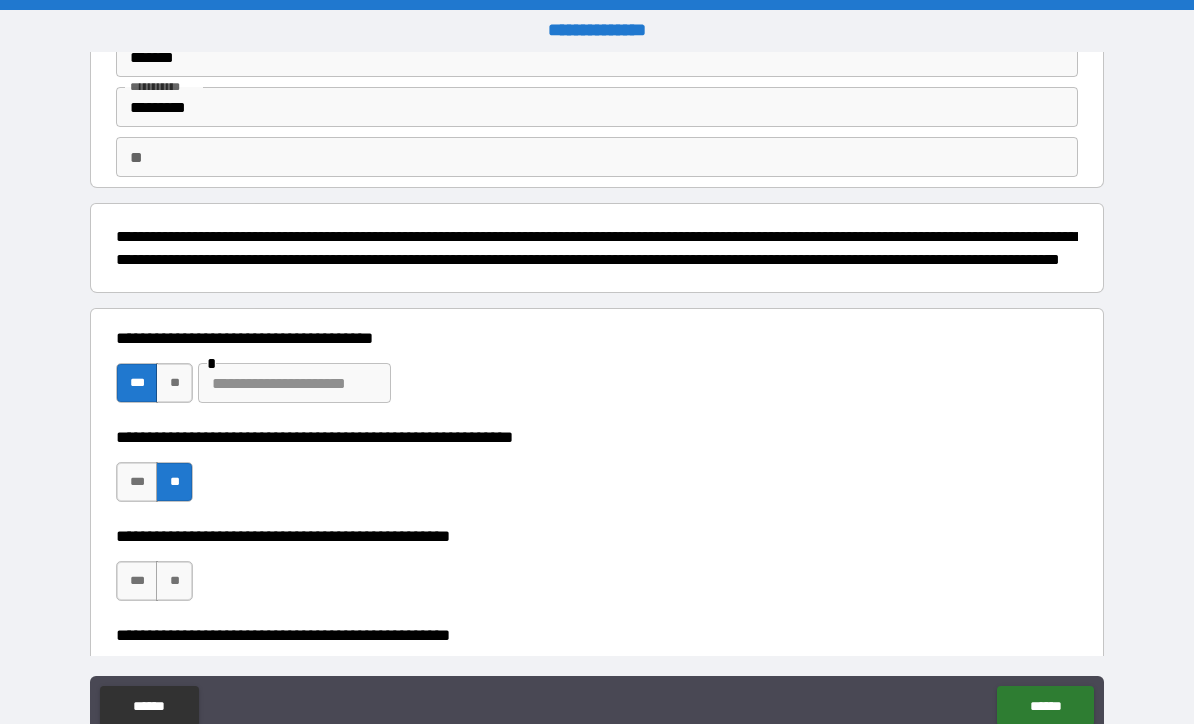 scroll, scrollTop: 109, scrollLeft: 0, axis: vertical 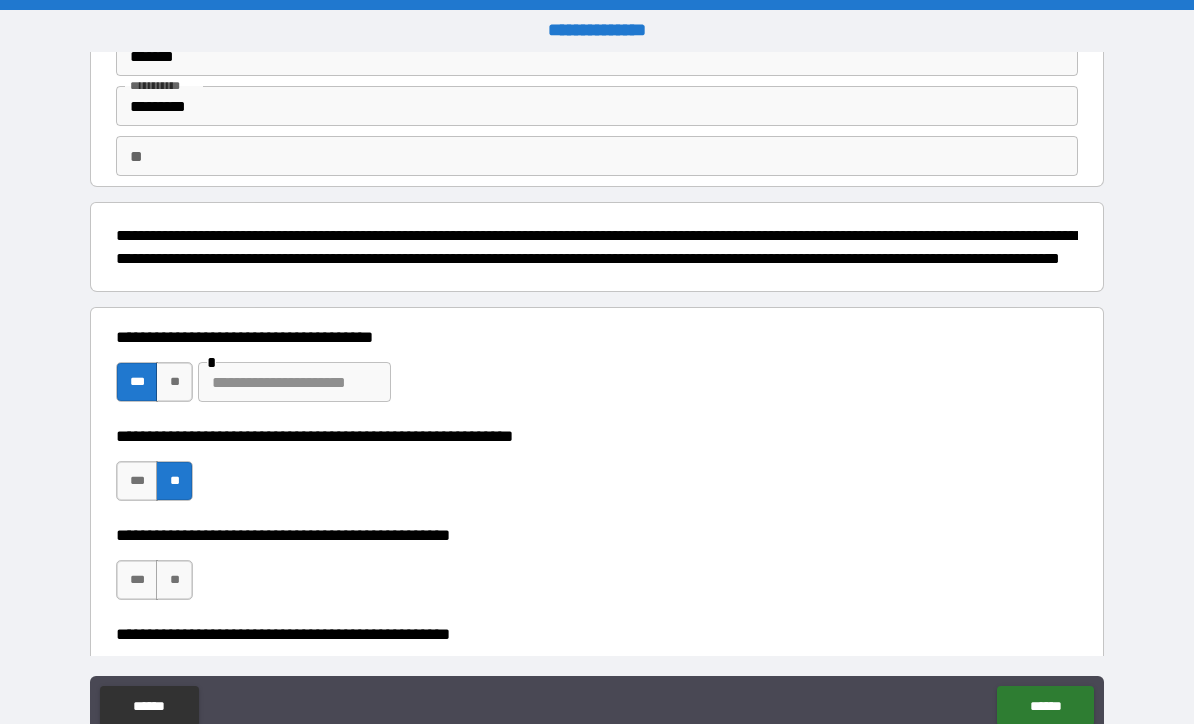 click on "**" at bounding box center [174, 580] 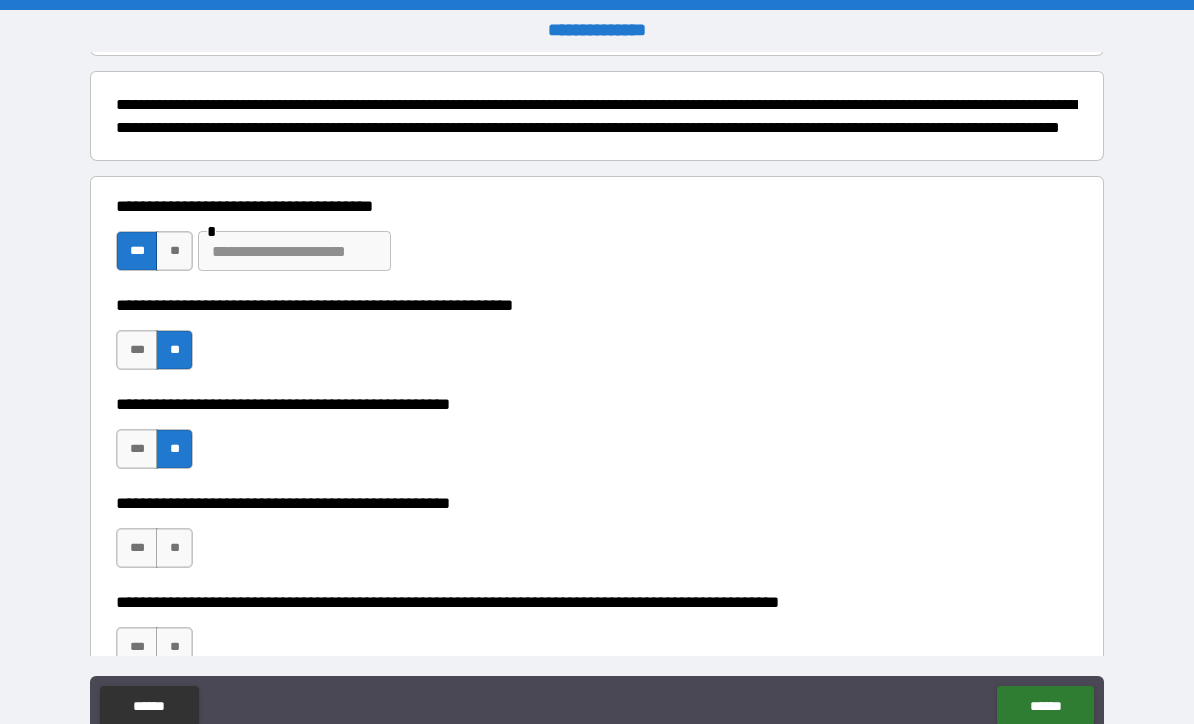 scroll, scrollTop: 247, scrollLeft: 0, axis: vertical 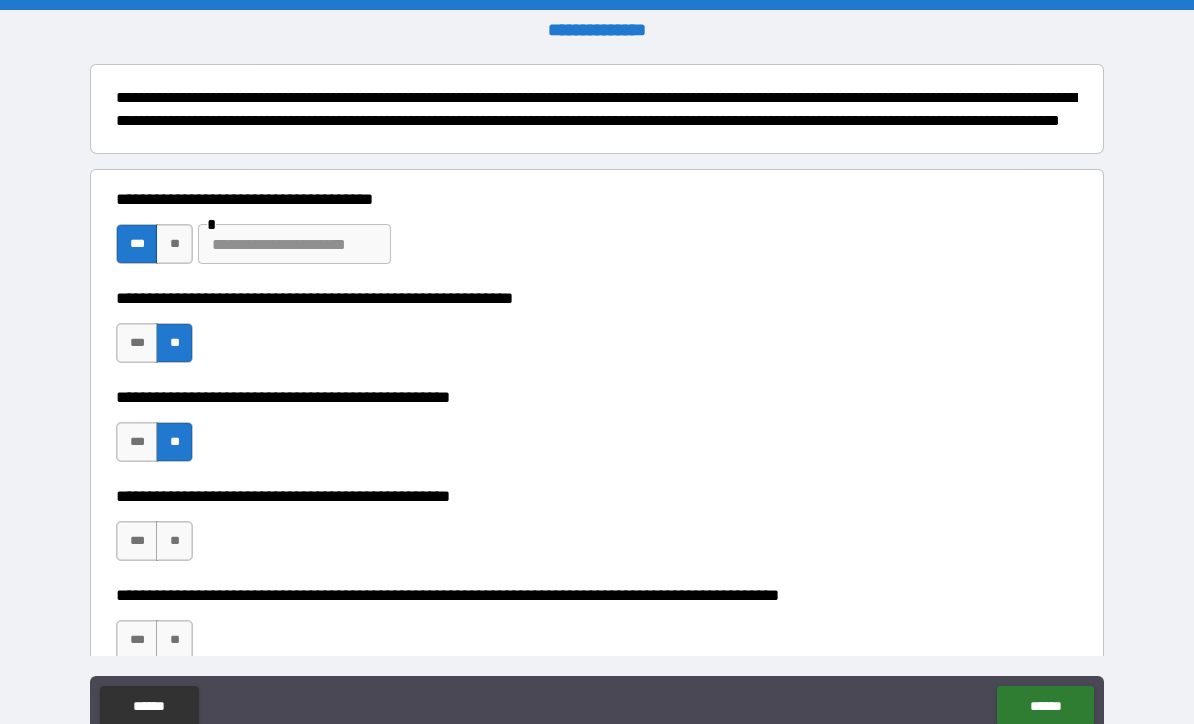 click on "**" at bounding box center [174, 541] 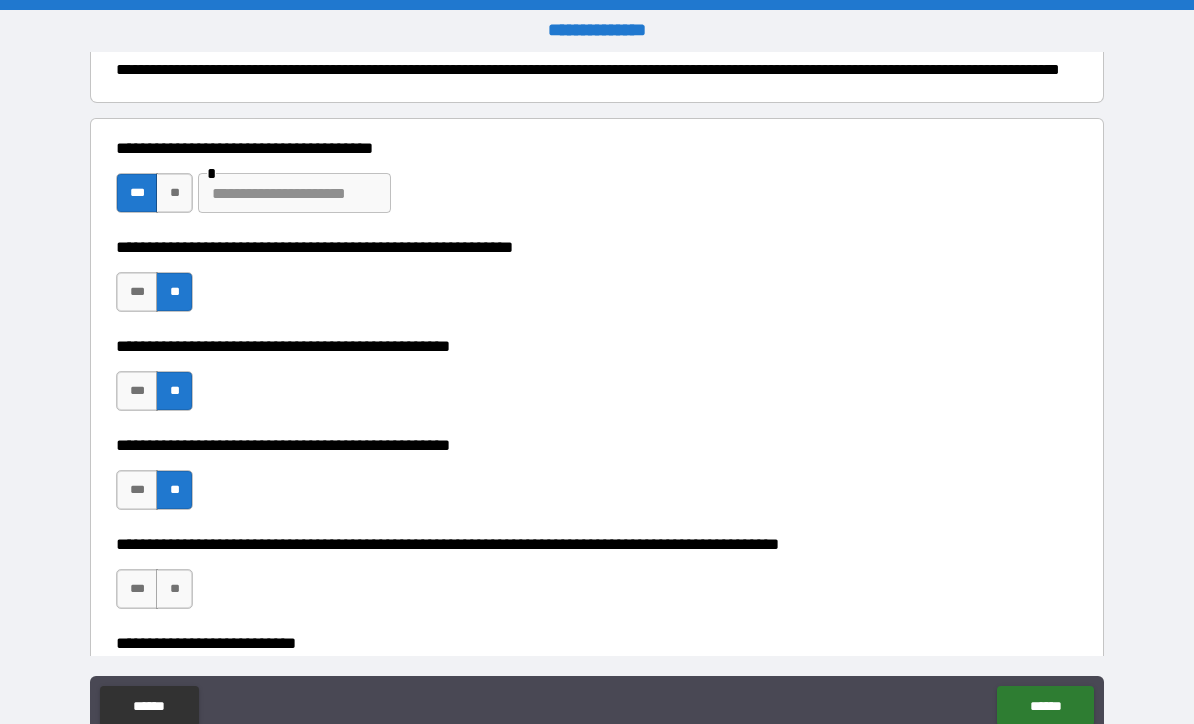 scroll, scrollTop: 303, scrollLeft: 0, axis: vertical 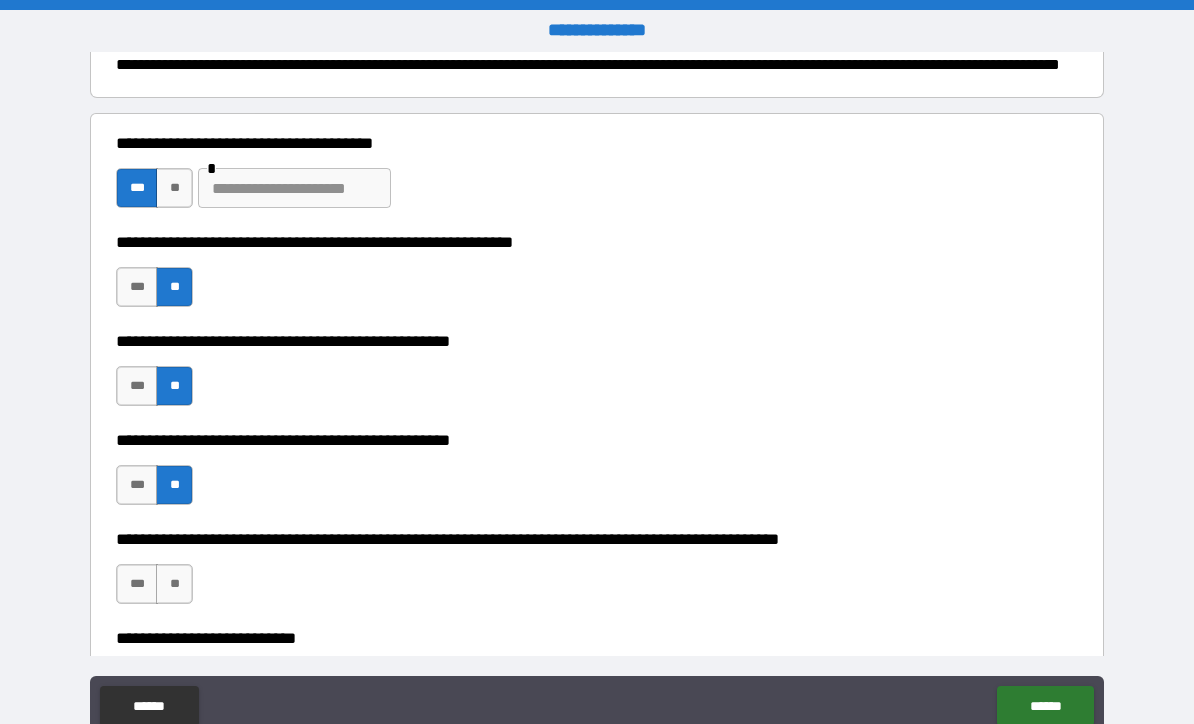 click on "**" at bounding box center [174, 584] 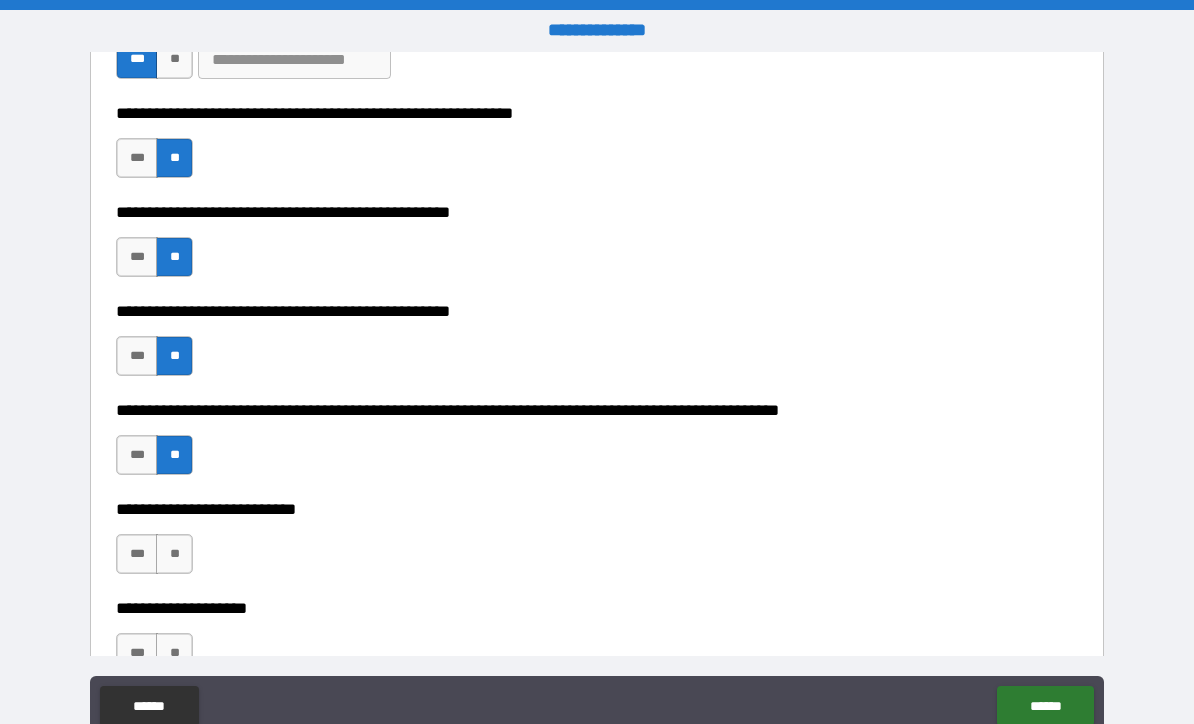click on "**" at bounding box center (174, 554) 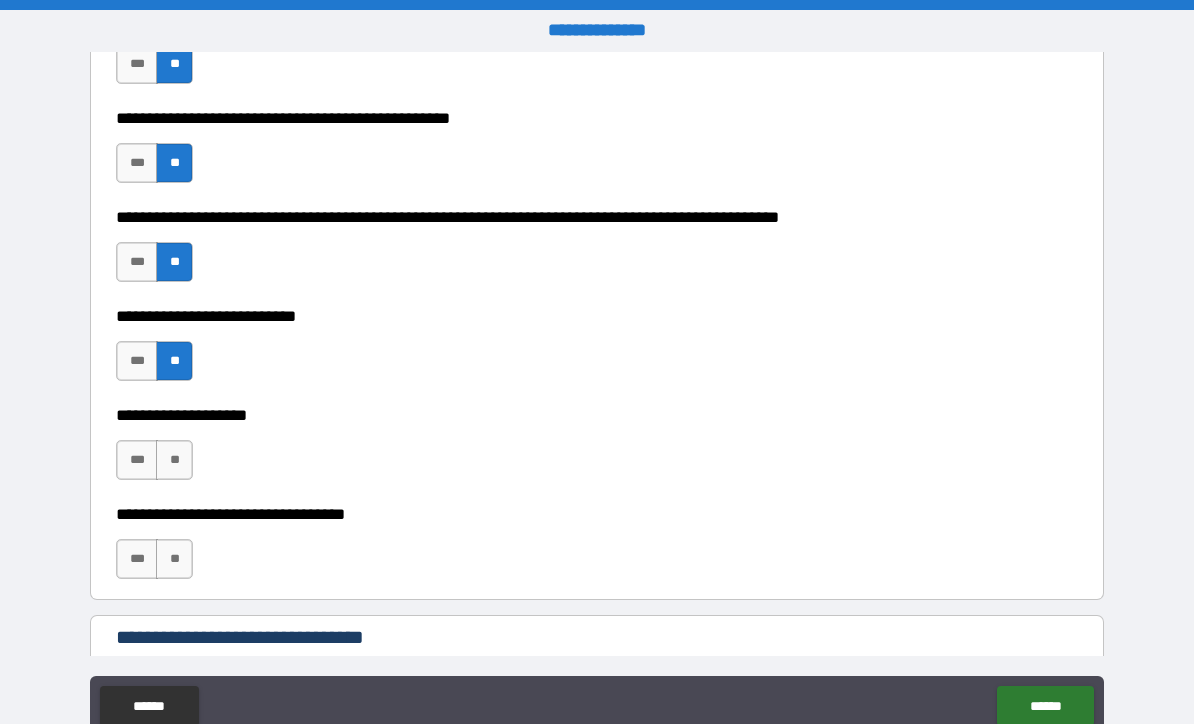 scroll, scrollTop: 632, scrollLeft: 0, axis: vertical 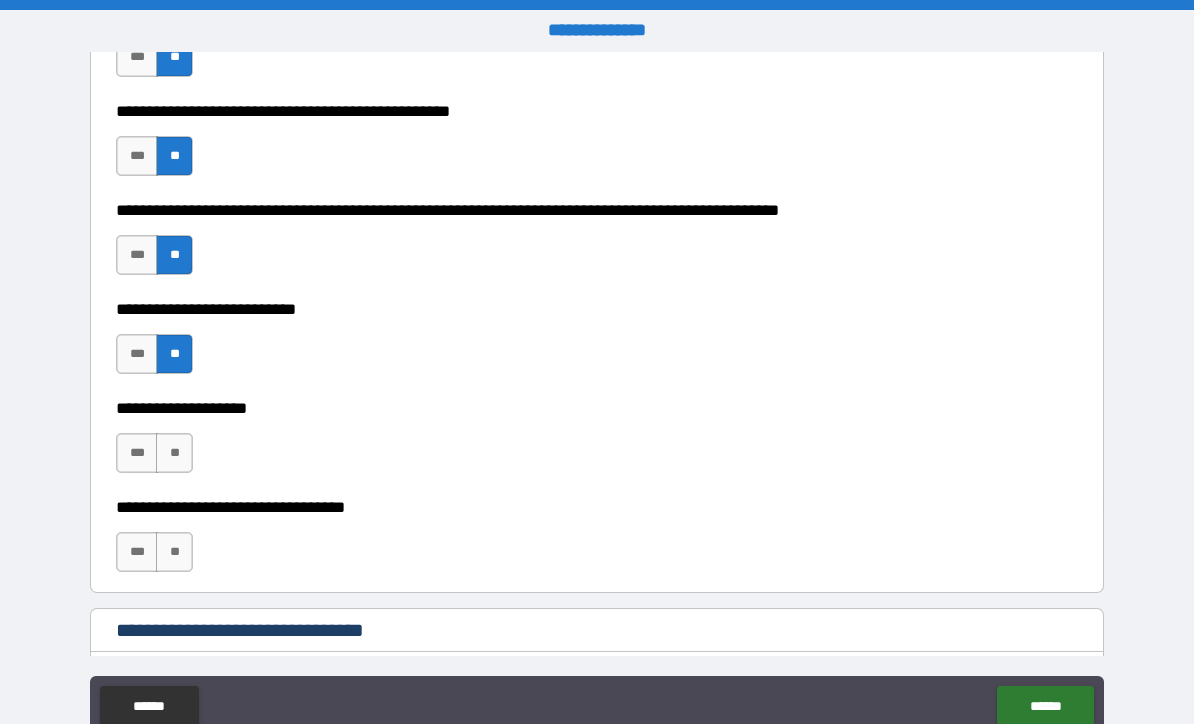 click on "**" at bounding box center (174, 453) 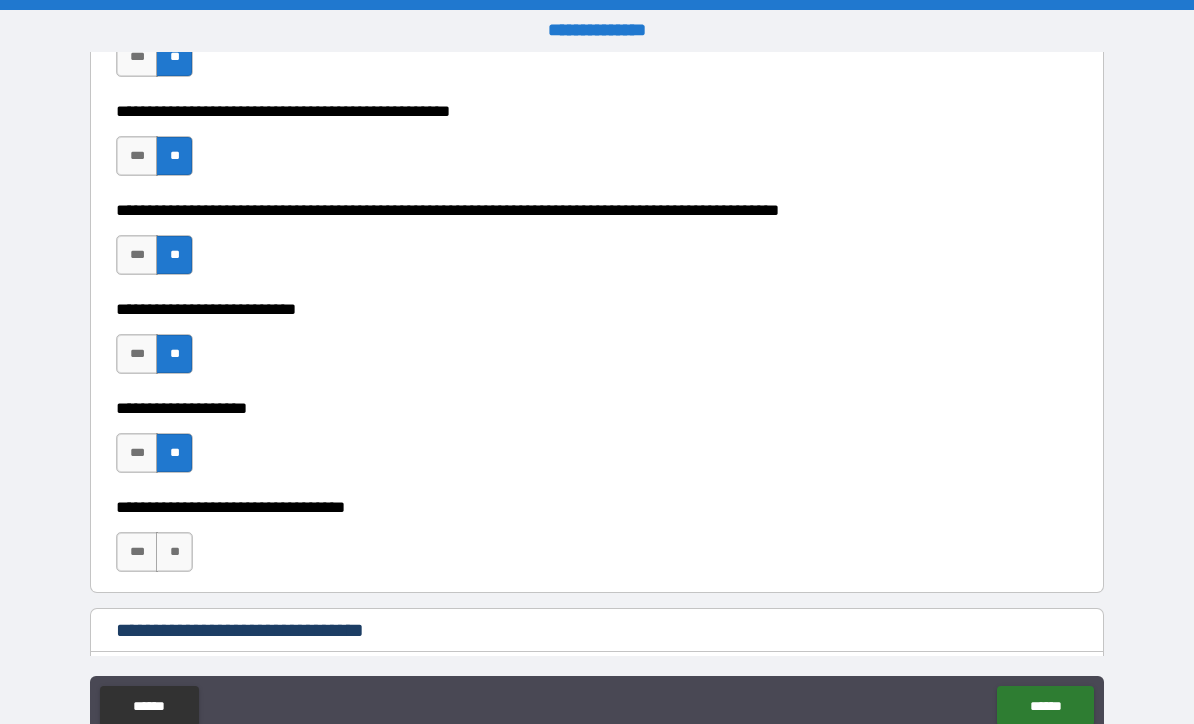 click on "**" at bounding box center (174, 552) 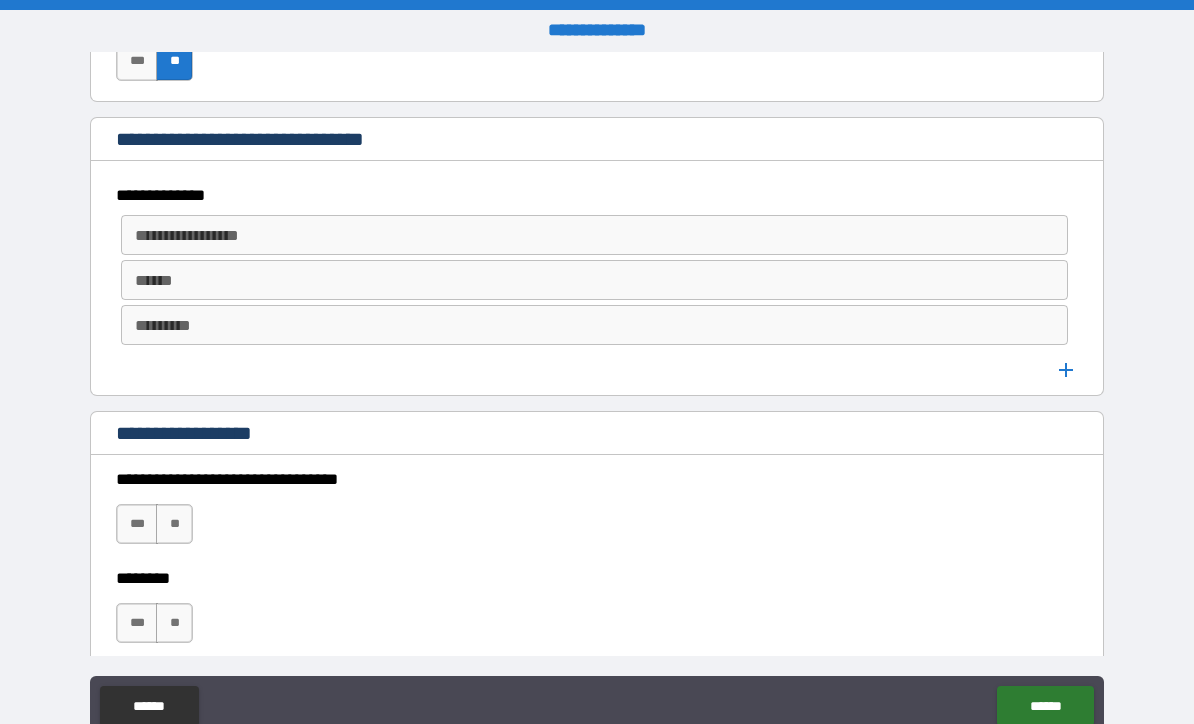 scroll, scrollTop: 1165, scrollLeft: 0, axis: vertical 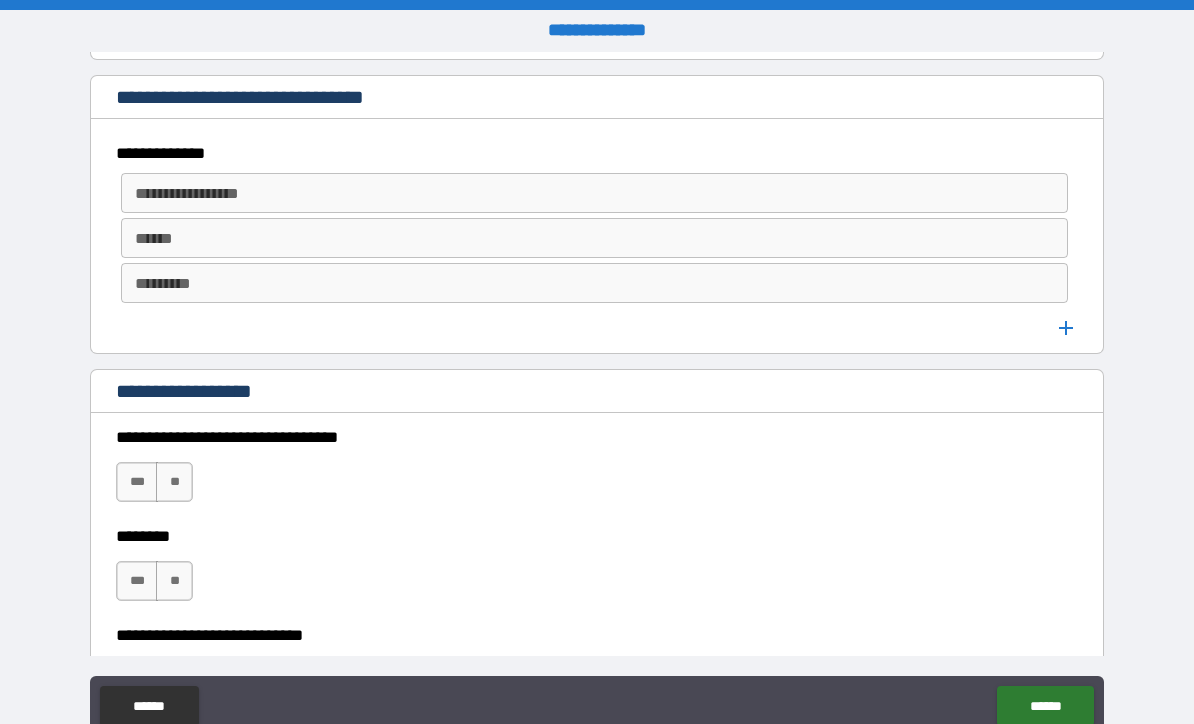 click on "**" at bounding box center (174, 482) 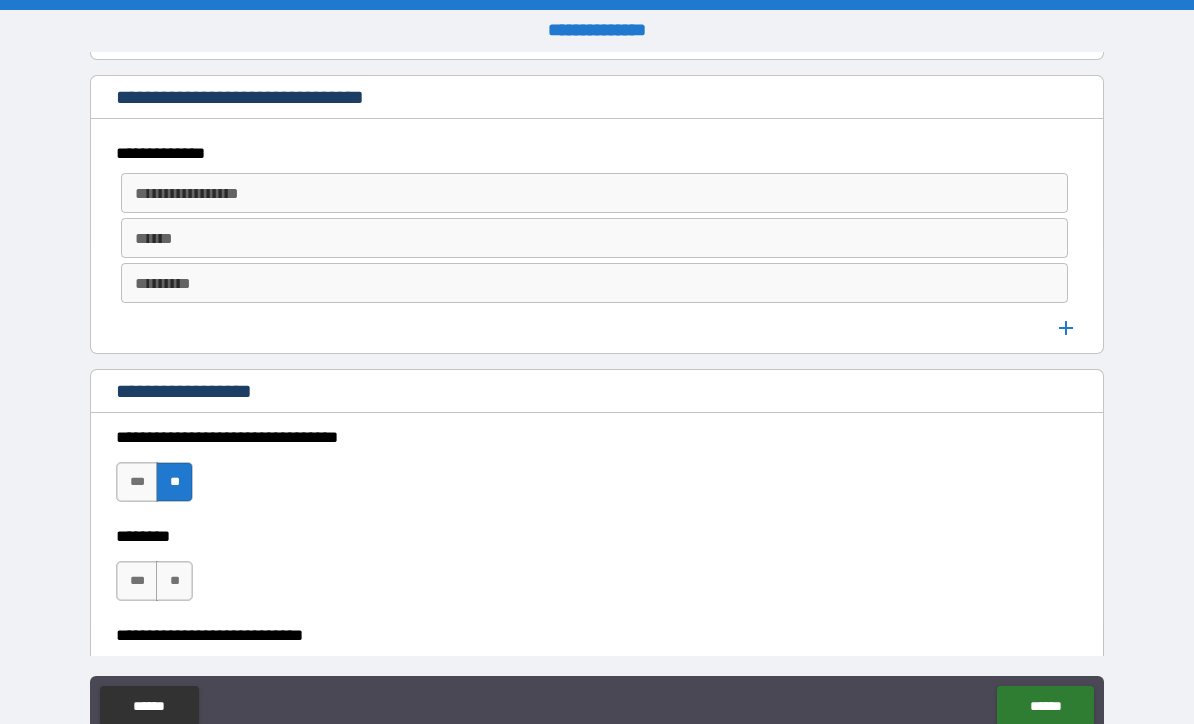 click on "**" at bounding box center (174, 581) 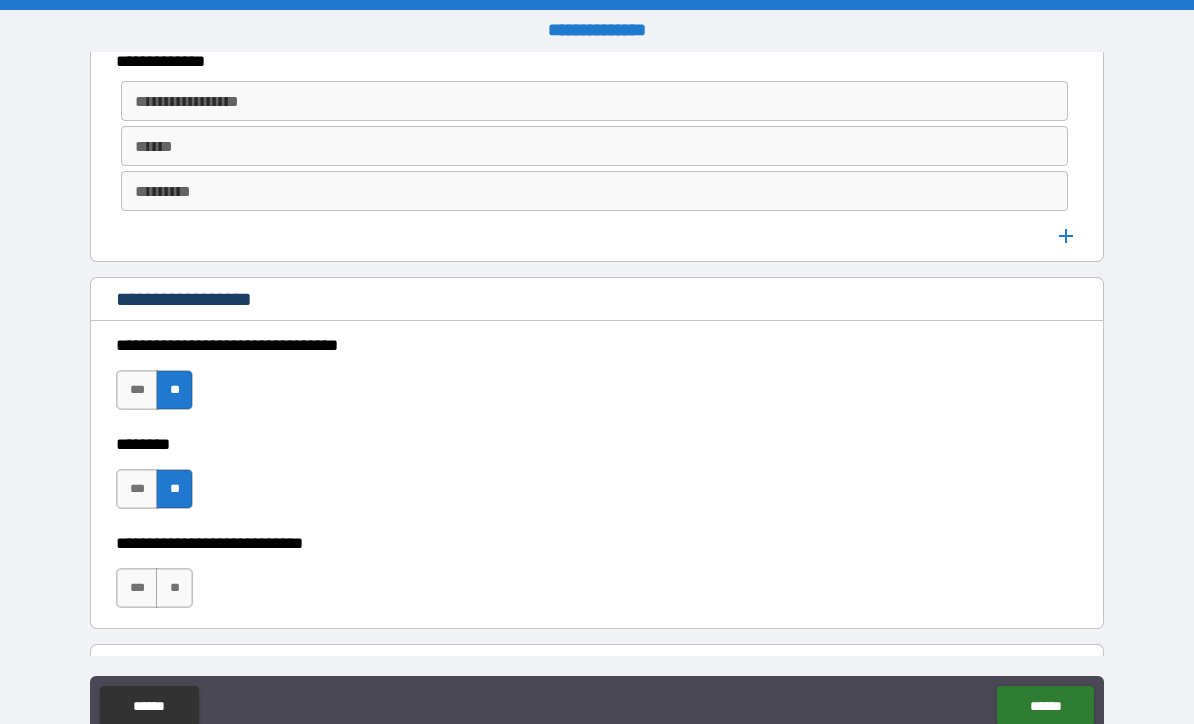 scroll, scrollTop: 1378, scrollLeft: 0, axis: vertical 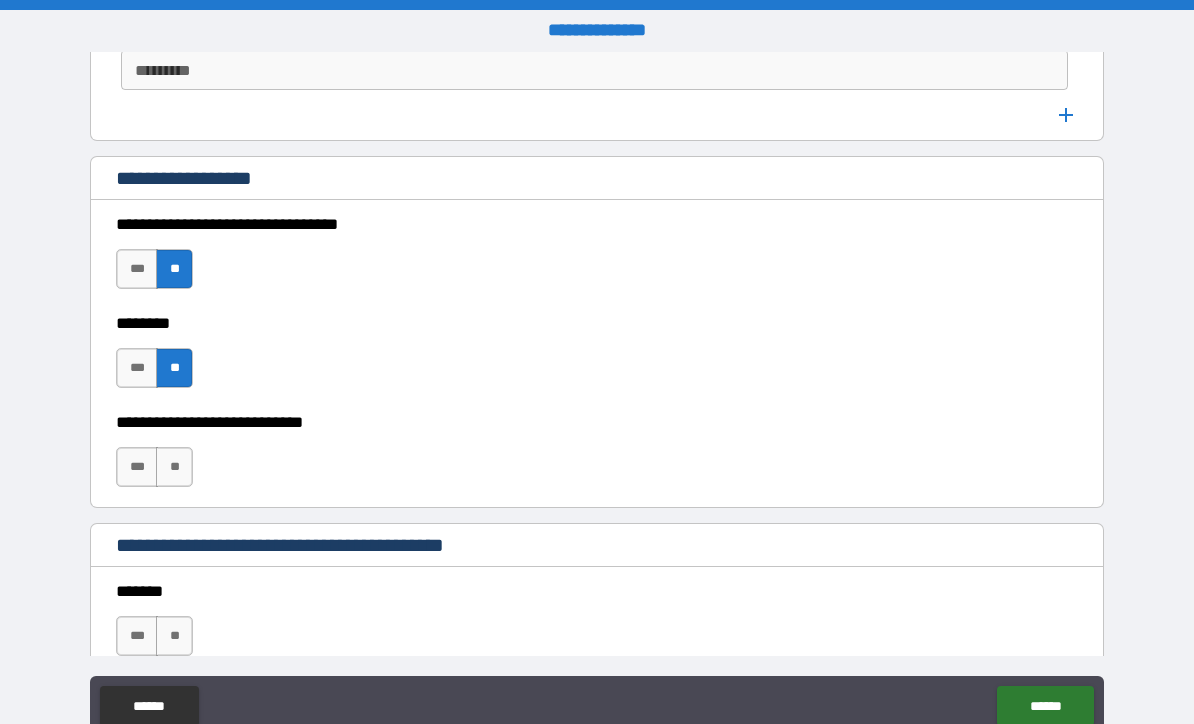 click on "**" at bounding box center [174, 467] 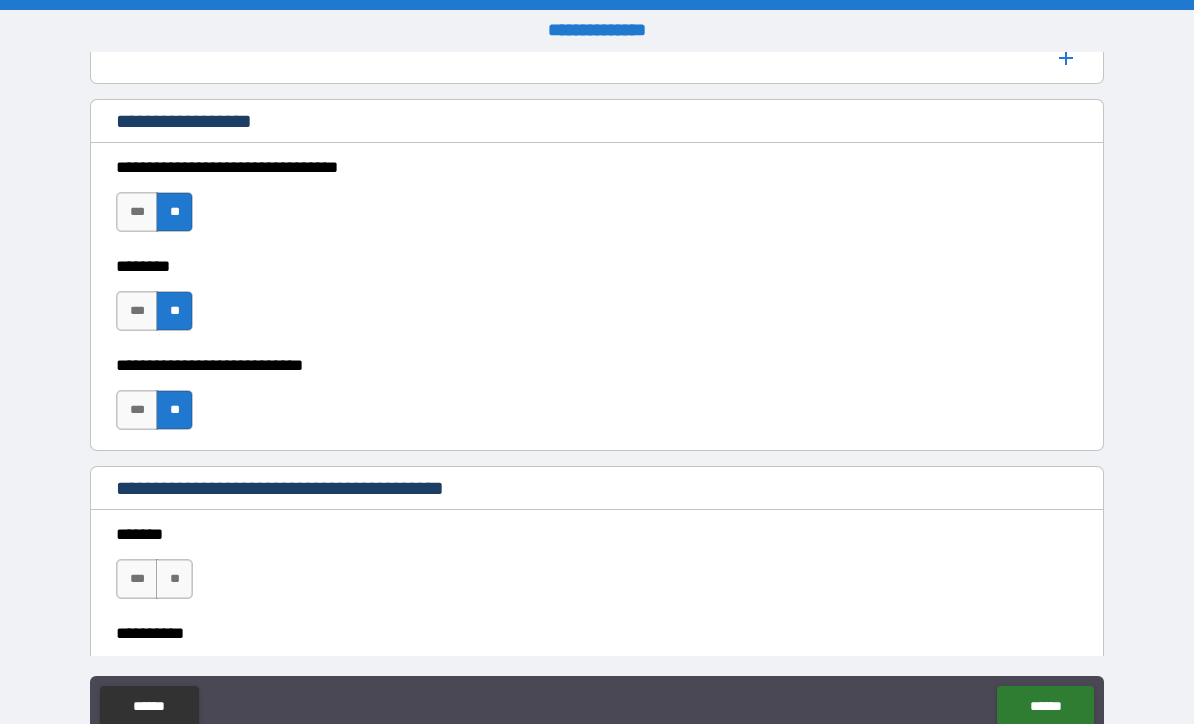 scroll, scrollTop: 1491, scrollLeft: 0, axis: vertical 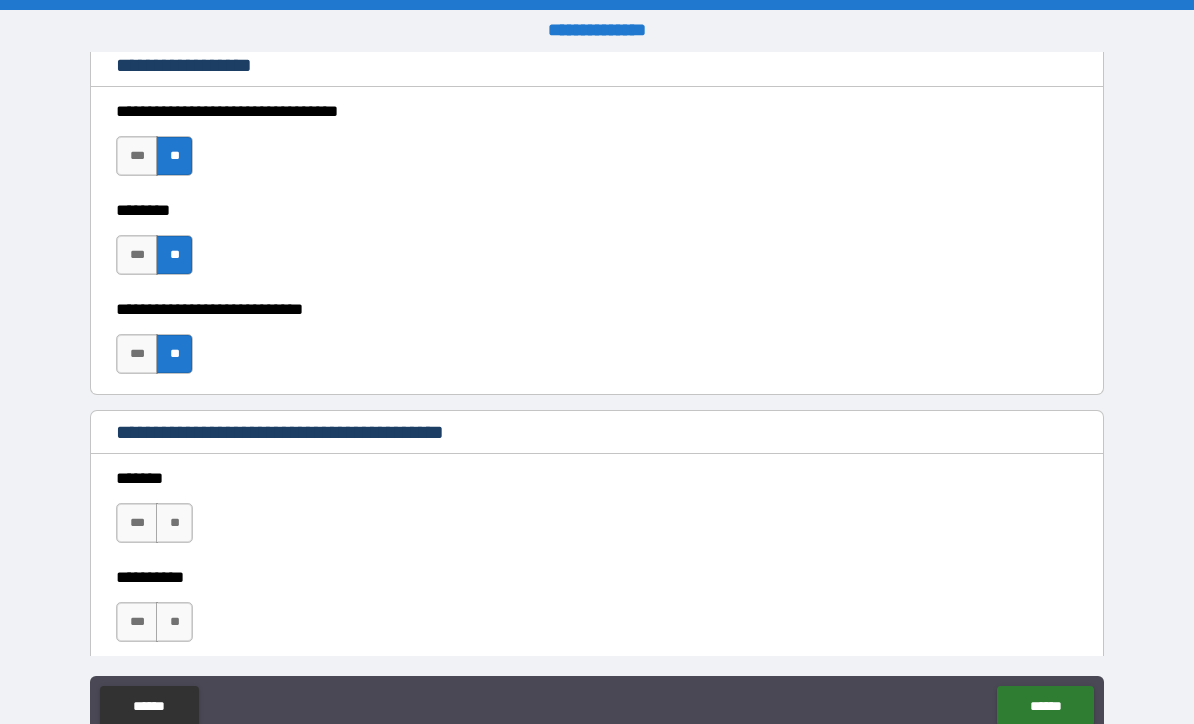 click on "**" at bounding box center [174, 523] 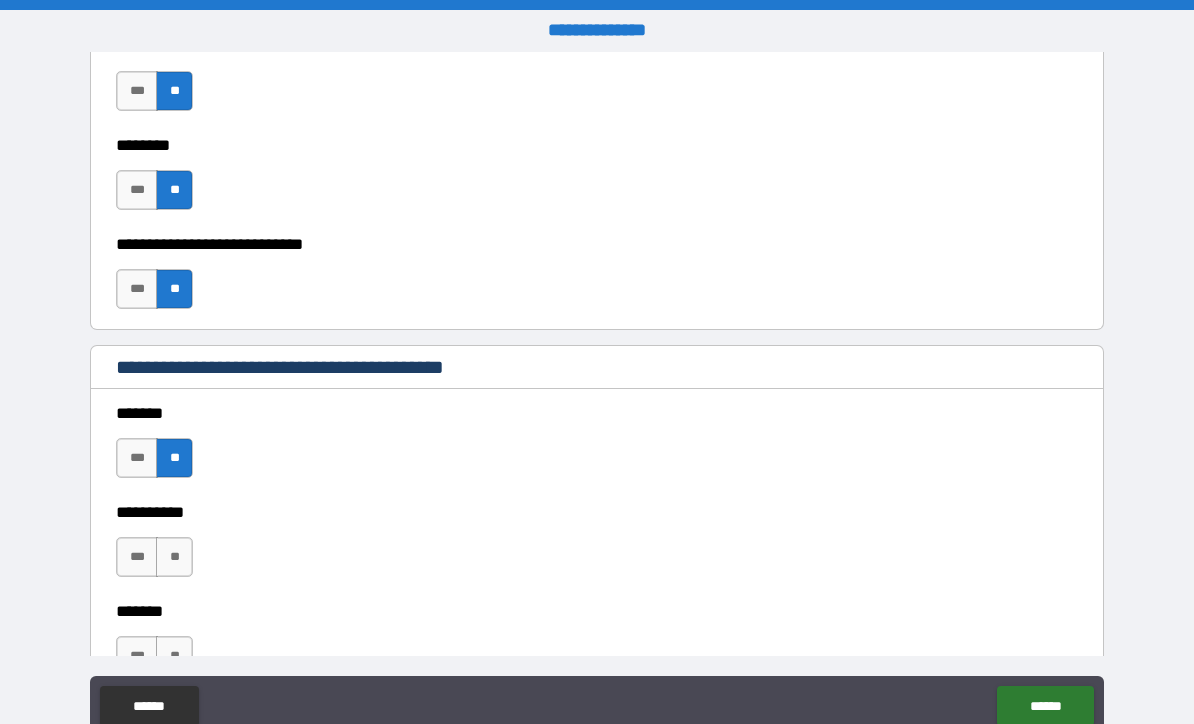 scroll, scrollTop: 1625, scrollLeft: 0, axis: vertical 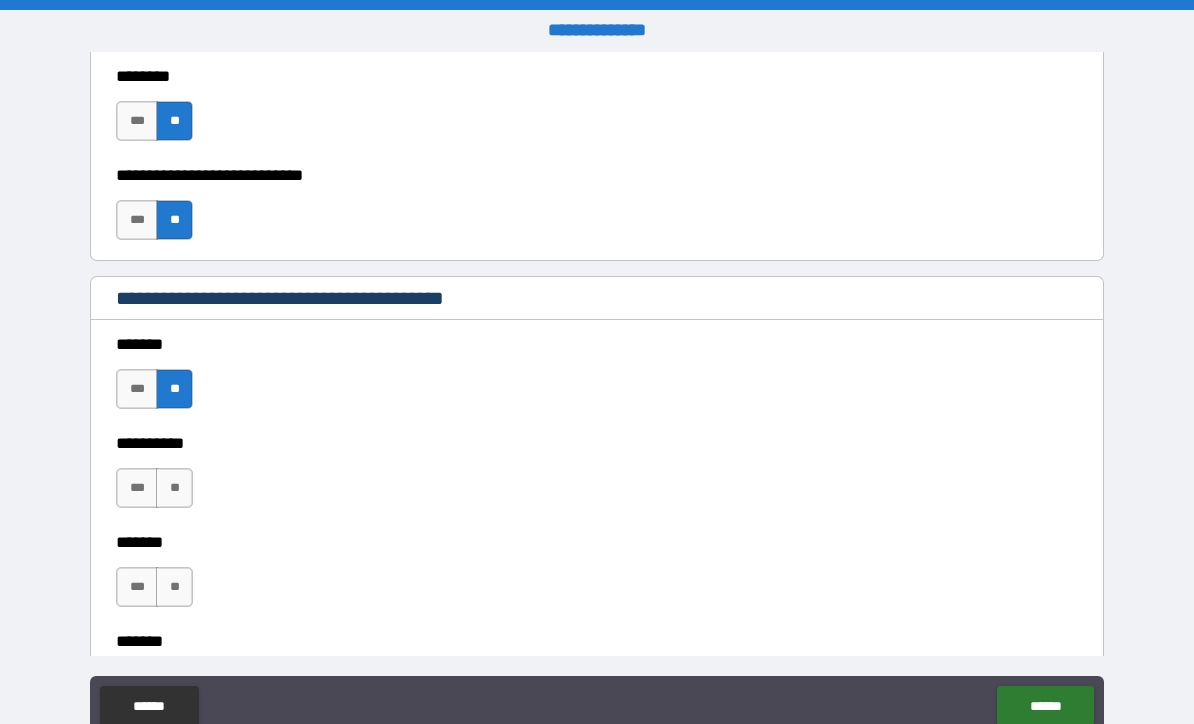 click on "***" at bounding box center (137, 488) 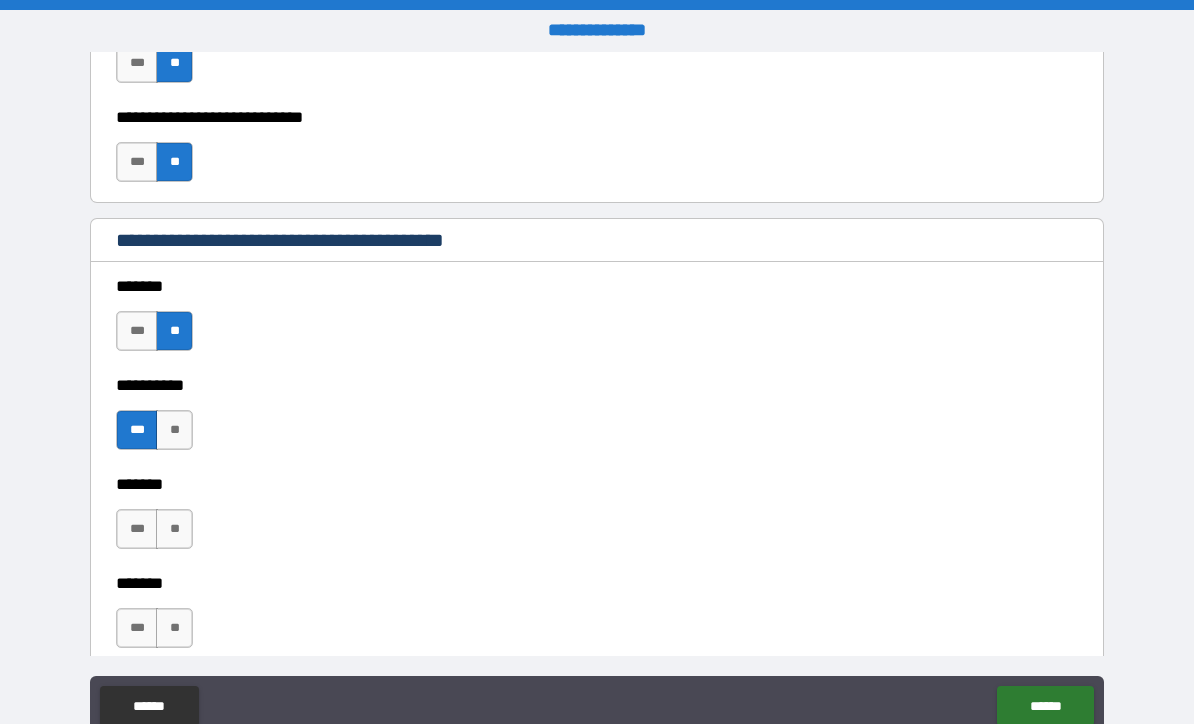 scroll, scrollTop: 1733, scrollLeft: 0, axis: vertical 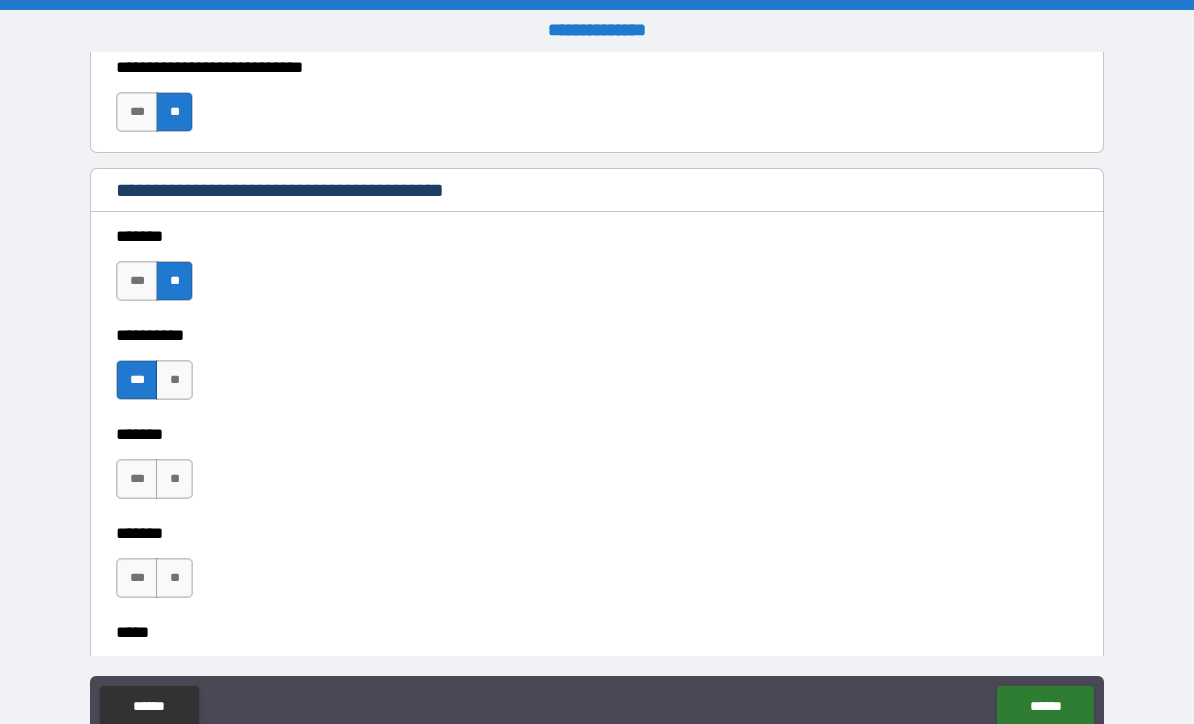 click on "**" at bounding box center [174, 479] 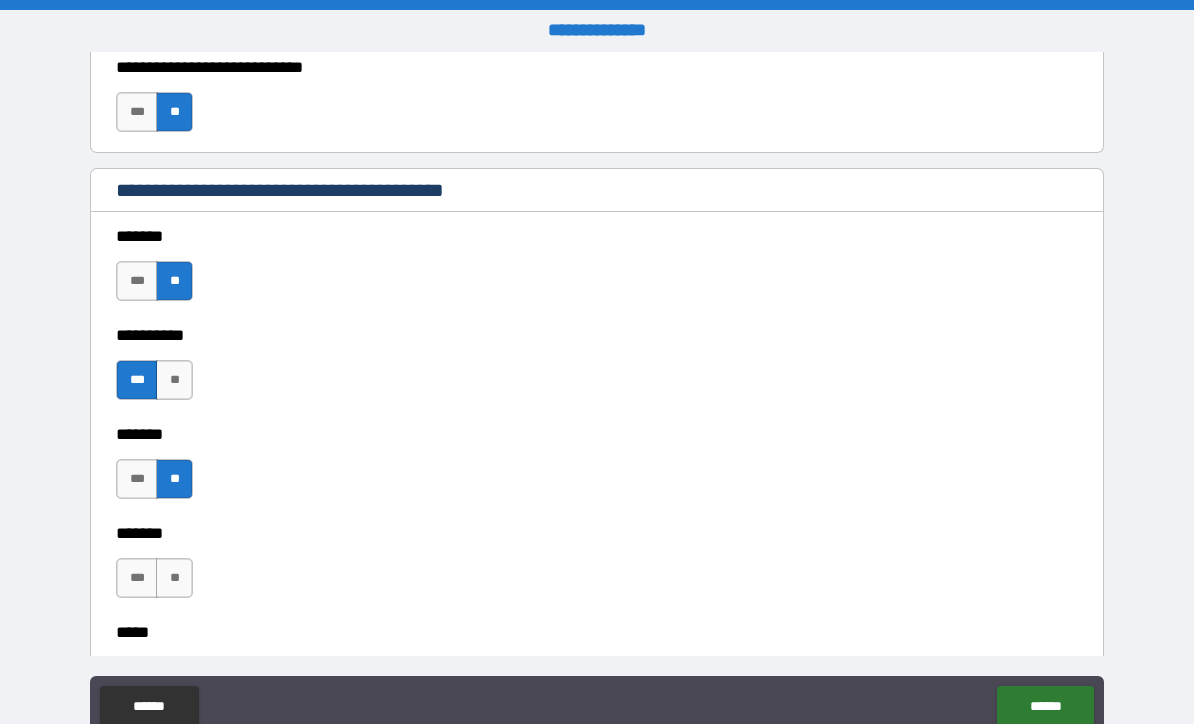 click on "**" at bounding box center [174, 578] 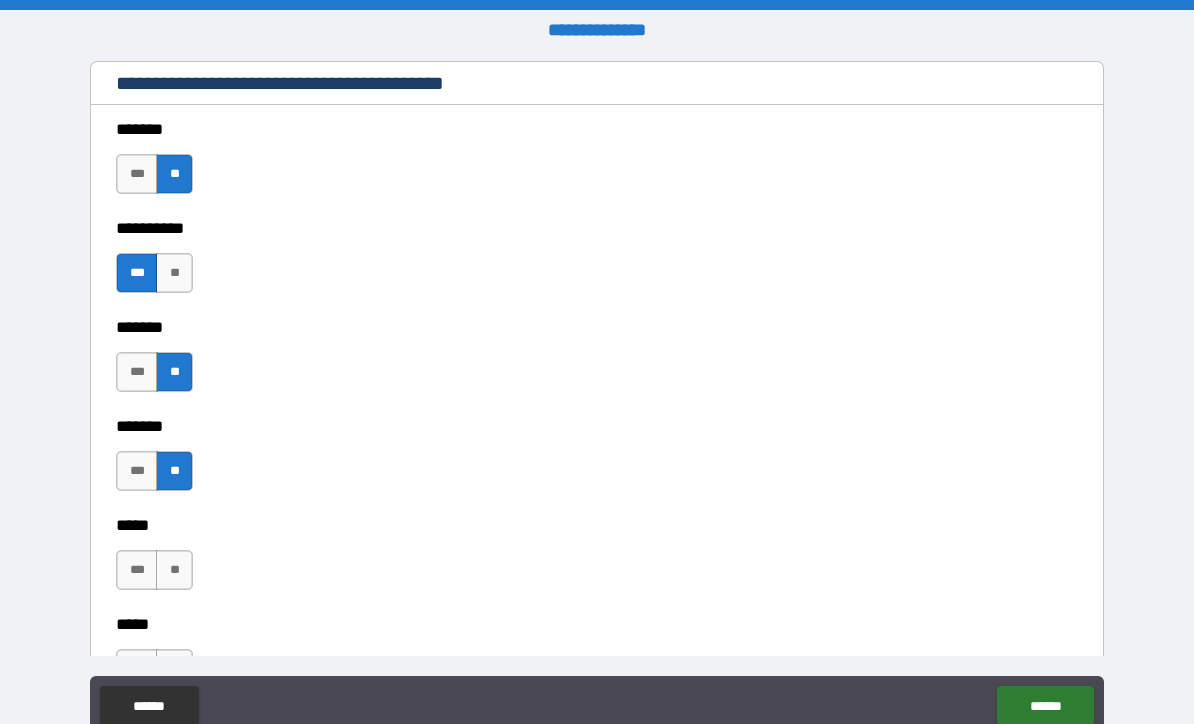 scroll, scrollTop: 1881, scrollLeft: 0, axis: vertical 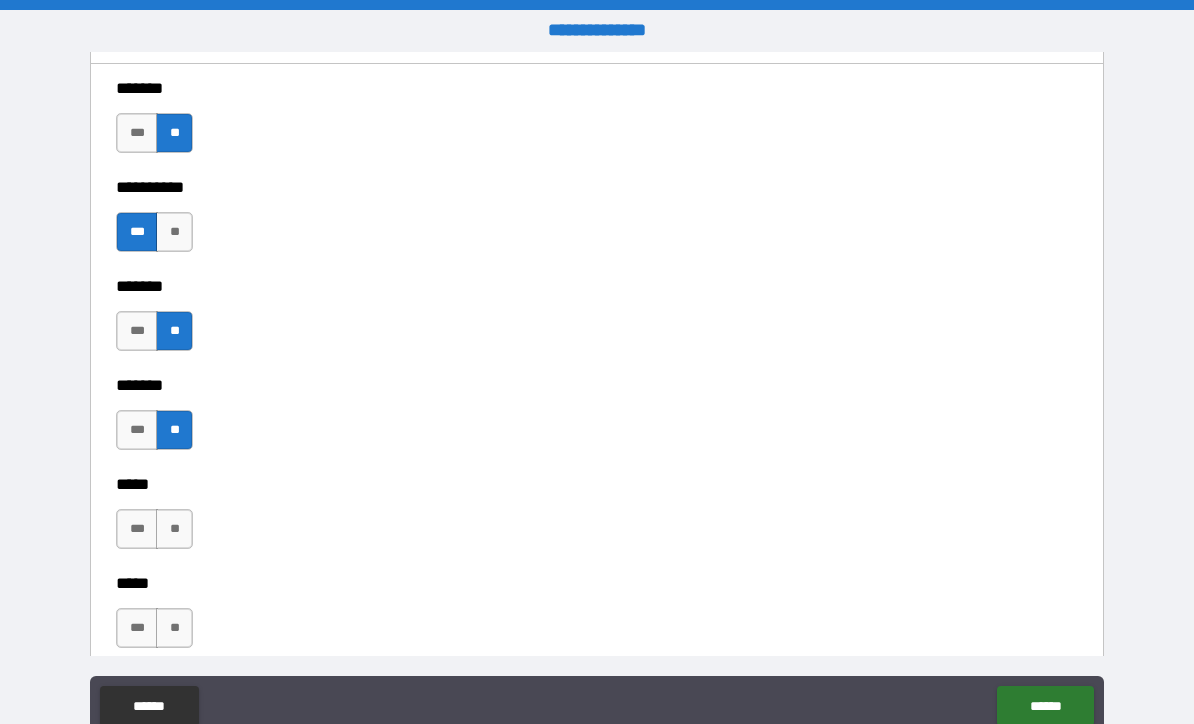 click on "**" at bounding box center [174, 529] 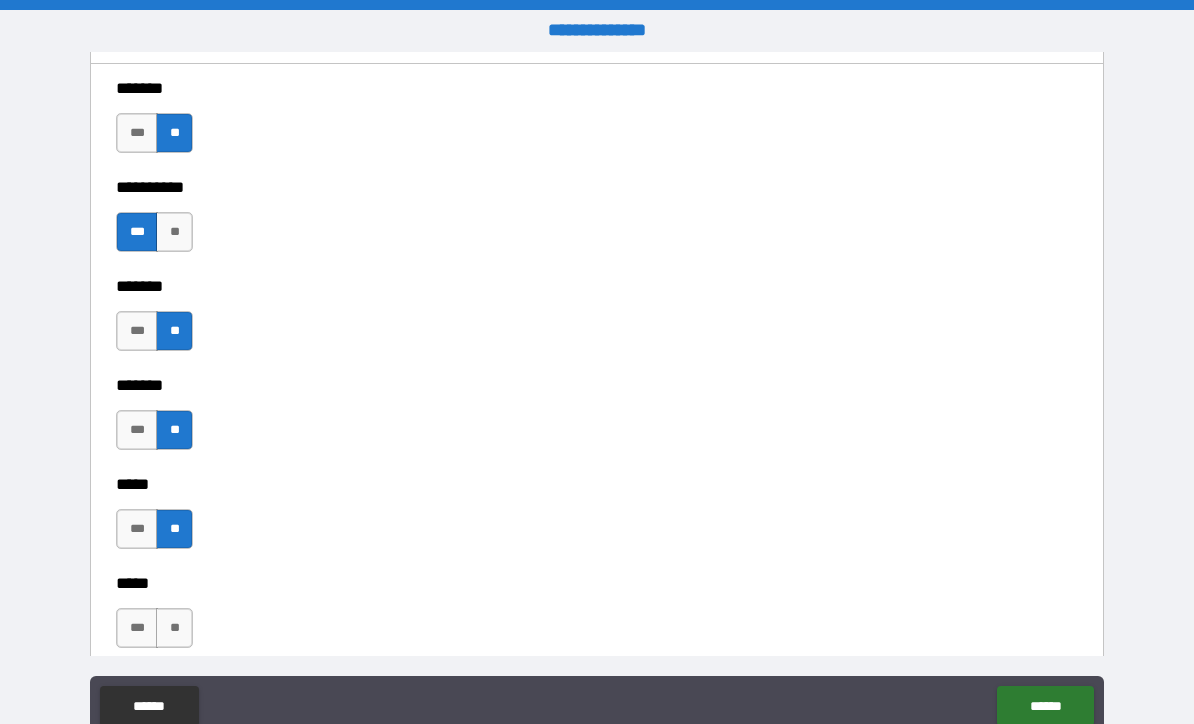 click on "**" at bounding box center (174, 628) 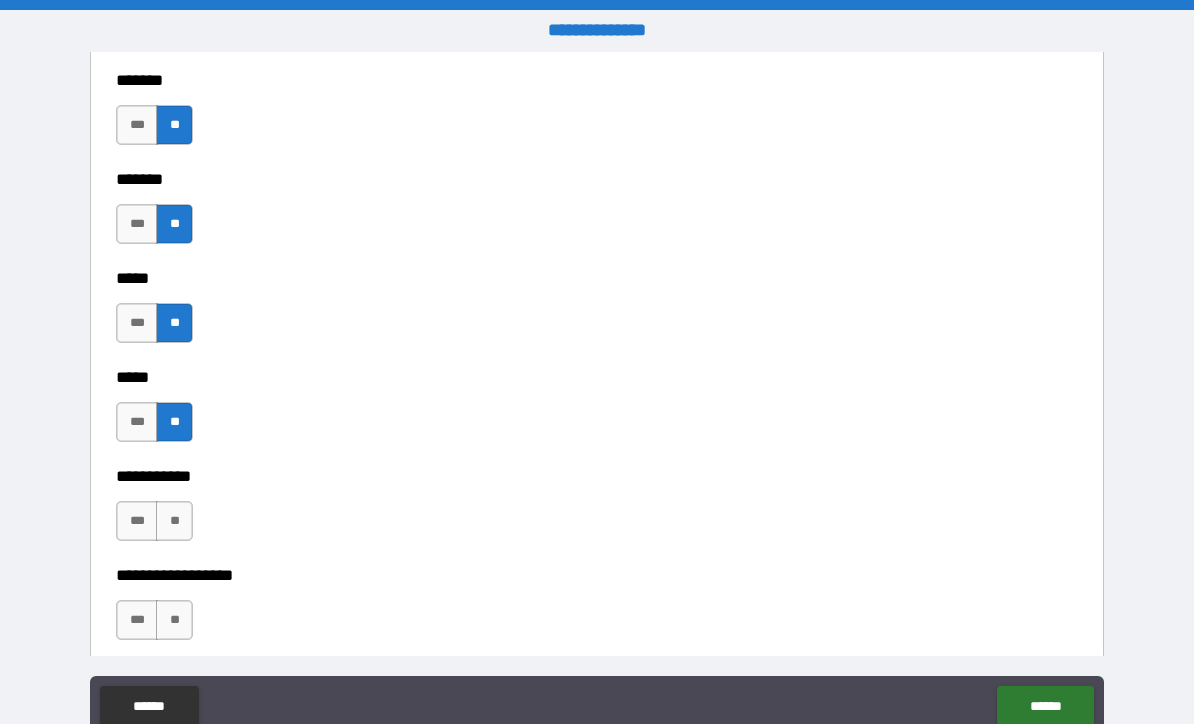 scroll, scrollTop: 2087, scrollLeft: 0, axis: vertical 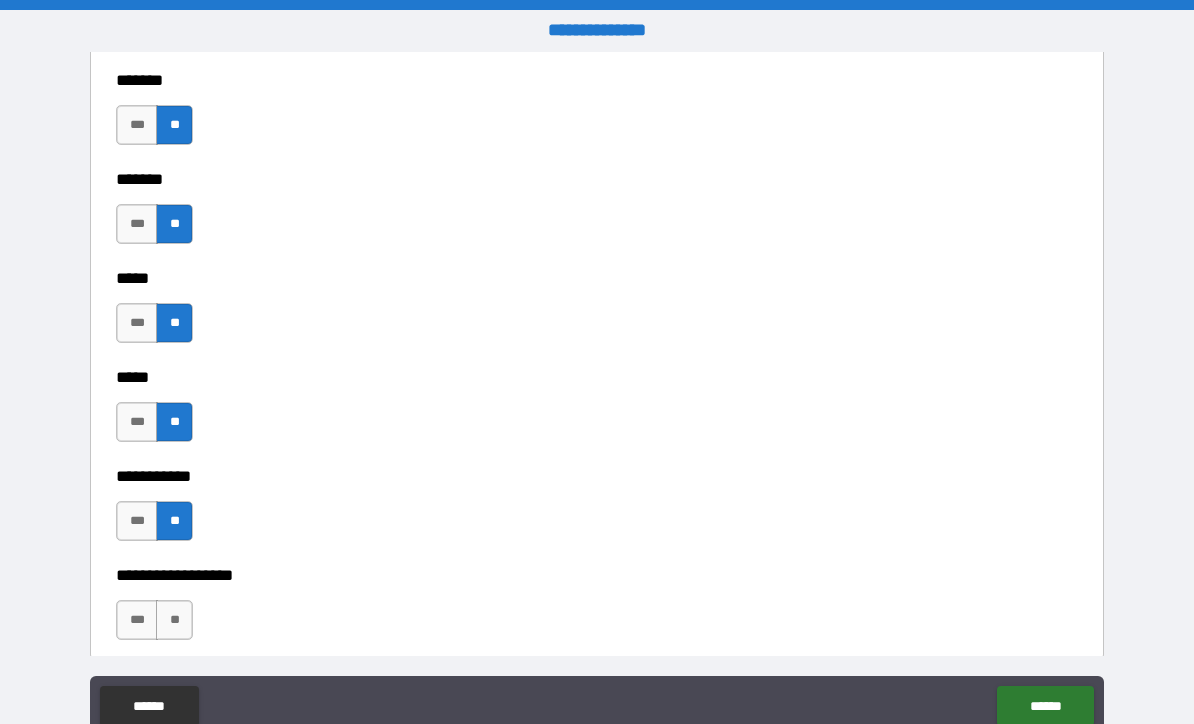 click on "**" at bounding box center [174, 620] 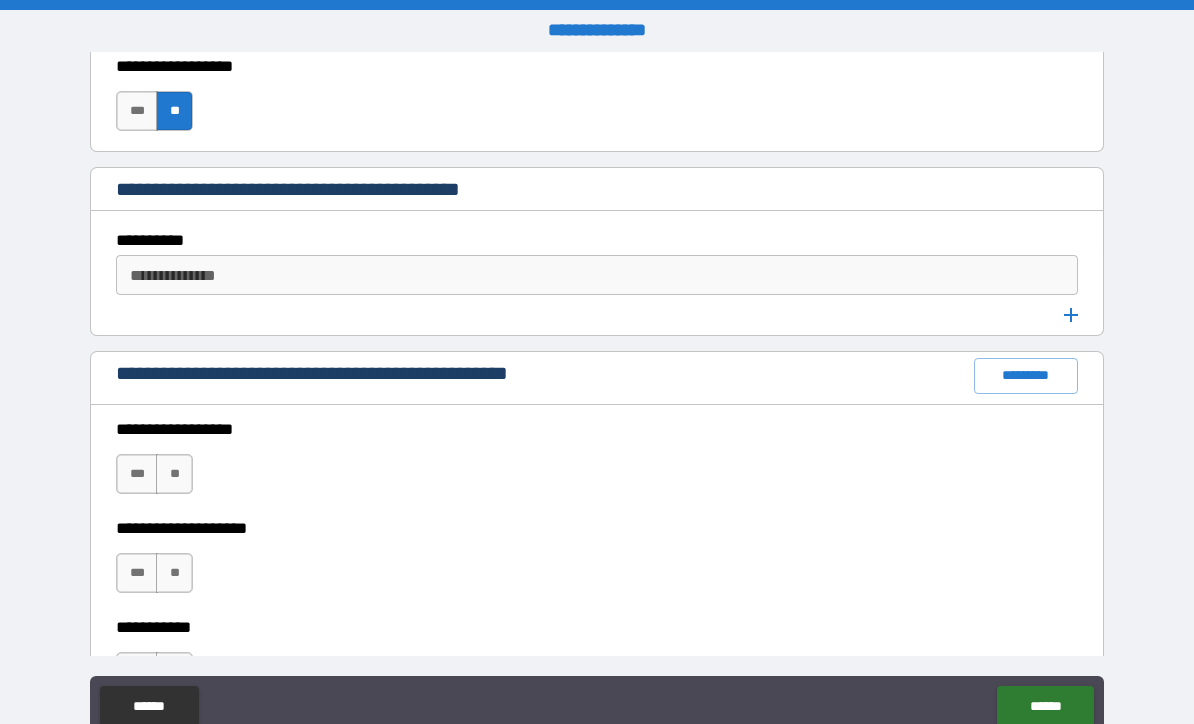 scroll, scrollTop: 2598, scrollLeft: 0, axis: vertical 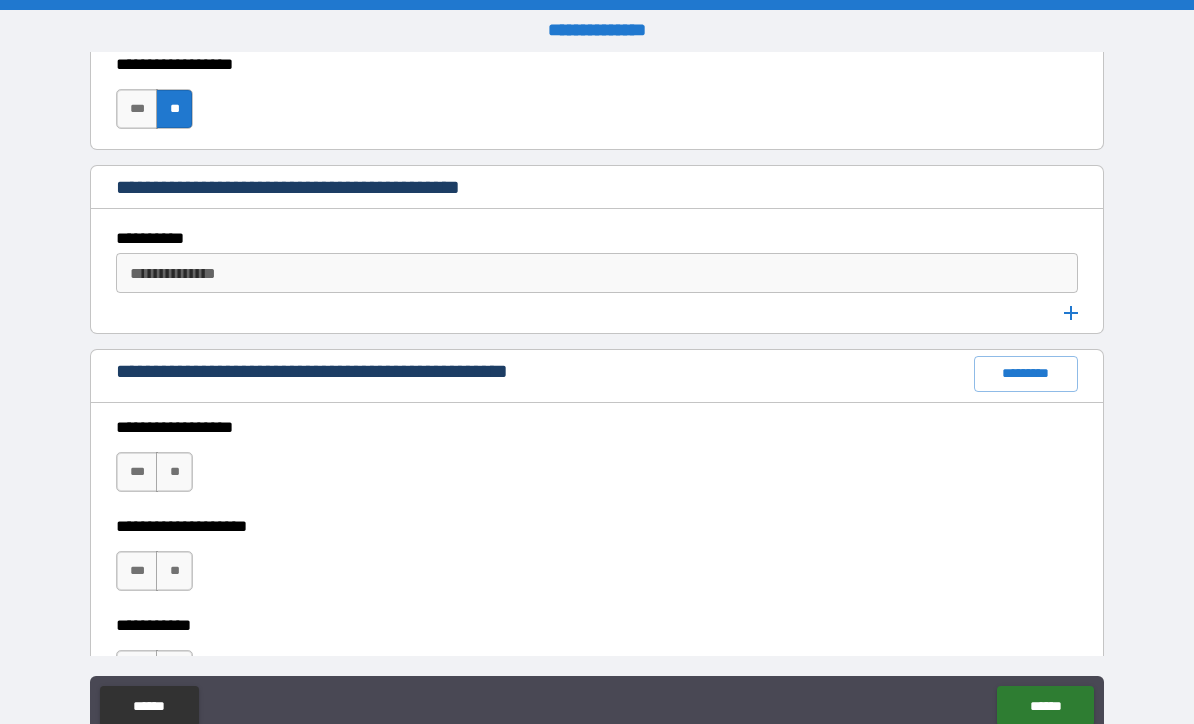 click on "**" at bounding box center (174, 472) 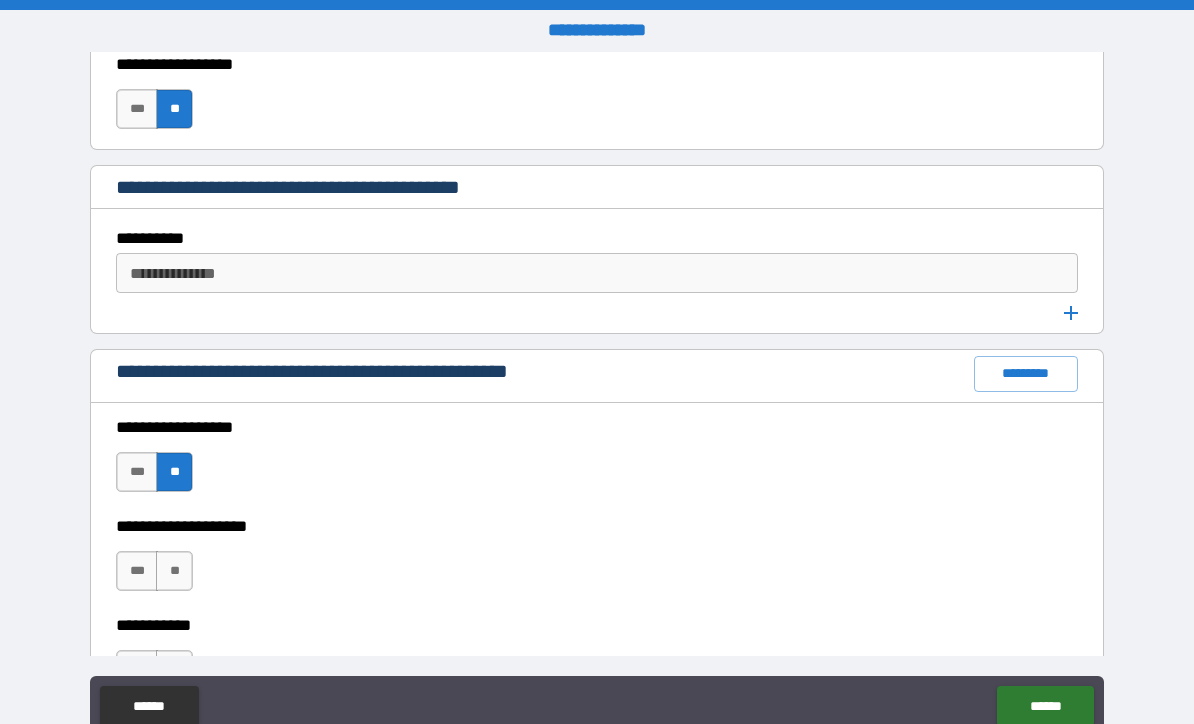 click on "**" at bounding box center [174, 571] 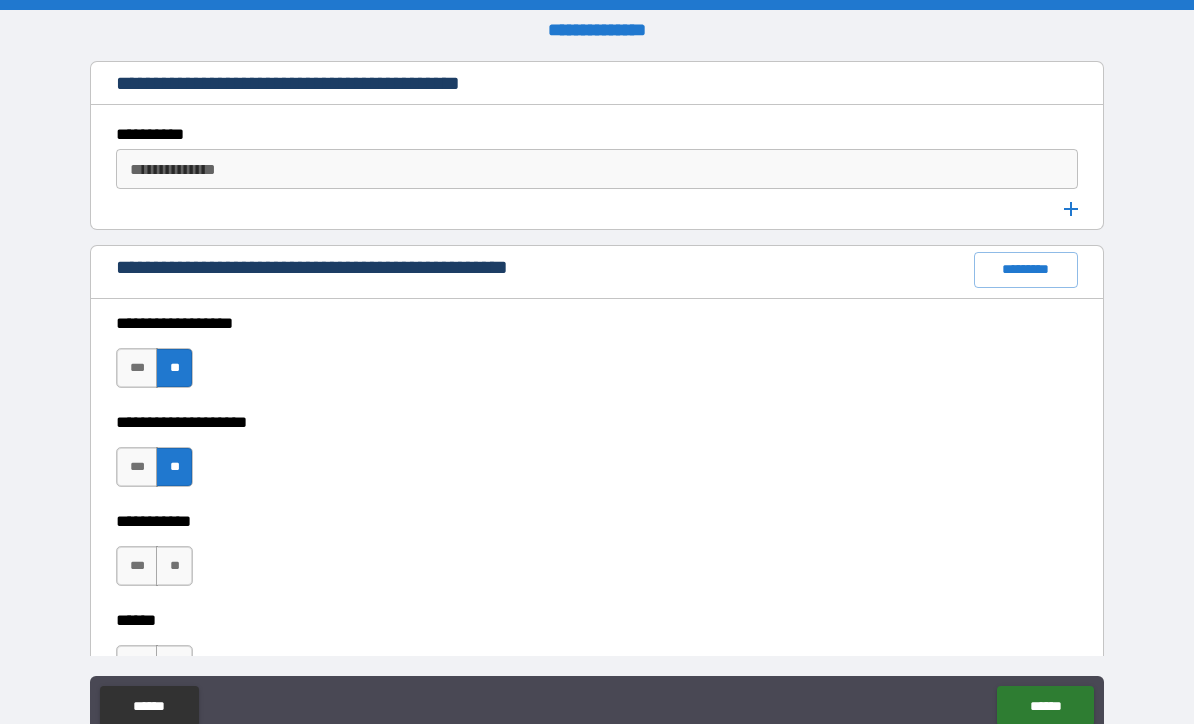scroll, scrollTop: 2810, scrollLeft: 0, axis: vertical 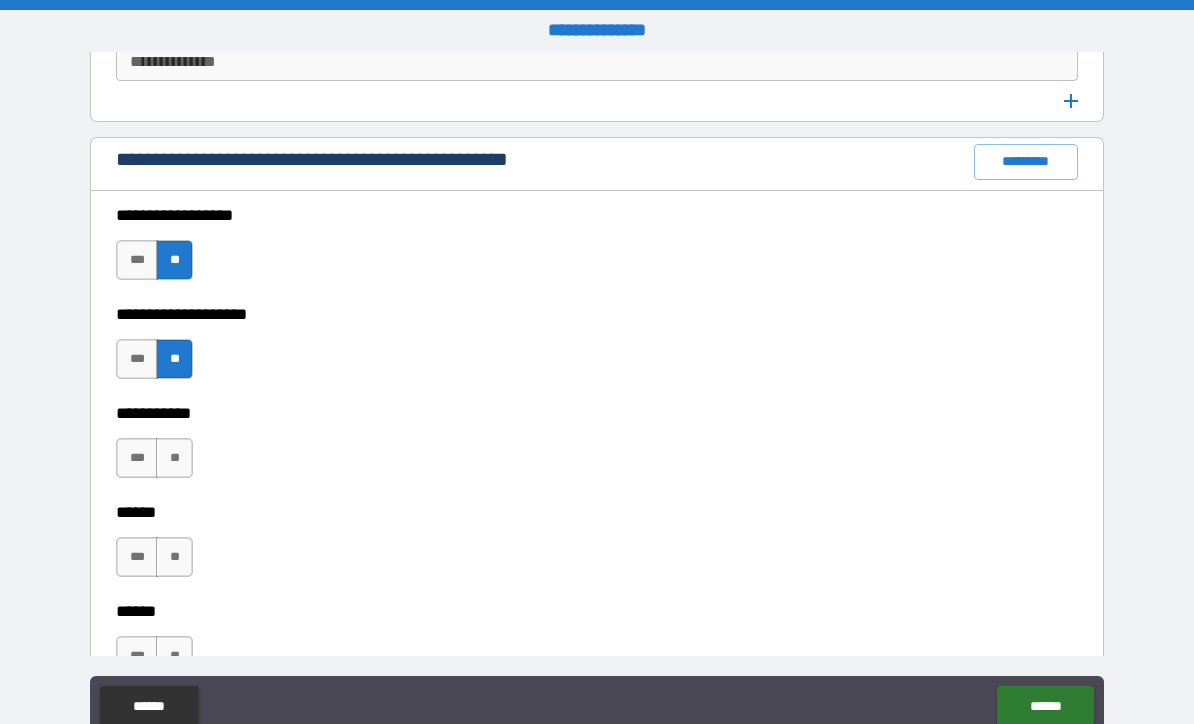 click on "**" at bounding box center (174, 458) 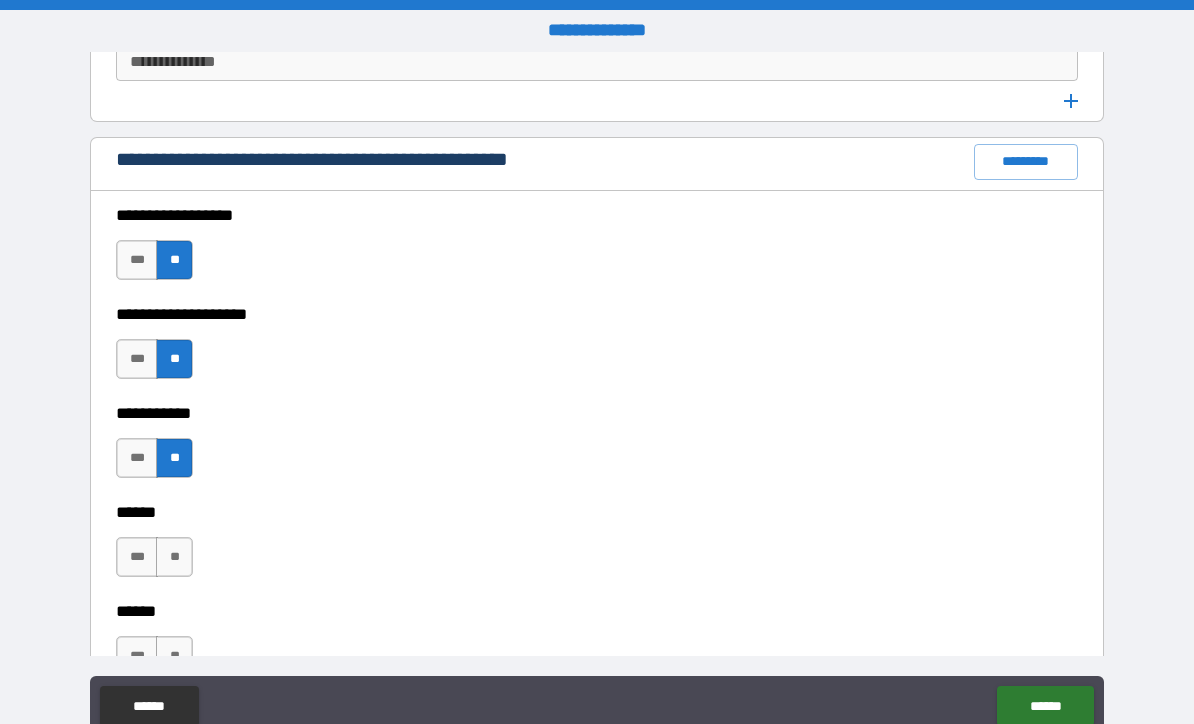 click on "**" at bounding box center [174, 557] 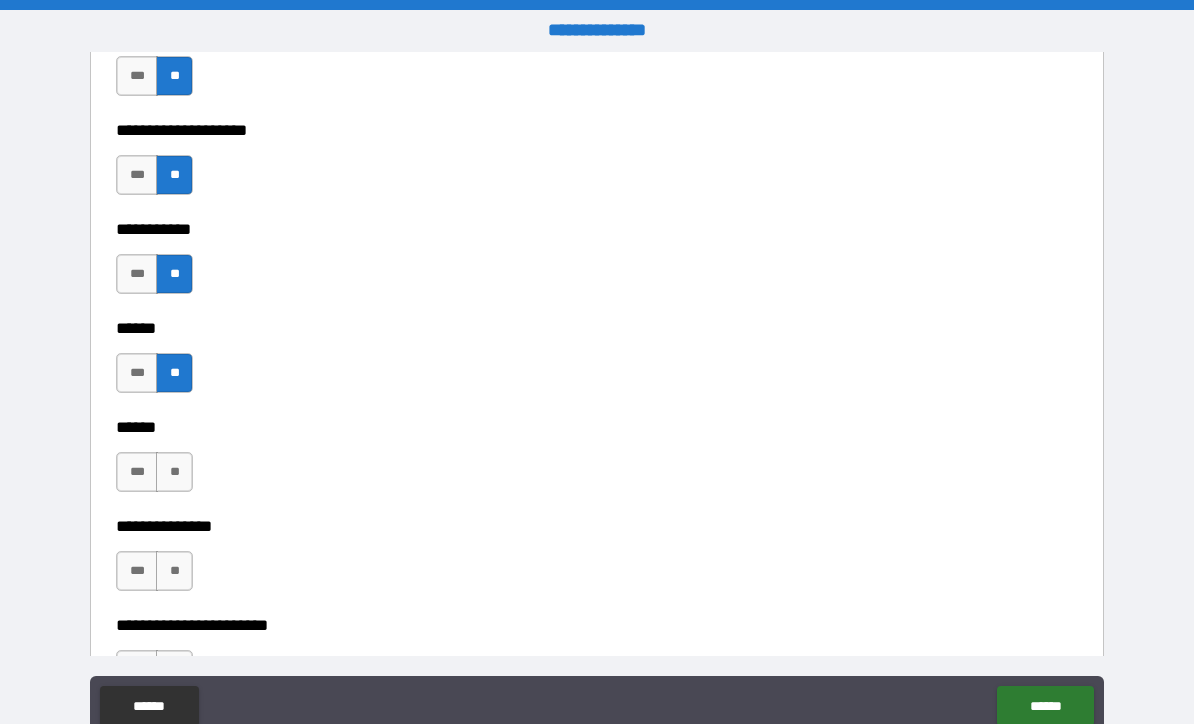 click on "**" at bounding box center (174, 472) 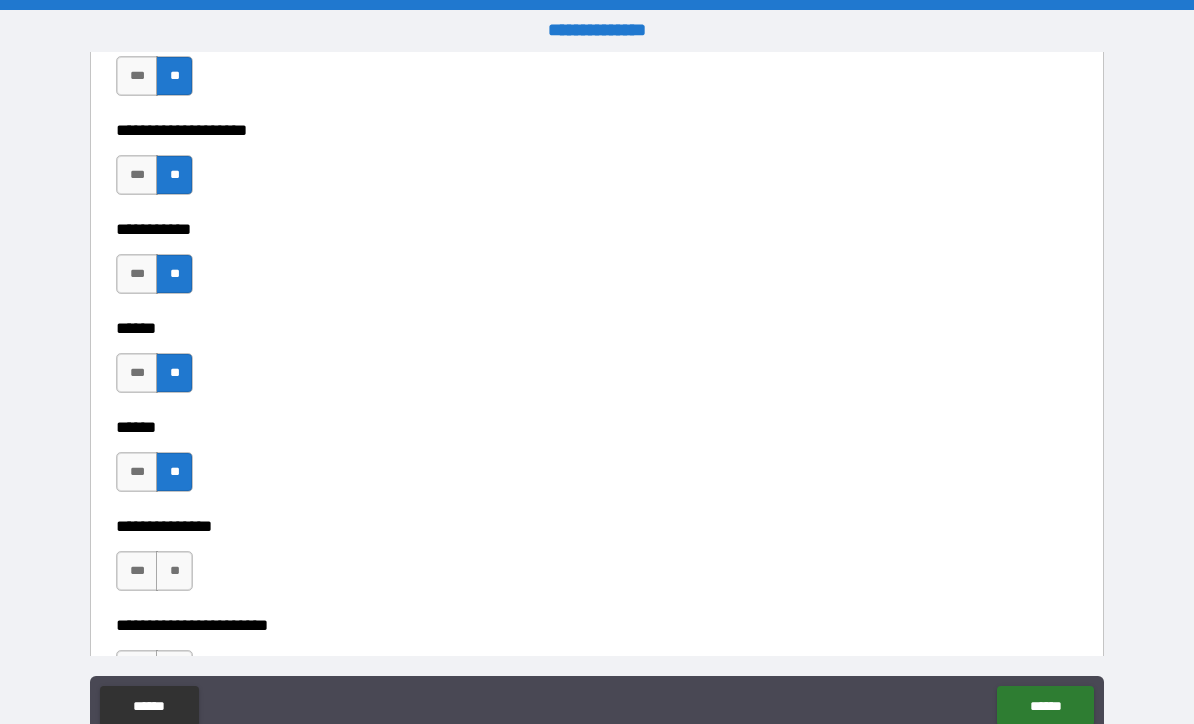 click on "**" at bounding box center (174, 571) 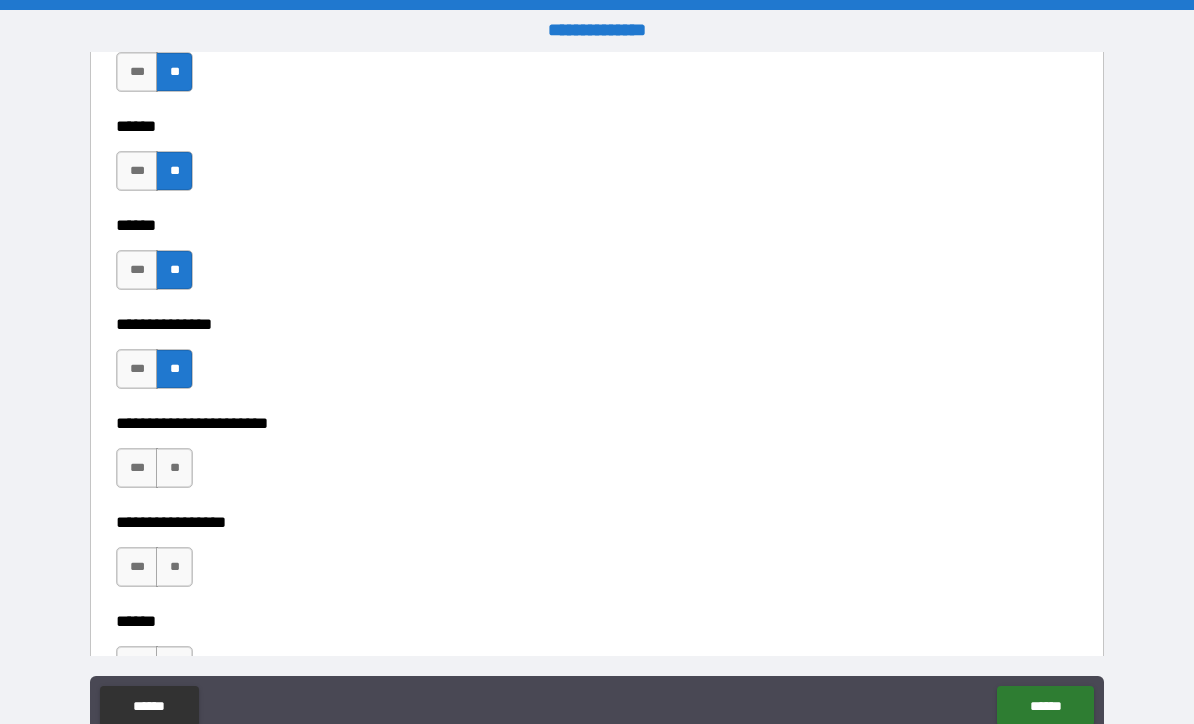 click on "**" at bounding box center [174, 567] 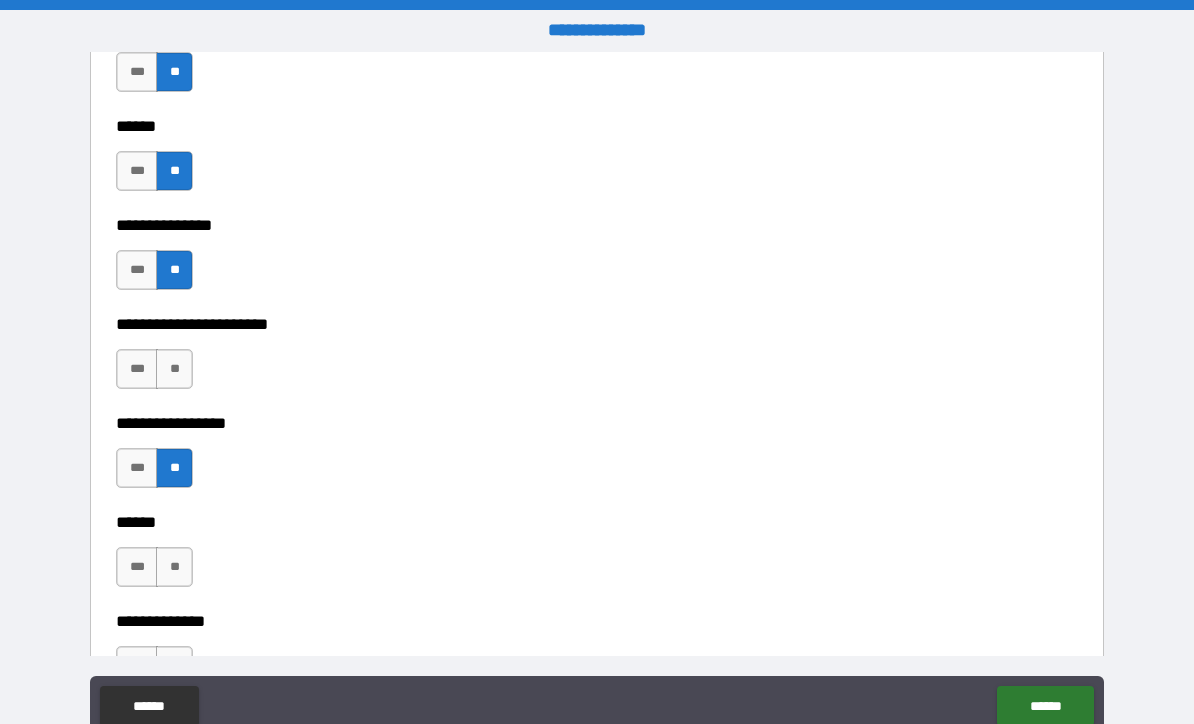 scroll, scrollTop: 3350, scrollLeft: 0, axis: vertical 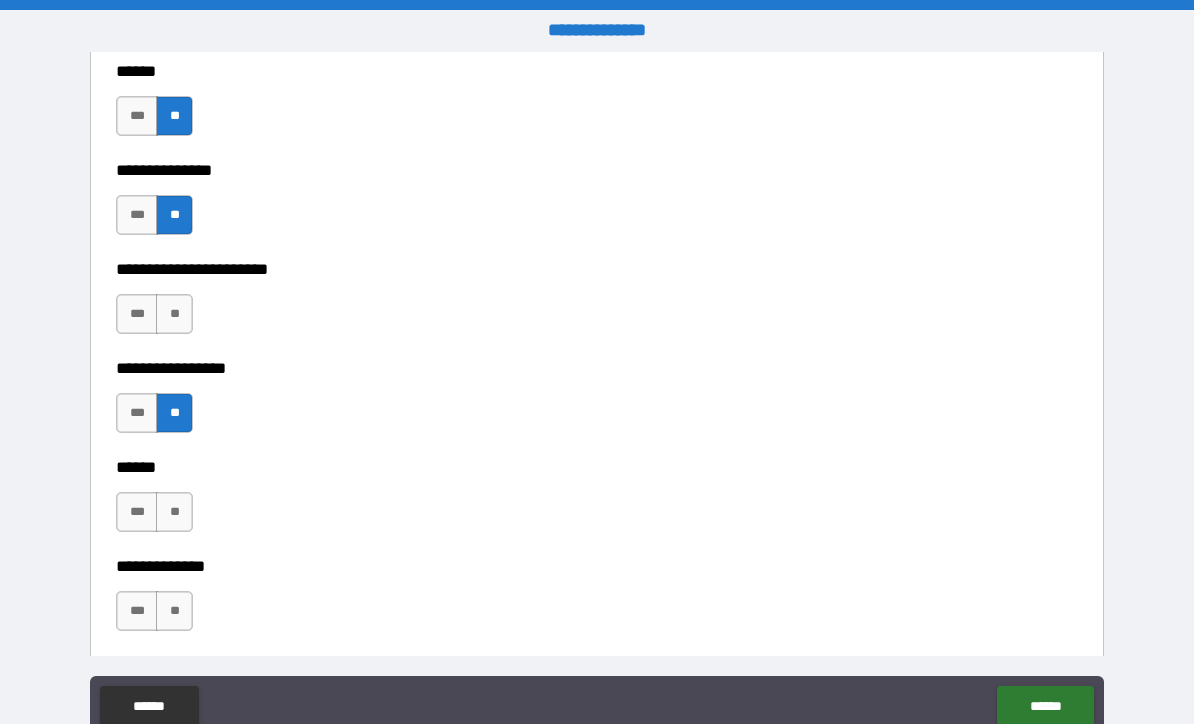 click on "**********" at bounding box center (597, 354) 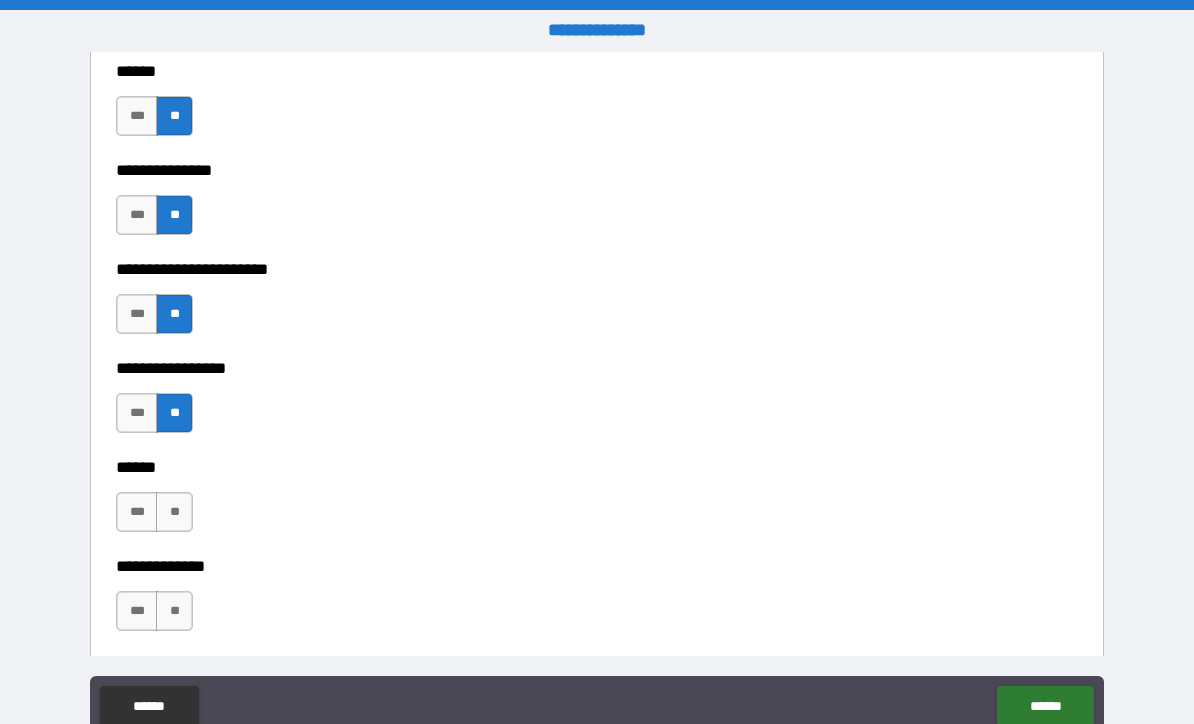 click on "**" at bounding box center (174, 512) 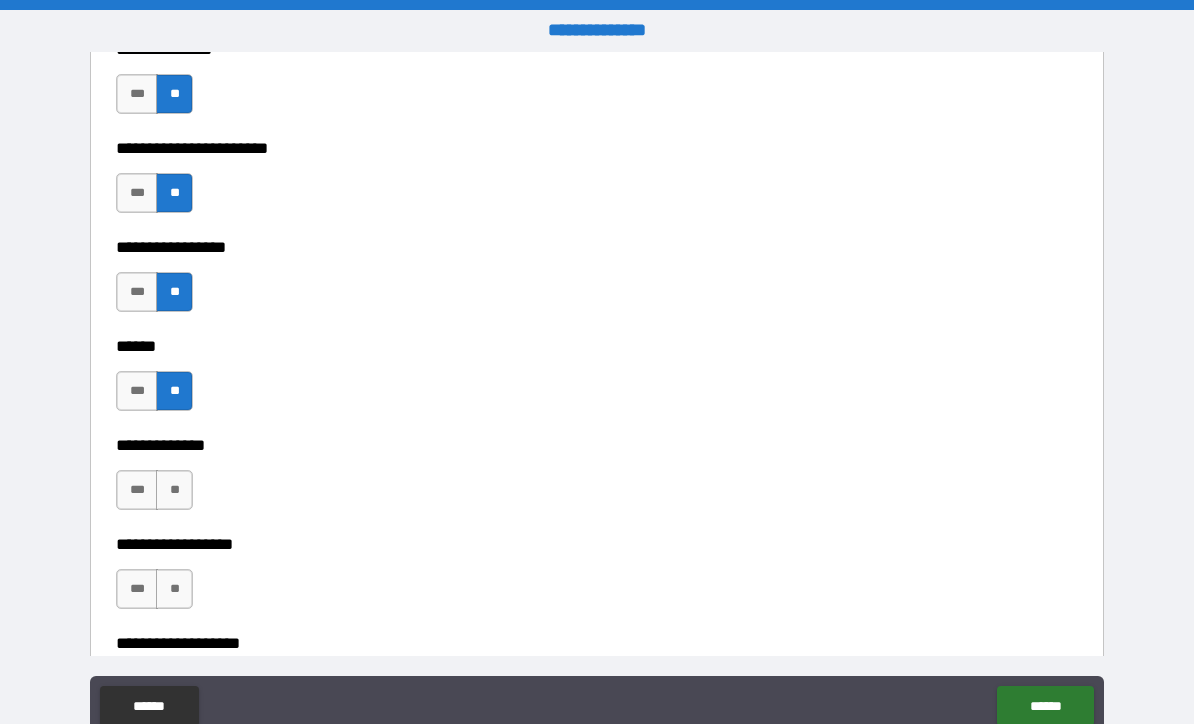 scroll, scrollTop: 3544, scrollLeft: 0, axis: vertical 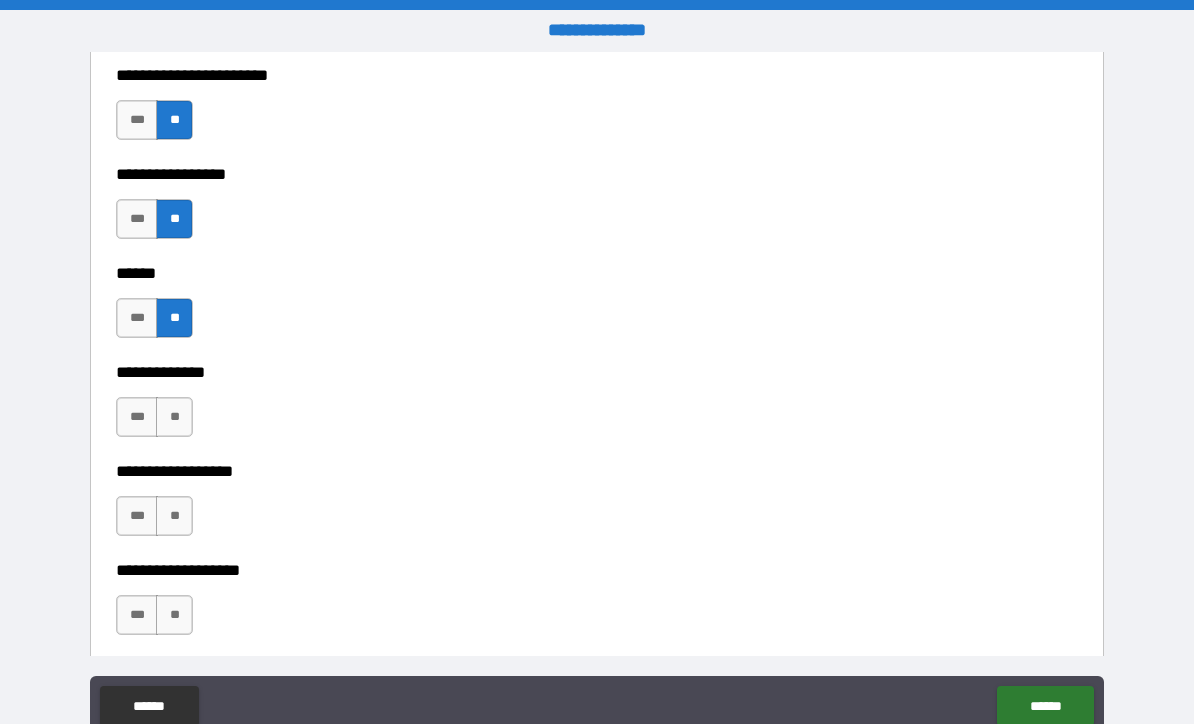click on "**" at bounding box center (174, 417) 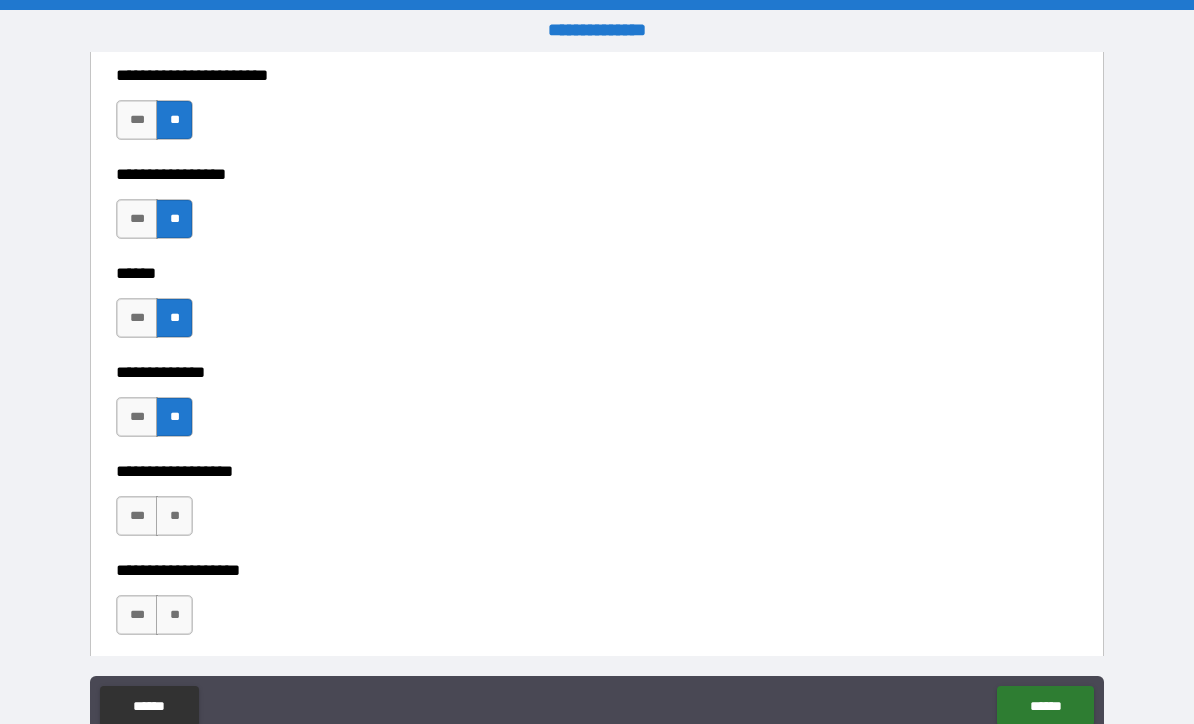 click on "**" at bounding box center (174, 516) 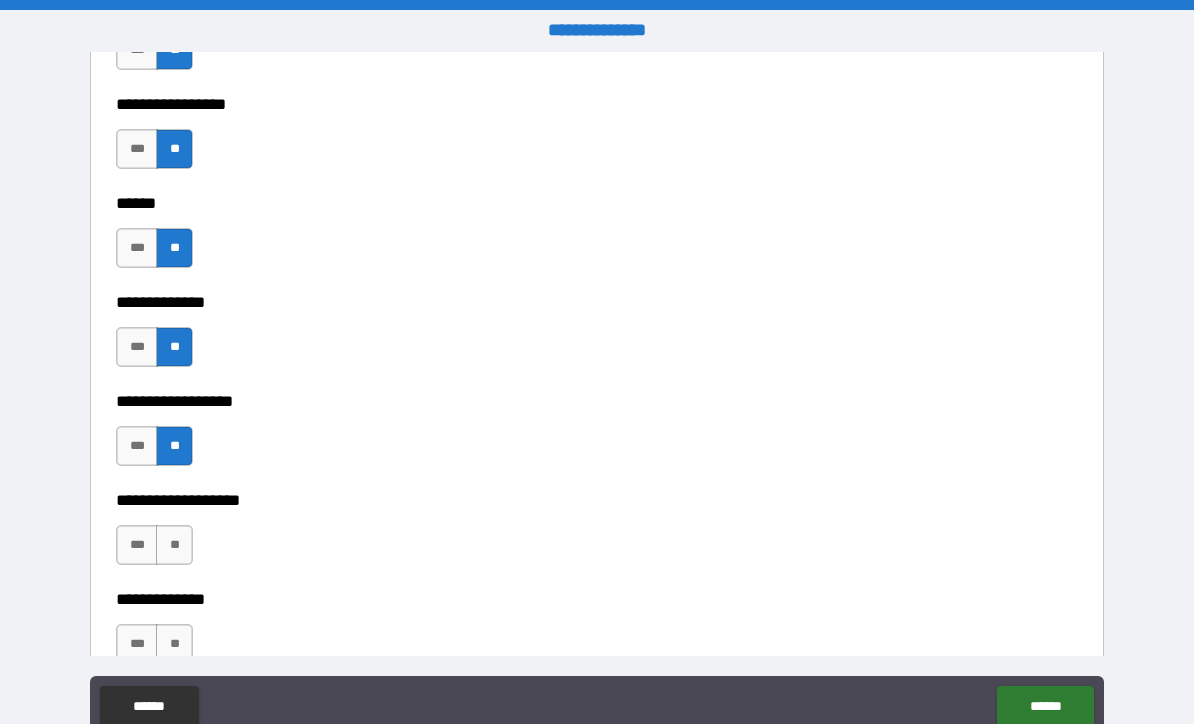 scroll, scrollTop: 3717, scrollLeft: 0, axis: vertical 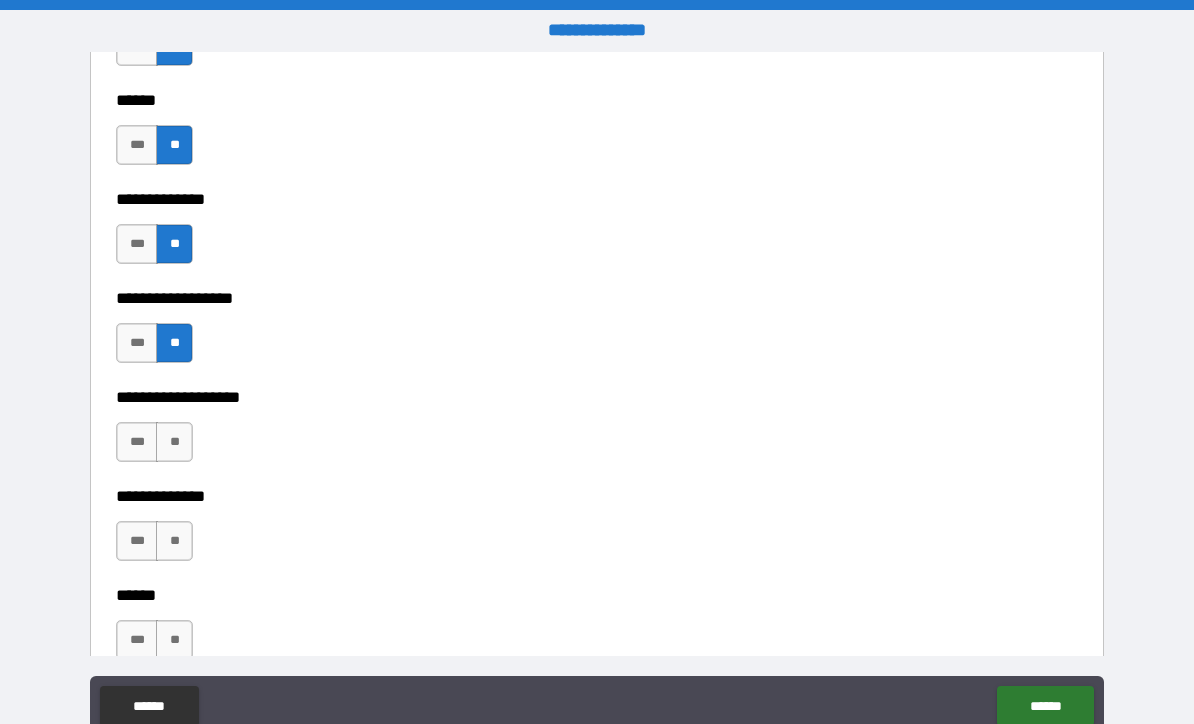 click on "**" at bounding box center (174, 442) 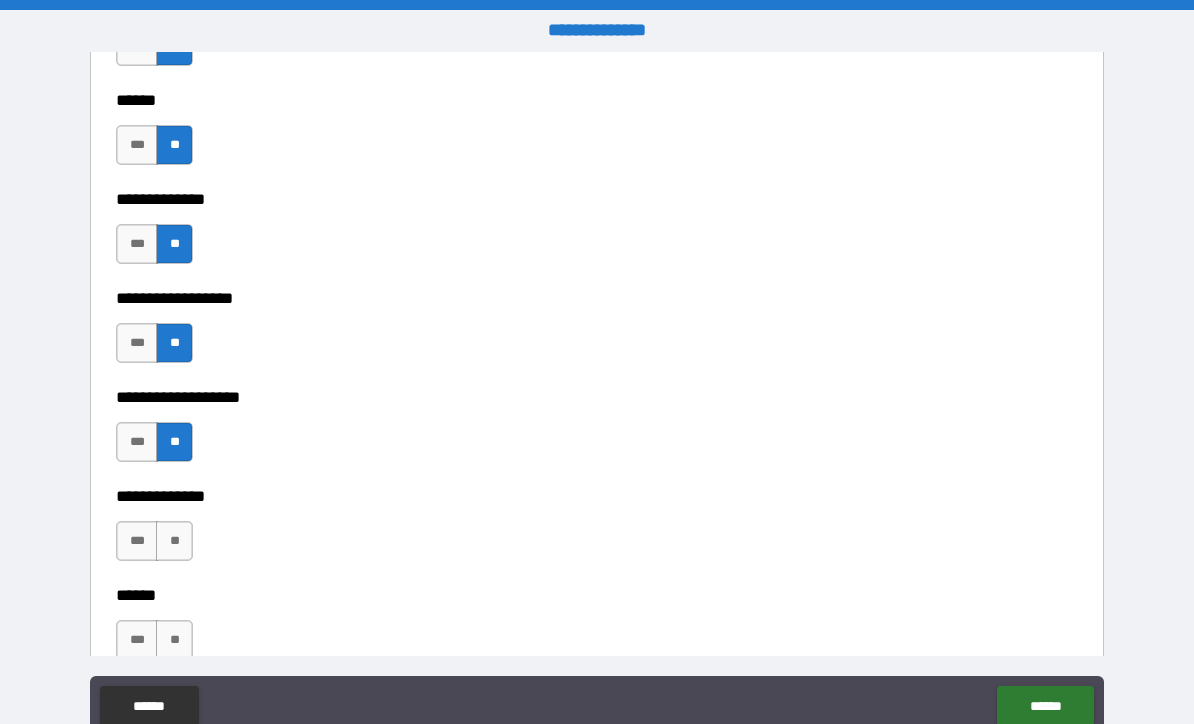 click on "**" at bounding box center (174, 541) 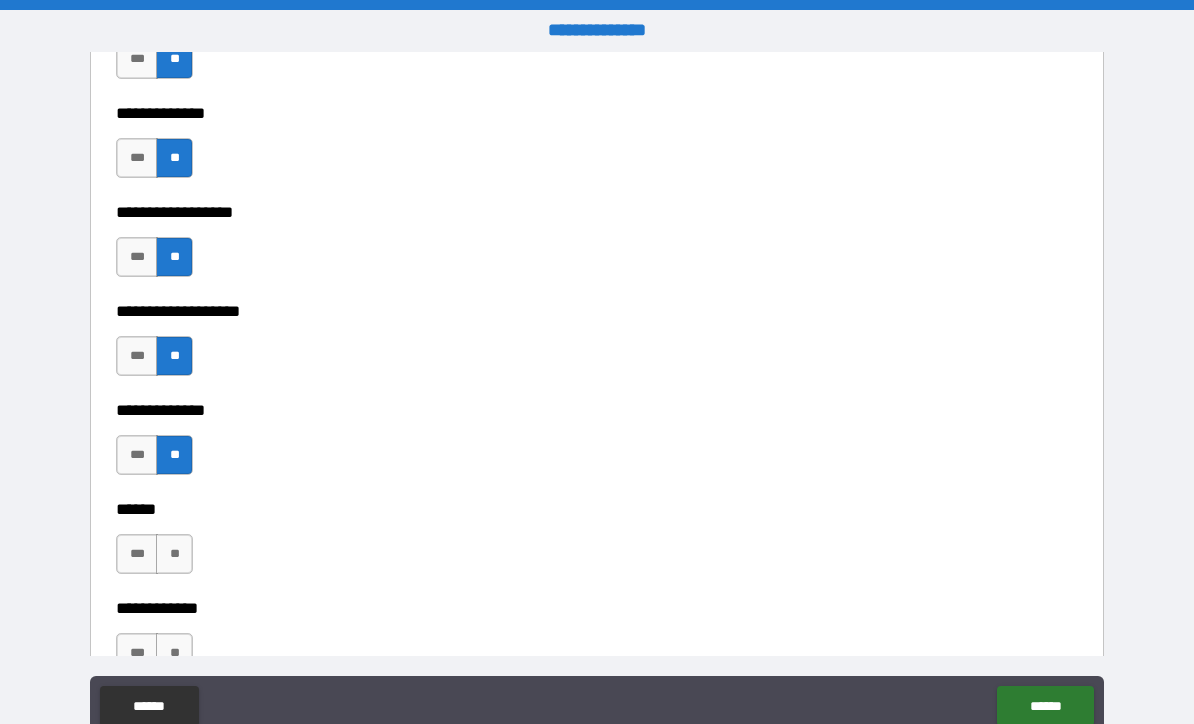 scroll, scrollTop: 3851, scrollLeft: 0, axis: vertical 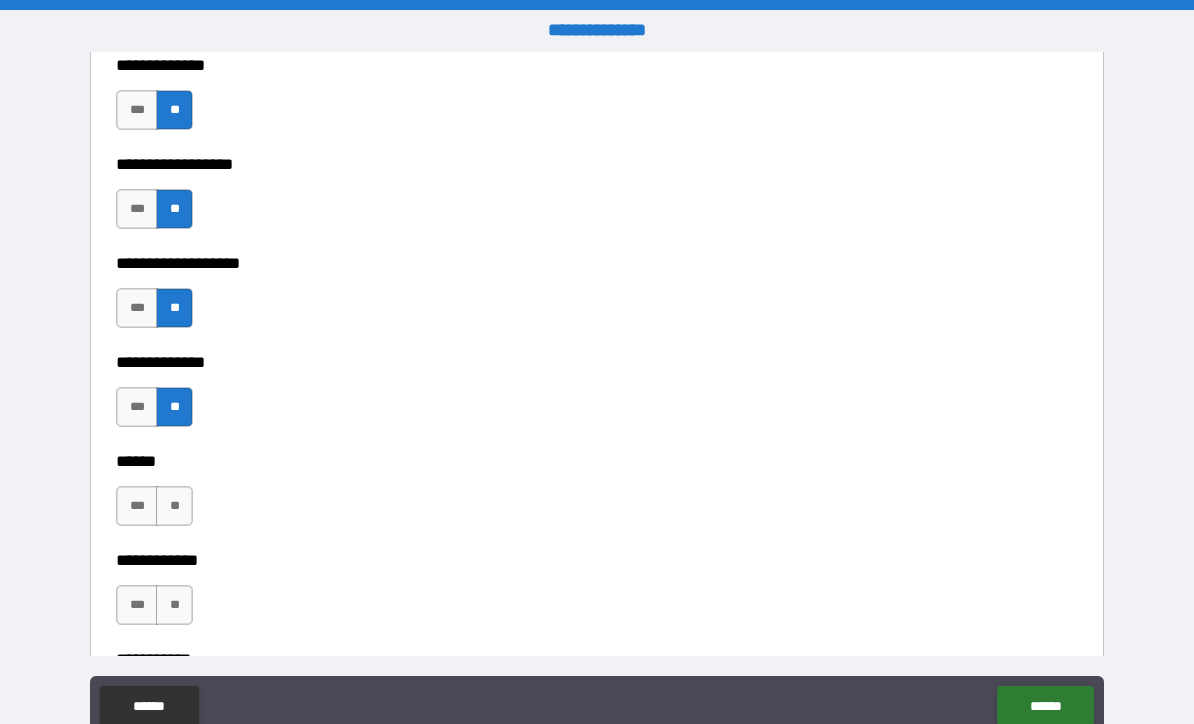 click on "**" at bounding box center [174, 506] 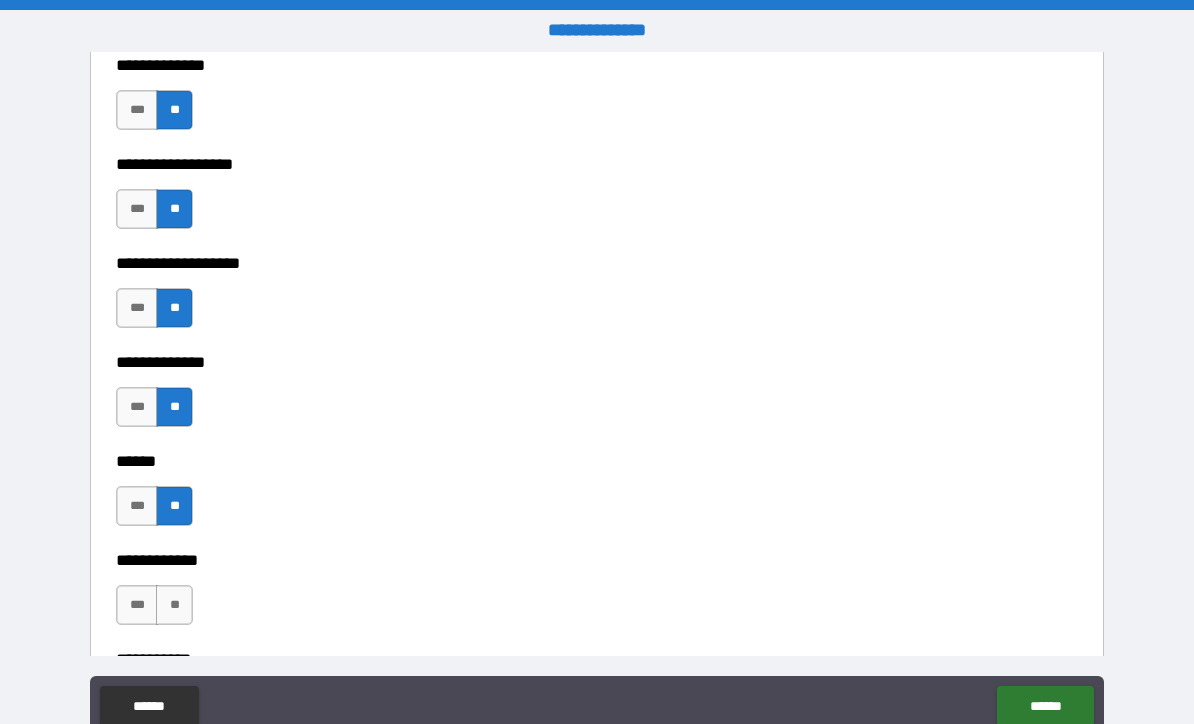 click on "**" at bounding box center [174, 605] 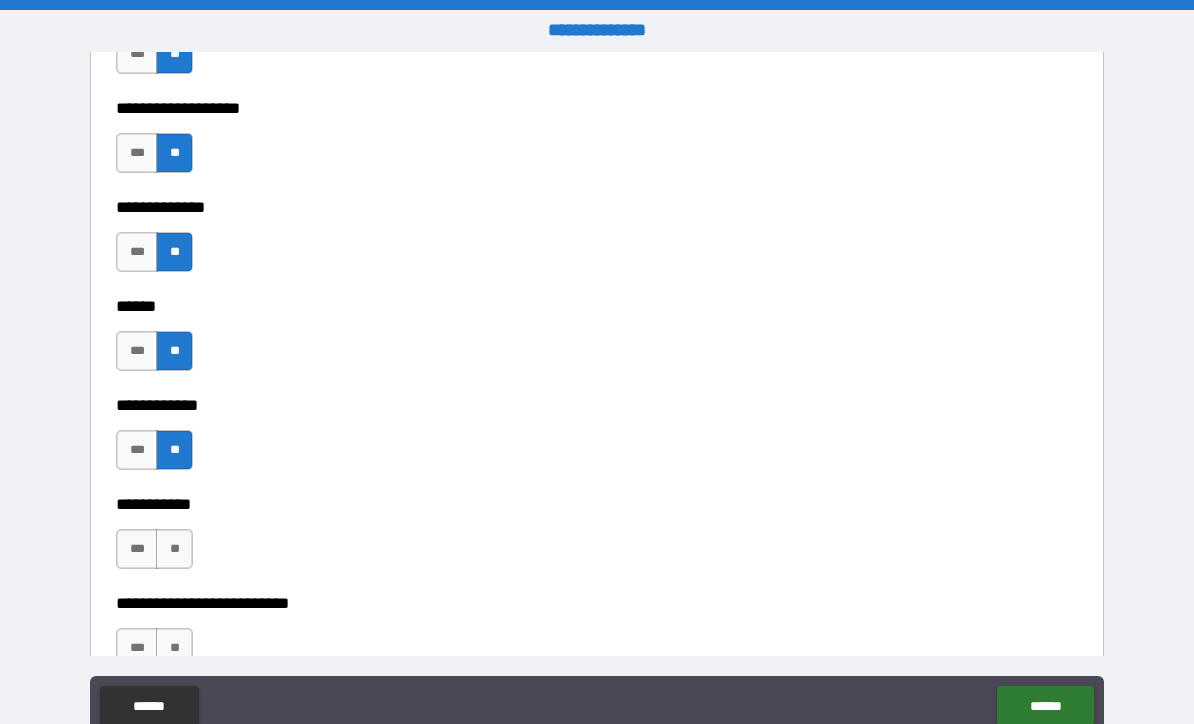 click on "**" at bounding box center (174, 549) 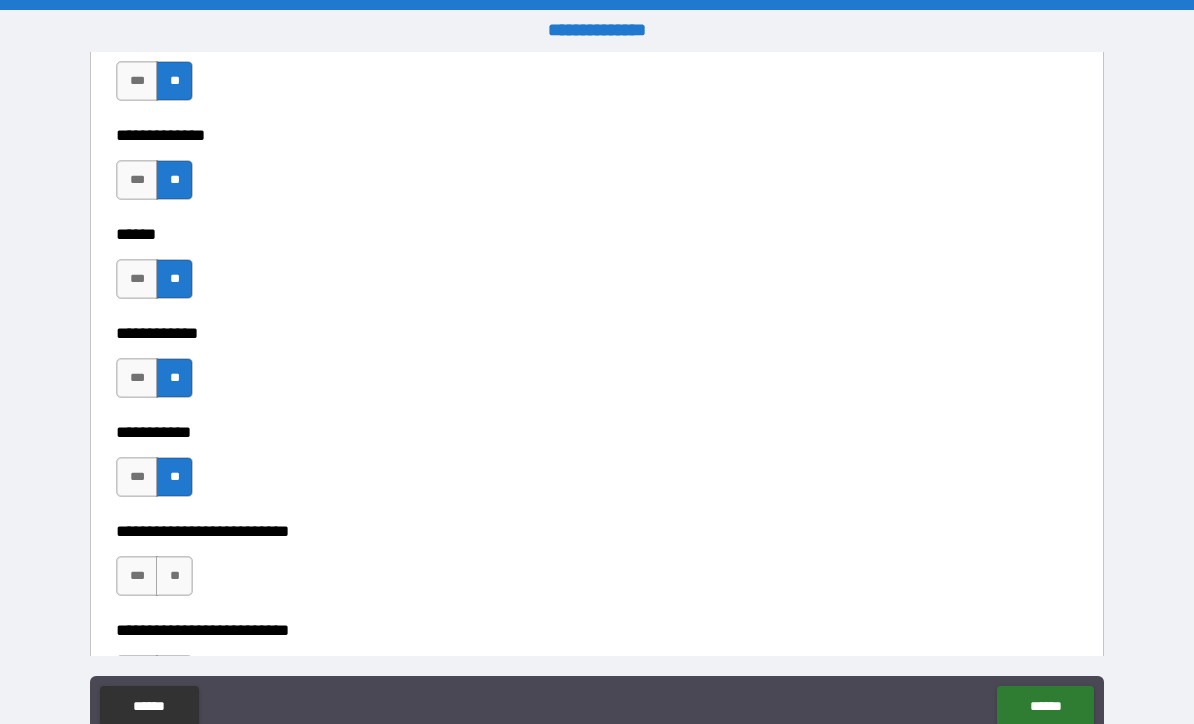 scroll, scrollTop: 4152, scrollLeft: 0, axis: vertical 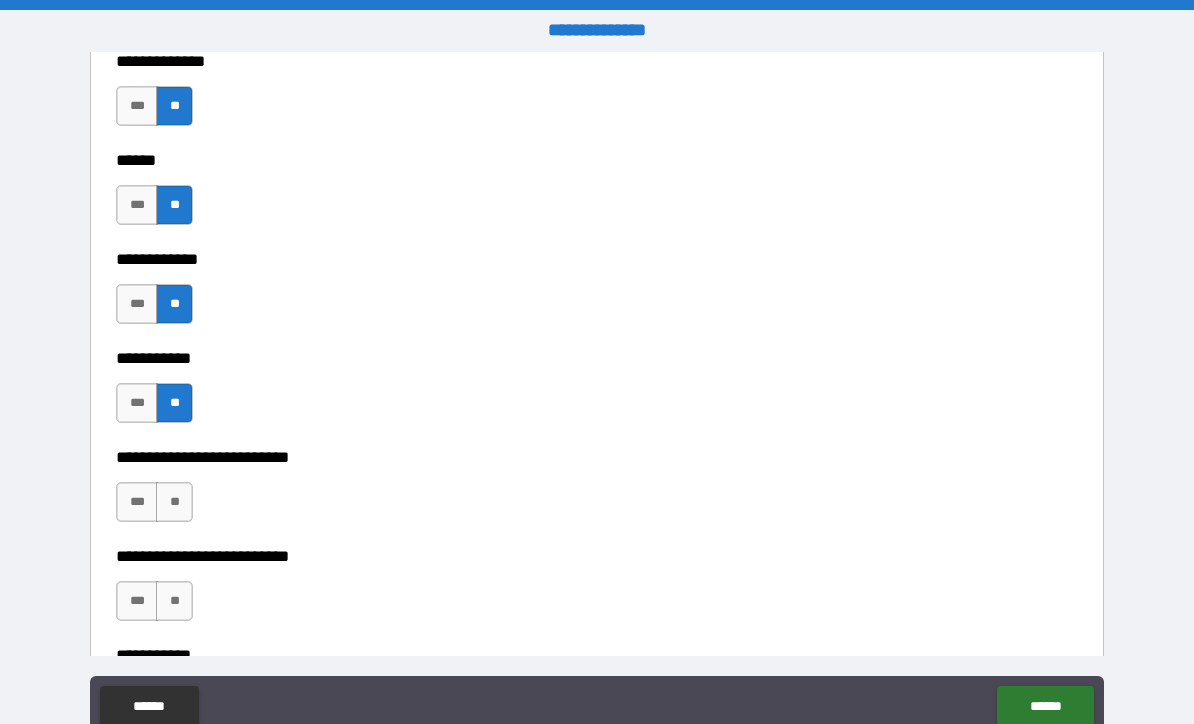 click on "**" at bounding box center (174, 502) 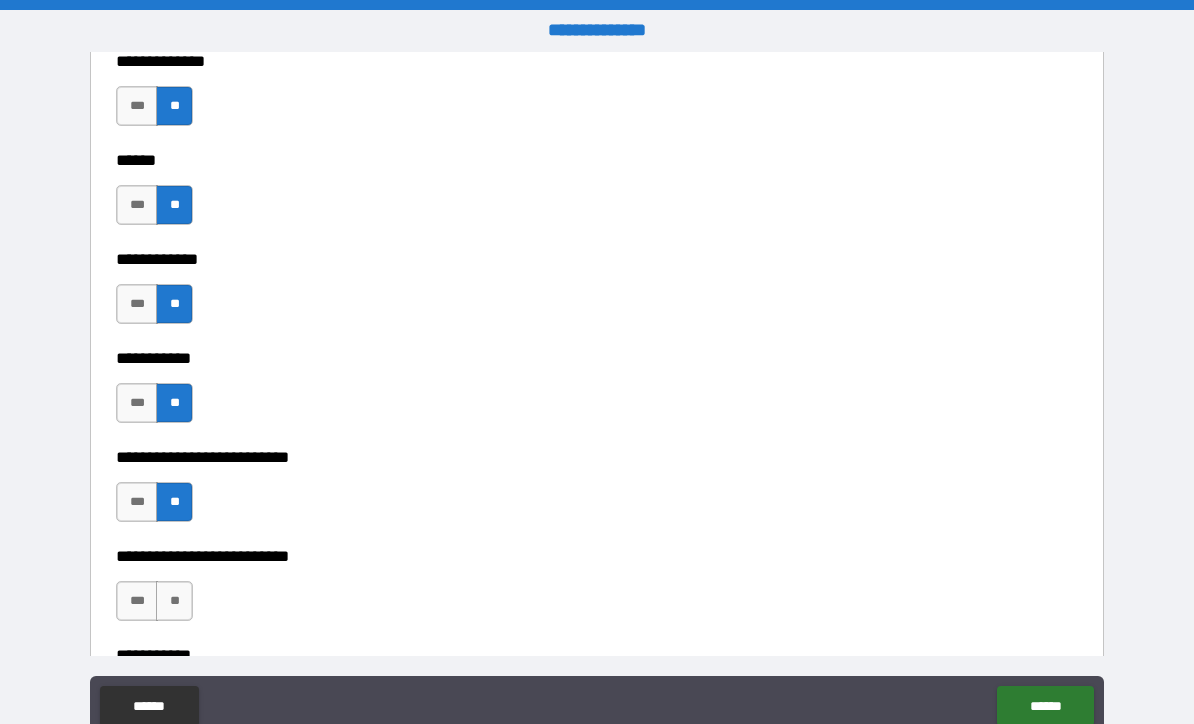 click on "**" at bounding box center [174, 601] 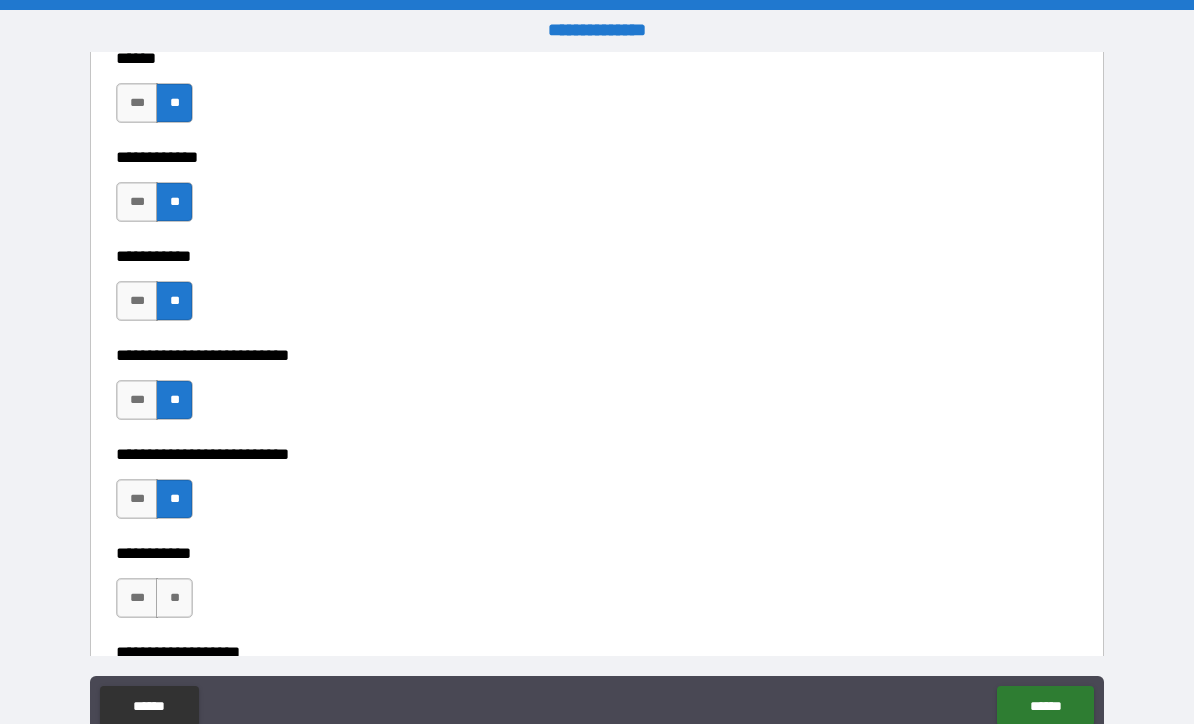 scroll, scrollTop: 4367, scrollLeft: 0, axis: vertical 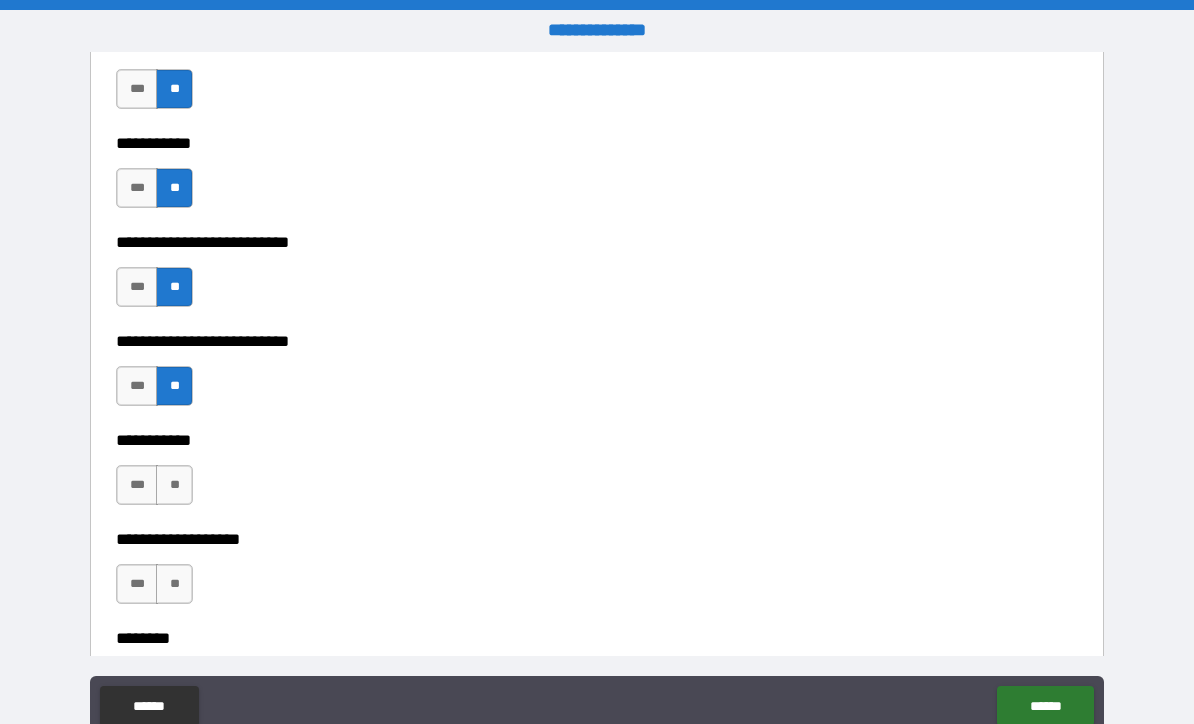 click on "**" at bounding box center [174, 485] 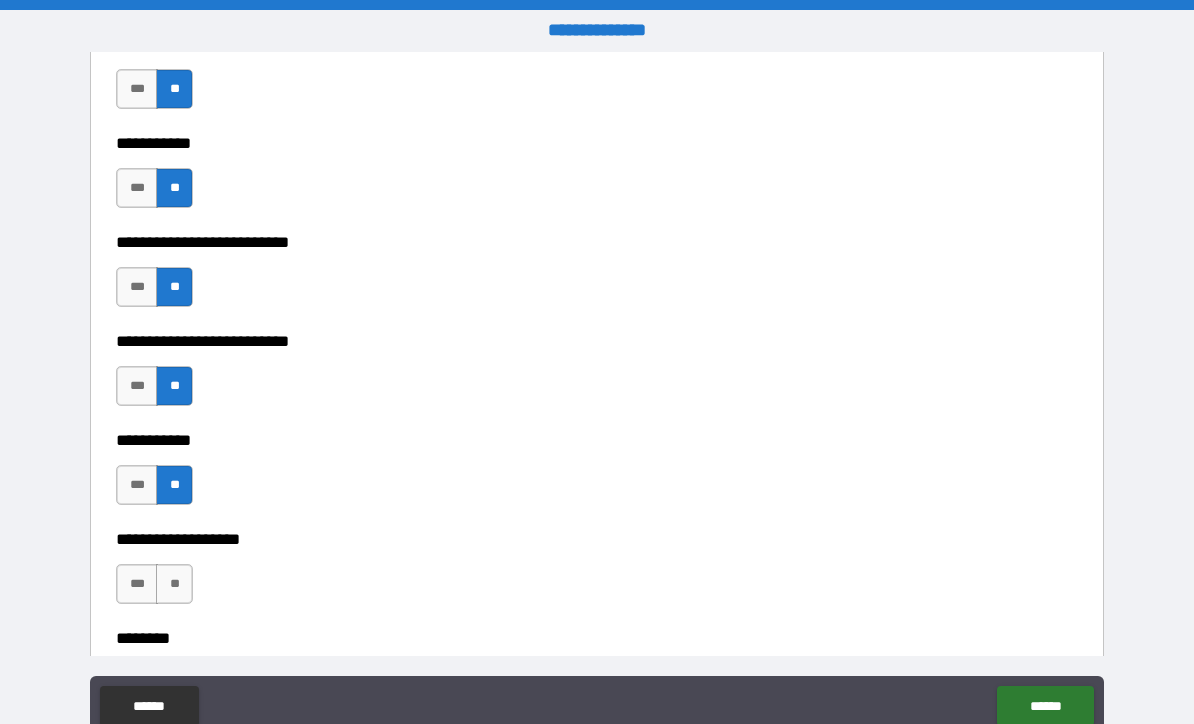 click on "**" at bounding box center (174, 584) 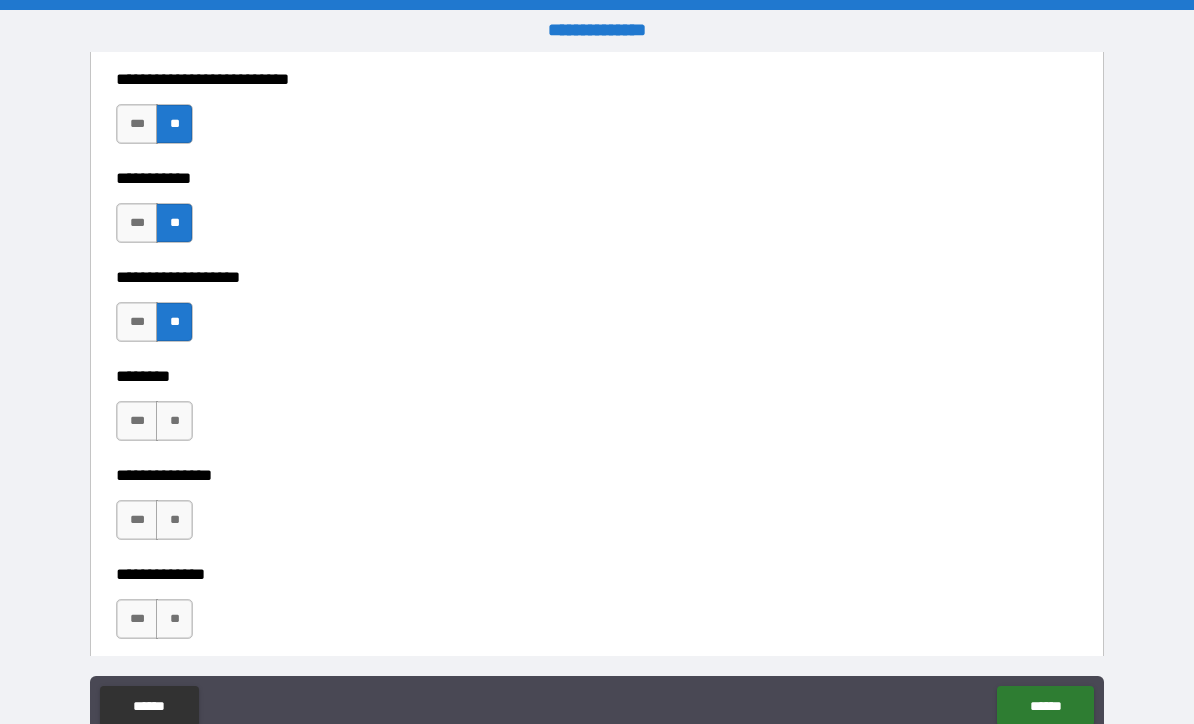 scroll, scrollTop: 4630, scrollLeft: 0, axis: vertical 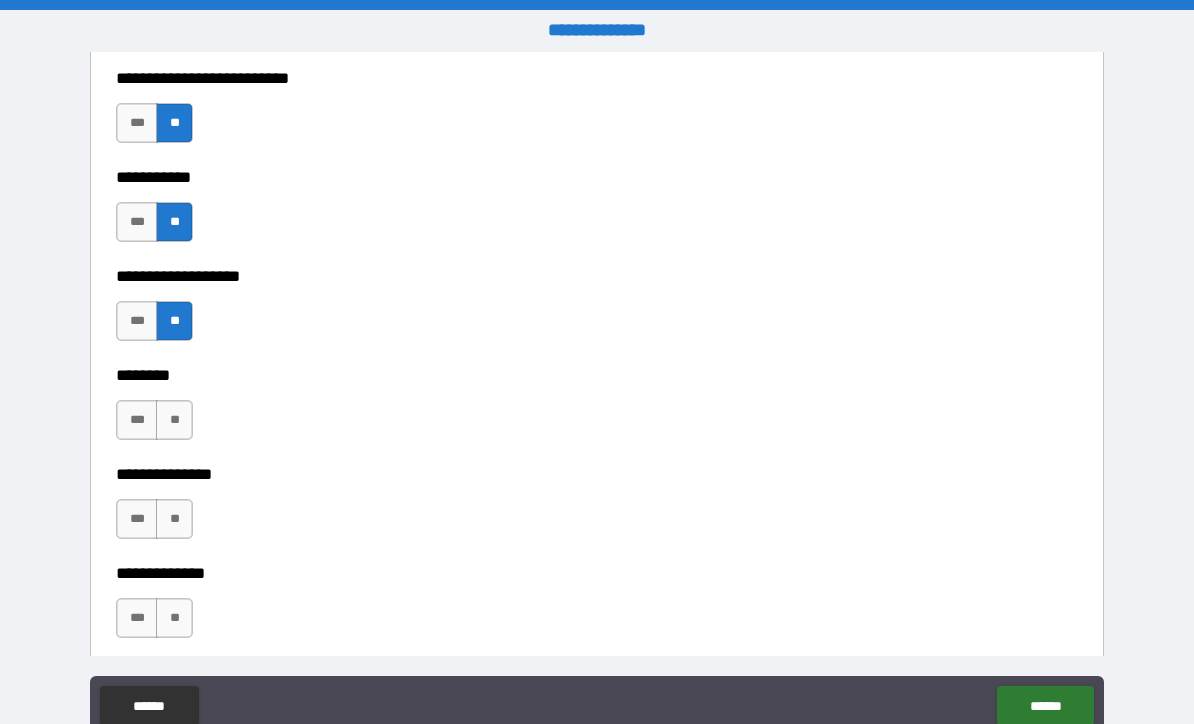click on "**" at bounding box center [174, 420] 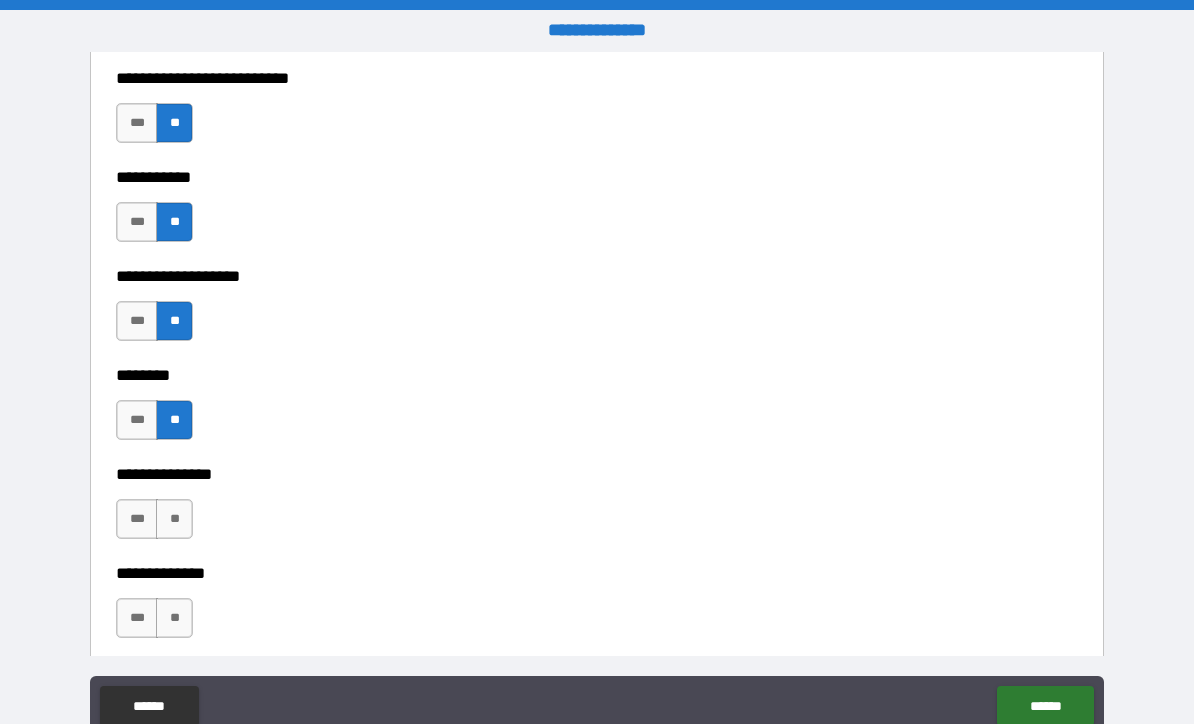 click on "**" at bounding box center (174, 519) 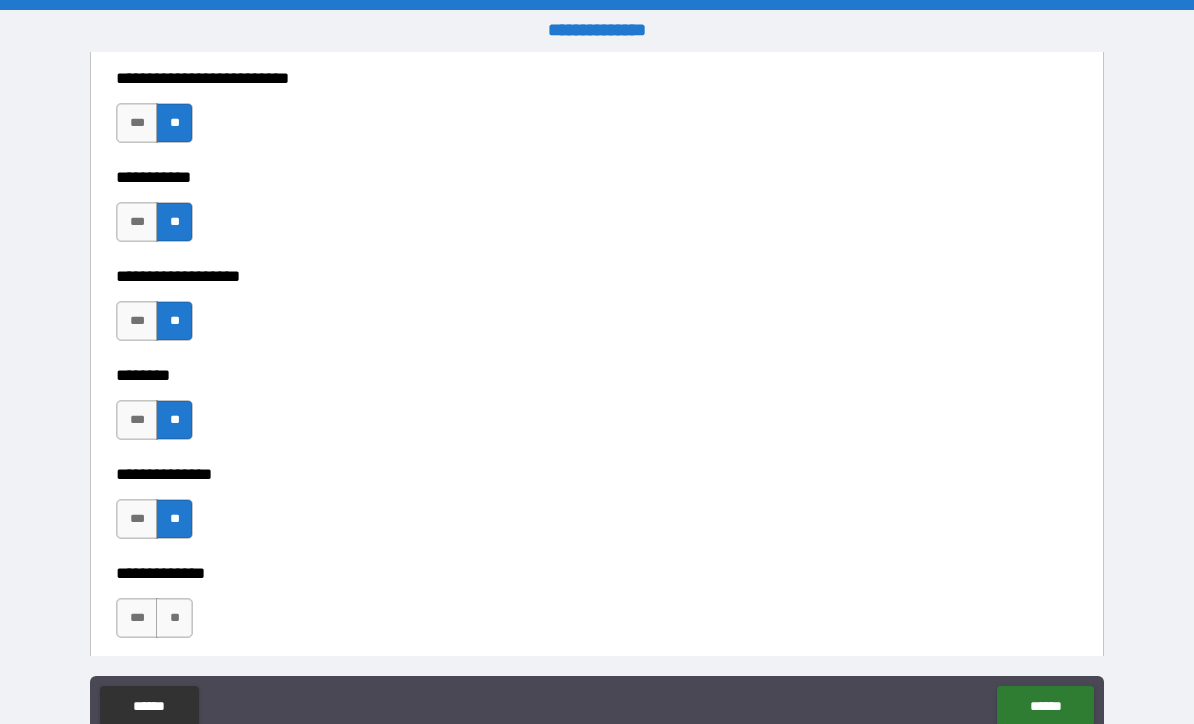 click on "**" at bounding box center [174, 618] 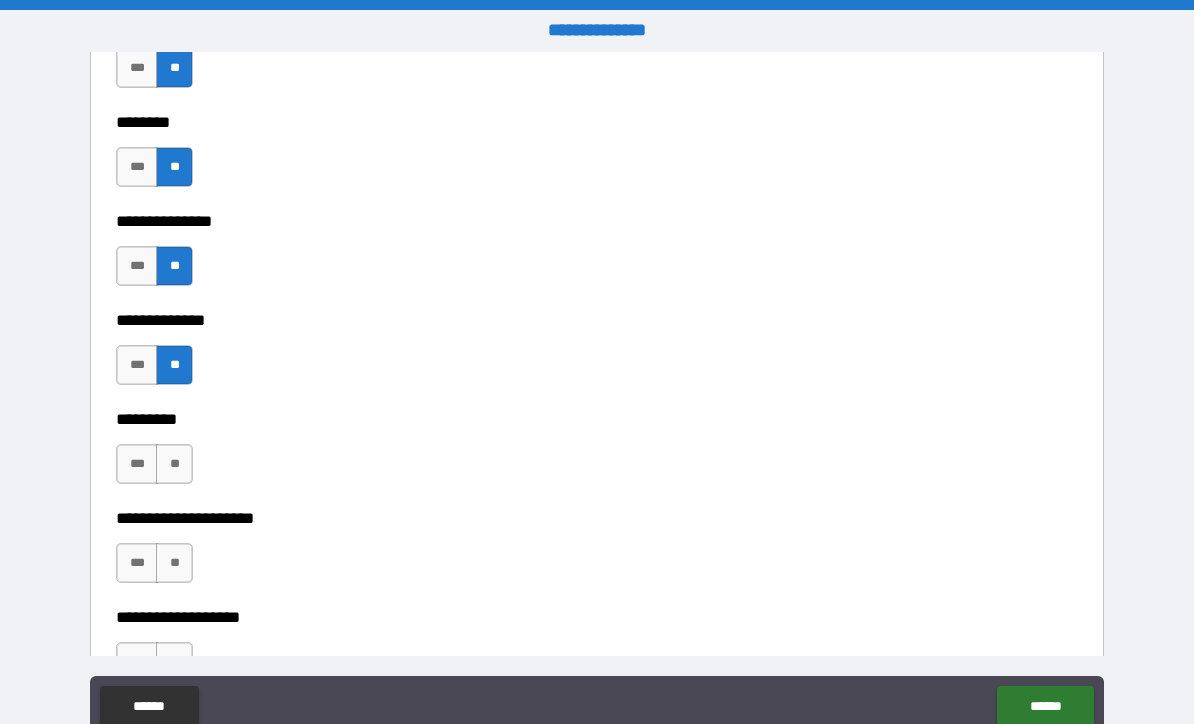 scroll, scrollTop: 4918, scrollLeft: 0, axis: vertical 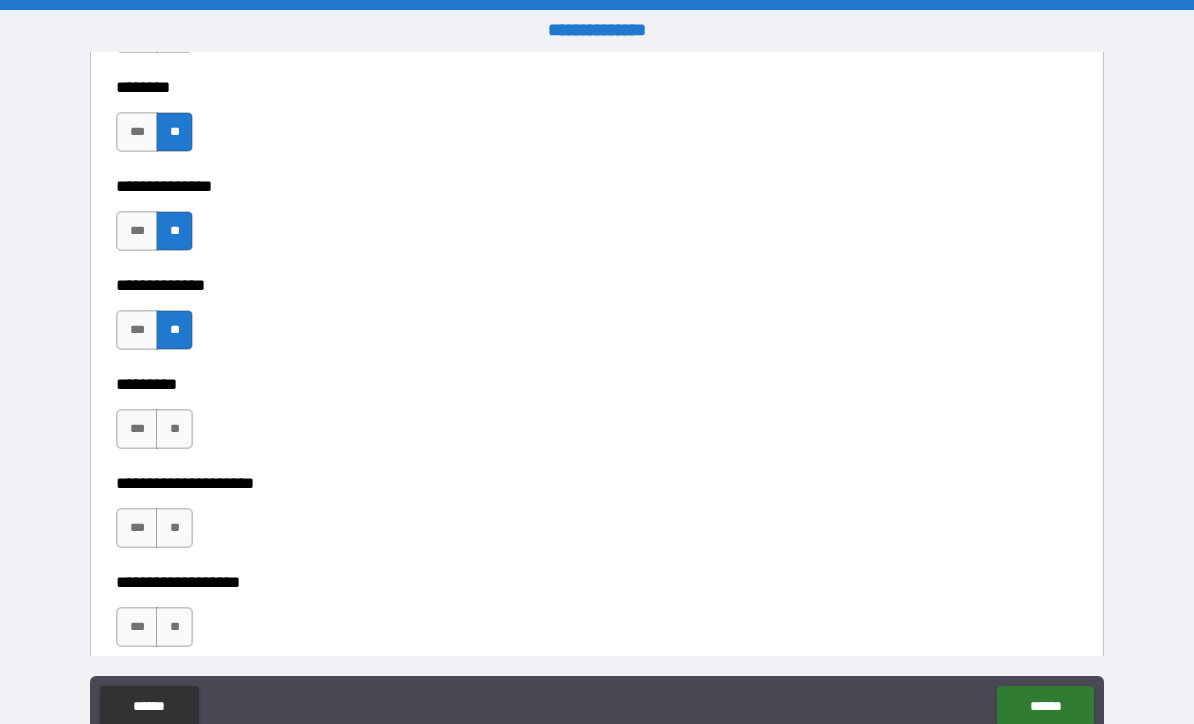 click on "**" at bounding box center (174, 429) 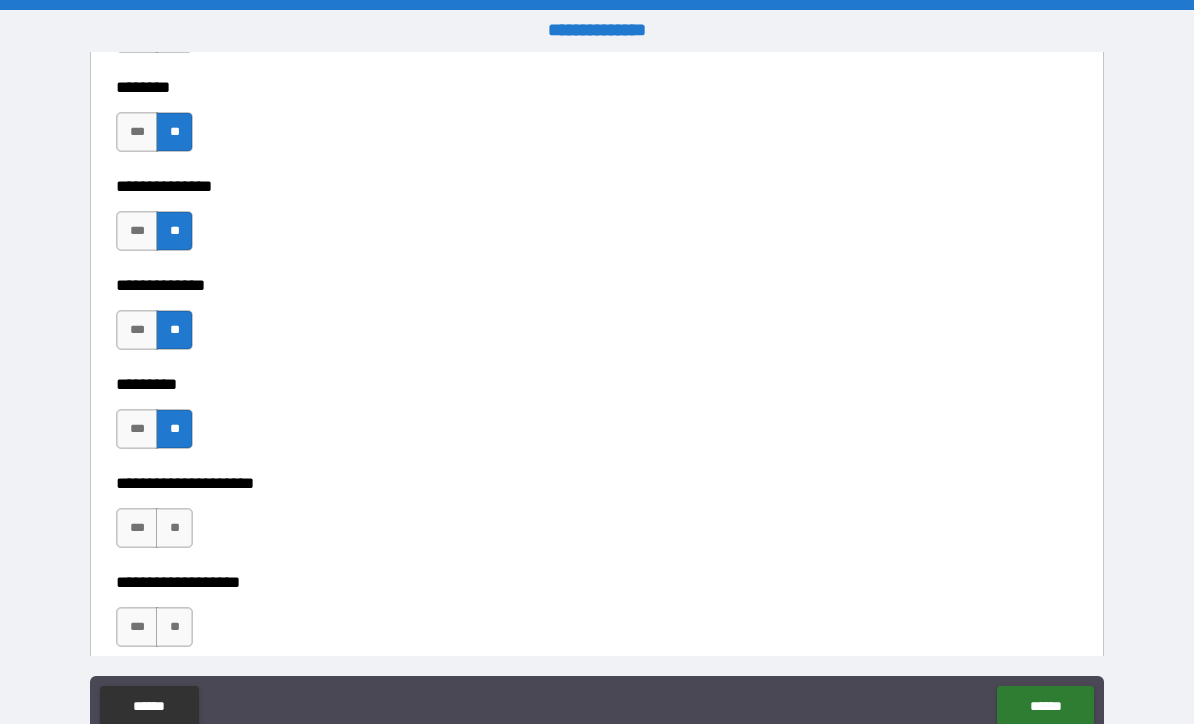 click on "**" at bounding box center (174, 528) 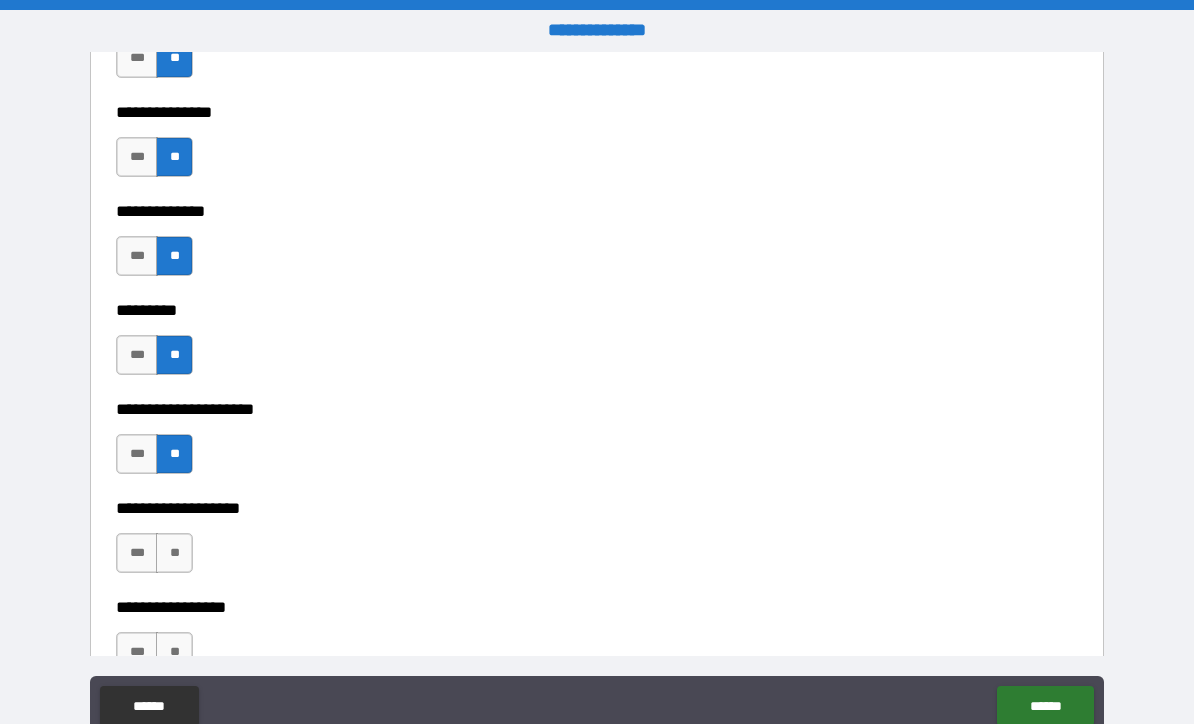 scroll, scrollTop: 5068, scrollLeft: 0, axis: vertical 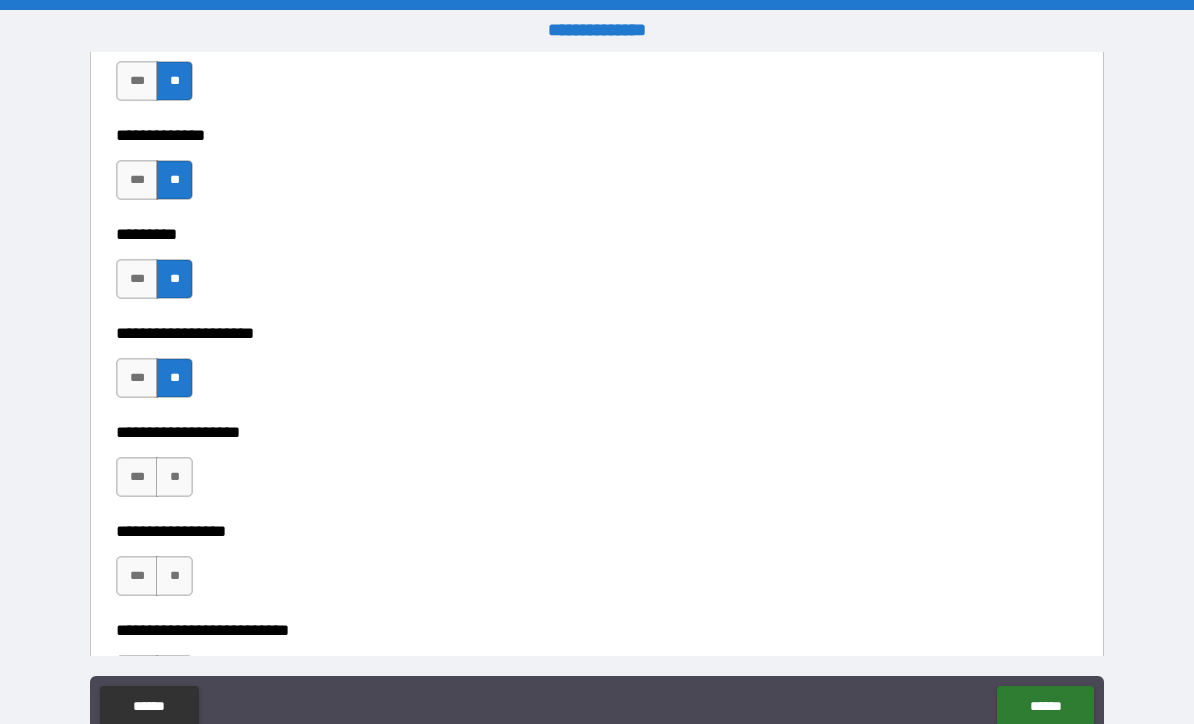 click on "**" at bounding box center (174, 477) 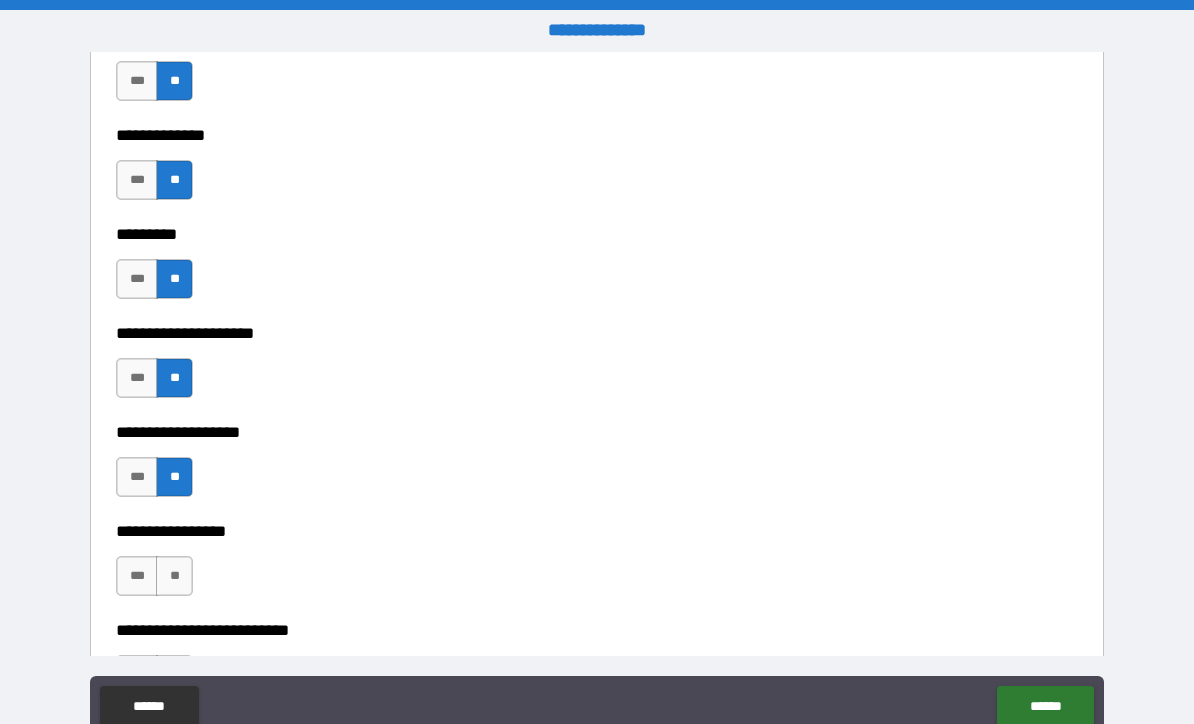 click on "**" at bounding box center (174, 576) 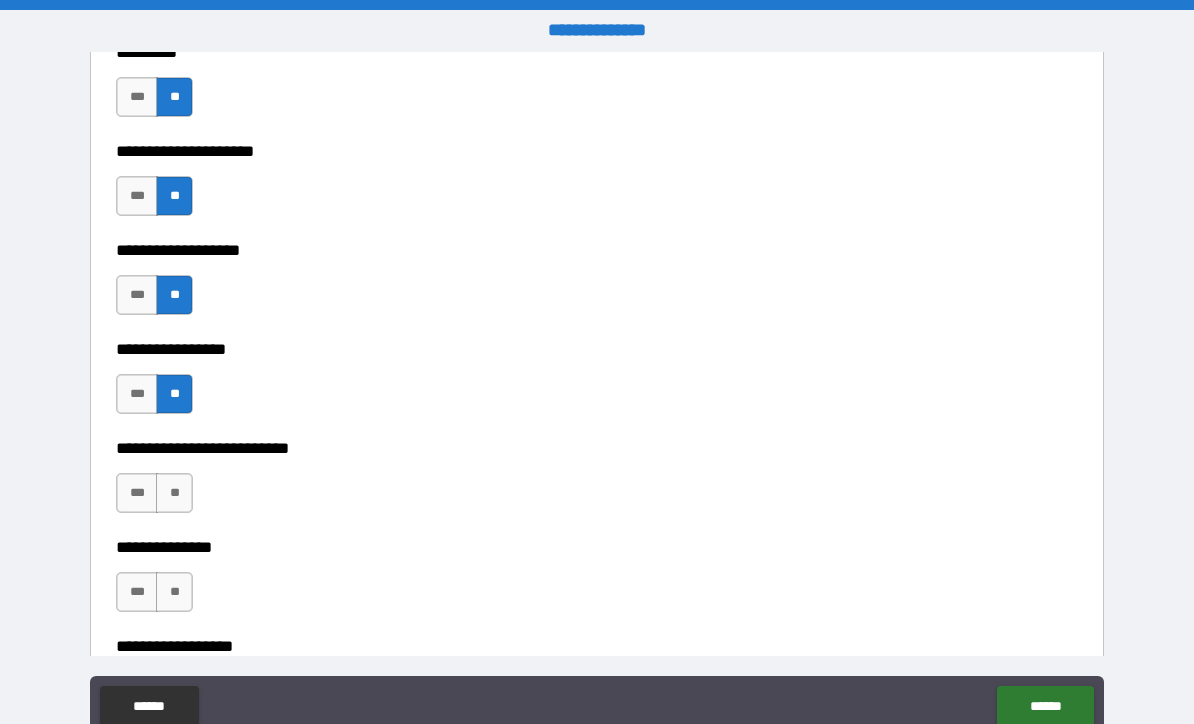 scroll, scrollTop: 5262, scrollLeft: 0, axis: vertical 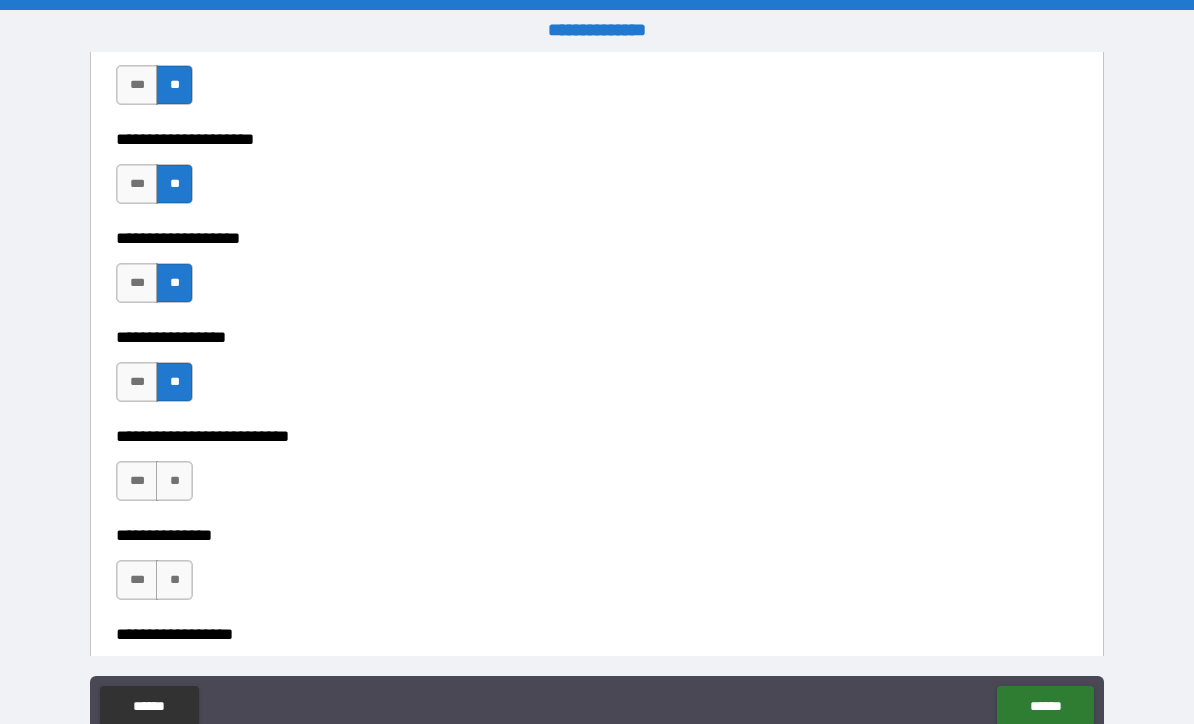 click on "**" at bounding box center (174, 481) 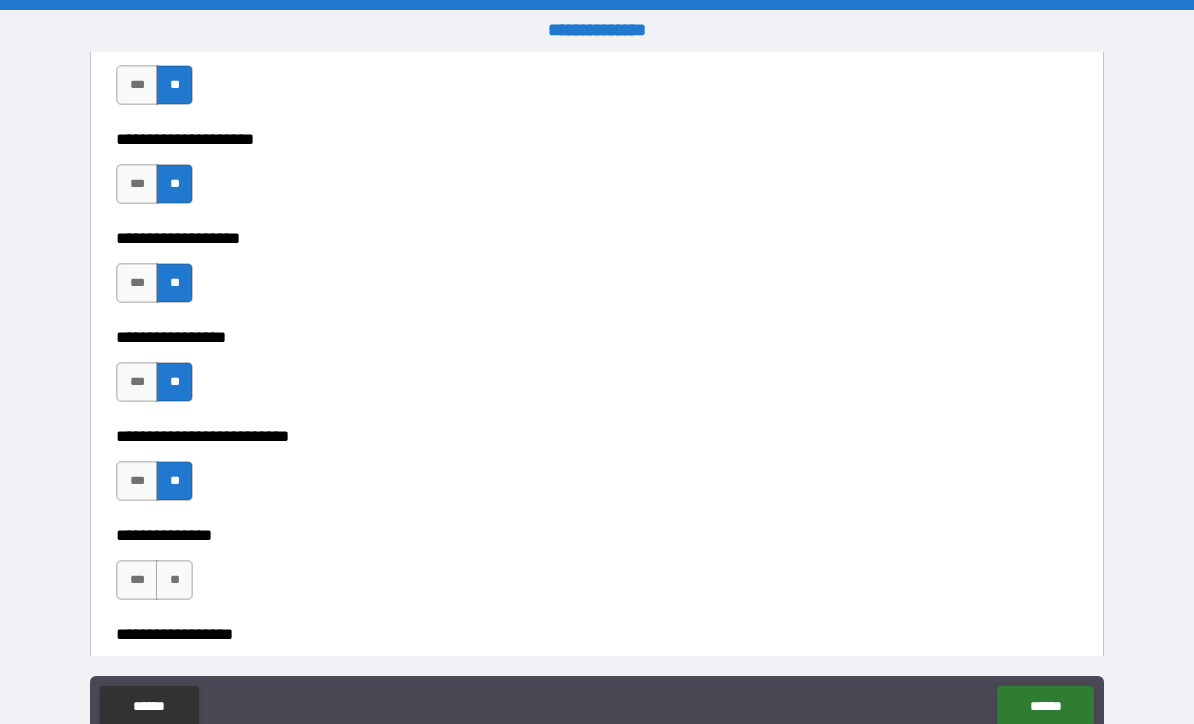 click on "**" at bounding box center [174, 580] 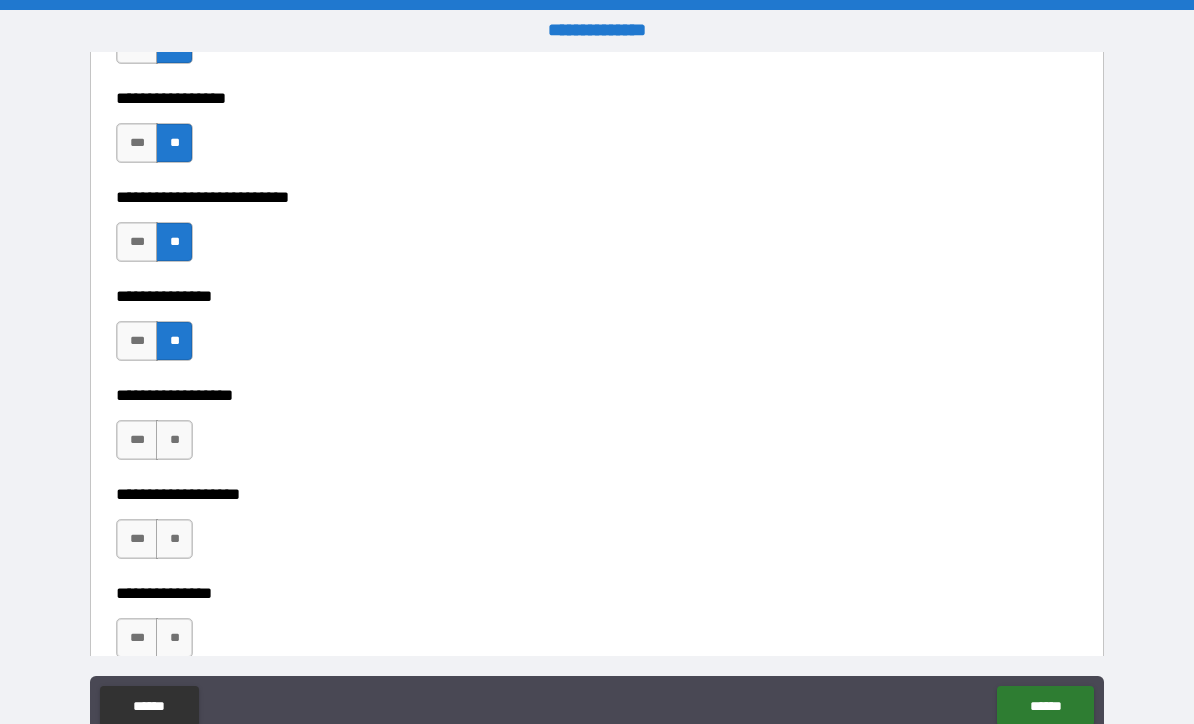 click on "**" at bounding box center [174, 440] 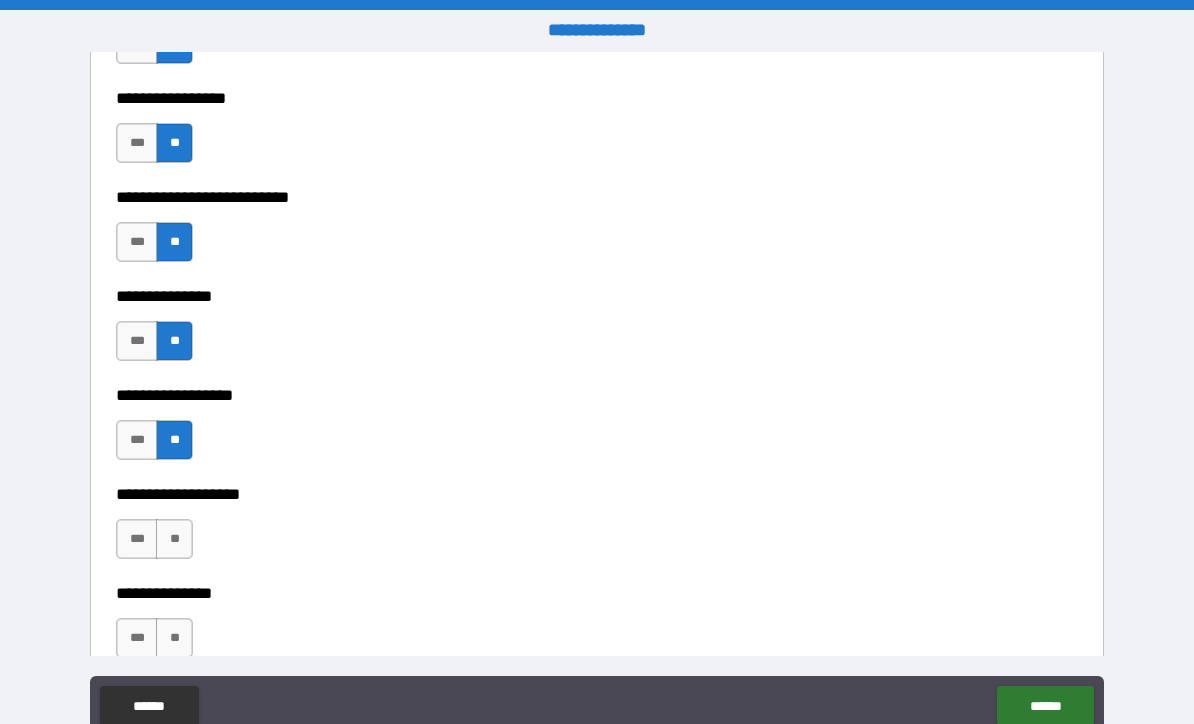 click on "**" at bounding box center [174, 539] 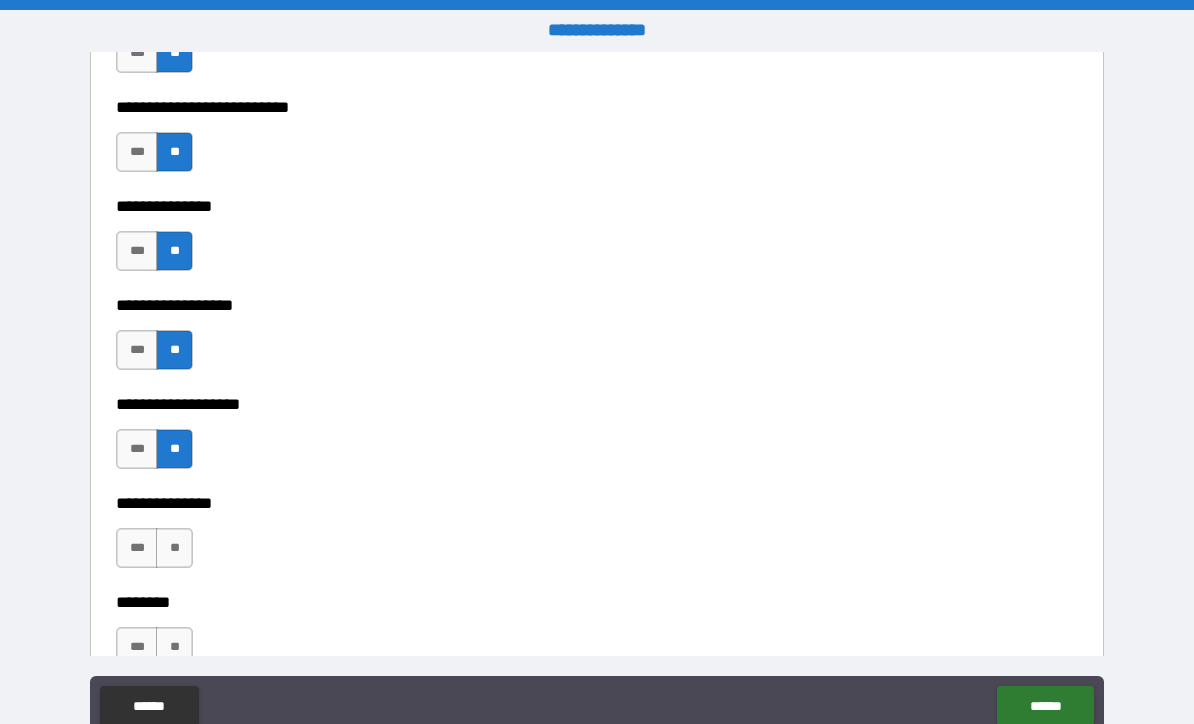 scroll, scrollTop: 5632, scrollLeft: 0, axis: vertical 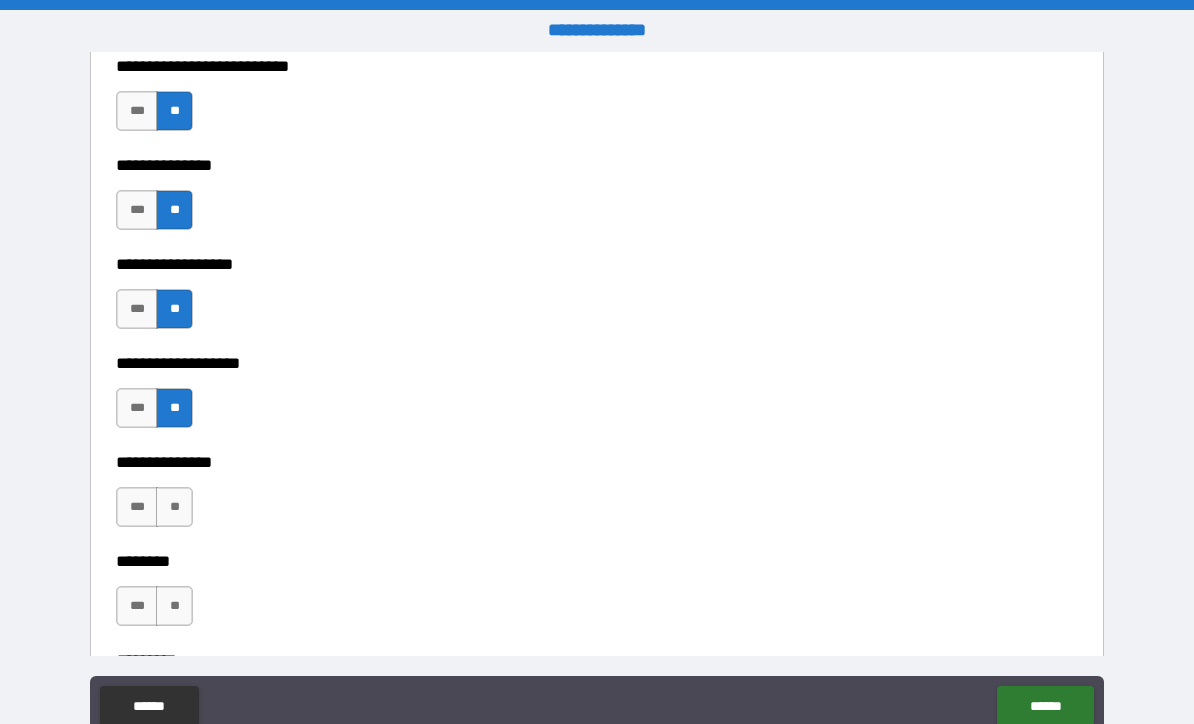 click on "**" at bounding box center (174, 507) 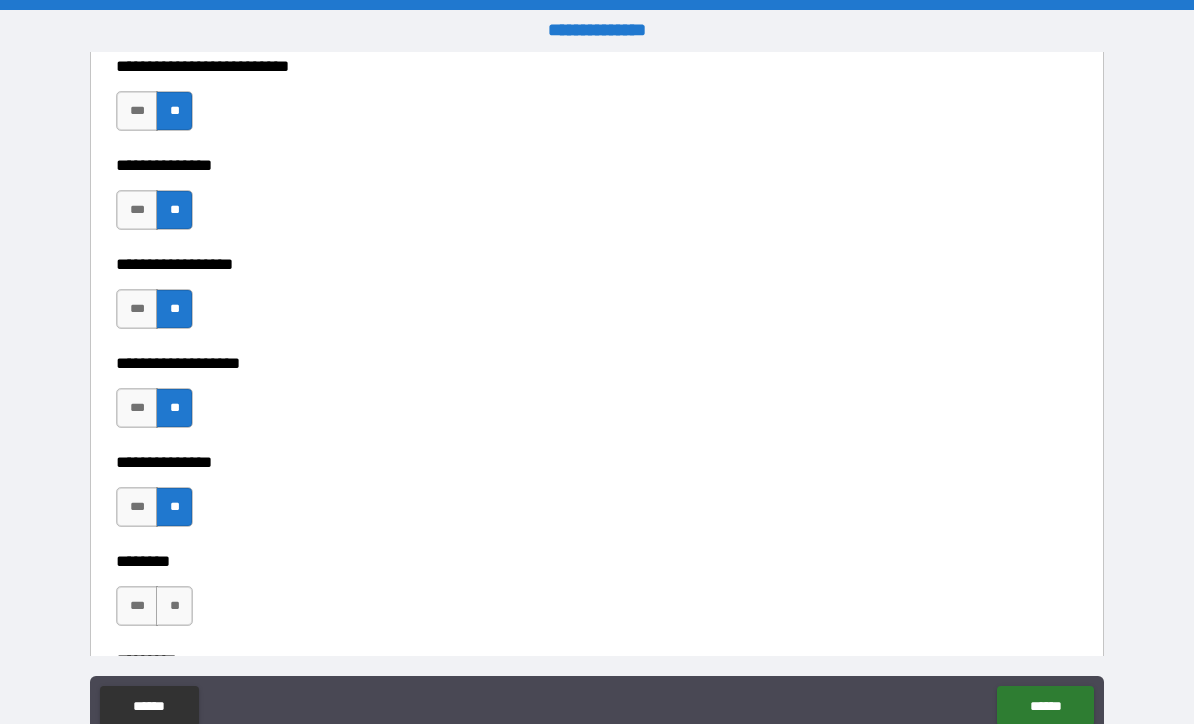 click on "**" at bounding box center (174, 606) 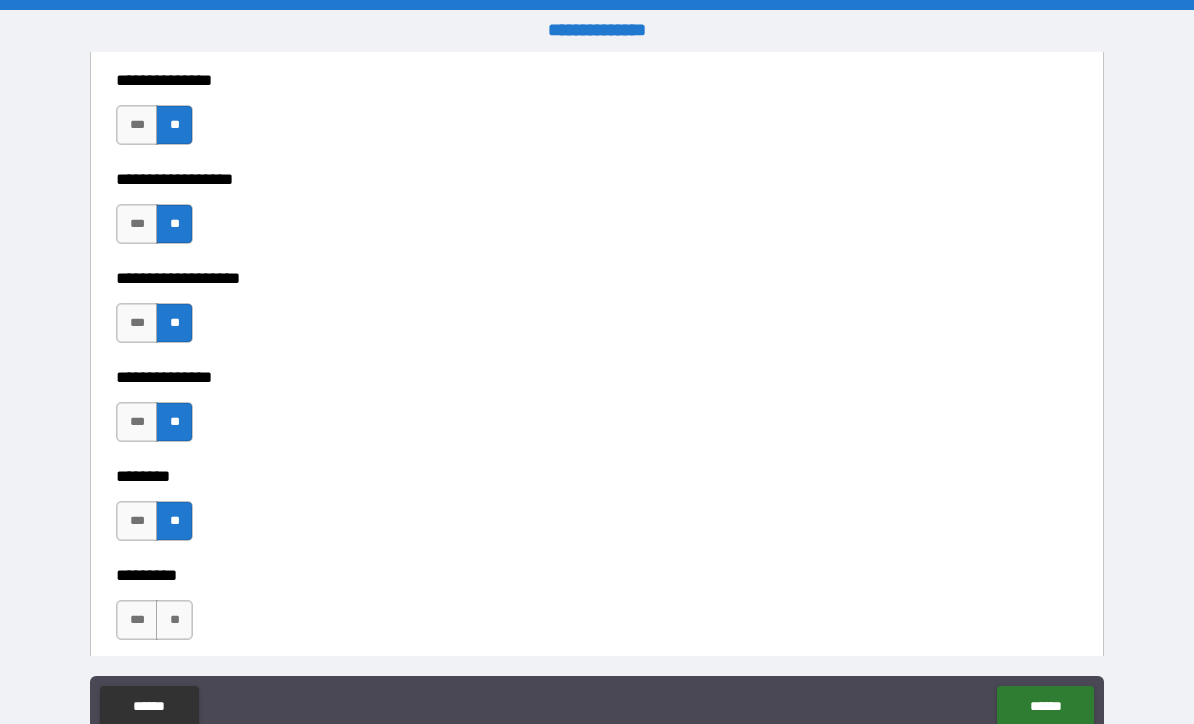scroll, scrollTop: 5860, scrollLeft: 0, axis: vertical 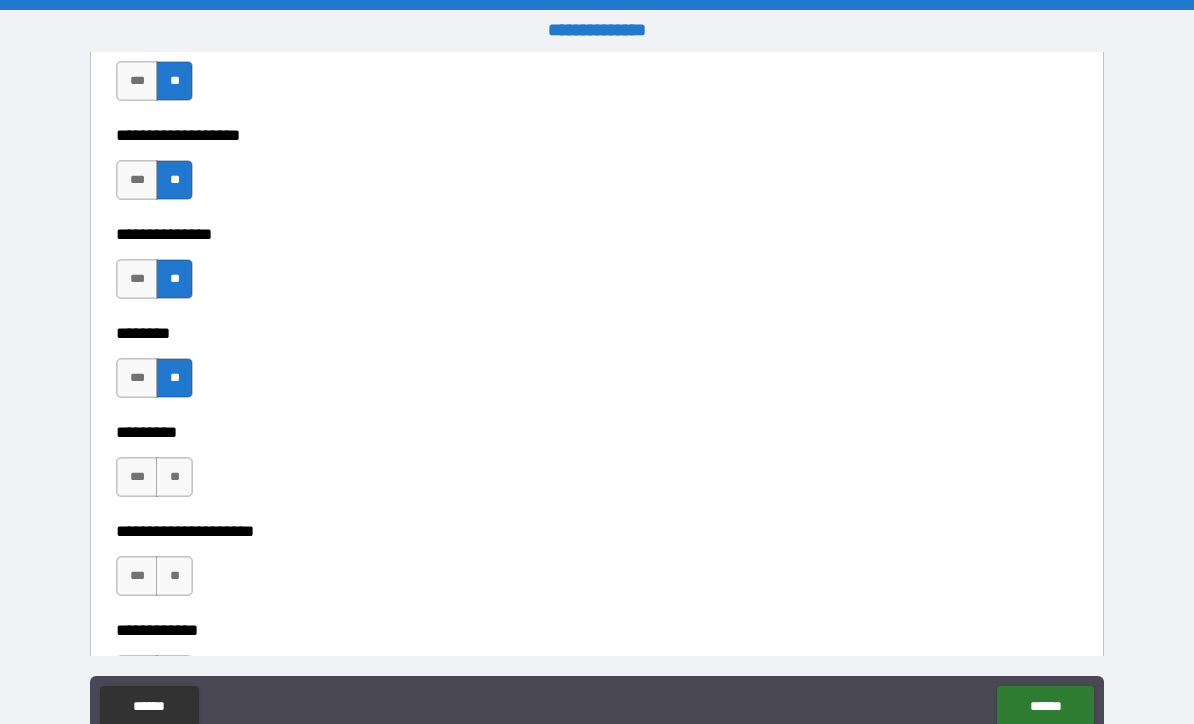 click on "**" at bounding box center [174, 477] 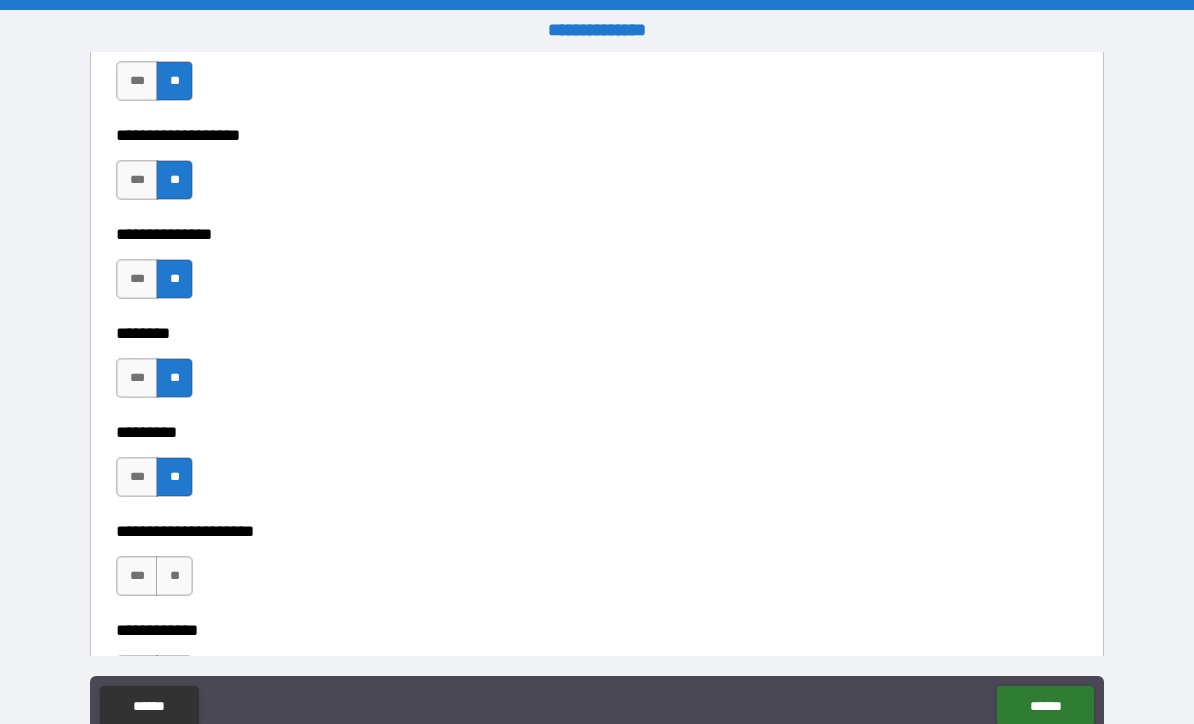 click on "**" at bounding box center (174, 576) 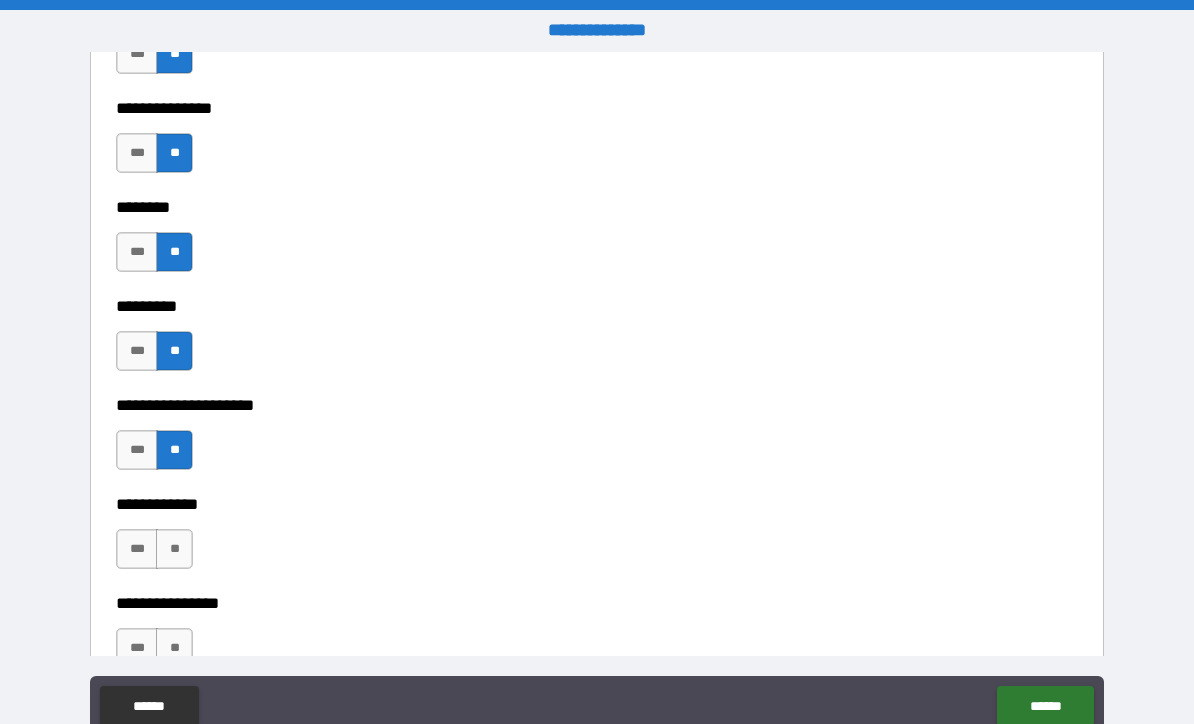 scroll, scrollTop: 6056, scrollLeft: 0, axis: vertical 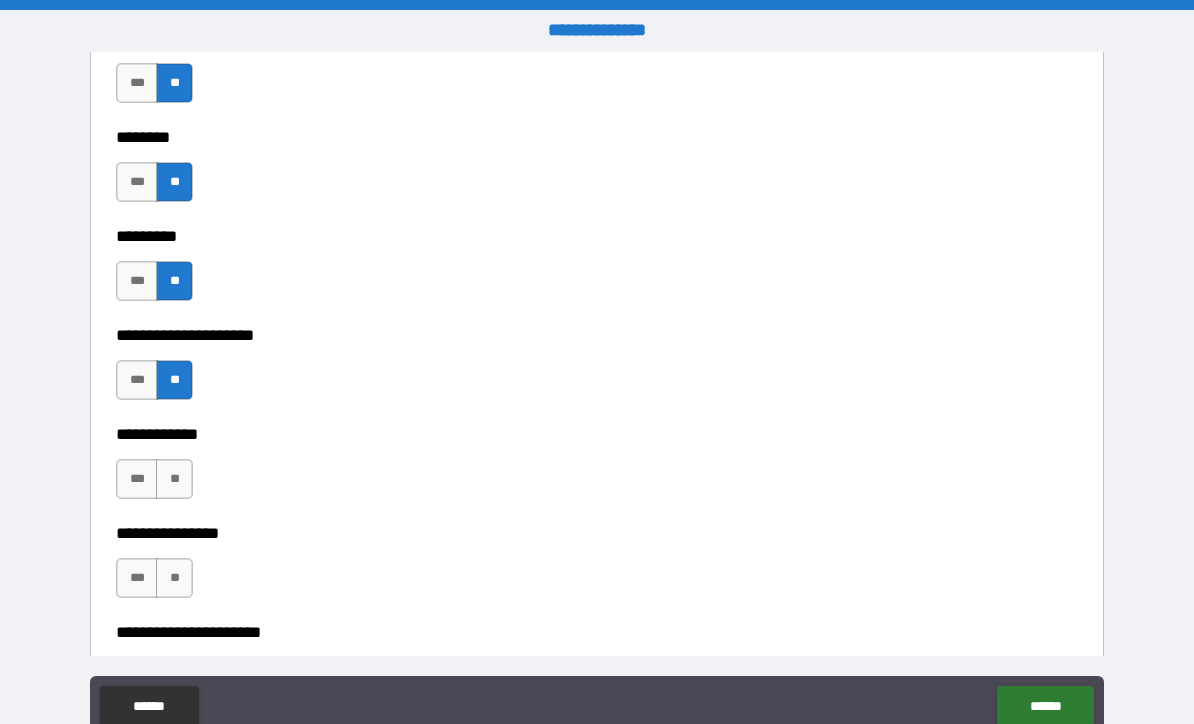 click on "**" at bounding box center [174, 479] 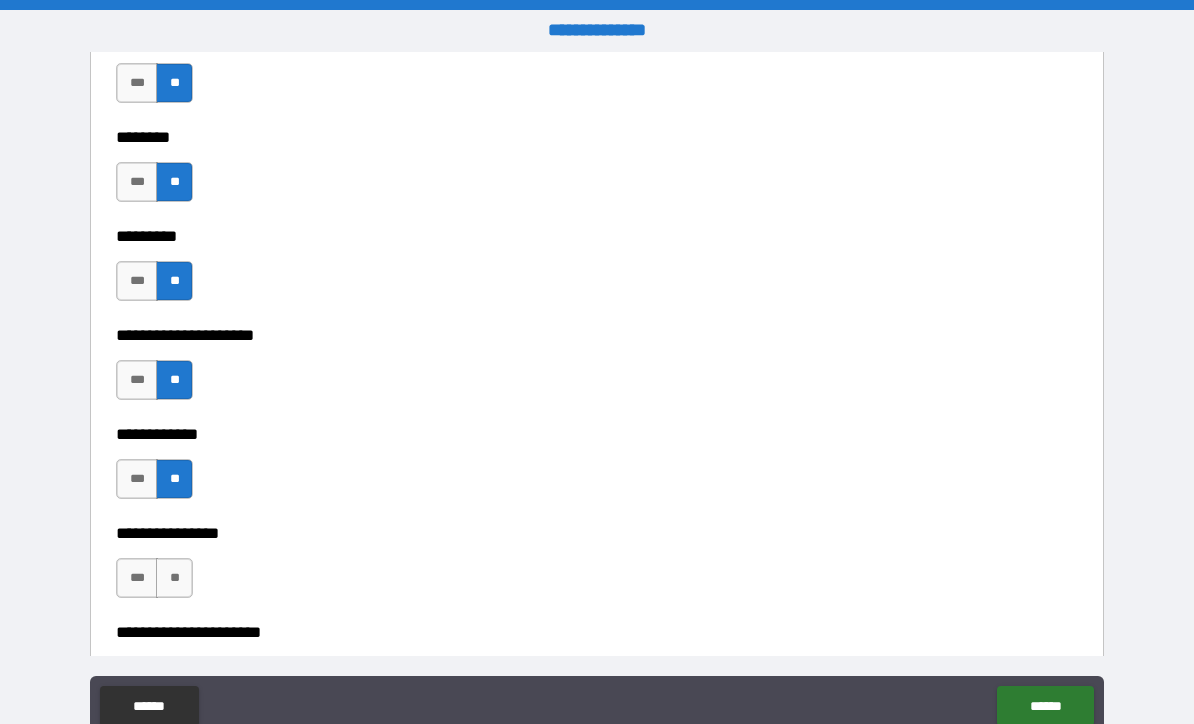 click on "**" at bounding box center [174, 578] 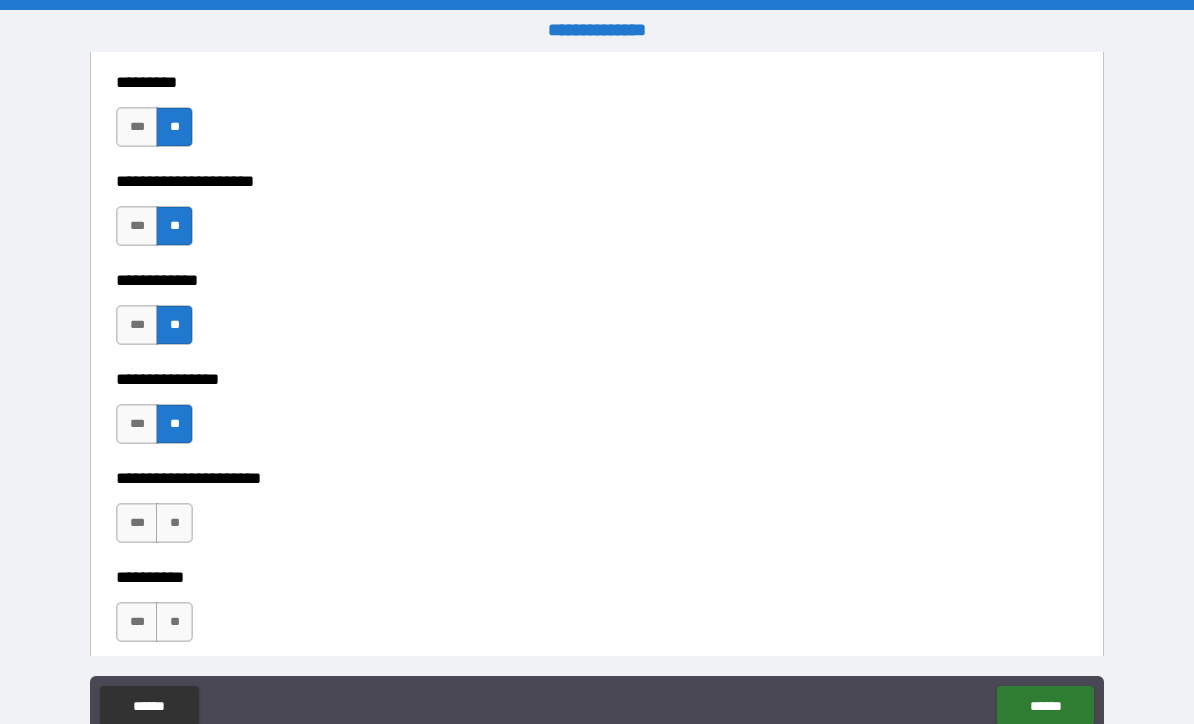 scroll, scrollTop: 6256, scrollLeft: 0, axis: vertical 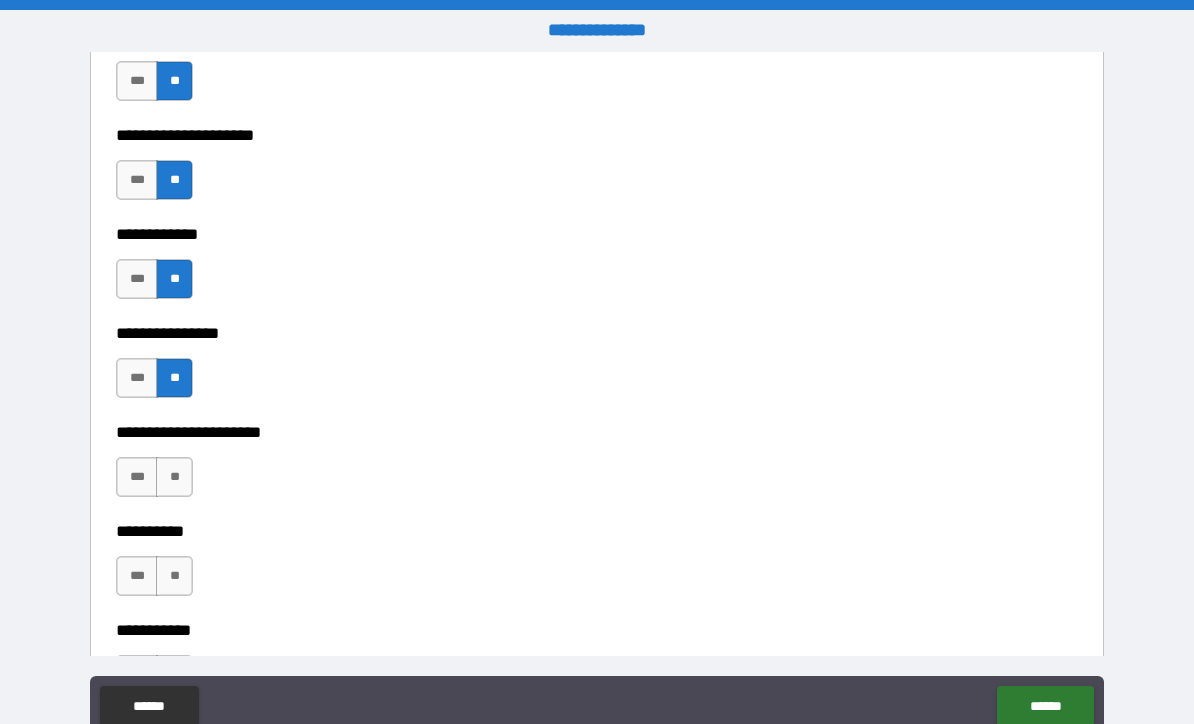 click on "**" at bounding box center (174, 477) 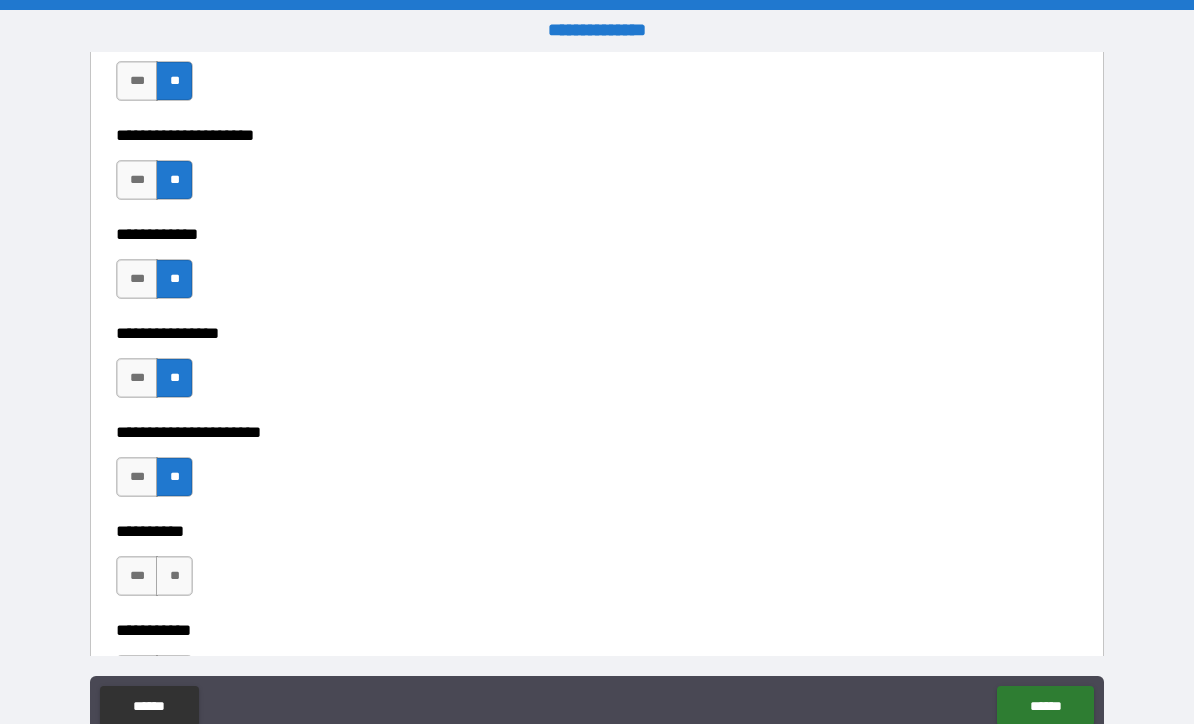 click on "**" at bounding box center (174, 576) 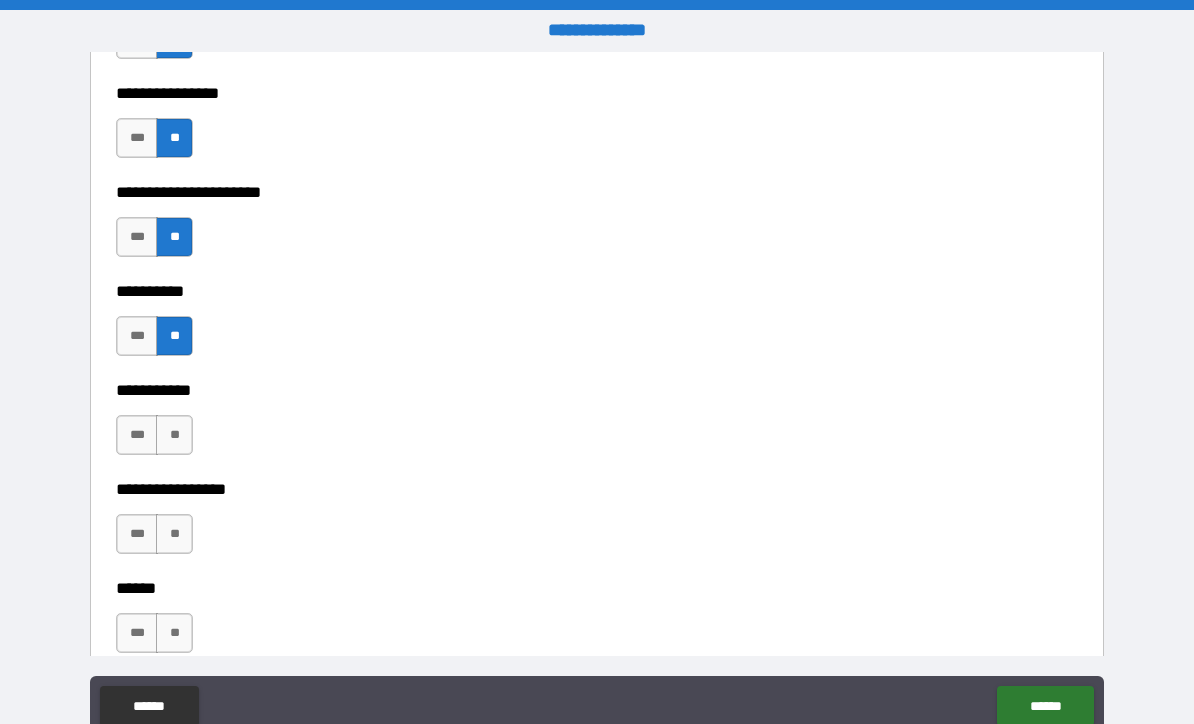 scroll, scrollTop: 6494, scrollLeft: 0, axis: vertical 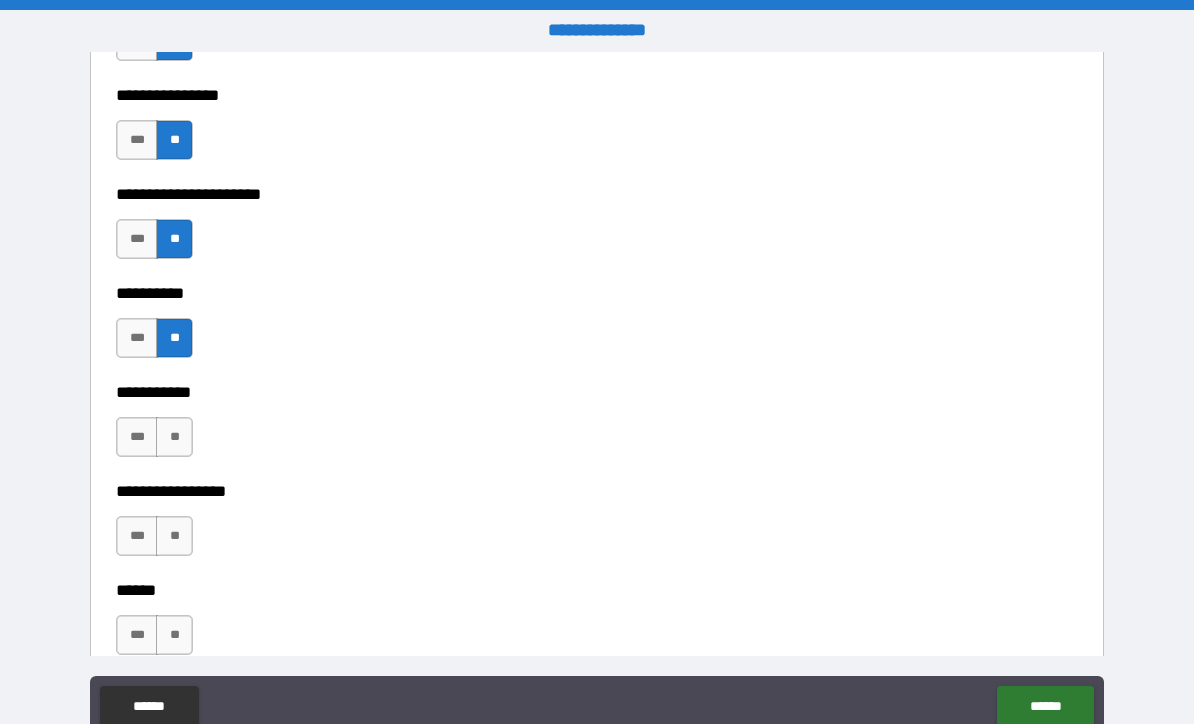 click on "**" at bounding box center (174, 536) 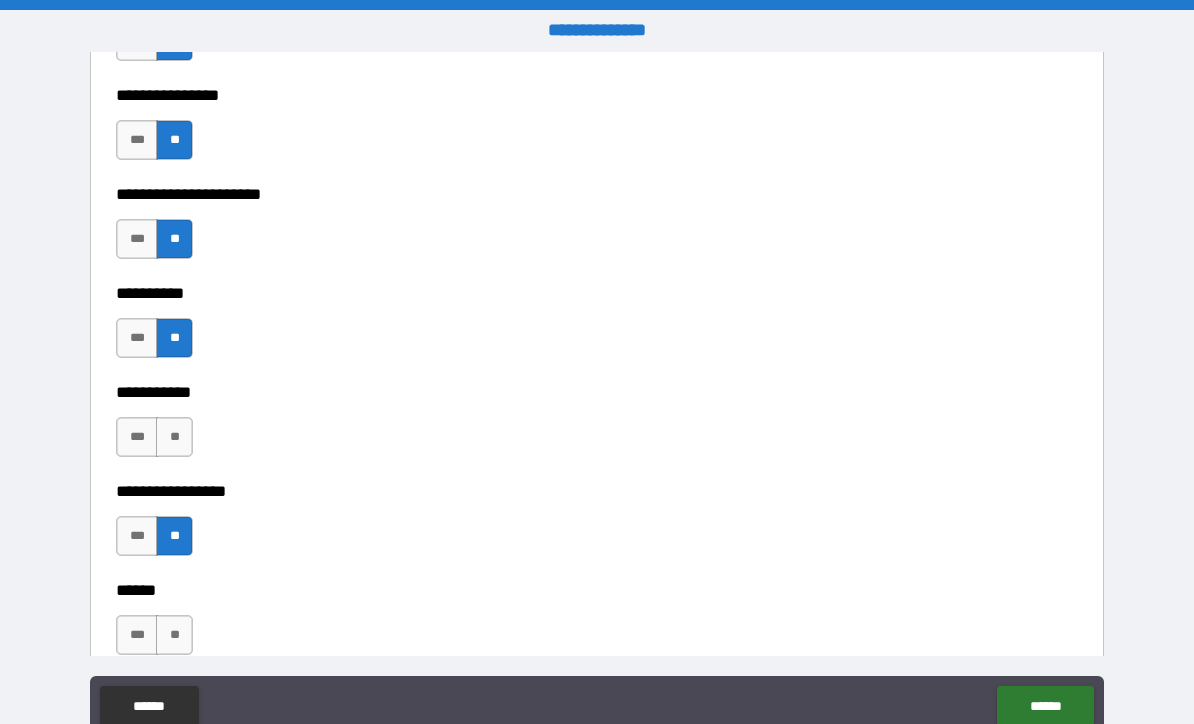 click on "**" at bounding box center (174, 437) 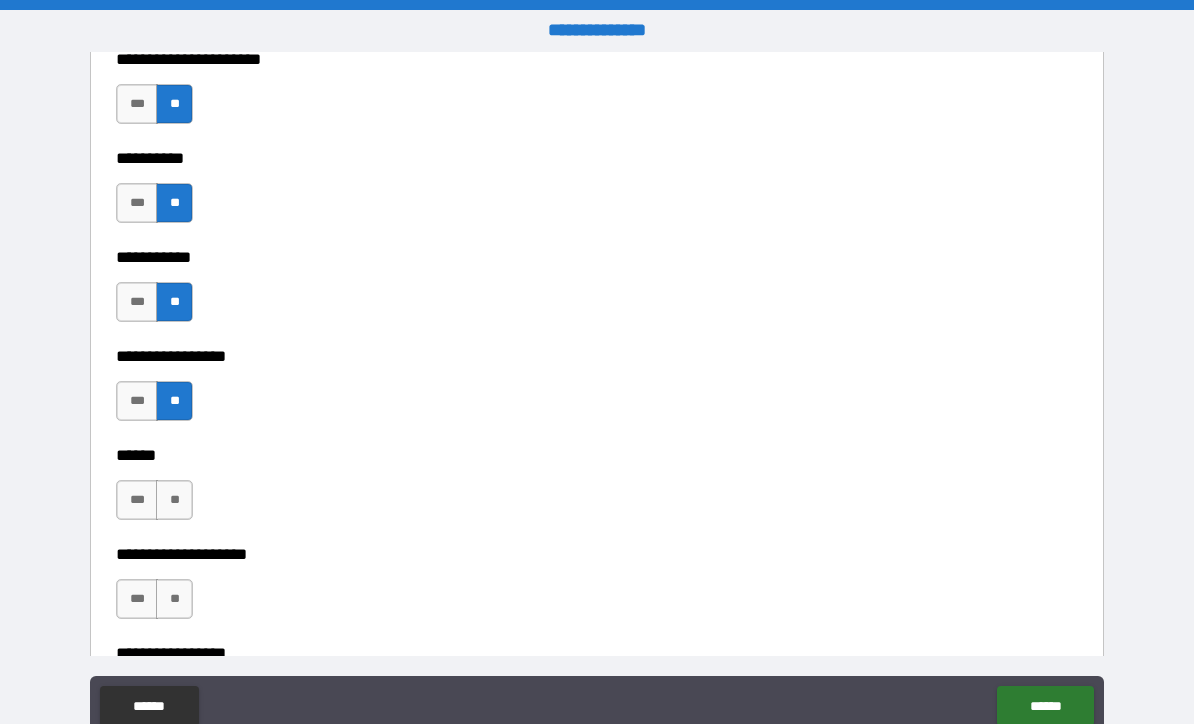 scroll, scrollTop: 6778, scrollLeft: 0, axis: vertical 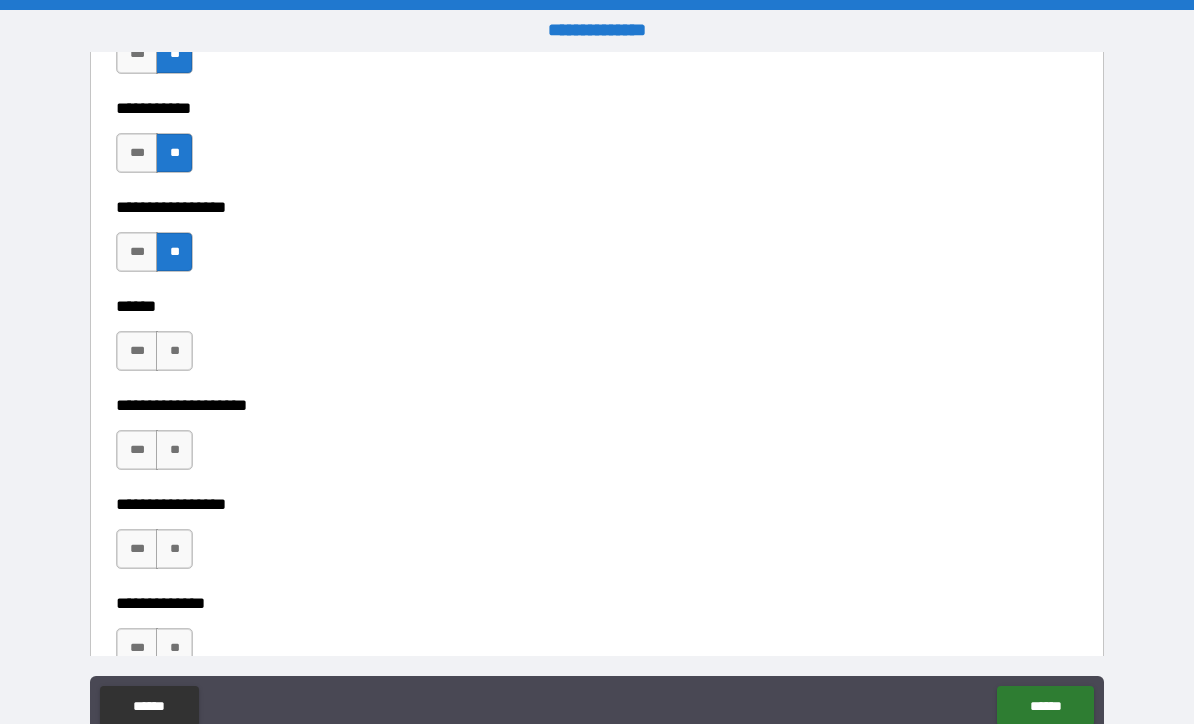click on "**" at bounding box center [174, 351] 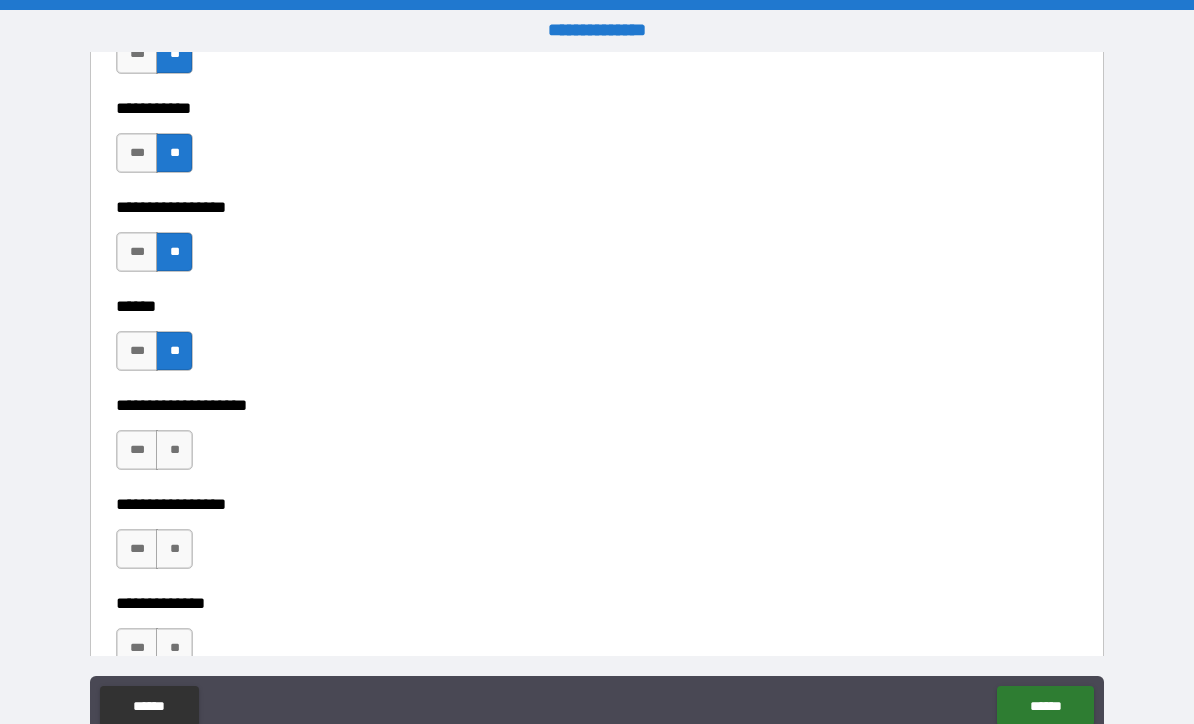 click on "**********" at bounding box center (597, 490) 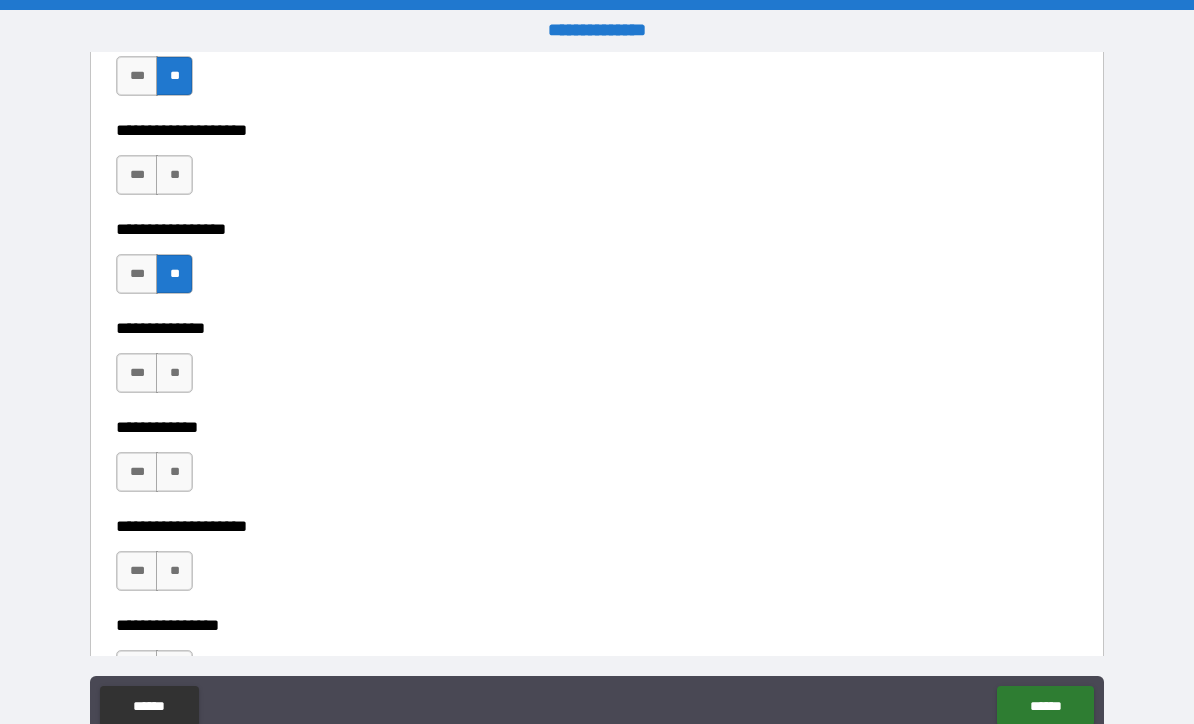 scroll, scrollTop: 7052, scrollLeft: 0, axis: vertical 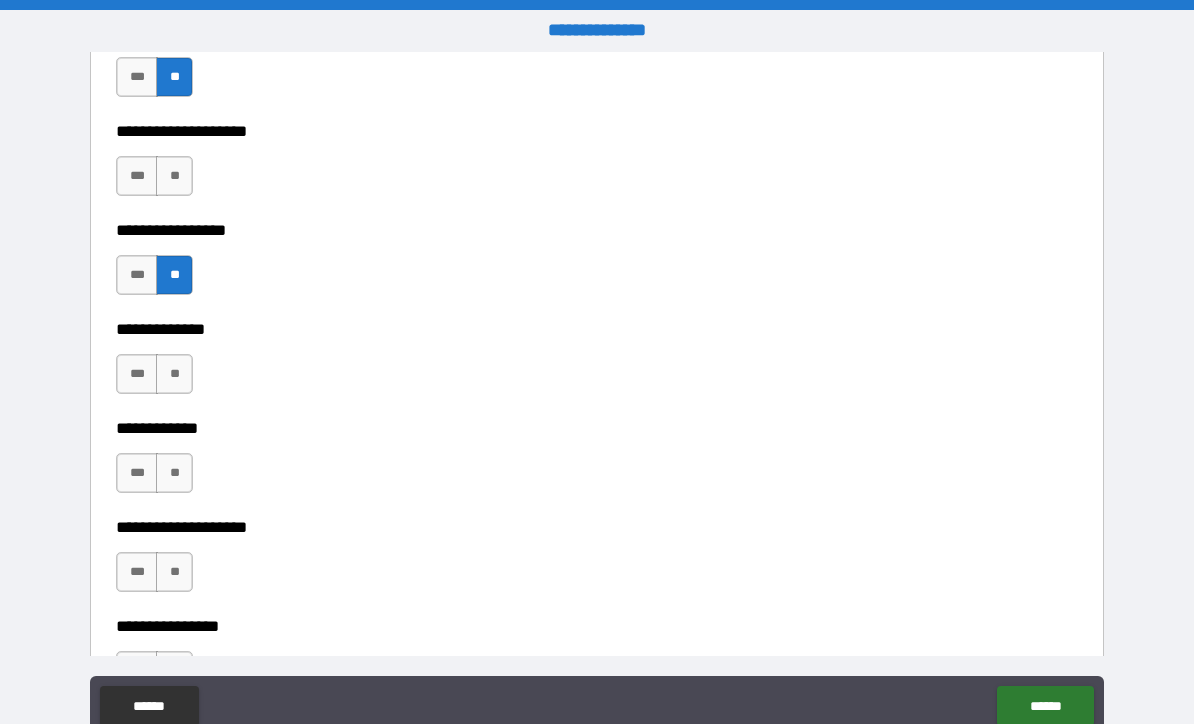 click on "**" at bounding box center (174, 176) 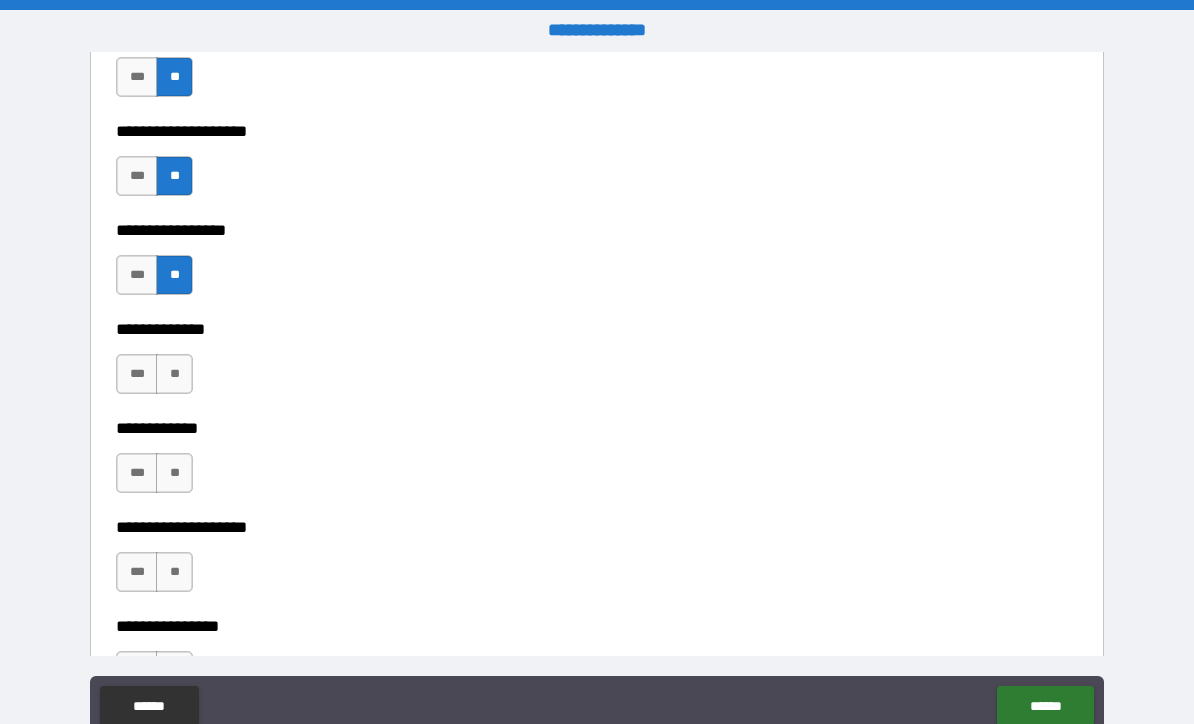 click on "**" at bounding box center [174, 374] 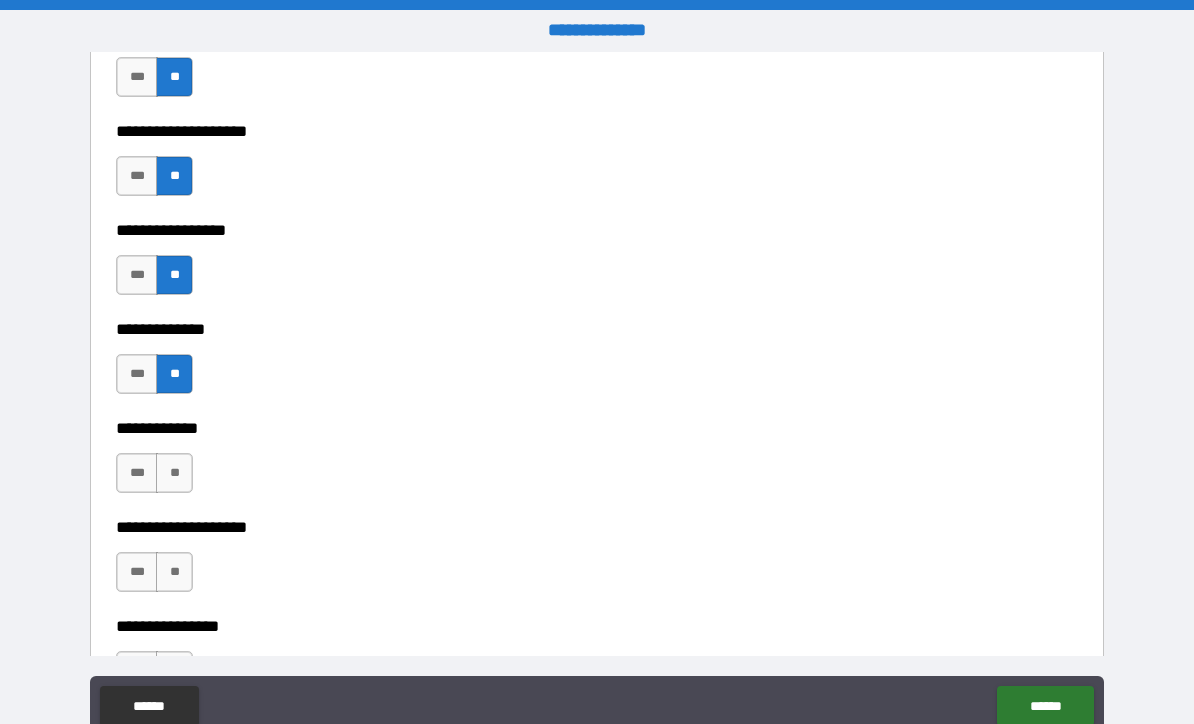 click on "**" at bounding box center (174, 473) 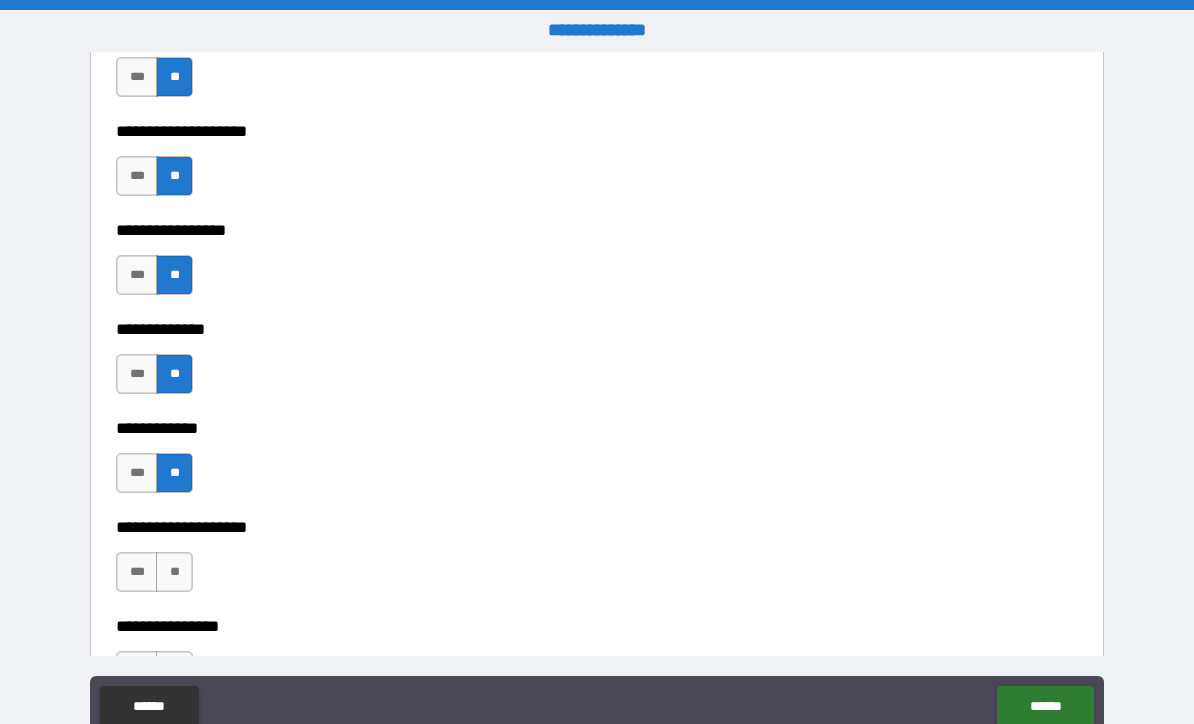 click on "**" at bounding box center (174, 572) 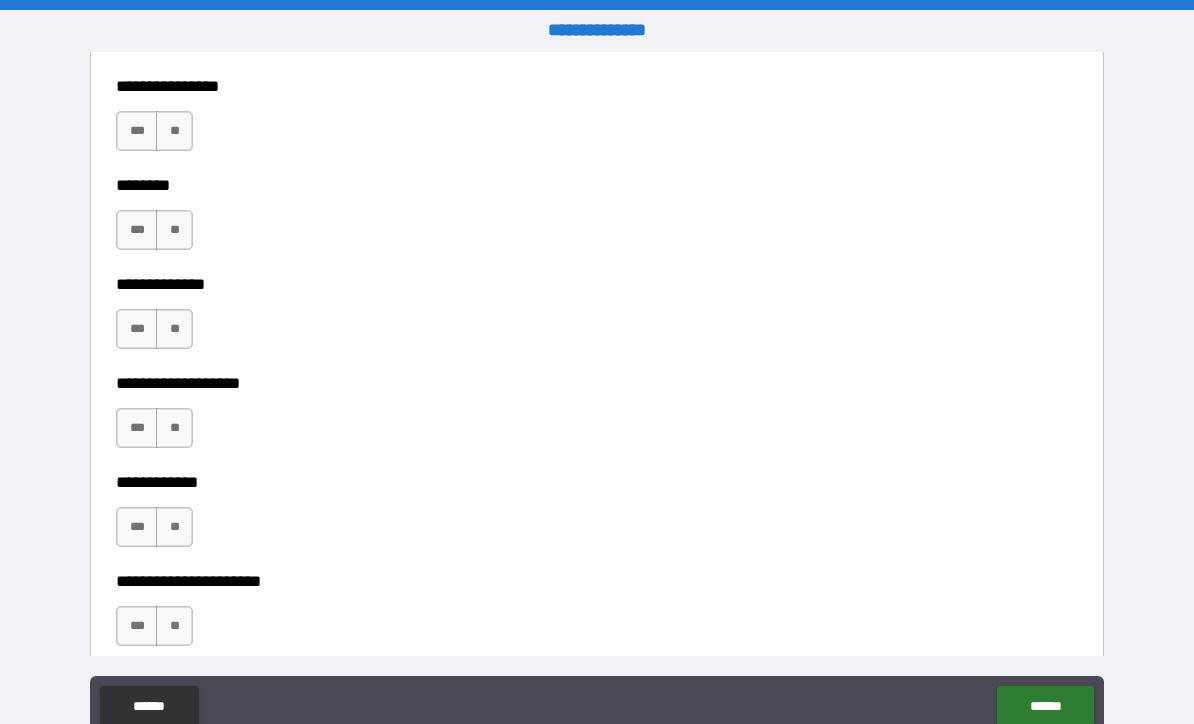 scroll, scrollTop: 7618, scrollLeft: 0, axis: vertical 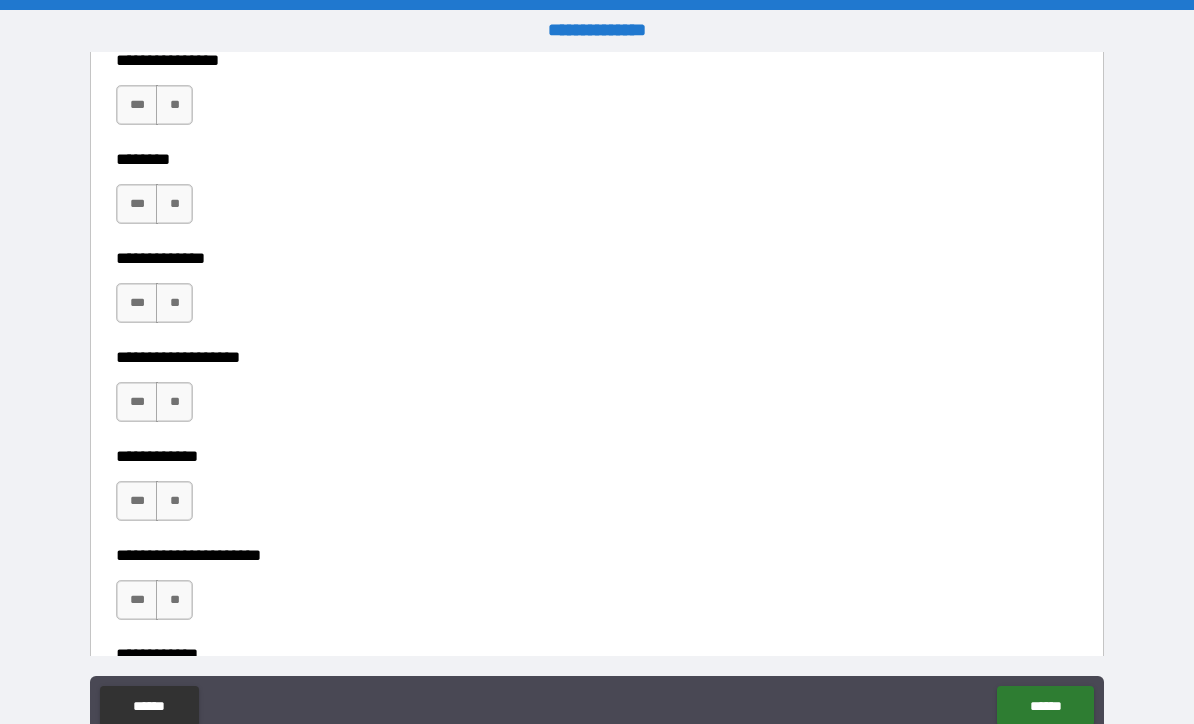 click on "**" at bounding box center [174, 105] 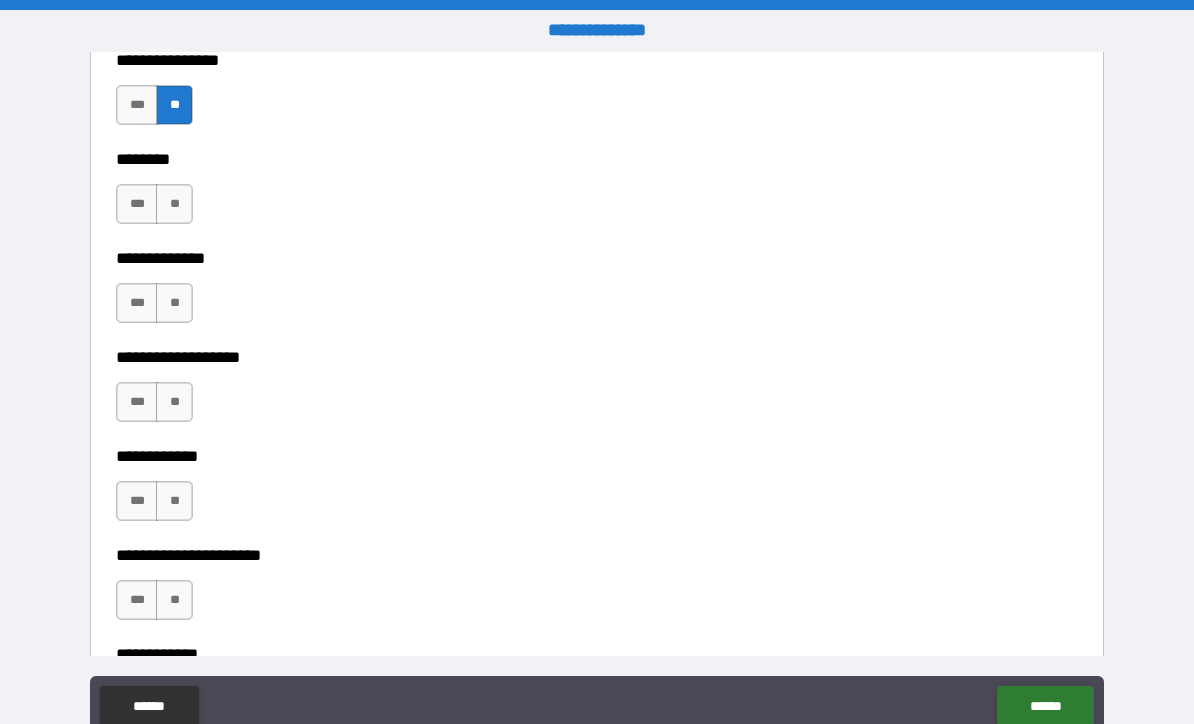 click on "**" at bounding box center [174, 204] 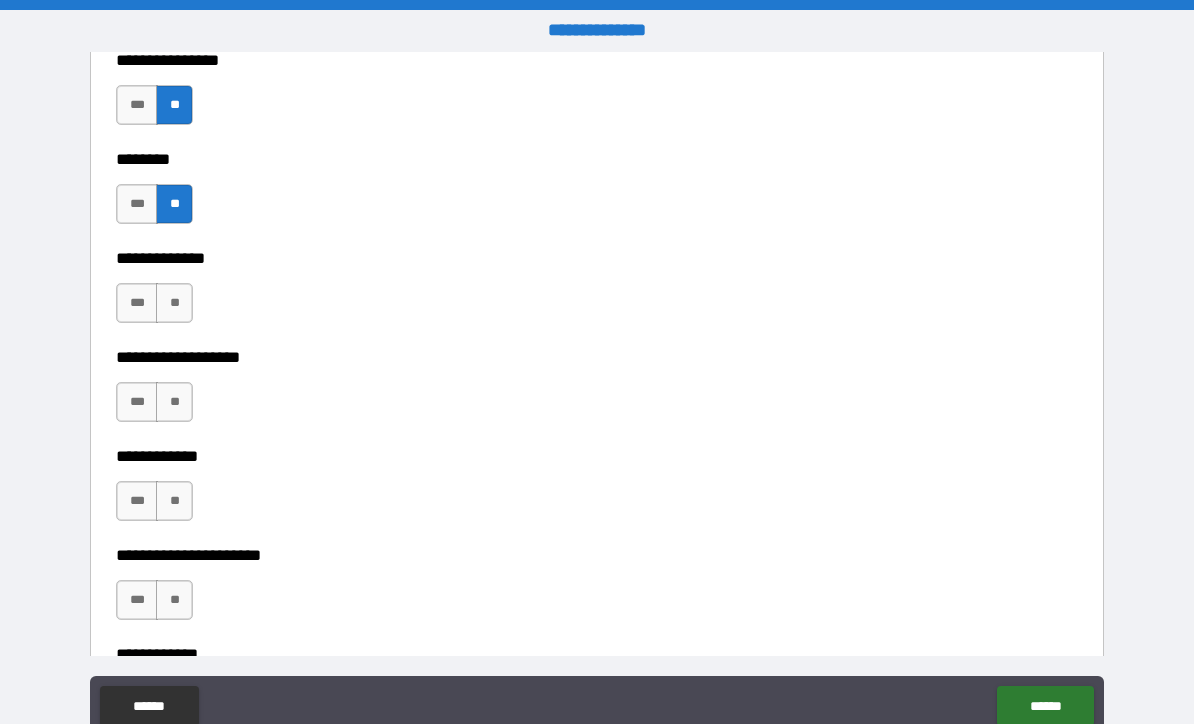 click on "**" at bounding box center (174, 303) 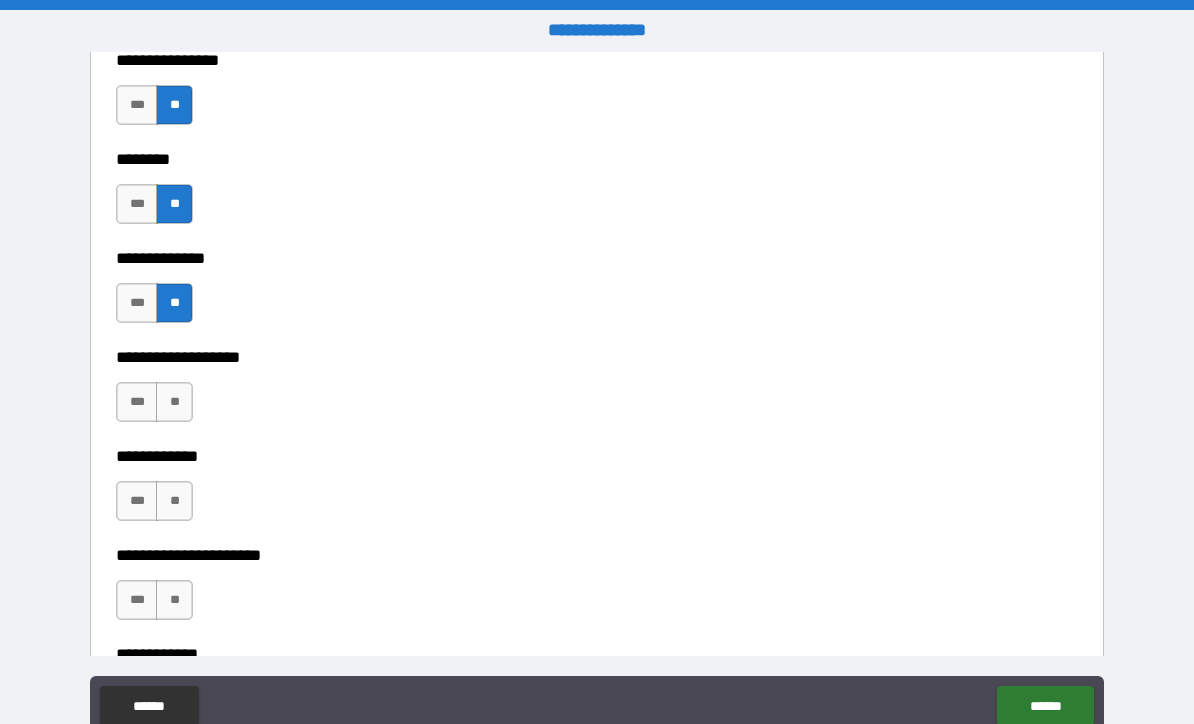 click on "**" at bounding box center [174, 402] 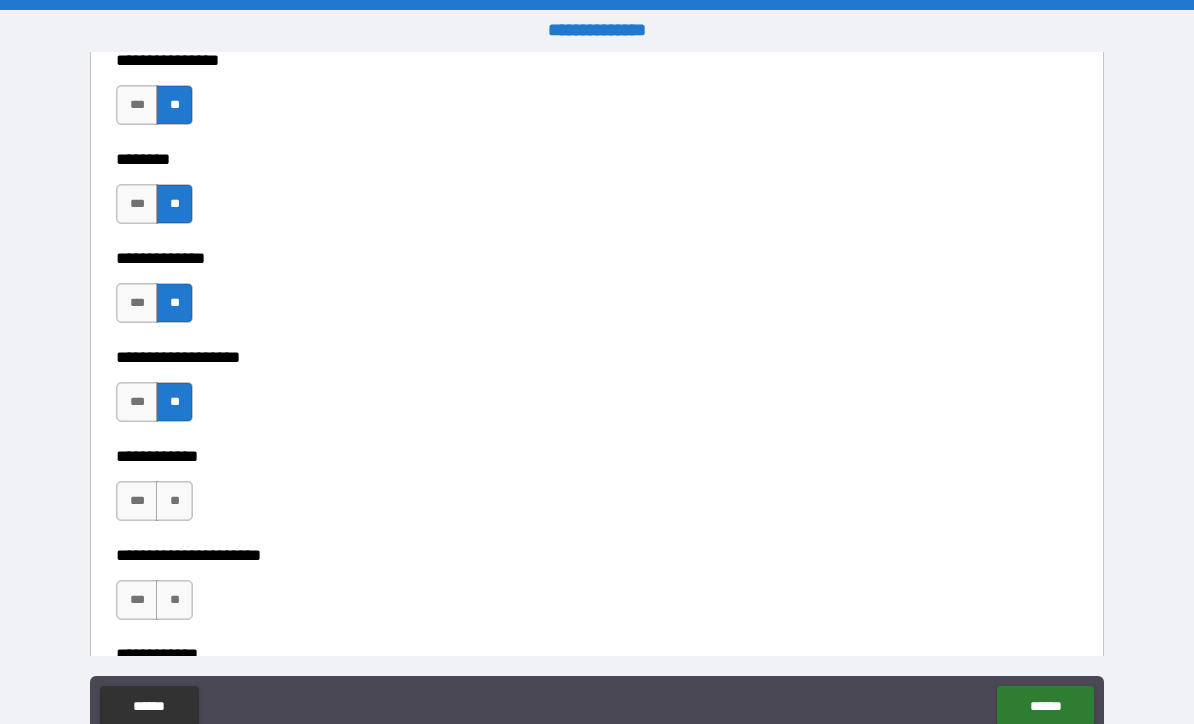 click on "**" at bounding box center (174, 501) 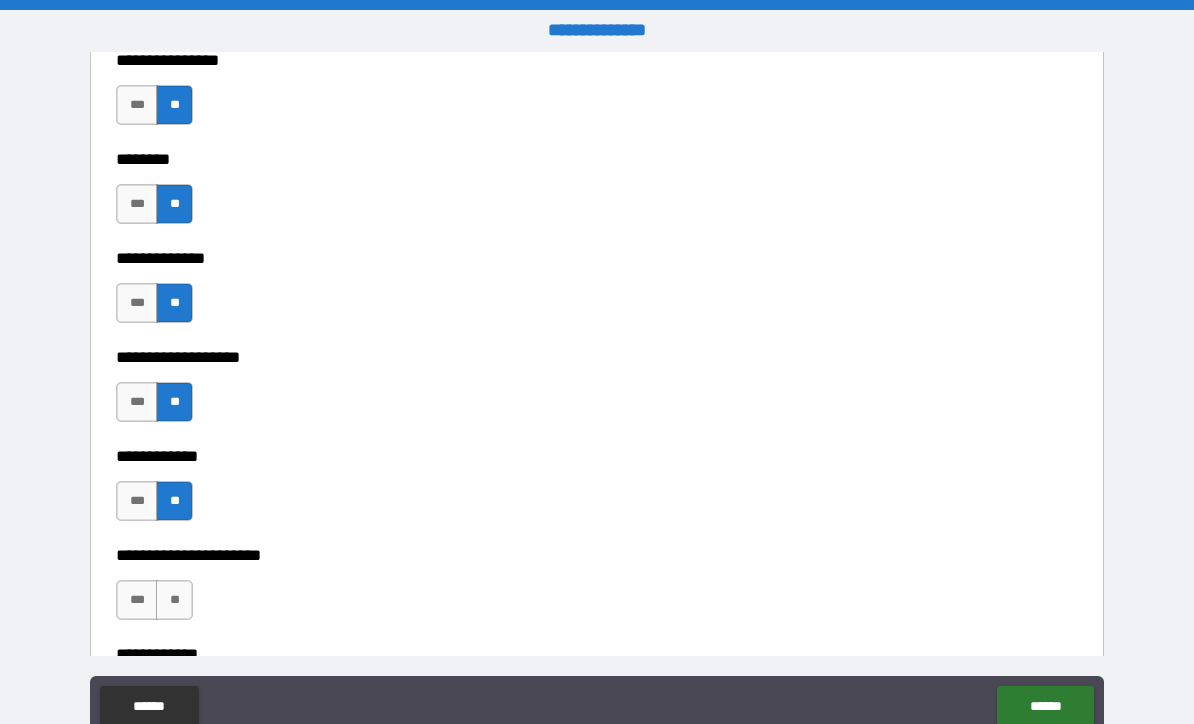 click on "**" at bounding box center [174, 600] 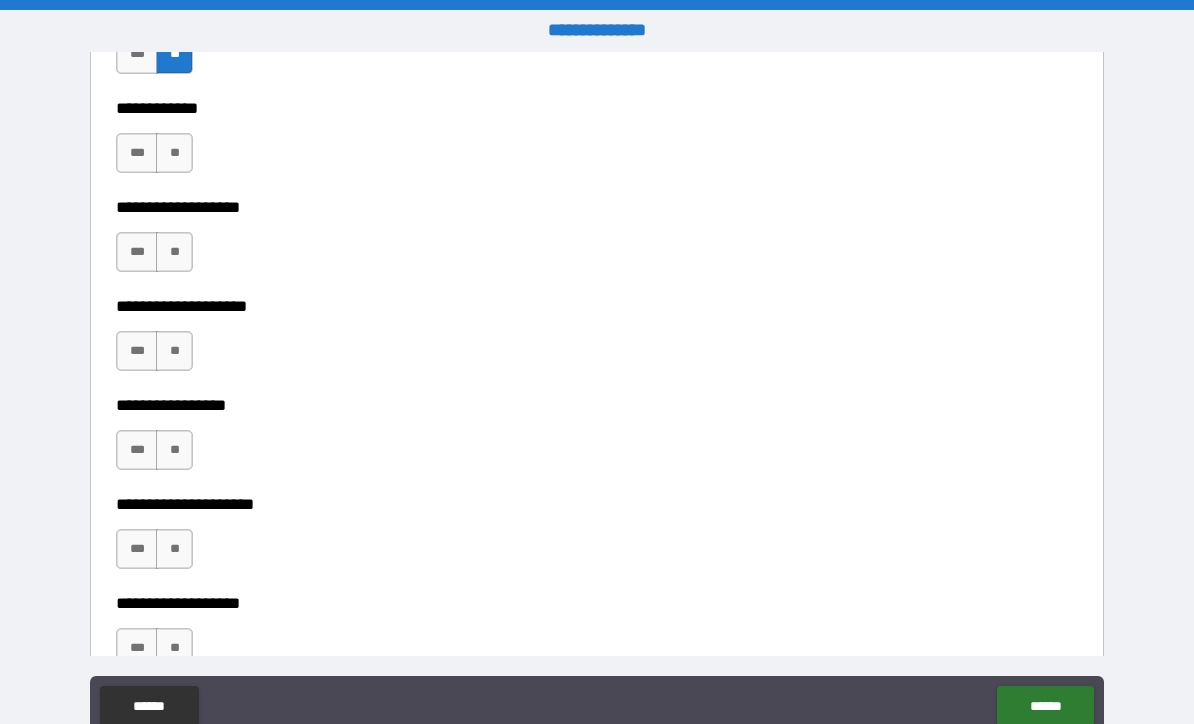 scroll, scrollTop: 8185, scrollLeft: 0, axis: vertical 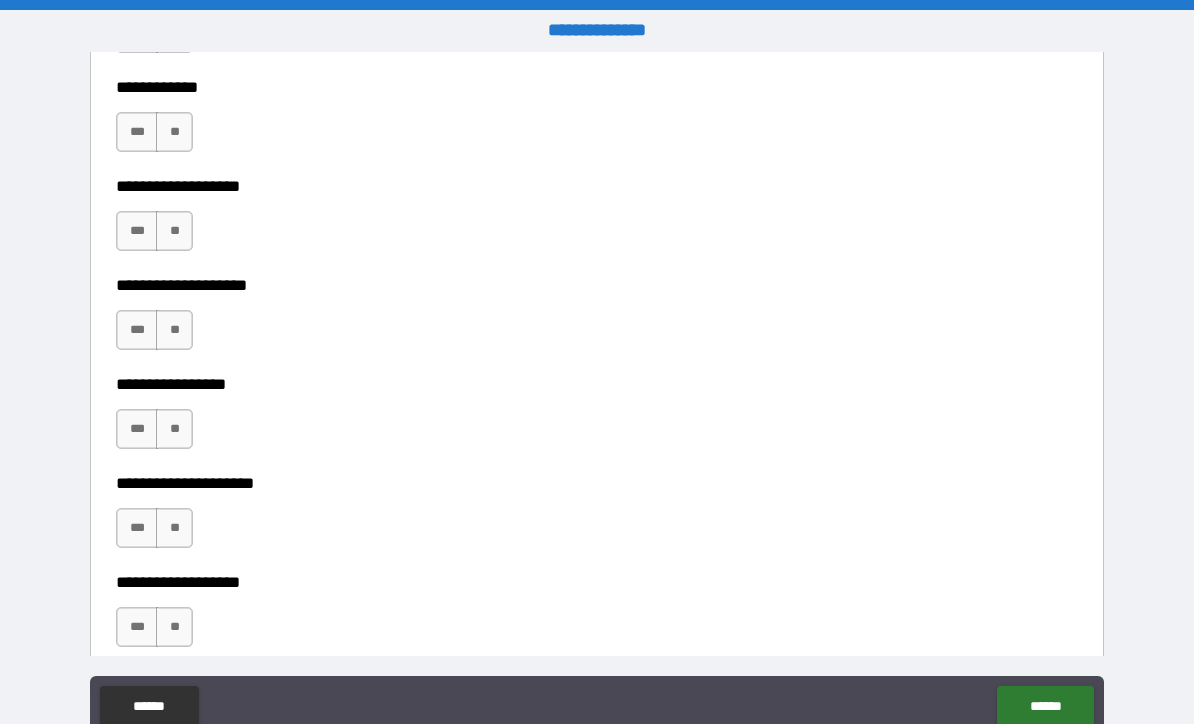 click on "**" at bounding box center [174, 132] 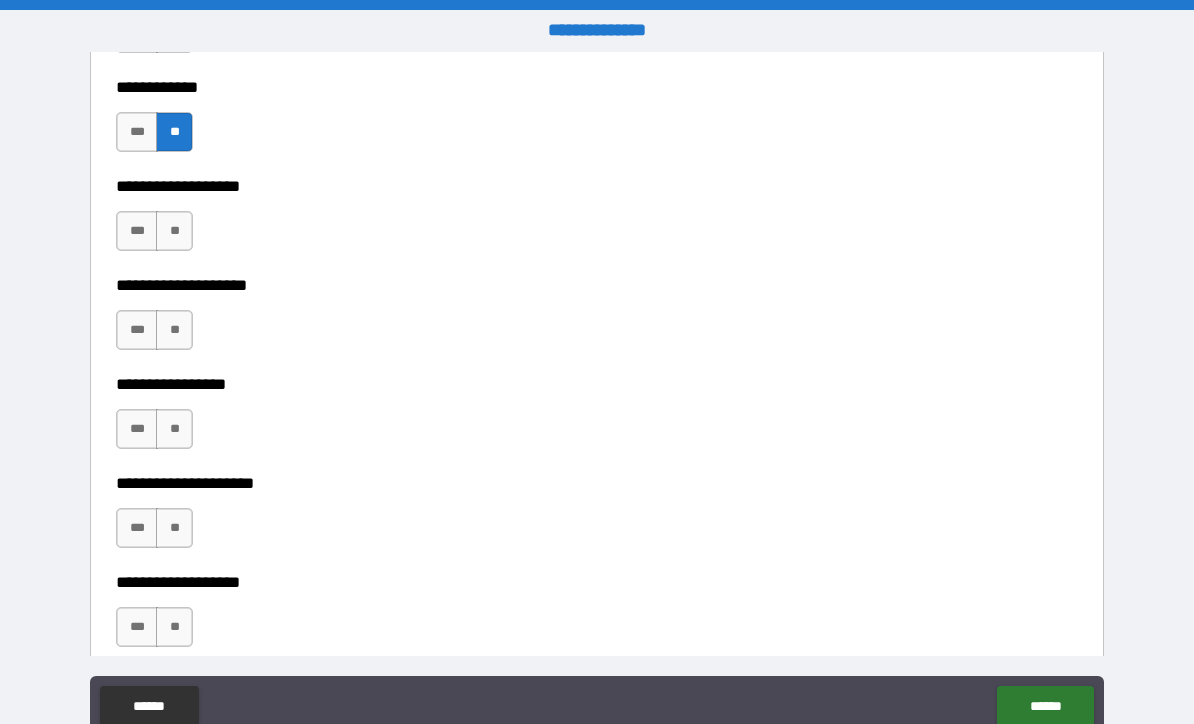 click on "**" at bounding box center (174, 231) 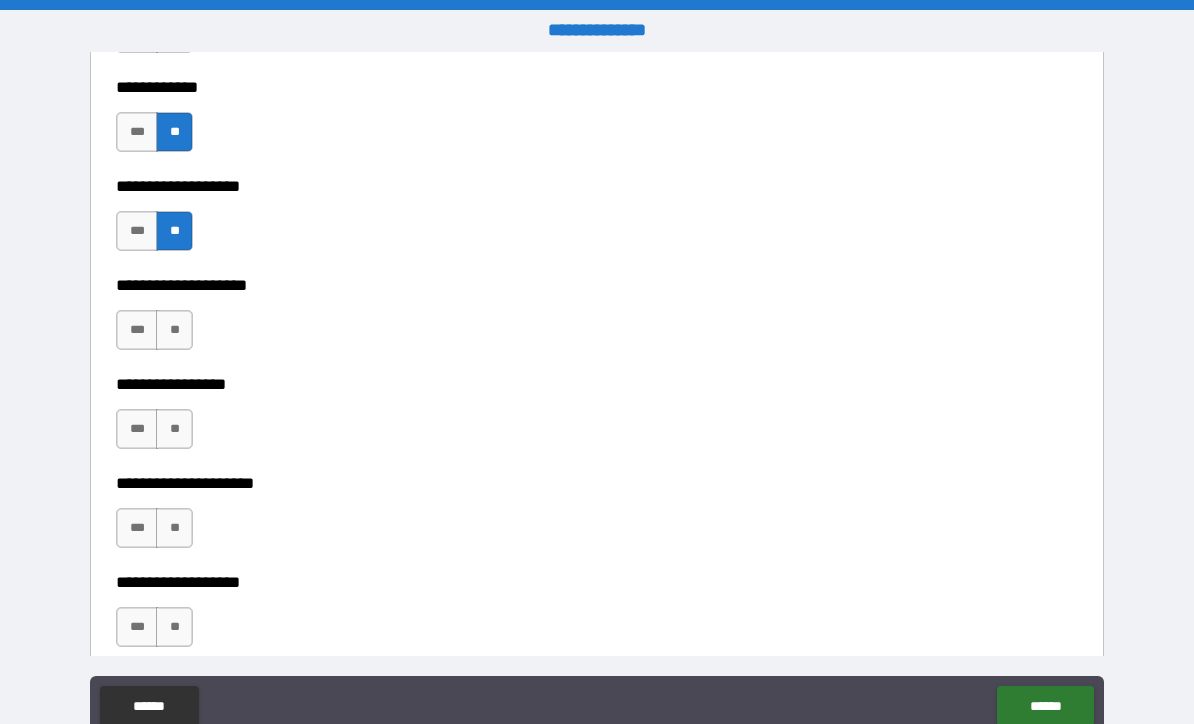 click on "**" at bounding box center (174, 330) 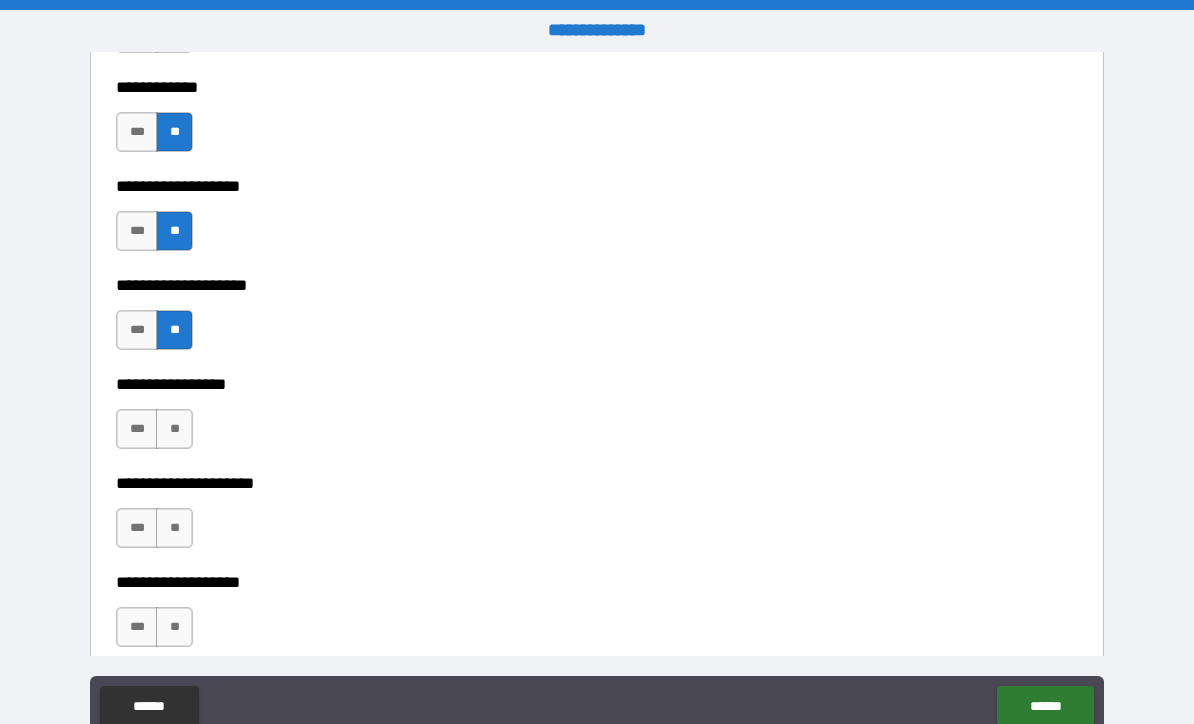 click on "**" at bounding box center [174, 429] 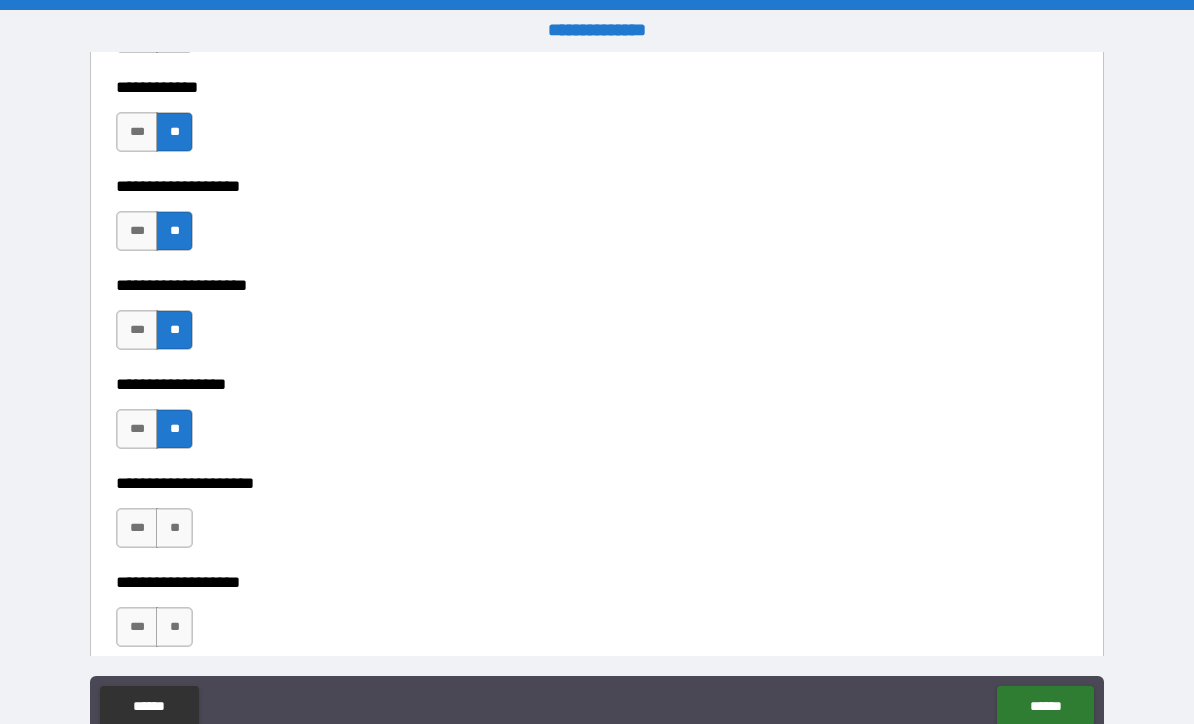 click on "**" at bounding box center (174, 528) 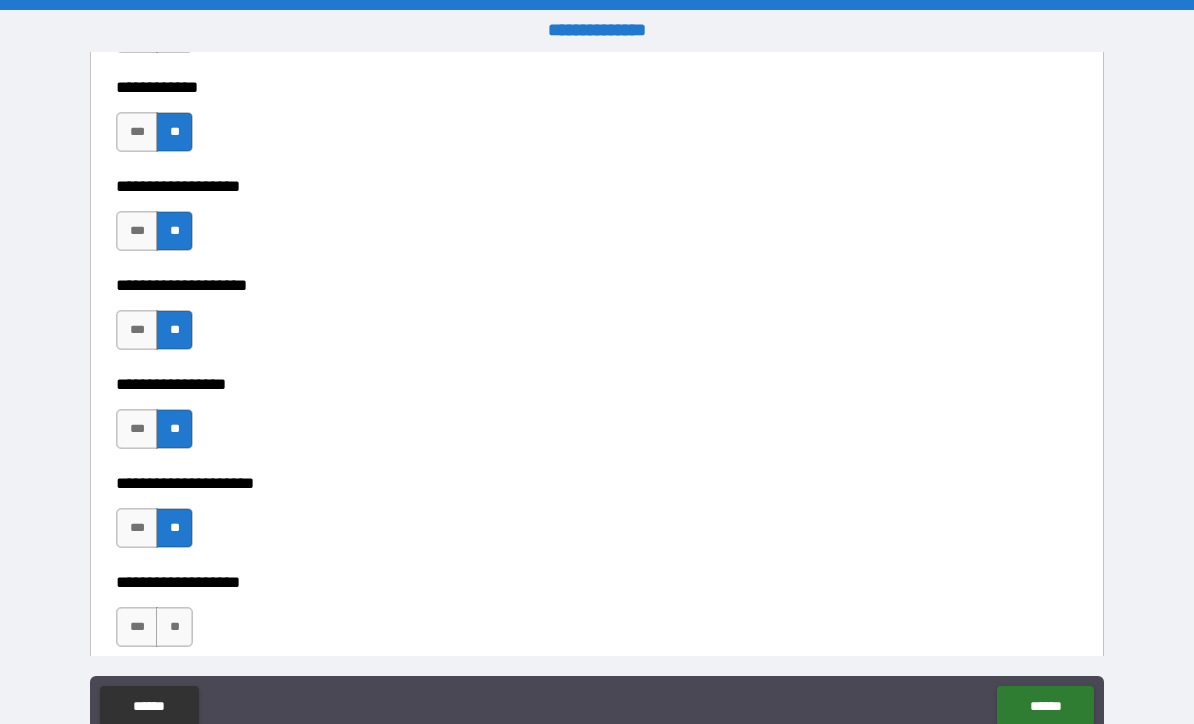click on "**" at bounding box center (174, 627) 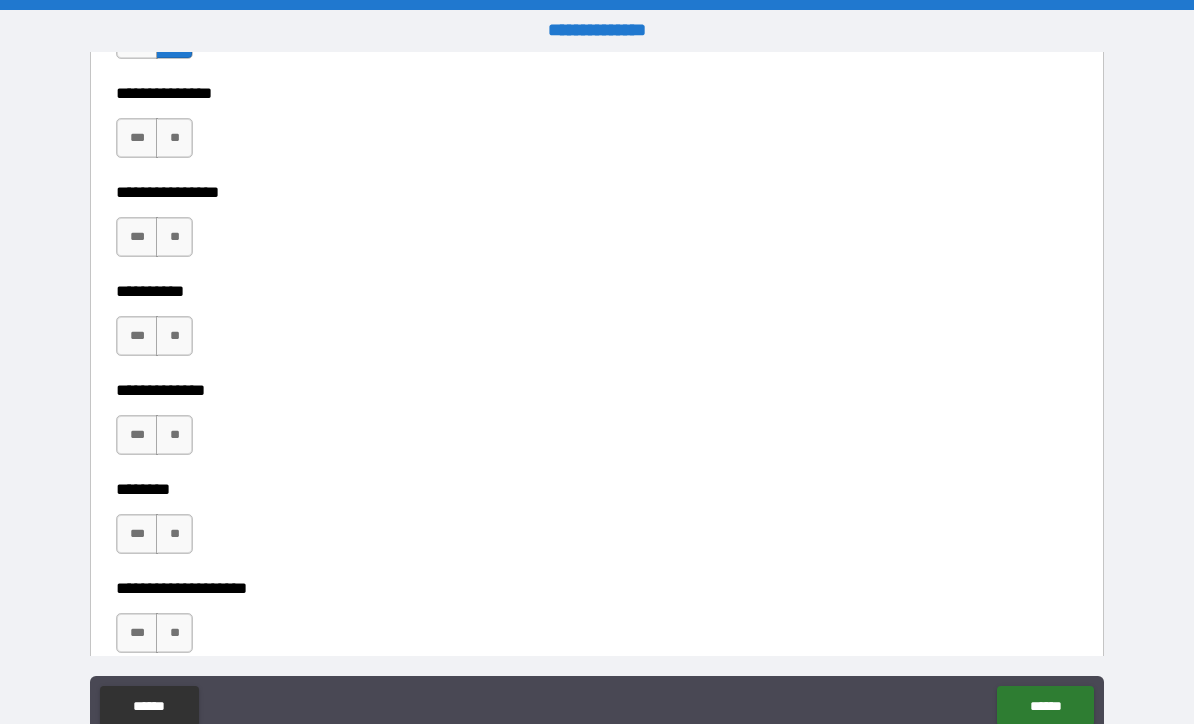 scroll, scrollTop: 8793, scrollLeft: 0, axis: vertical 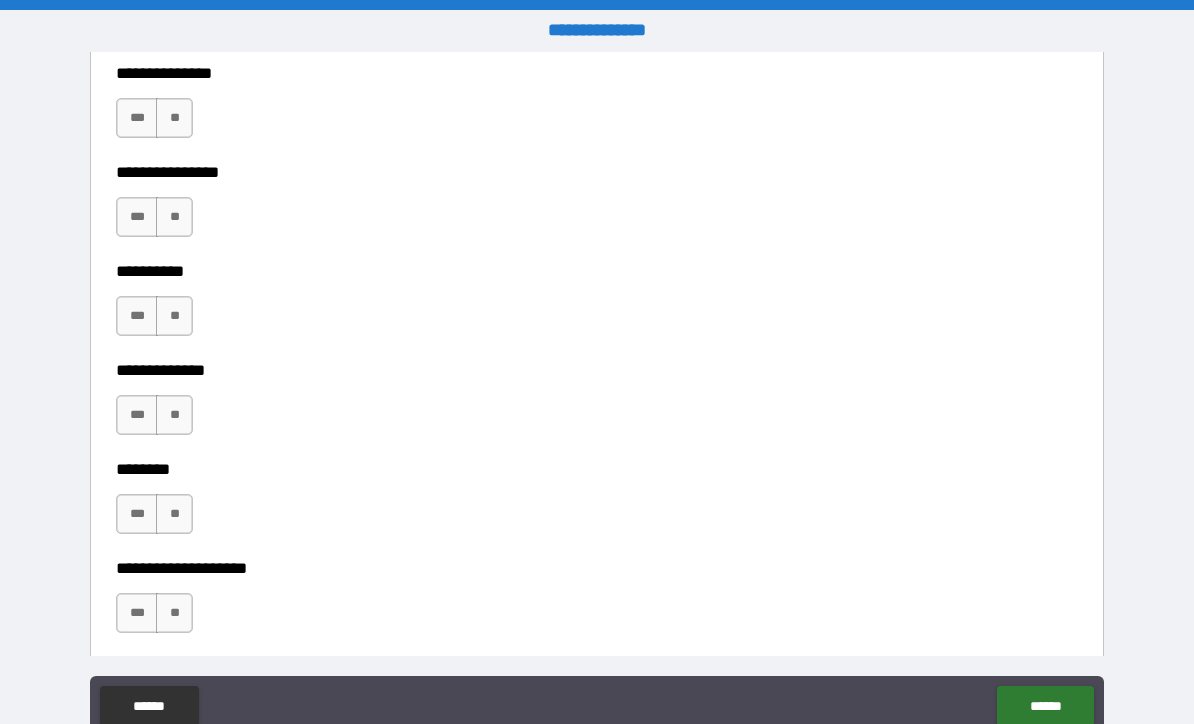 click on "**" at bounding box center (174, 118) 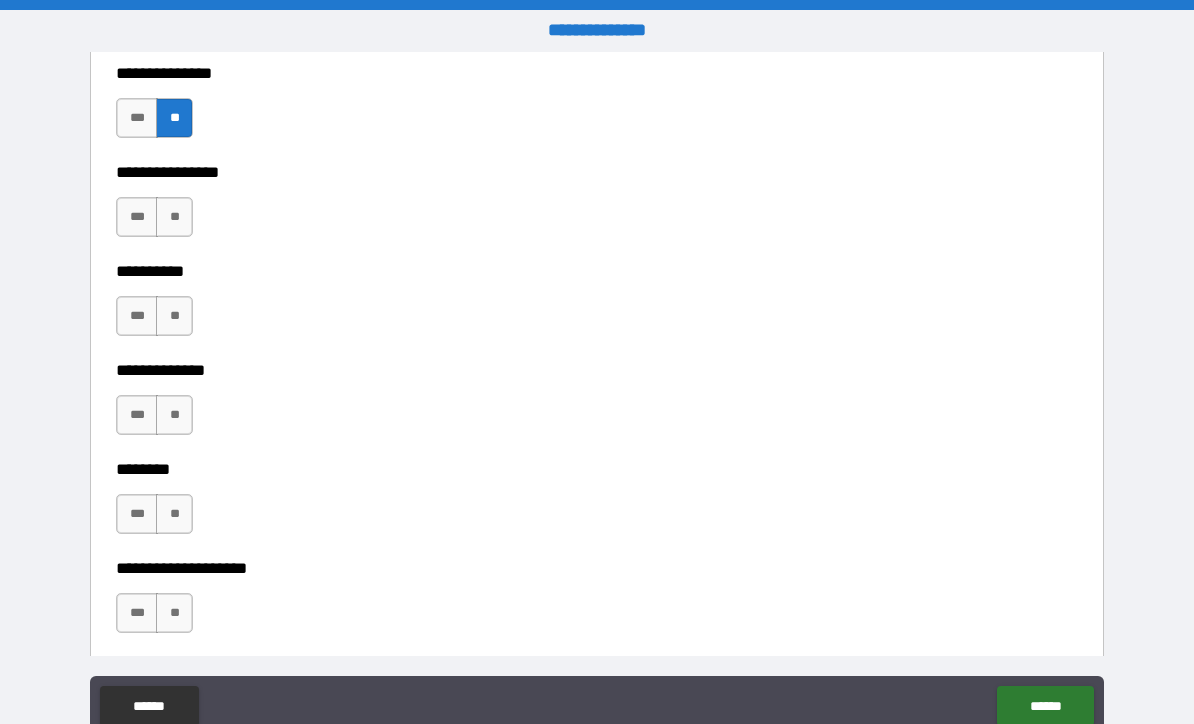 click on "**" at bounding box center [174, 217] 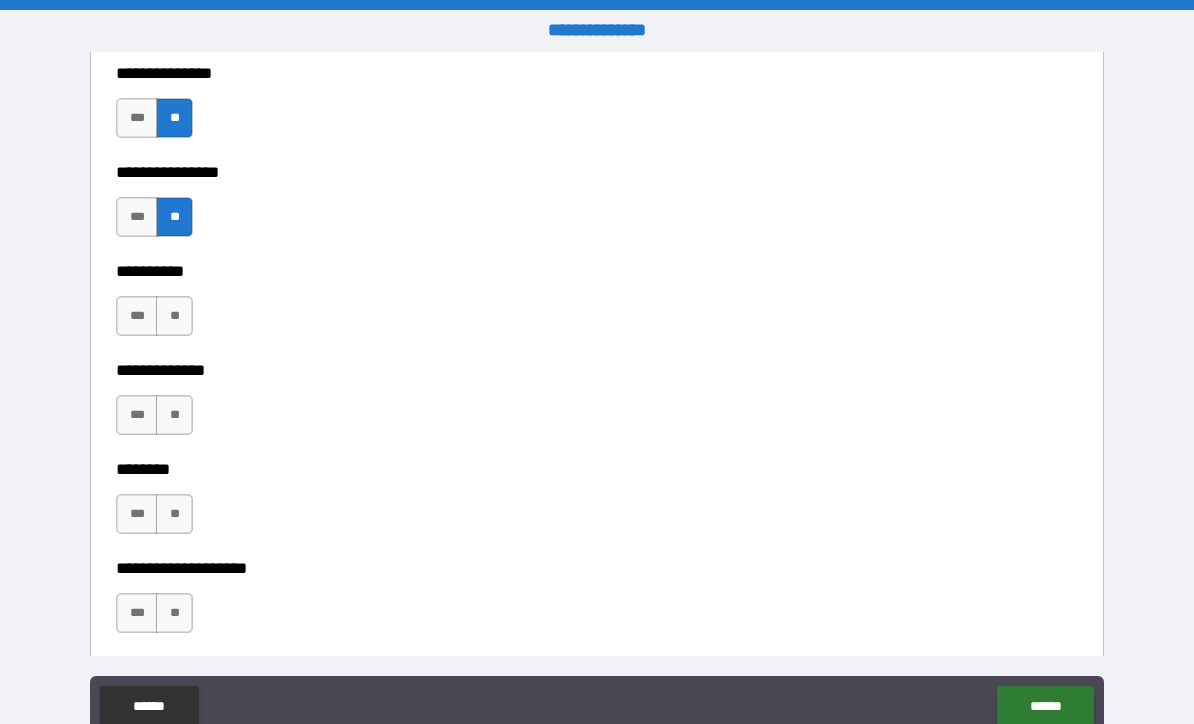 click on "**" at bounding box center [174, 316] 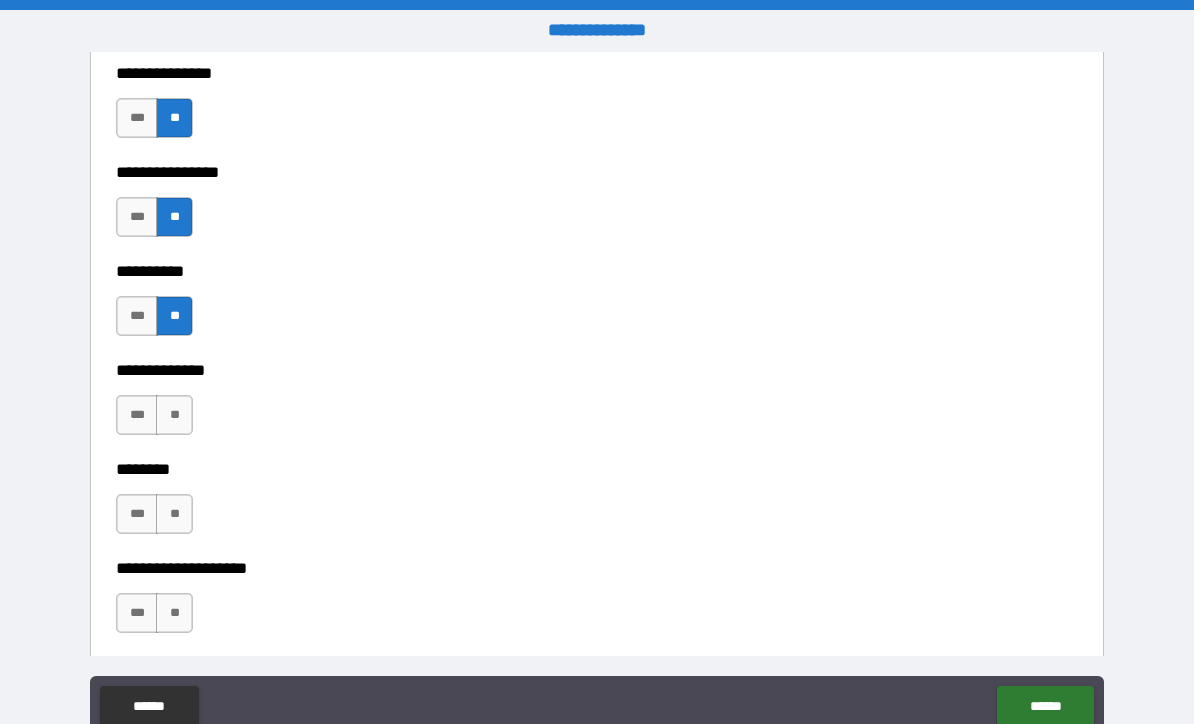 click on "**" at bounding box center [174, 415] 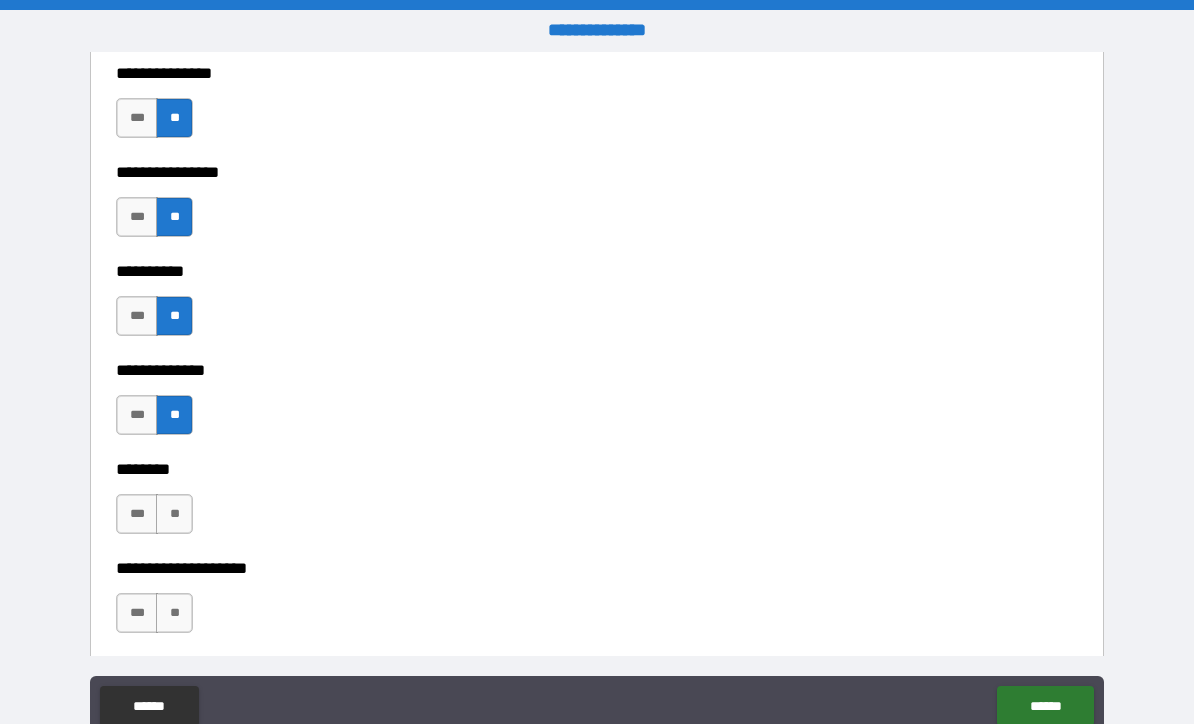 click on "**" at bounding box center (174, 514) 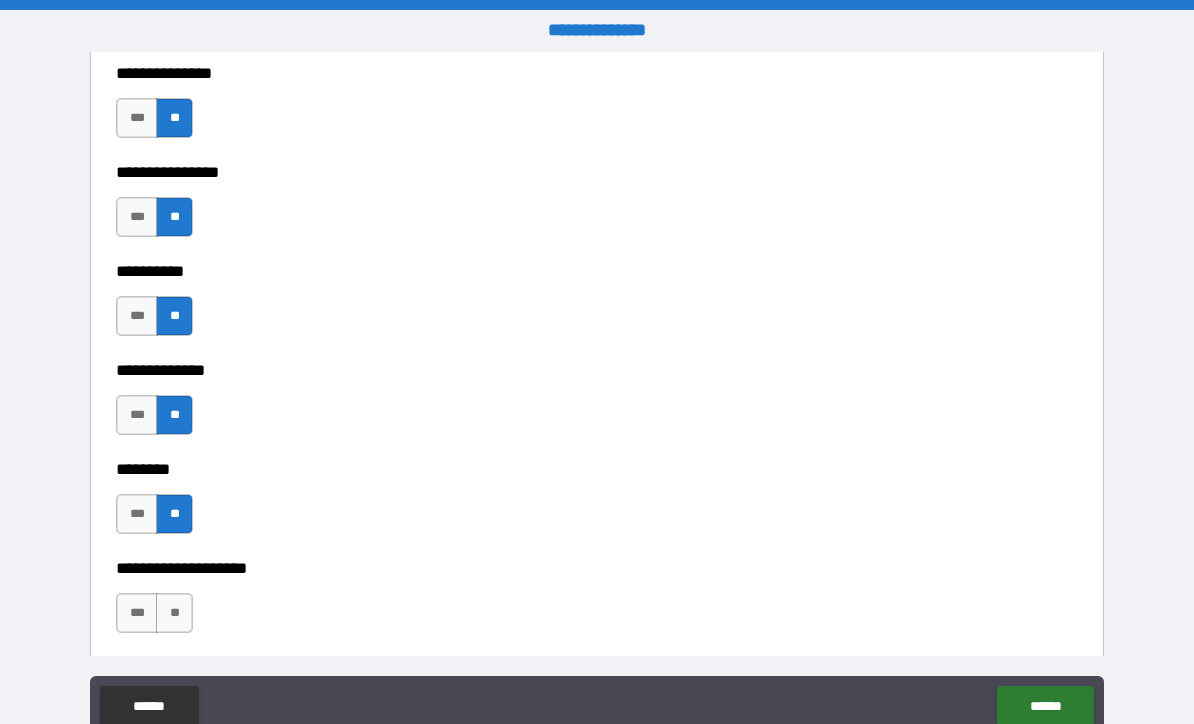 click on "**" at bounding box center [174, 613] 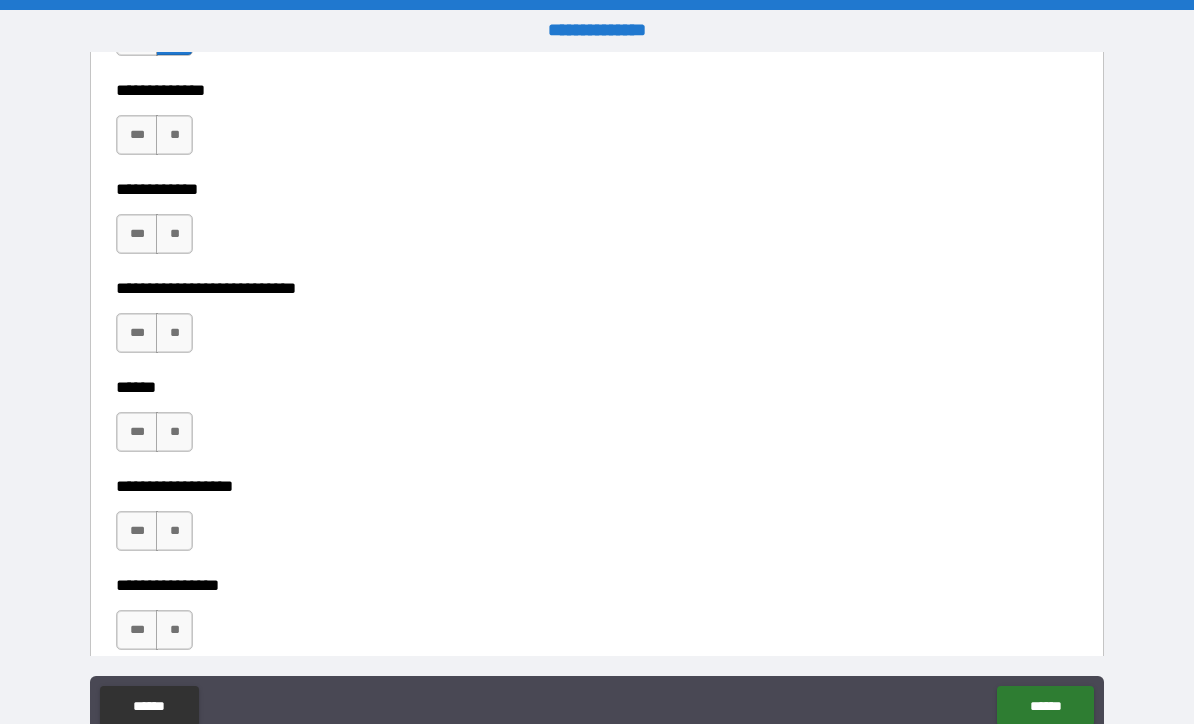 scroll, scrollTop: 9376, scrollLeft: 0, axis: vertical 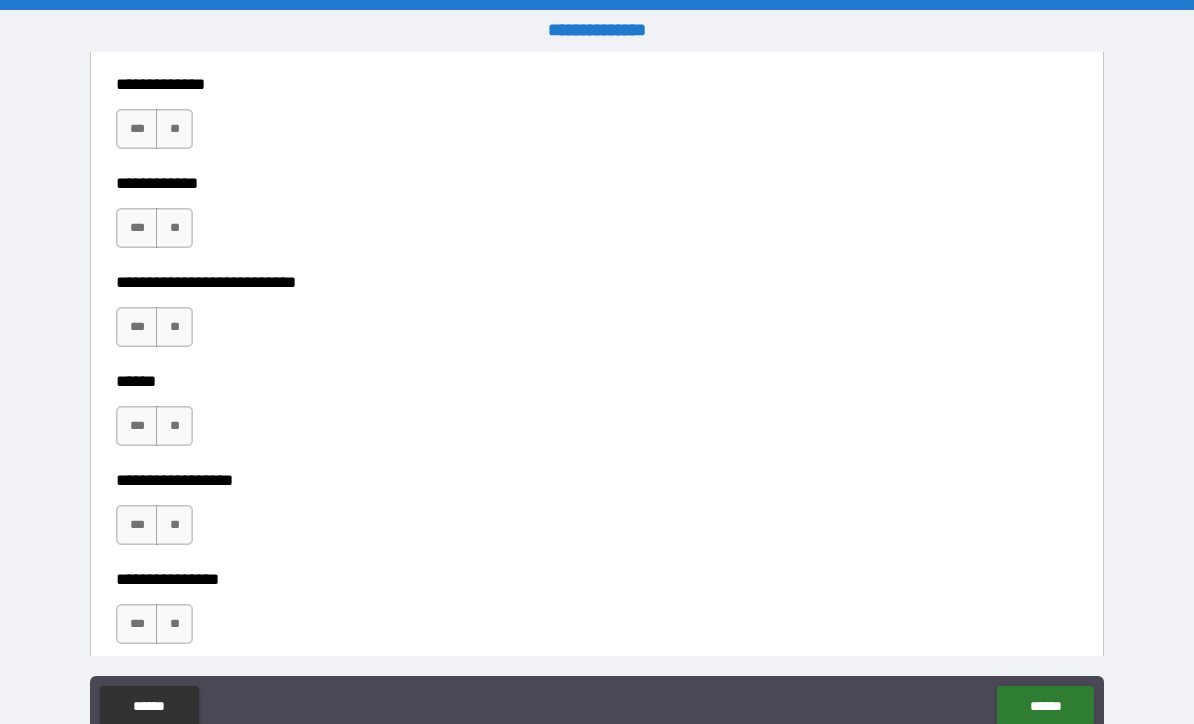 click on "**" at bounding box center [174, 129] 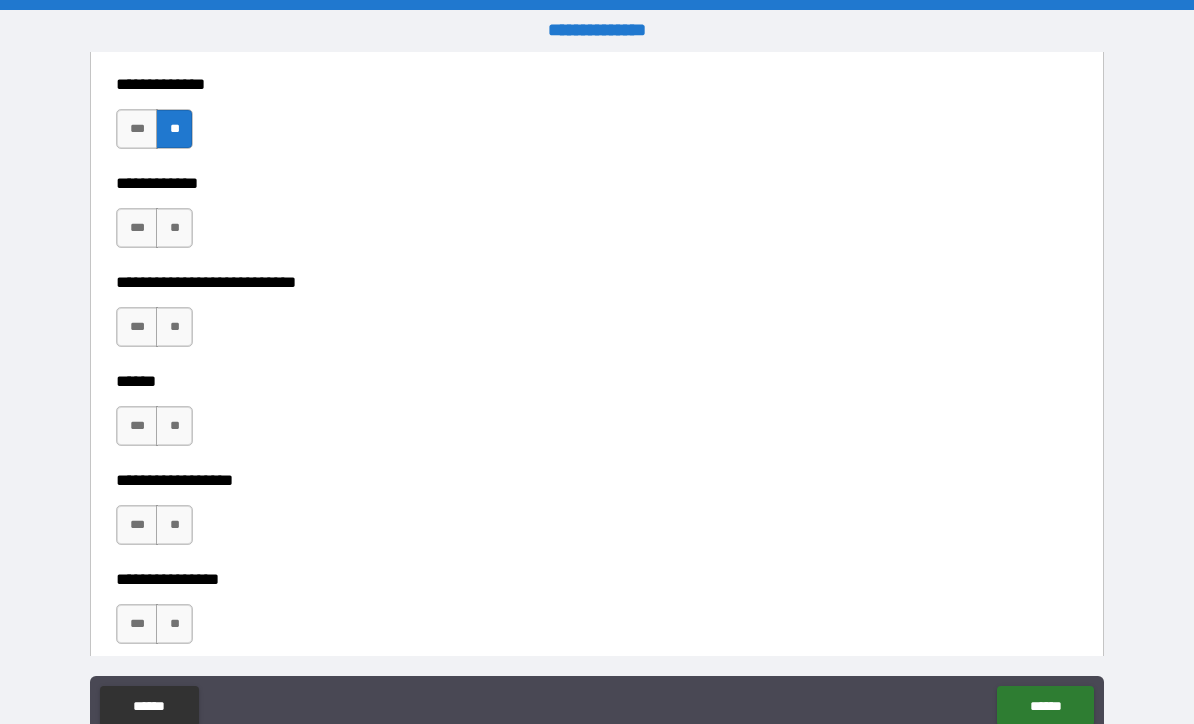click on "**" at bounding box center [174, 228] 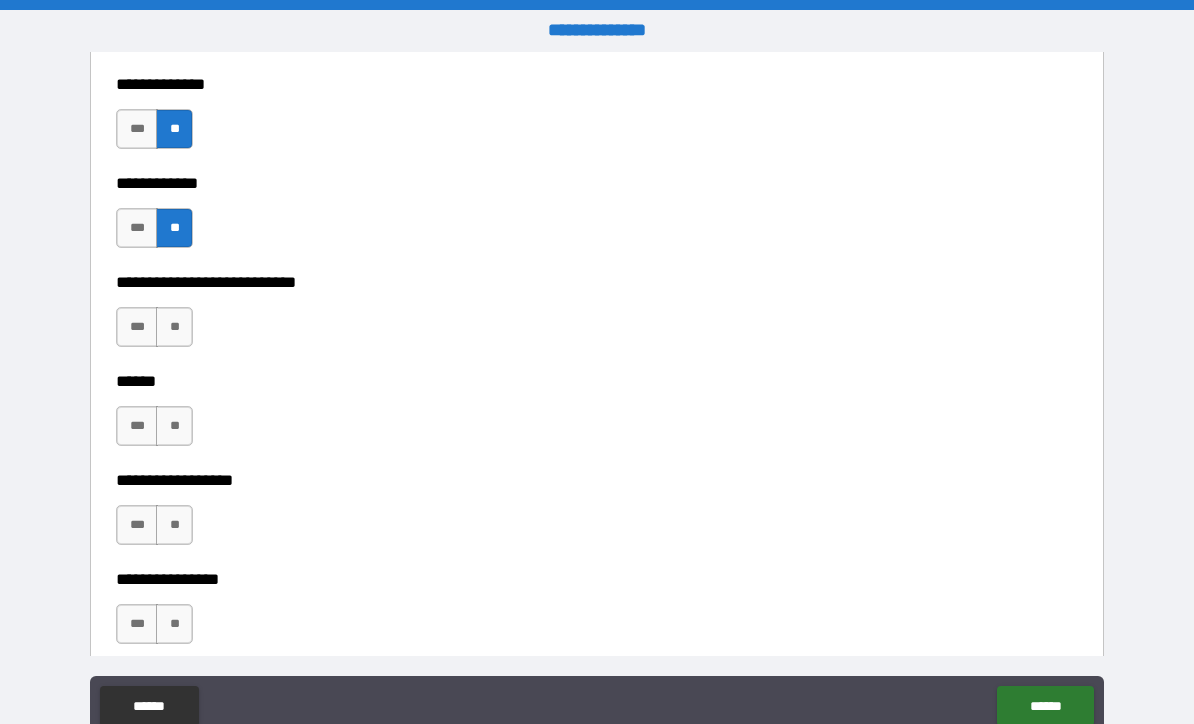 click on "**" at bounding box center [174, 327] 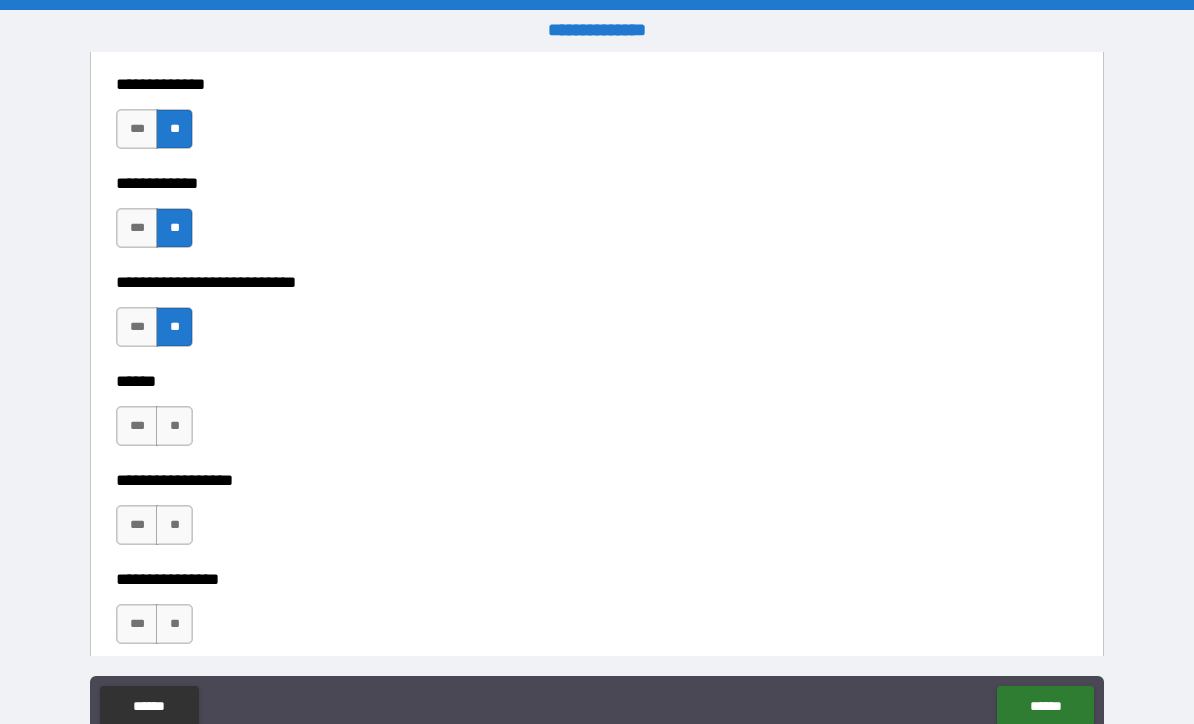 click on "**" at bounding box center [174, 426] 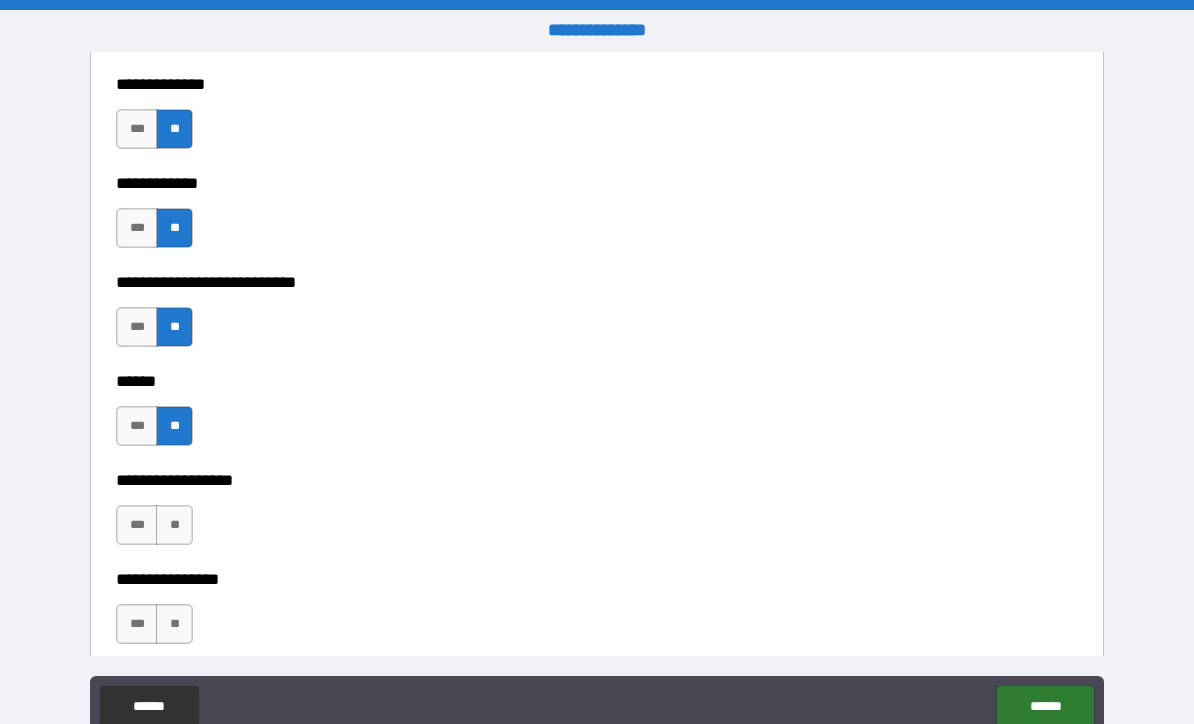 click on "**" at bounding box center (174, 525) 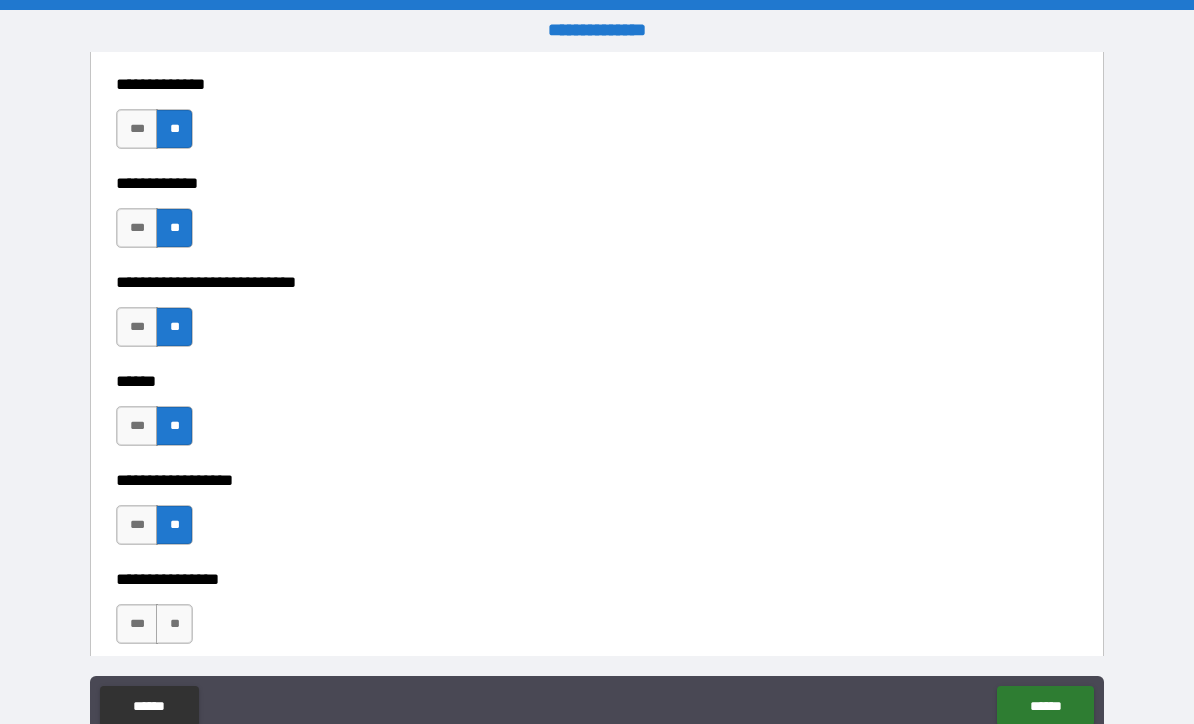 click on "**" at bounding box center (174, 624) 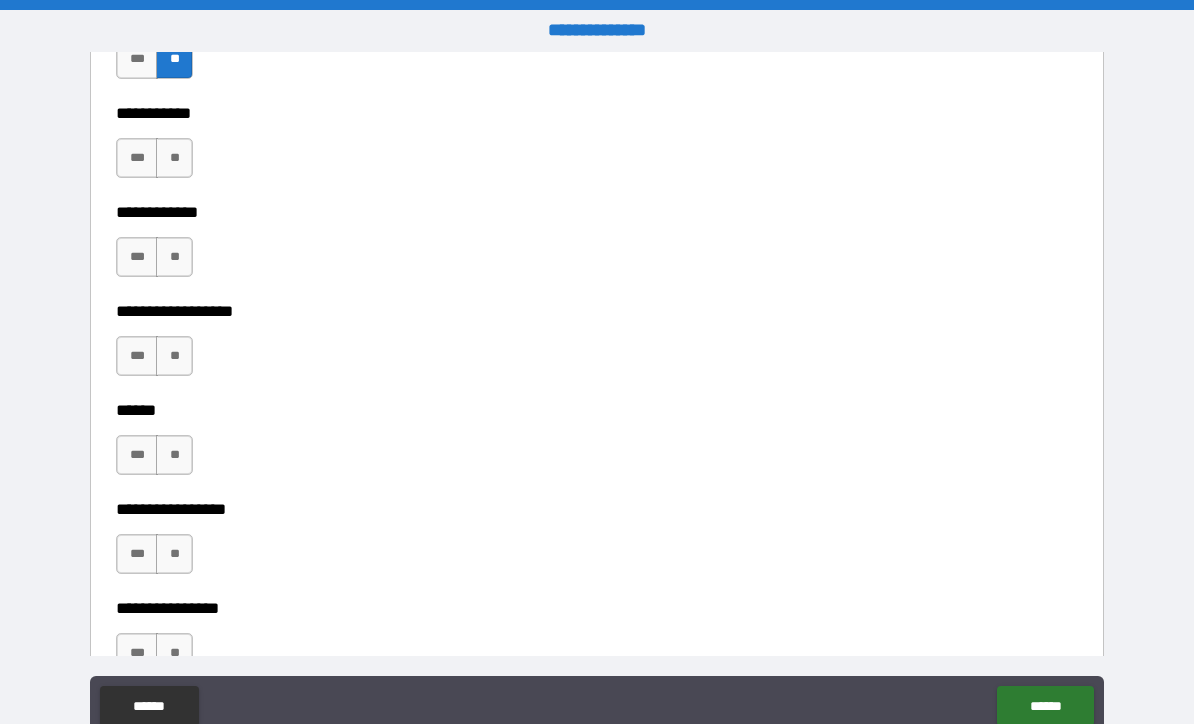 scroll, scrollTop: 9952, scrollLeft: 0, axis: vertical 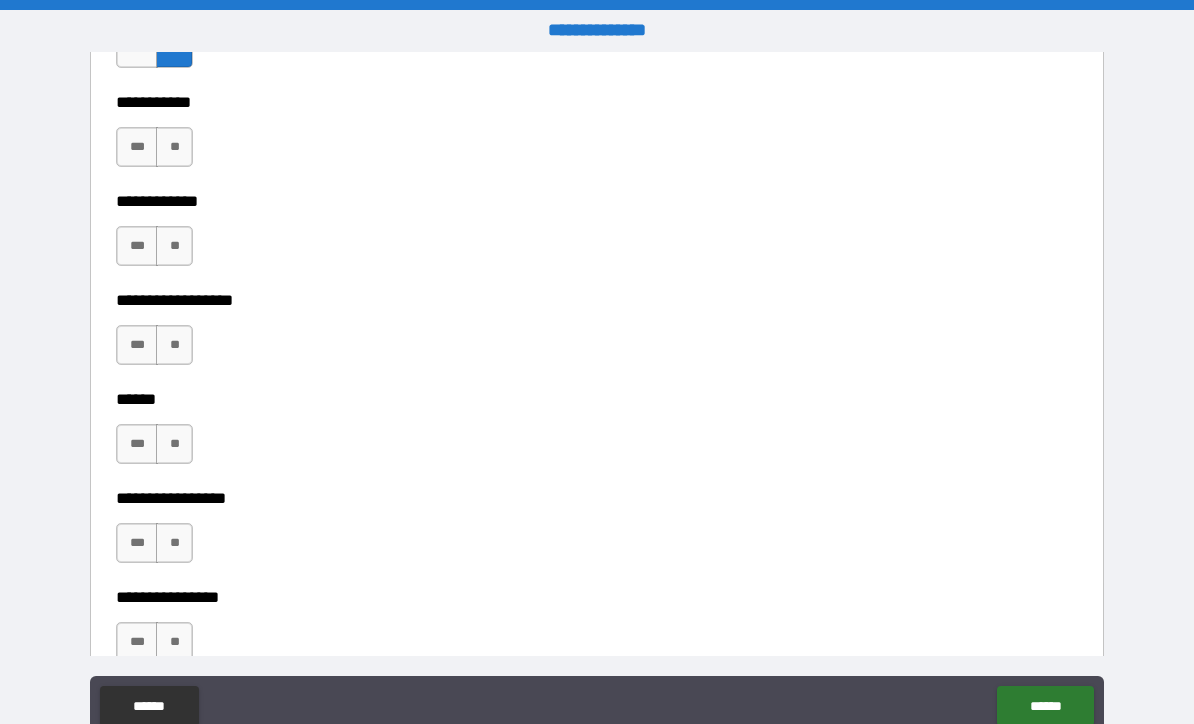 click on "**" at bounding box center [174, 147] 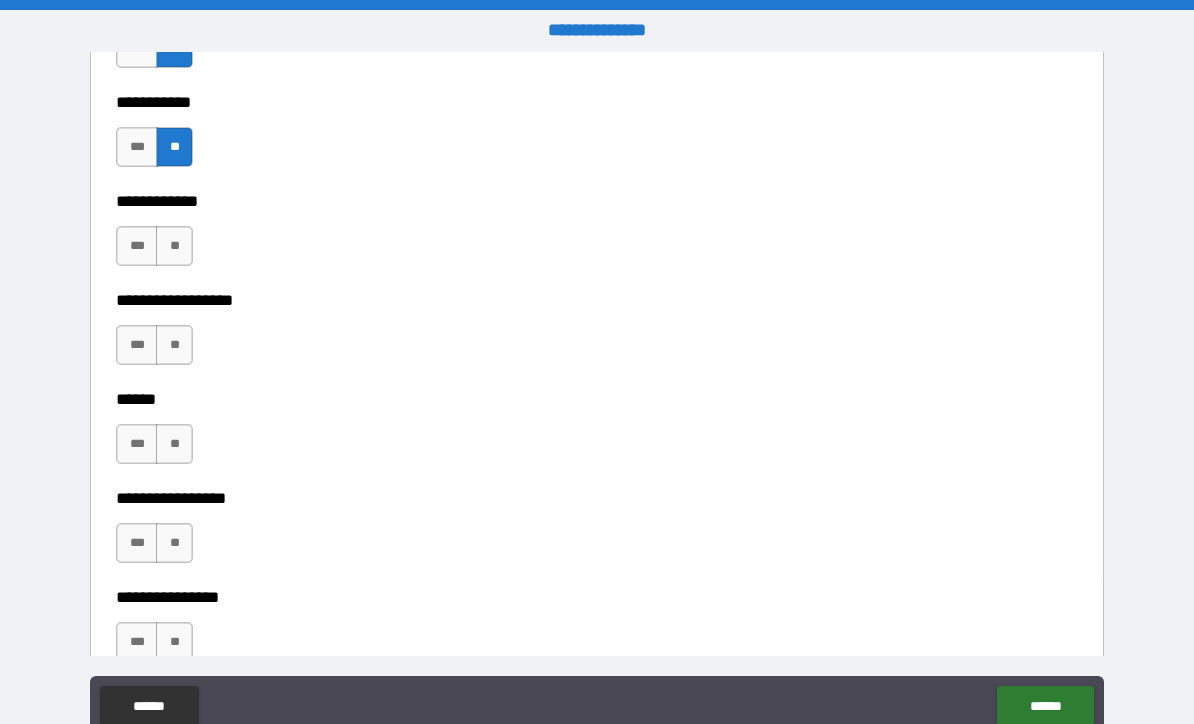 click on "**" at bounding box center (174, 246) 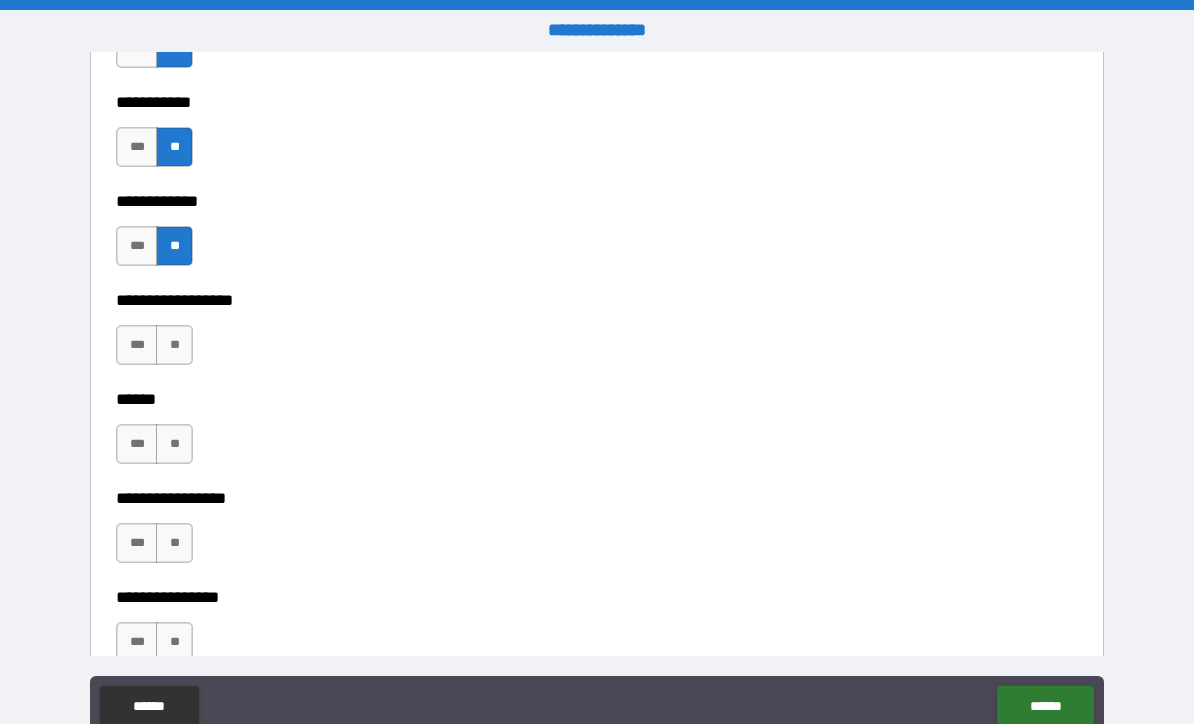click on "**" at bounding box center (174, 345) 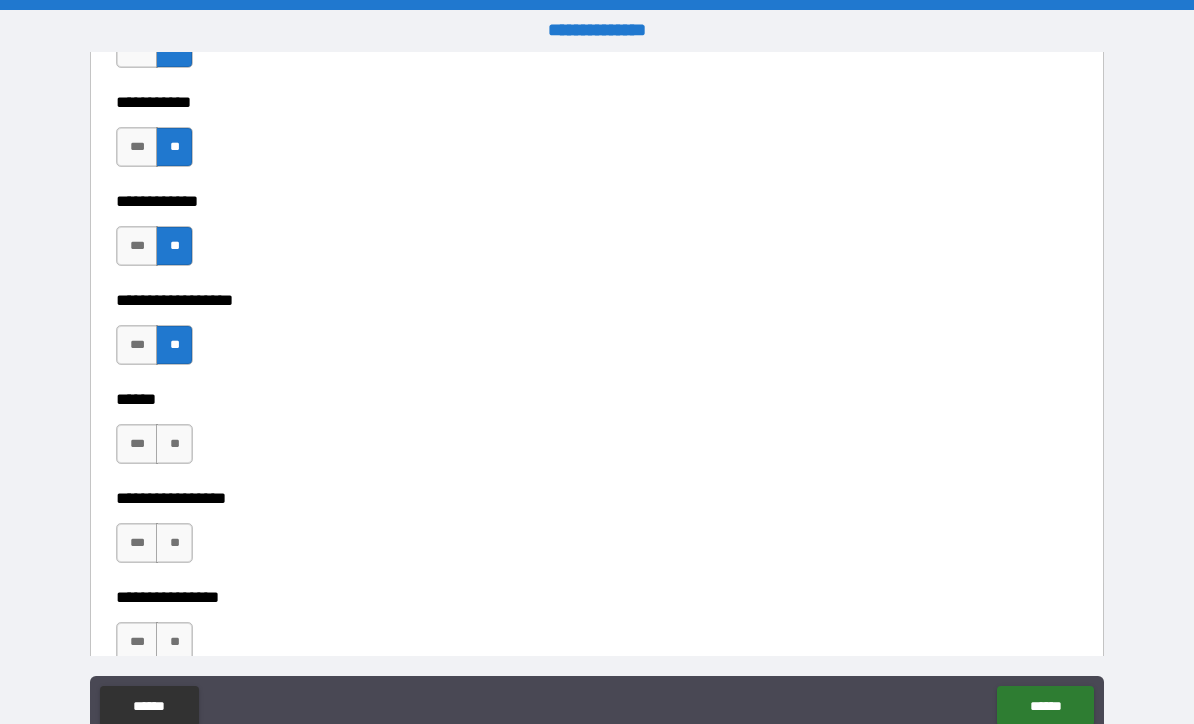click on "**" at bounding box center (174, 444) 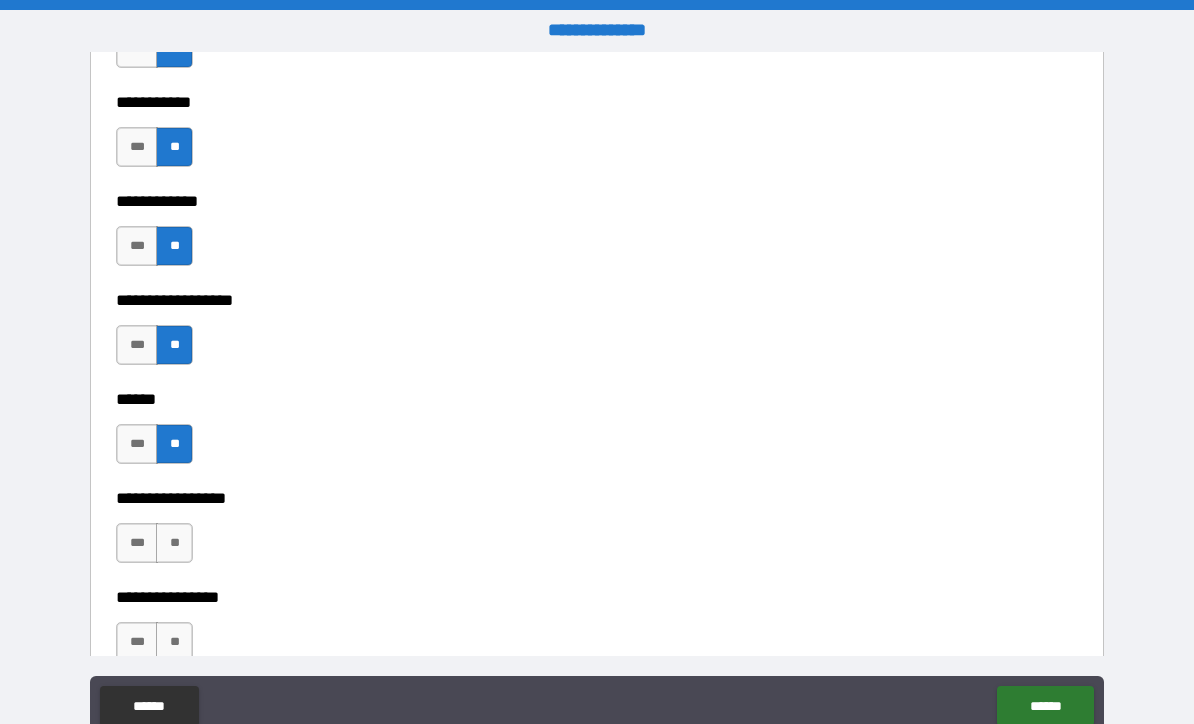 click on "**" at bounding box center [174, 543] 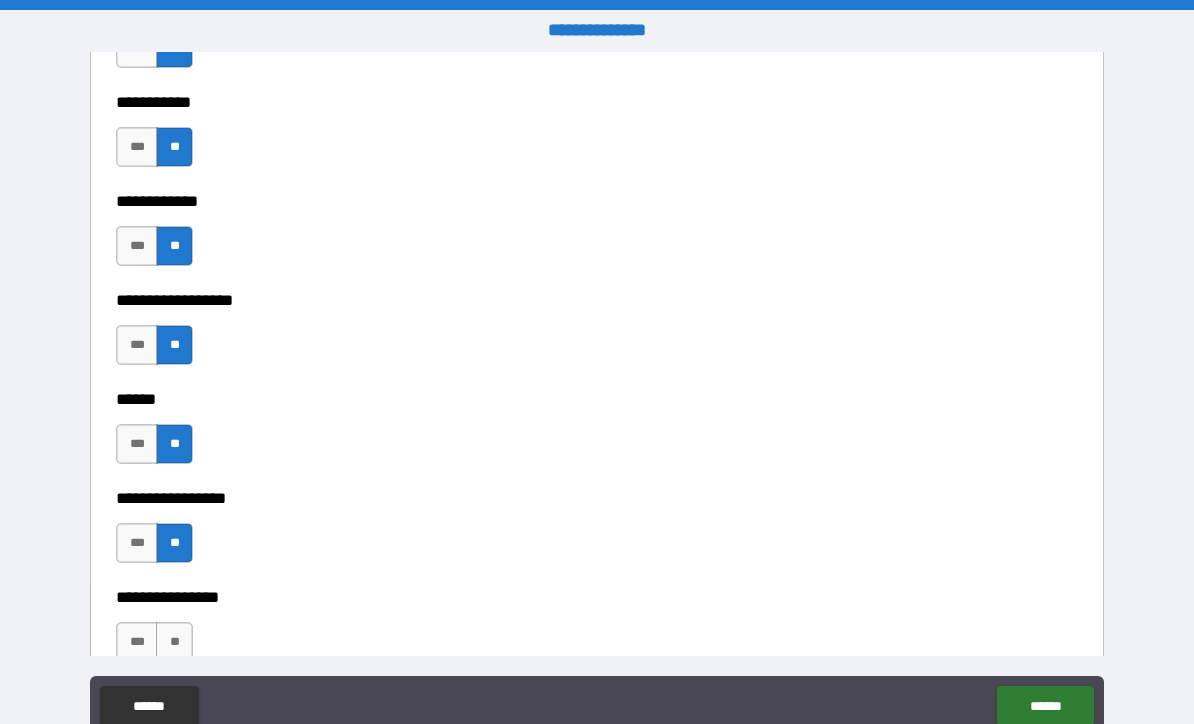 click on "**" at bounding box center (174, 642) 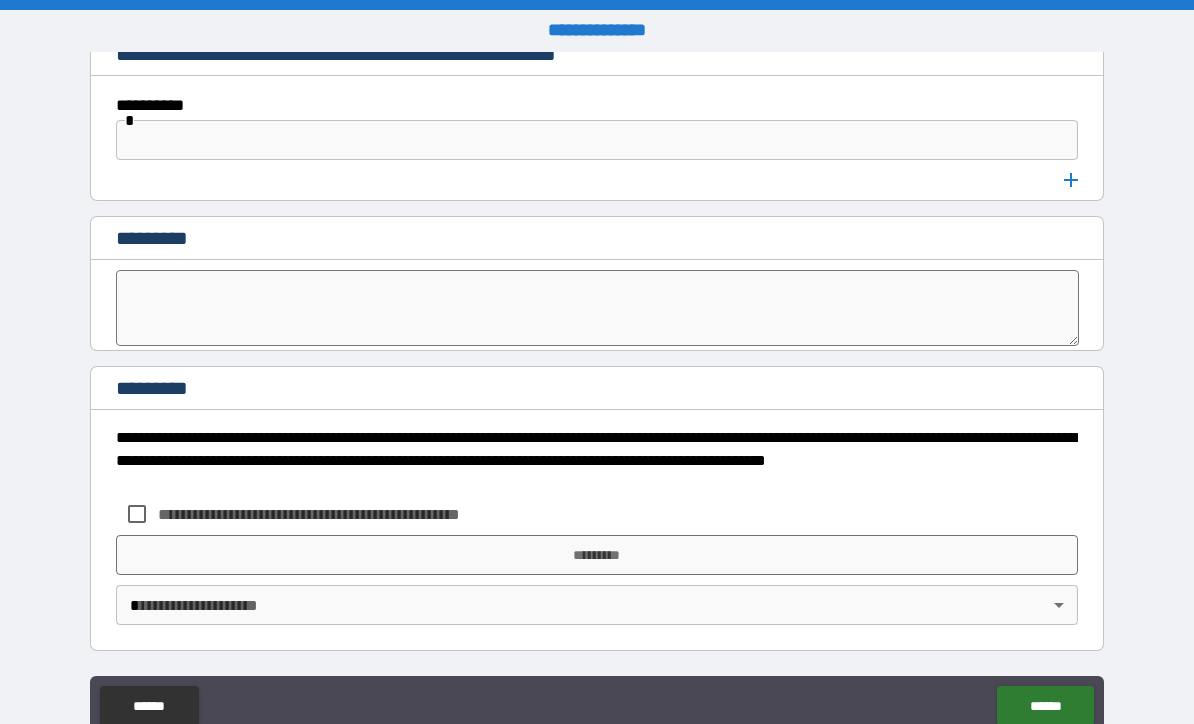 scroll, scrollTop: 10618, scrollLeft: 0, axis: vertical 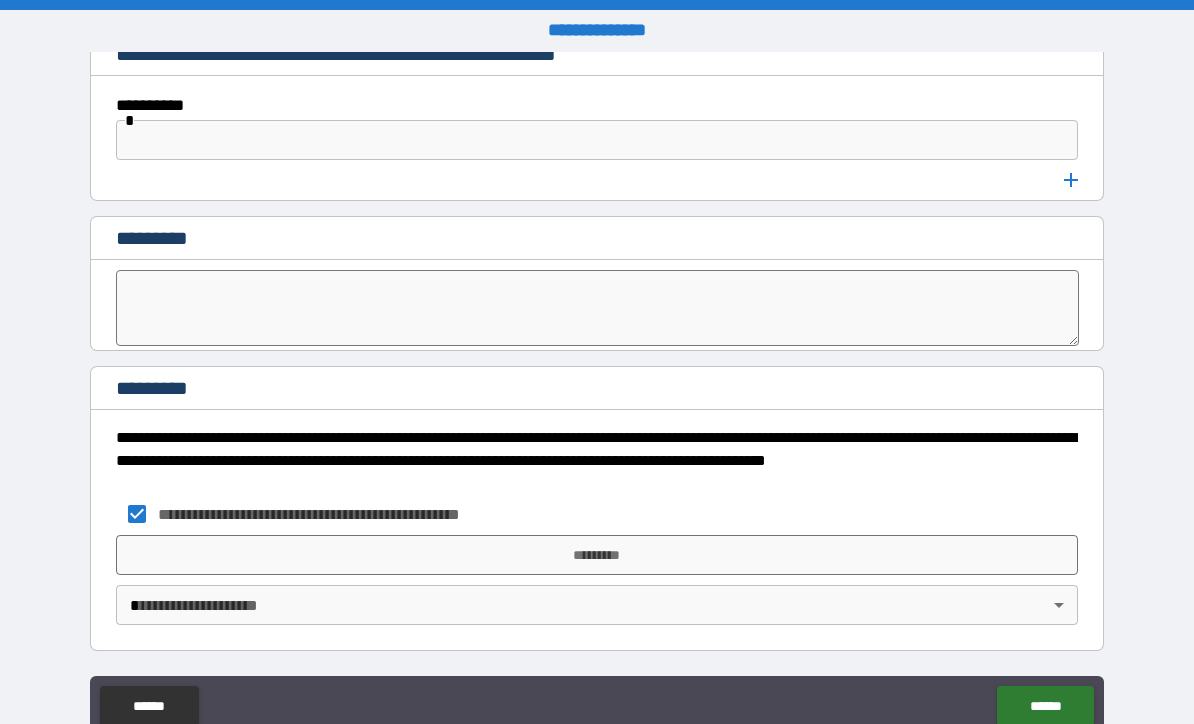 click on "**********" at bounding box center [597, 395] 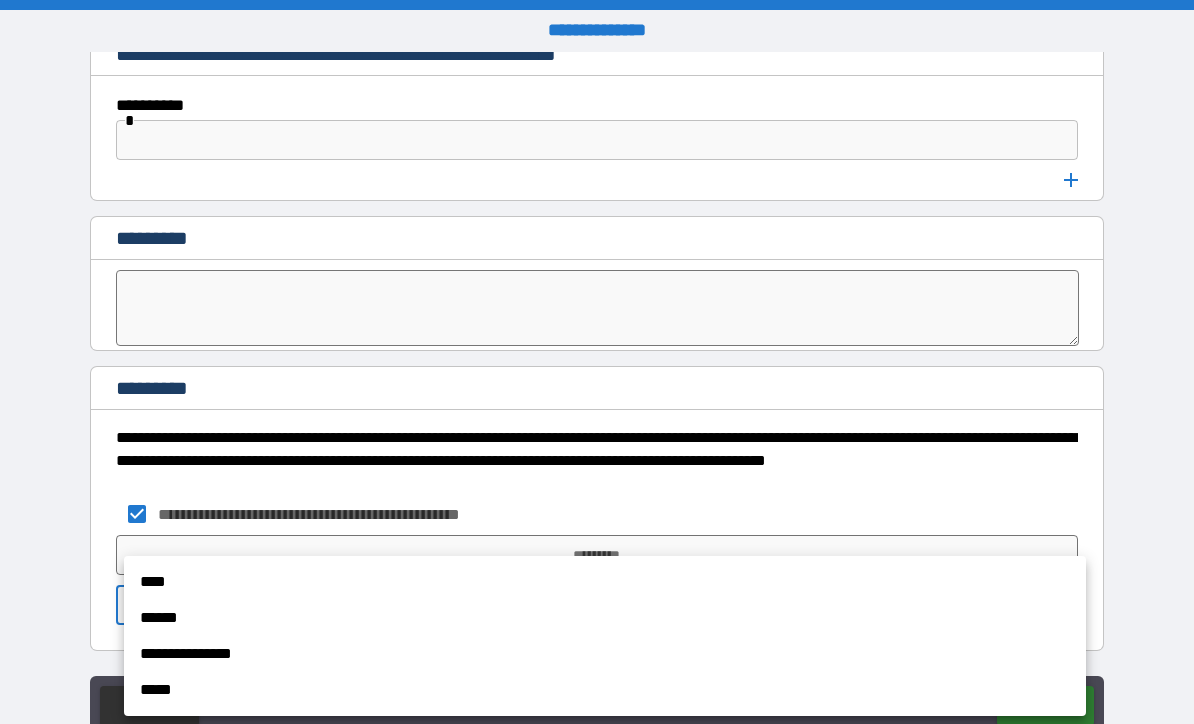 click on "**********" at bounding box center (605, 654) 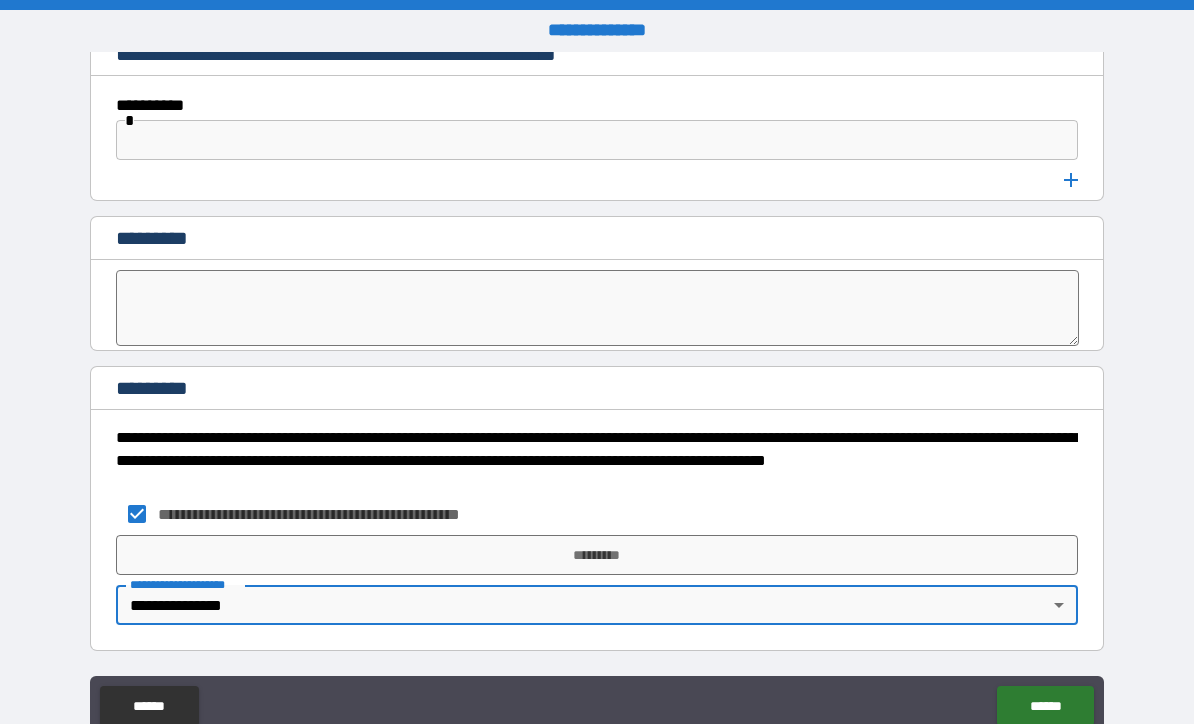 type on "**********" 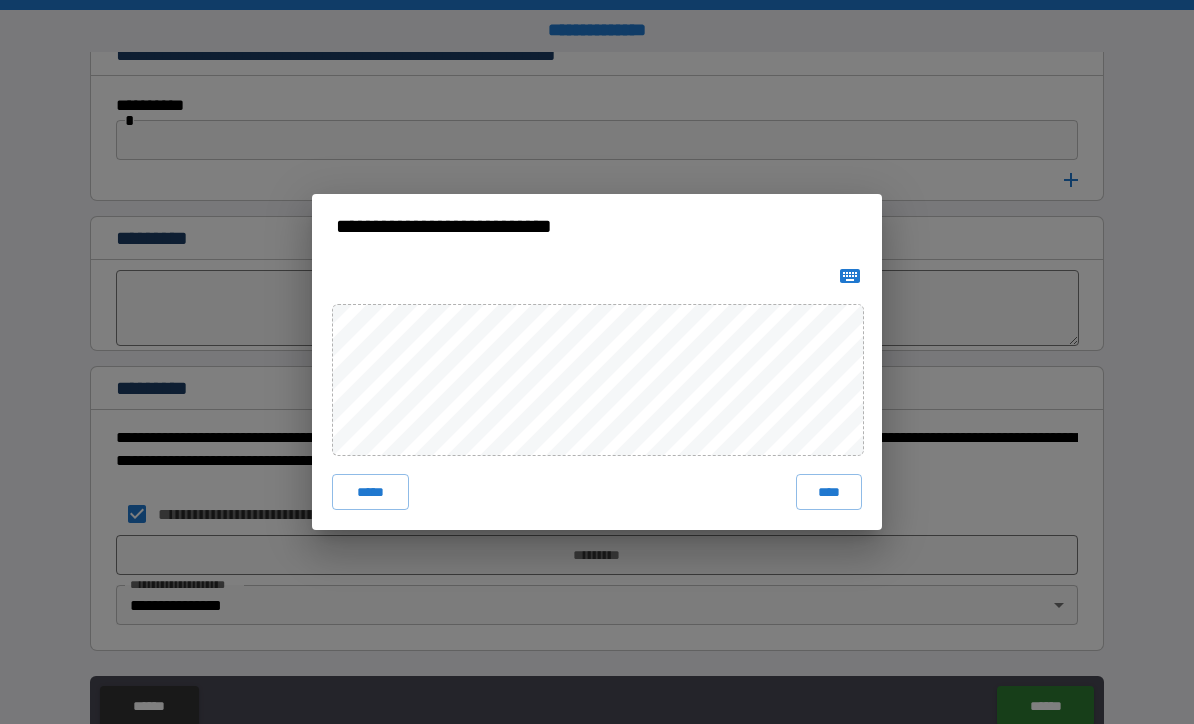 click on "****" at bounding box center (829, 492) 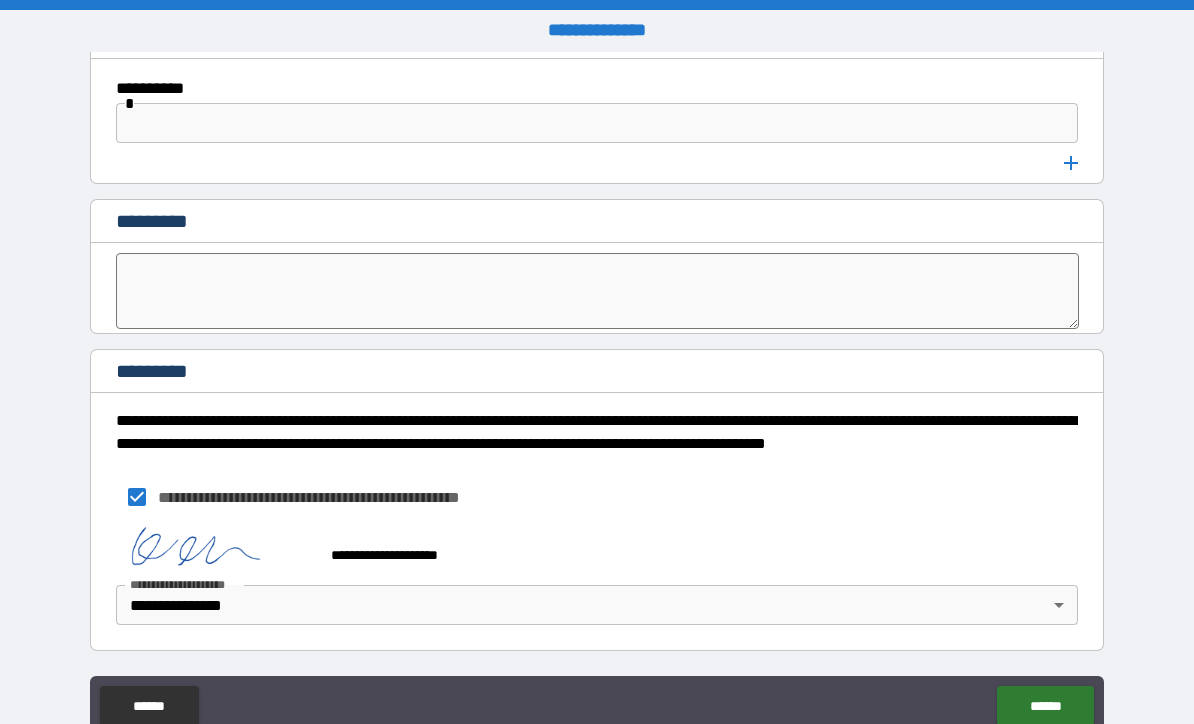 scroll, scrollTop: 10635, scrollLeft: 0, axis: vertical 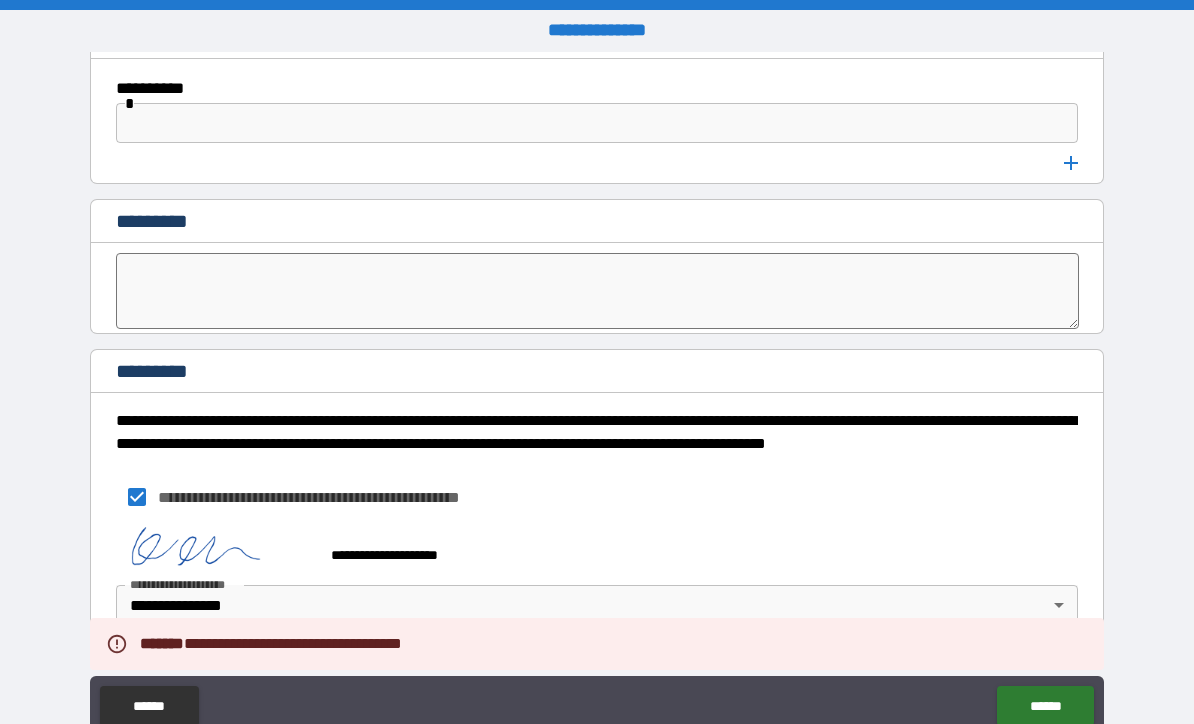 click on "******" at bounding box center [1045, 706] 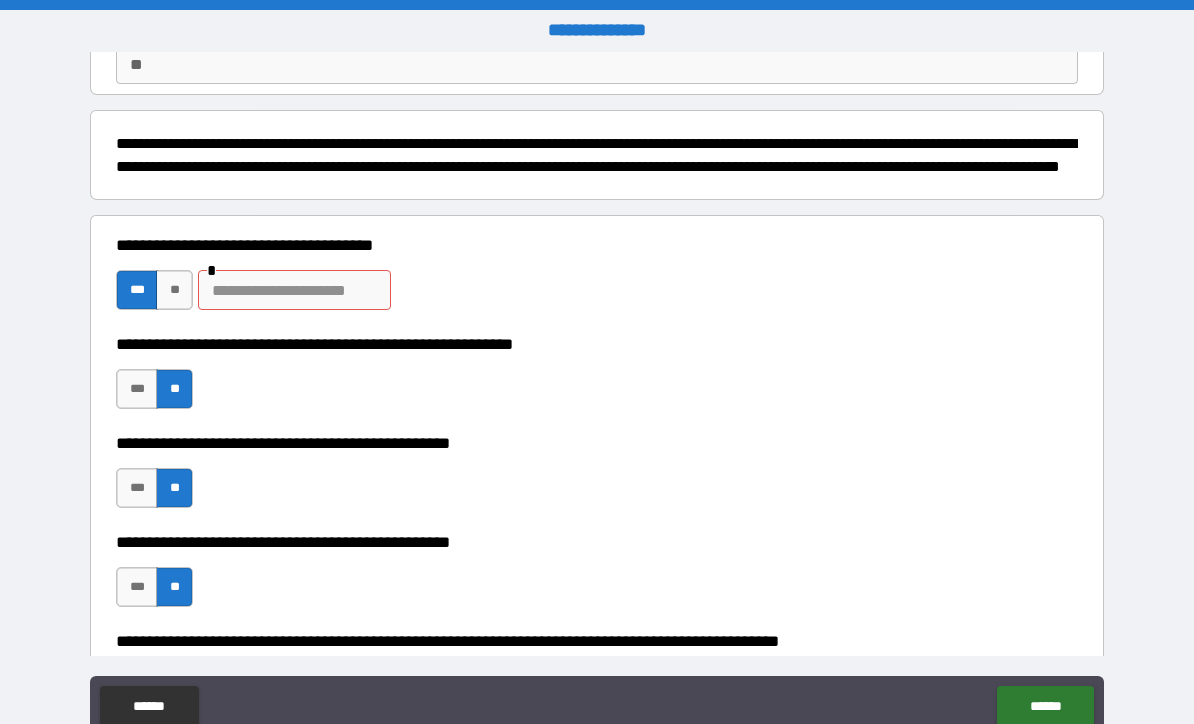 scroll, scrollTop: 200, scrollLeft: 0, axis: vertical 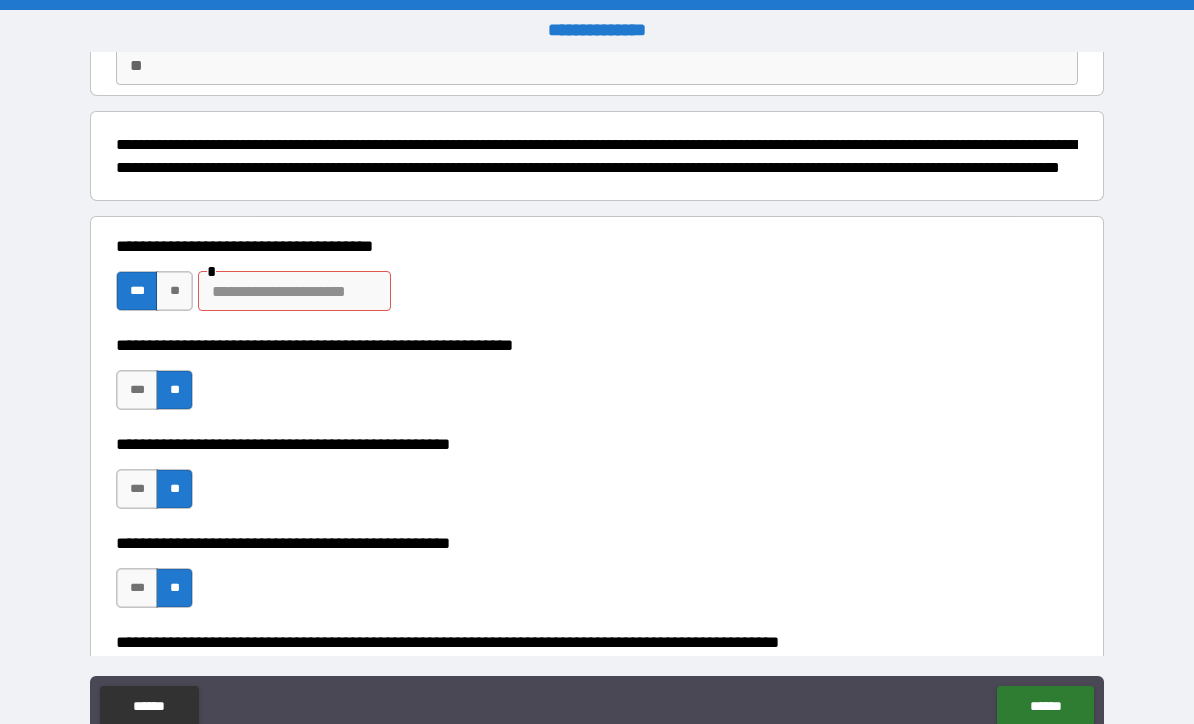 click on "**" at bounding box center [174, 291] 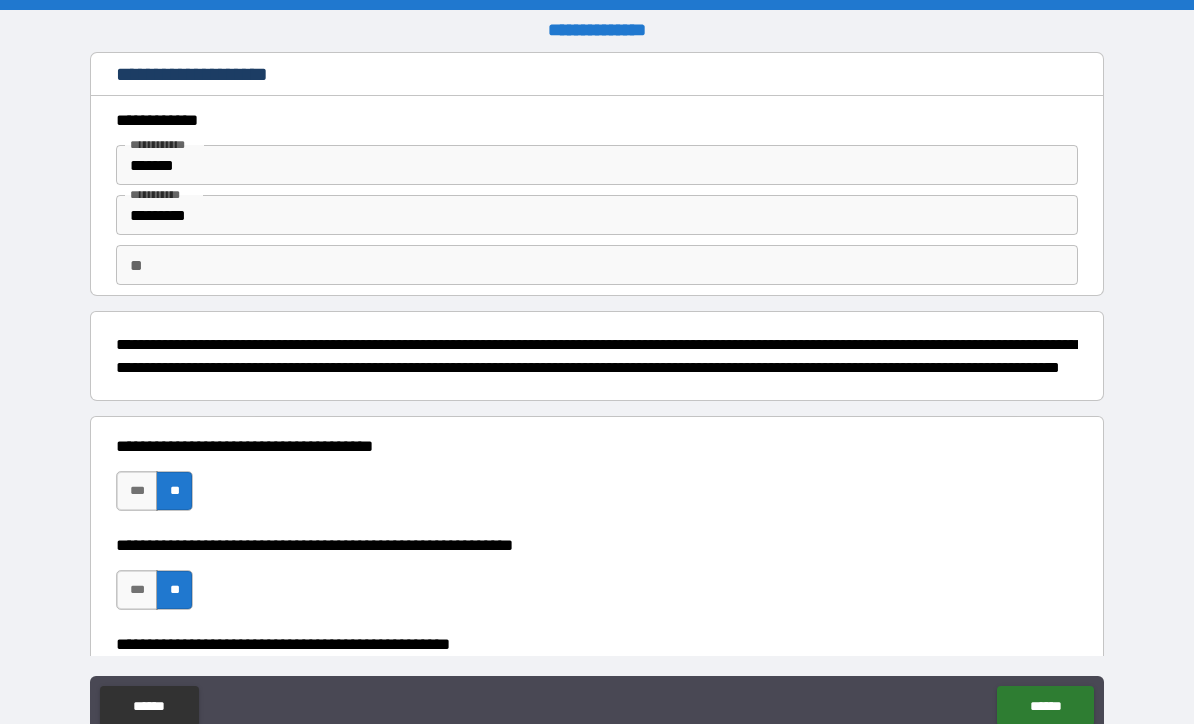 scroll, scrollTop: 0, scrollLeft: 0, axis: both 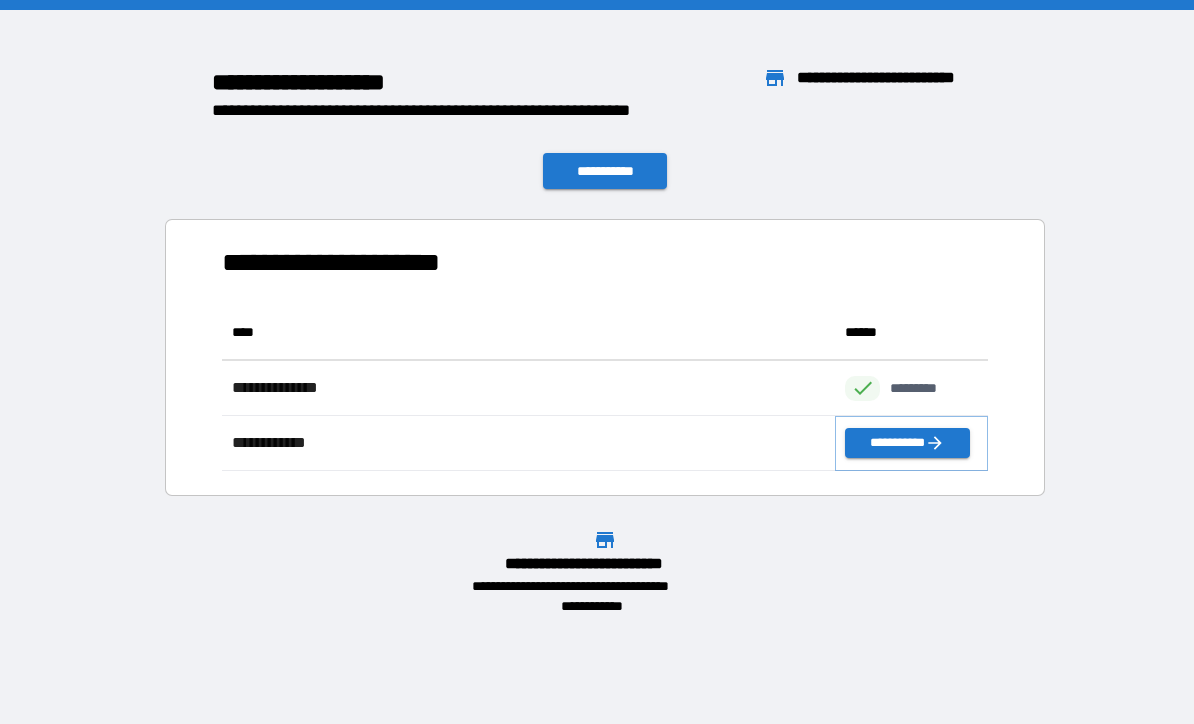 click on "**********" at bounding box center [907, 443] 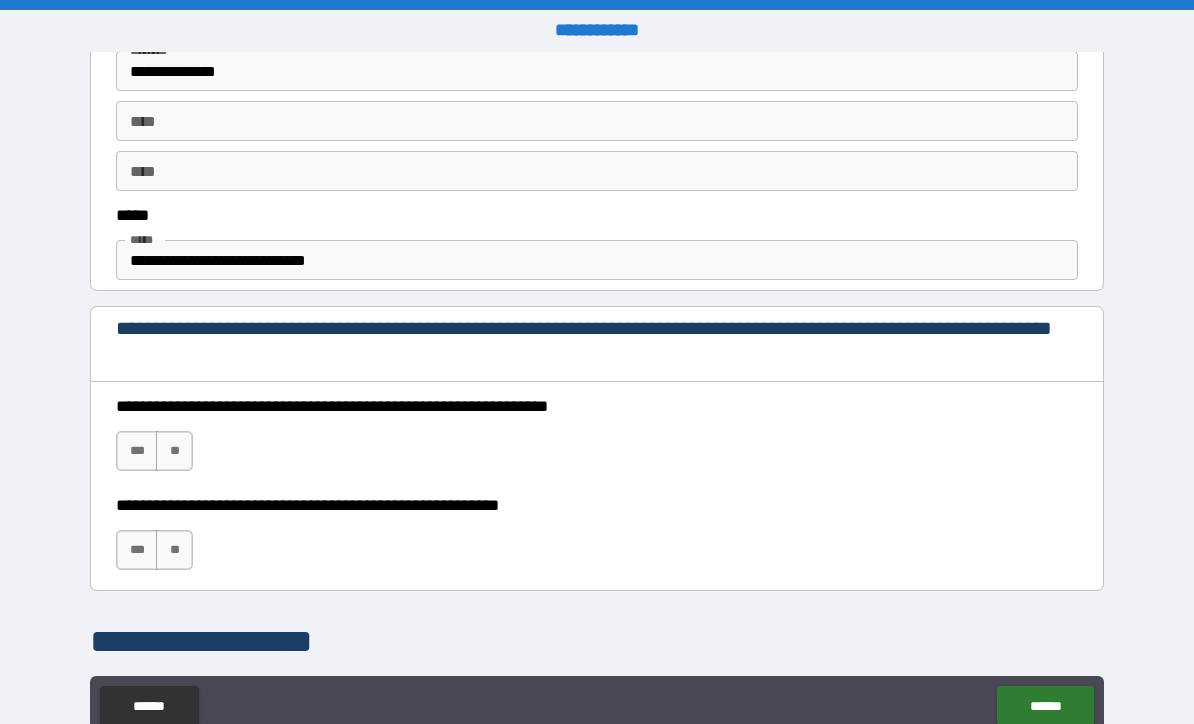 scroll, scrollTop: 1102, scrollLeft: 0, axis: vertical 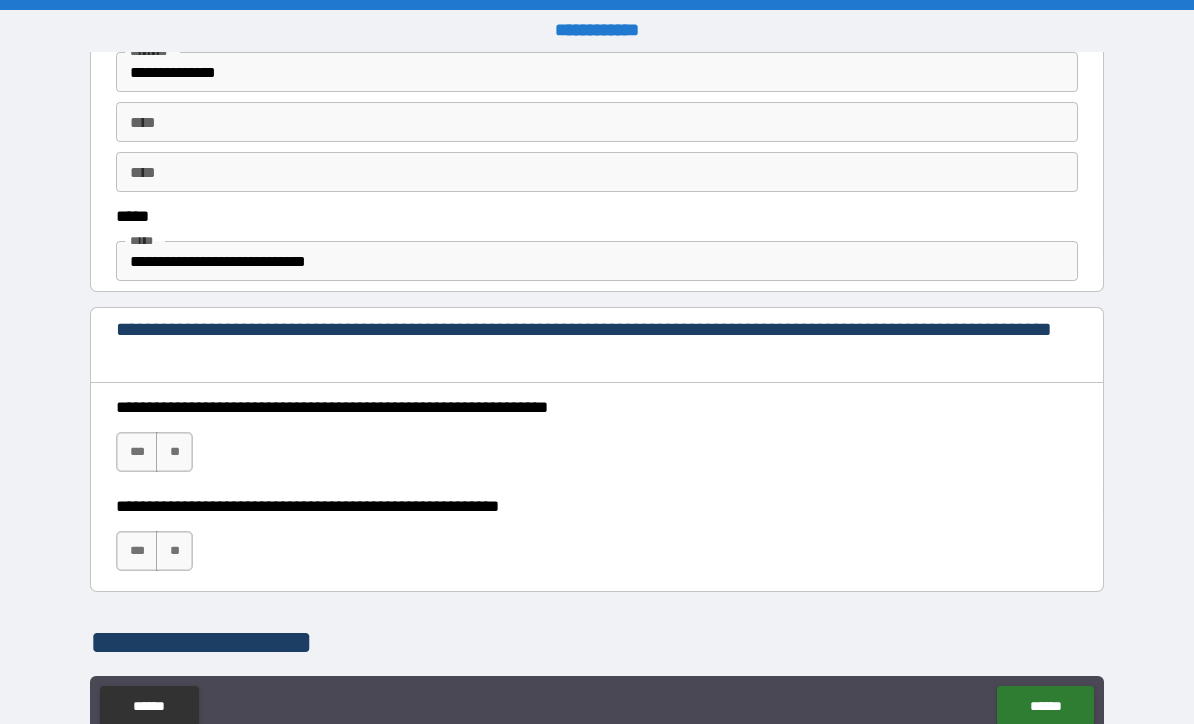 click on "***" at bounding box center [137, 452] 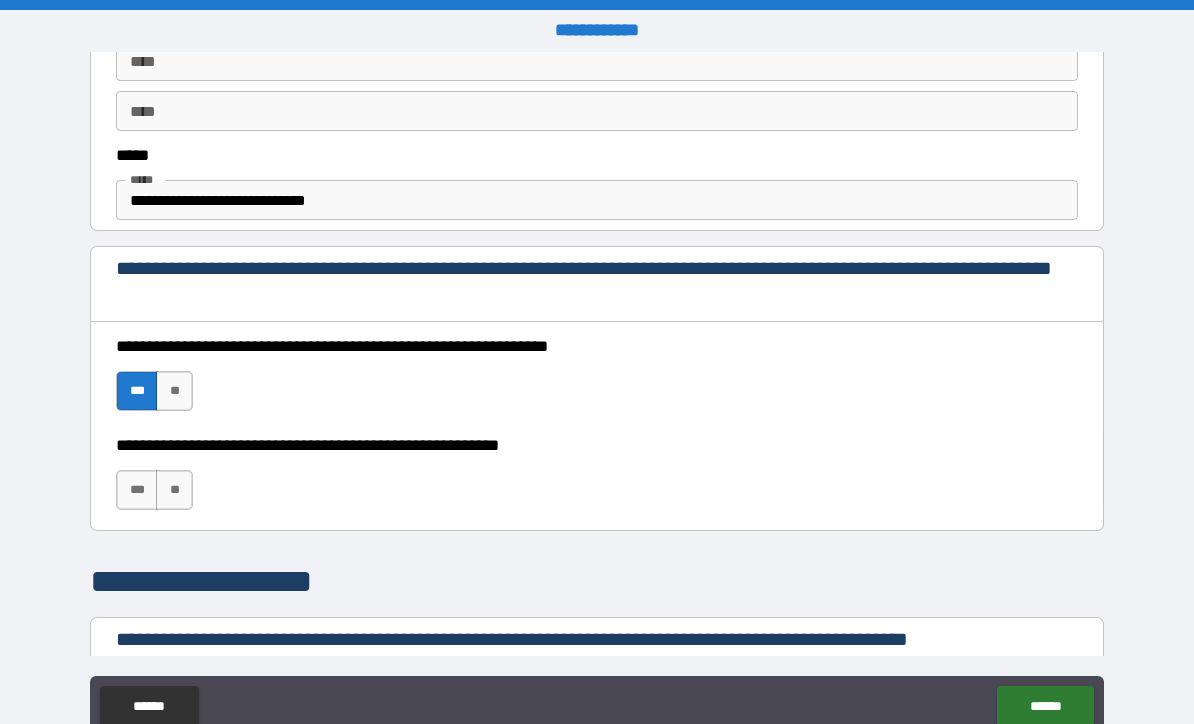 scroll, scrollTop: 1168, scrollLeft: 0, axis: vertical 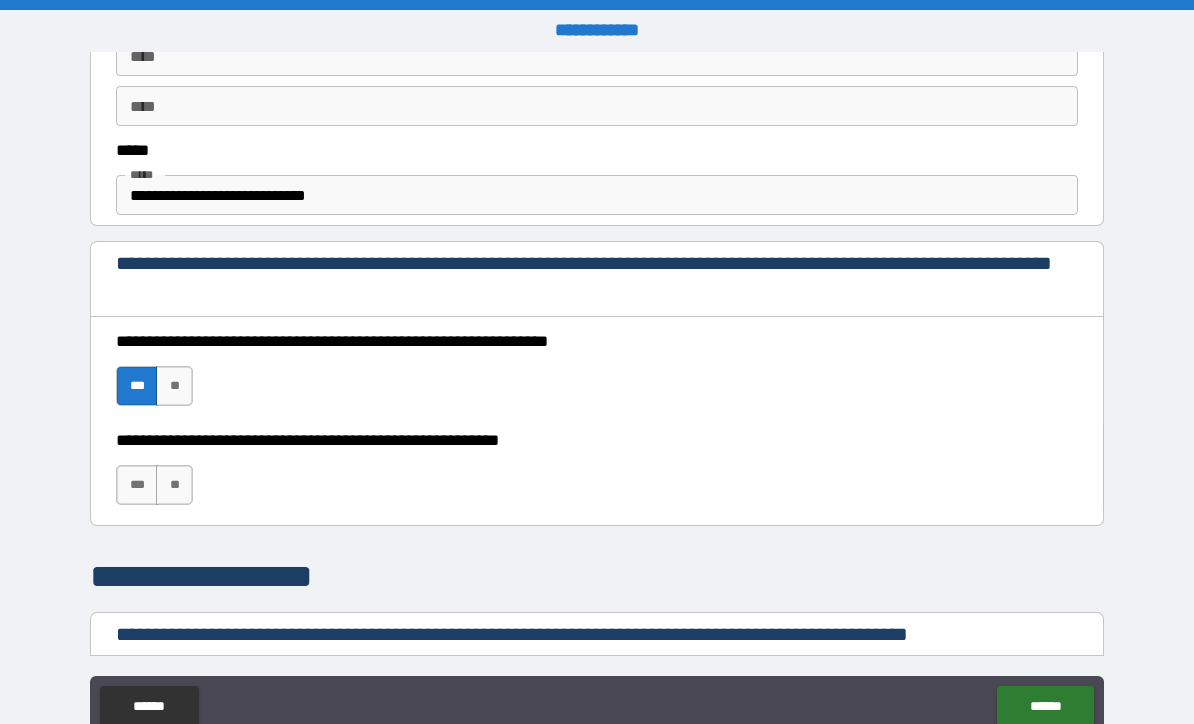 click on "**" at bounding box center [174, 485] 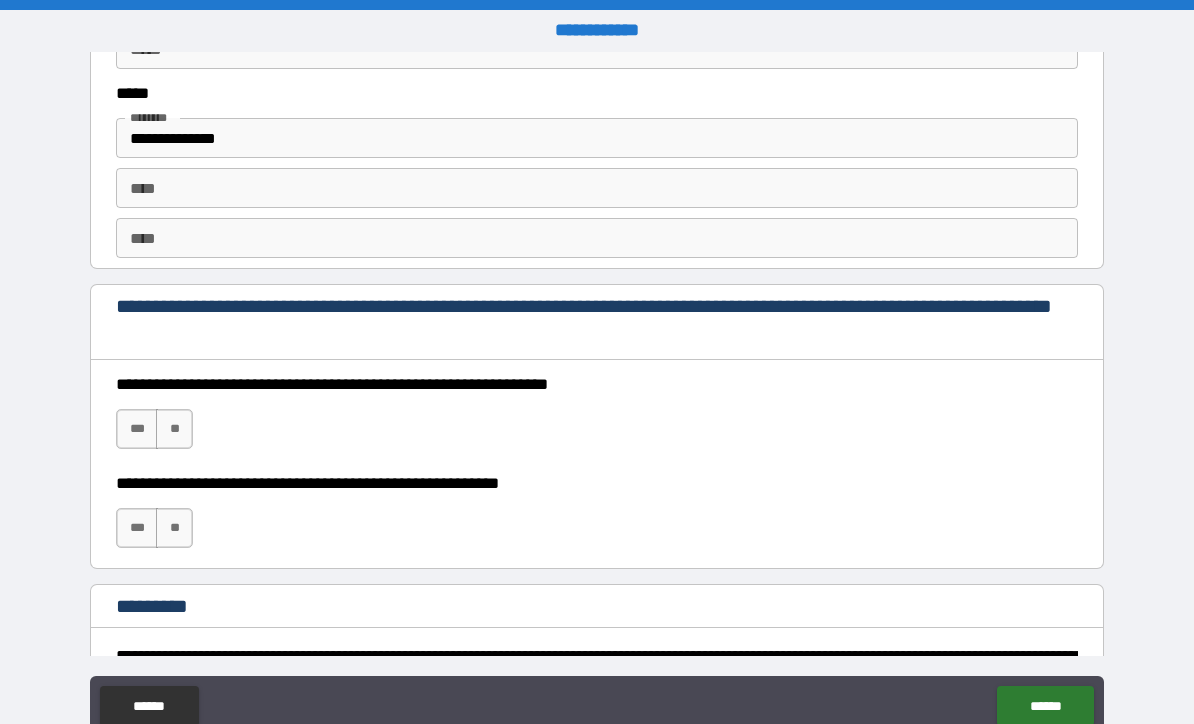 scroll, scrollTop: 2731, scrollLeft: 0, axis: vertical 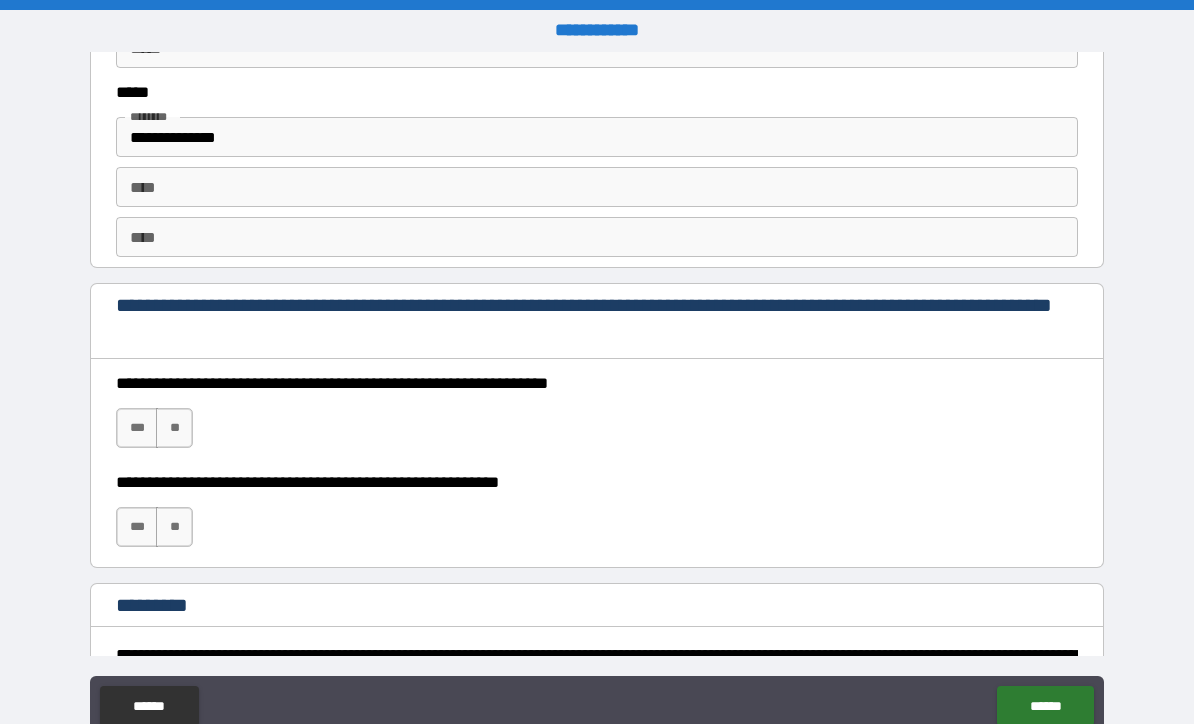 click on "***" at bounding box center [137, 428] 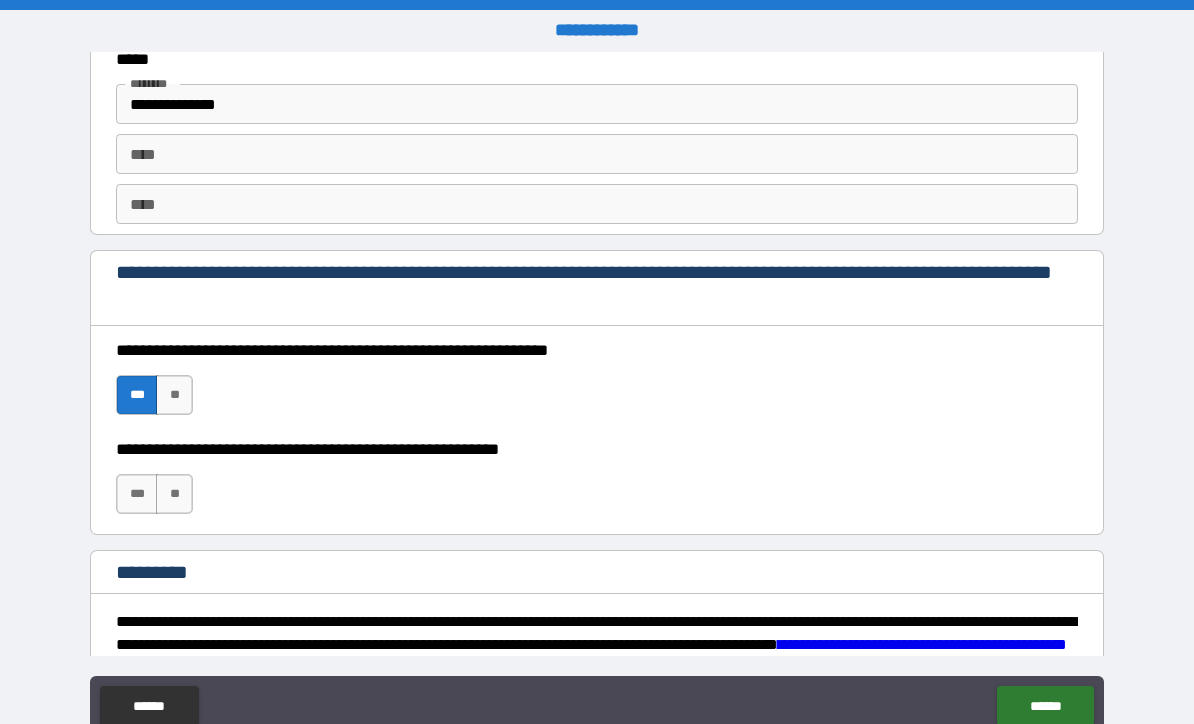 click on "**" at bounding box center [174, 494] 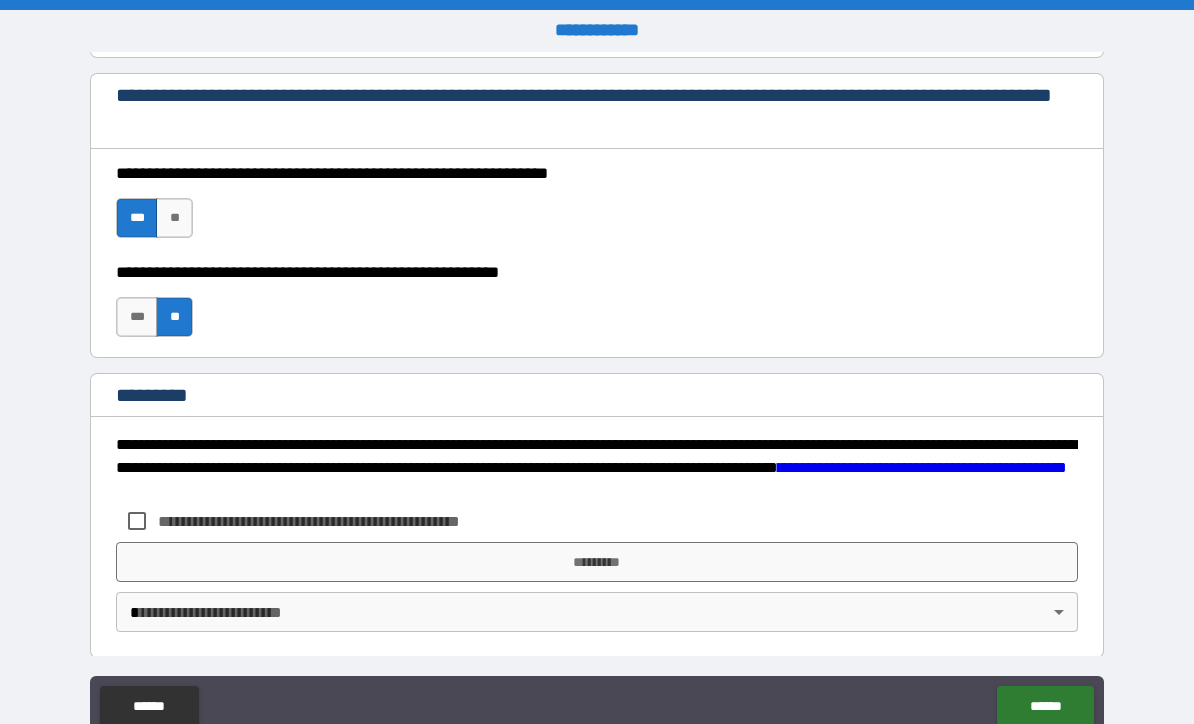 scroll, scrollTop: 2946, scrollLeft: 0, axis: vertical 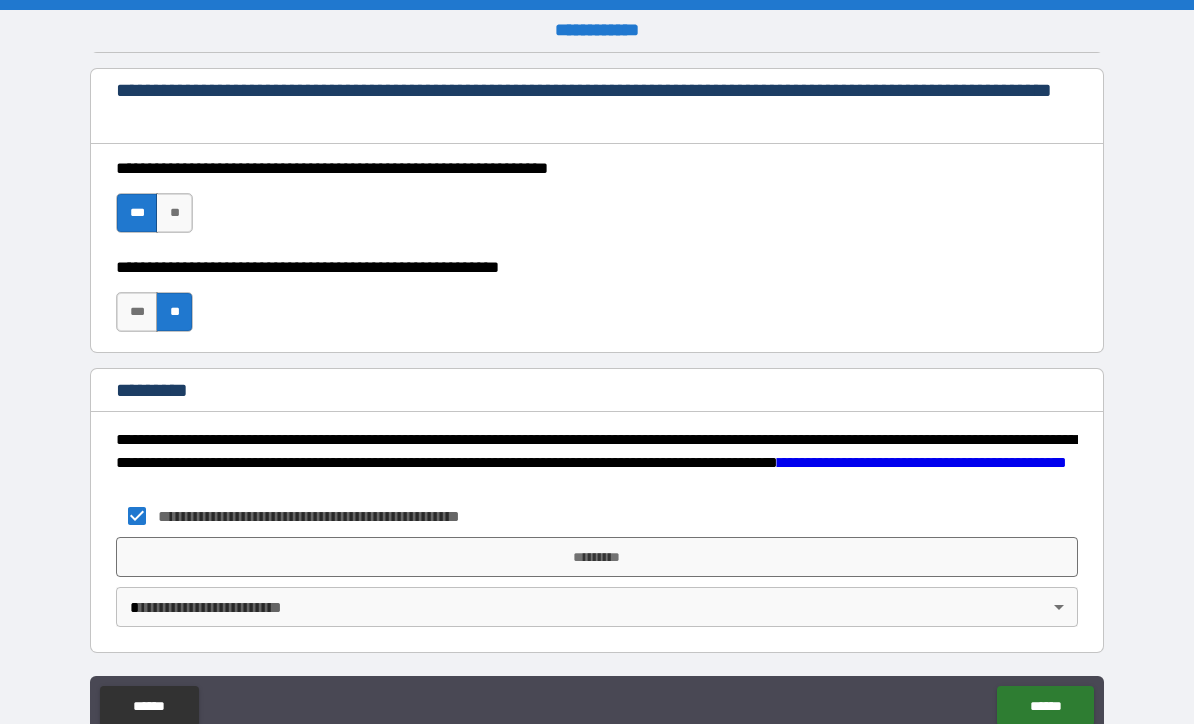 click on "*********" at bounding box center [597, 557] 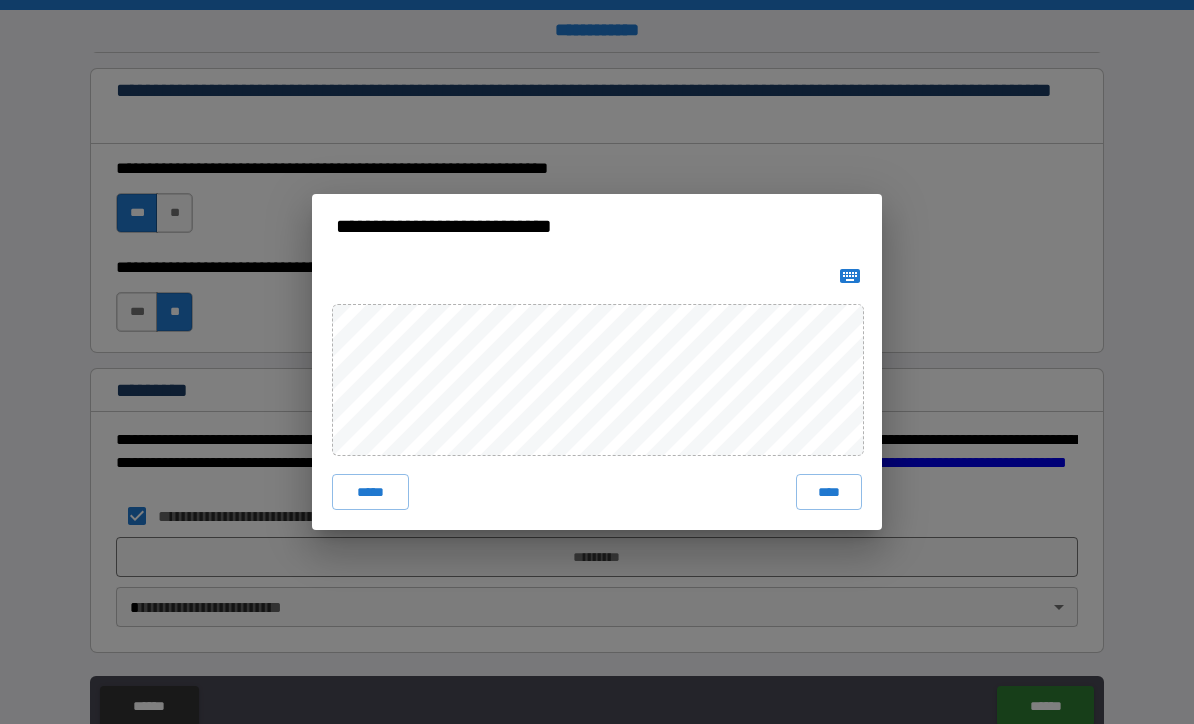 click on "****" at bounding box center (829, 492) 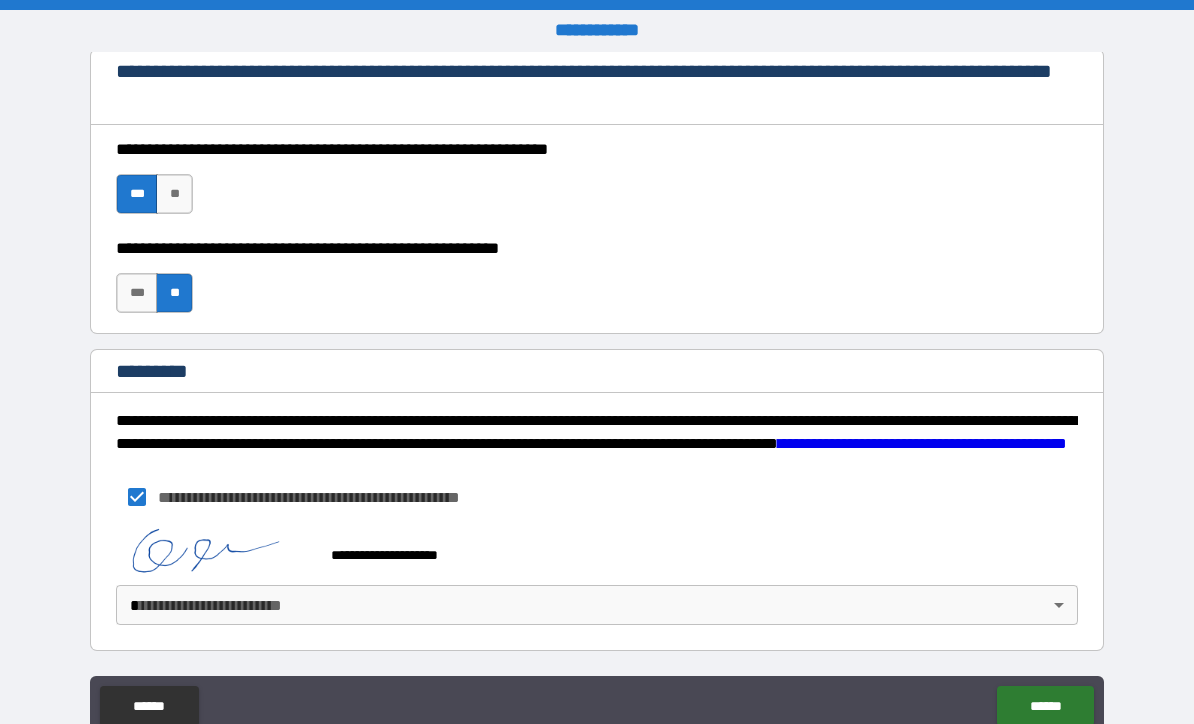 scroll, scrollTop: 2965, scrollLeft: 0, axis: vertical 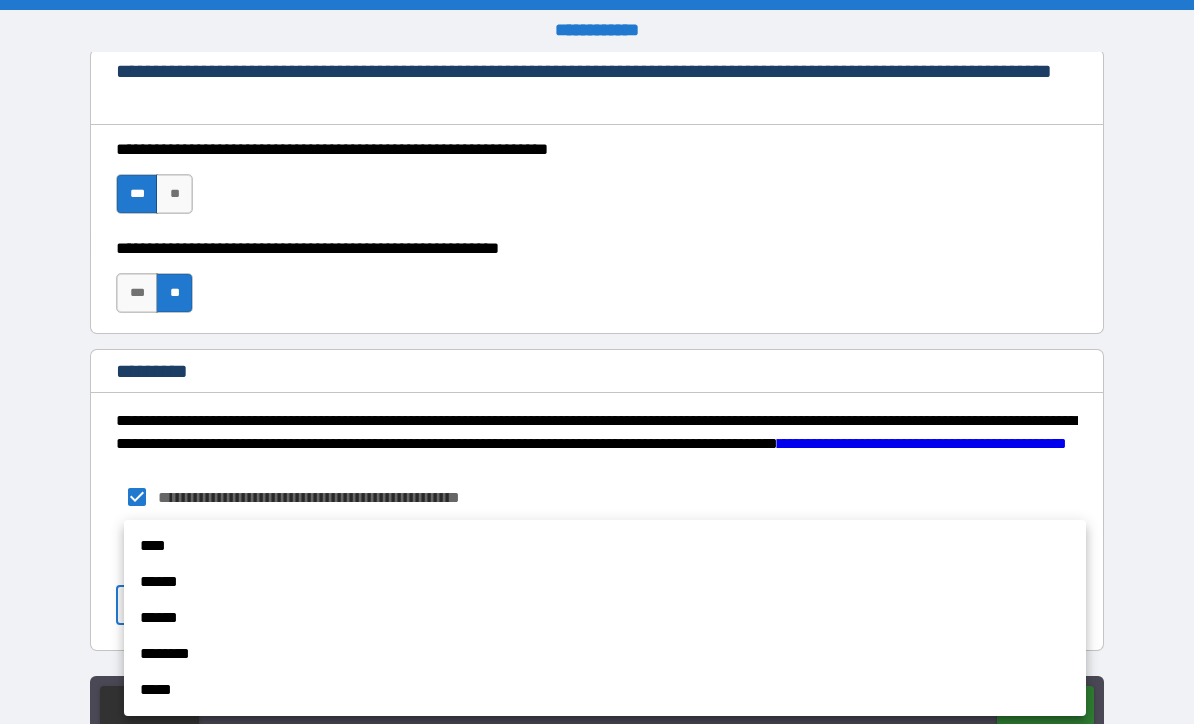 click on "******" at bounding box center (605, 582) 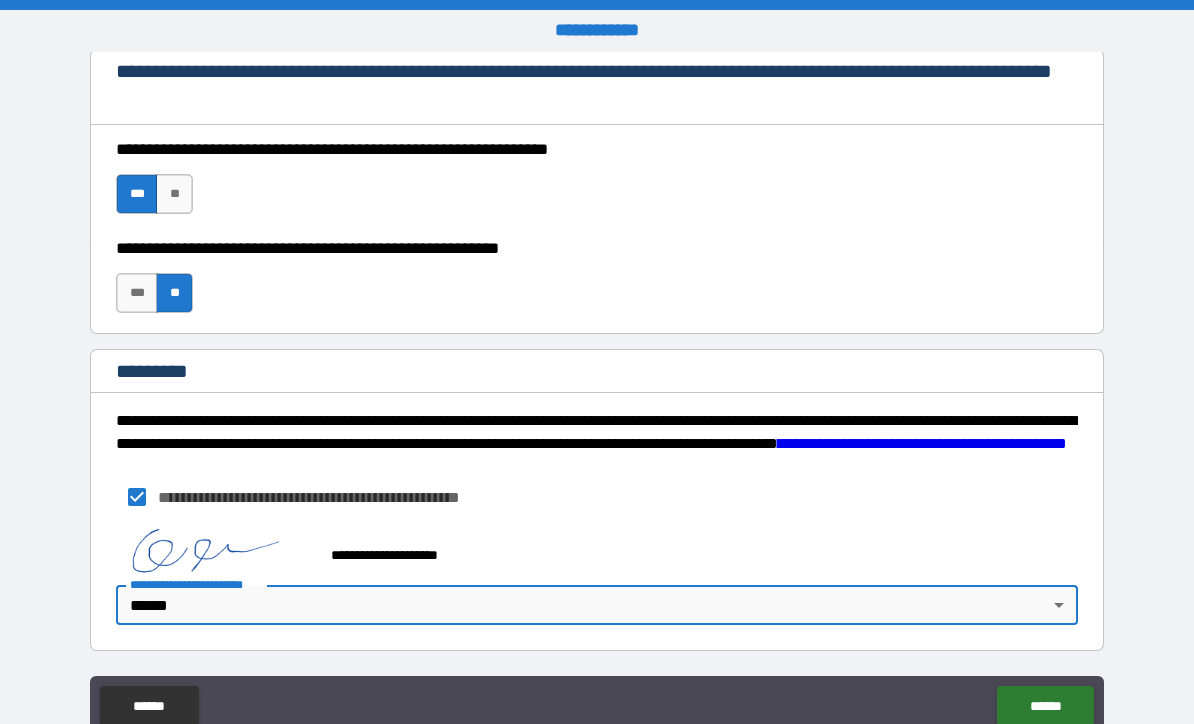 click on "******" at bounding box center (1045, 706) 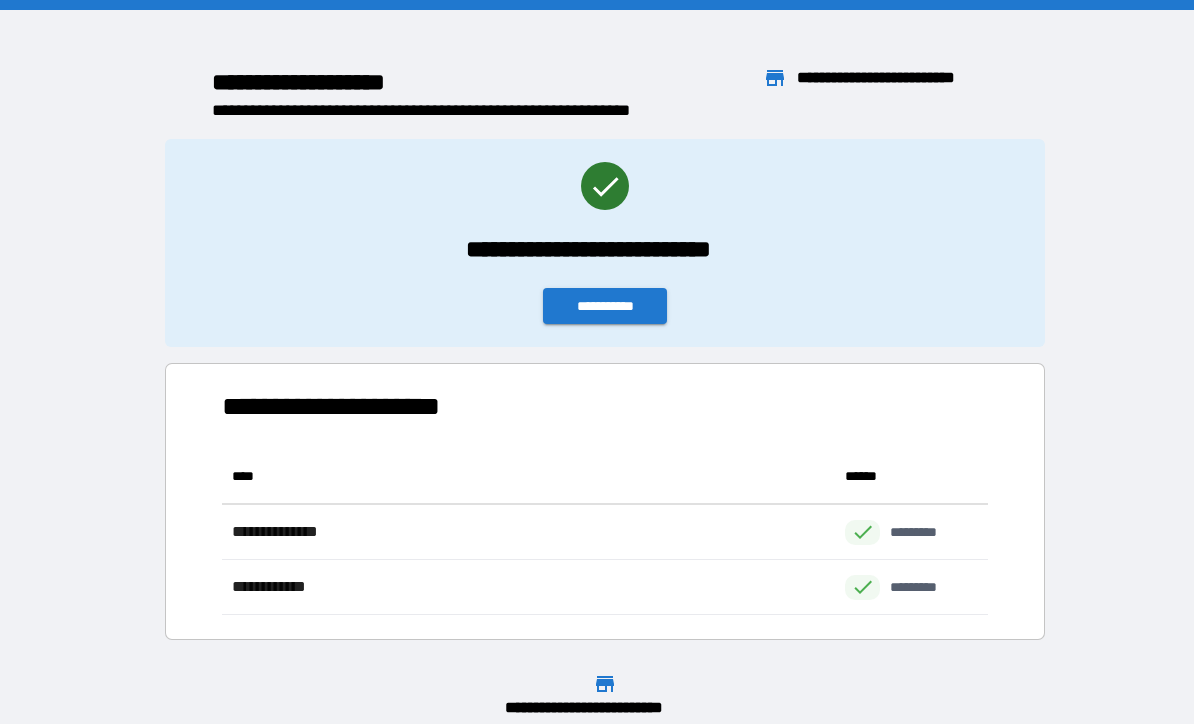scroll, scrollTop: 1, scrollLeft: 1, axis: both 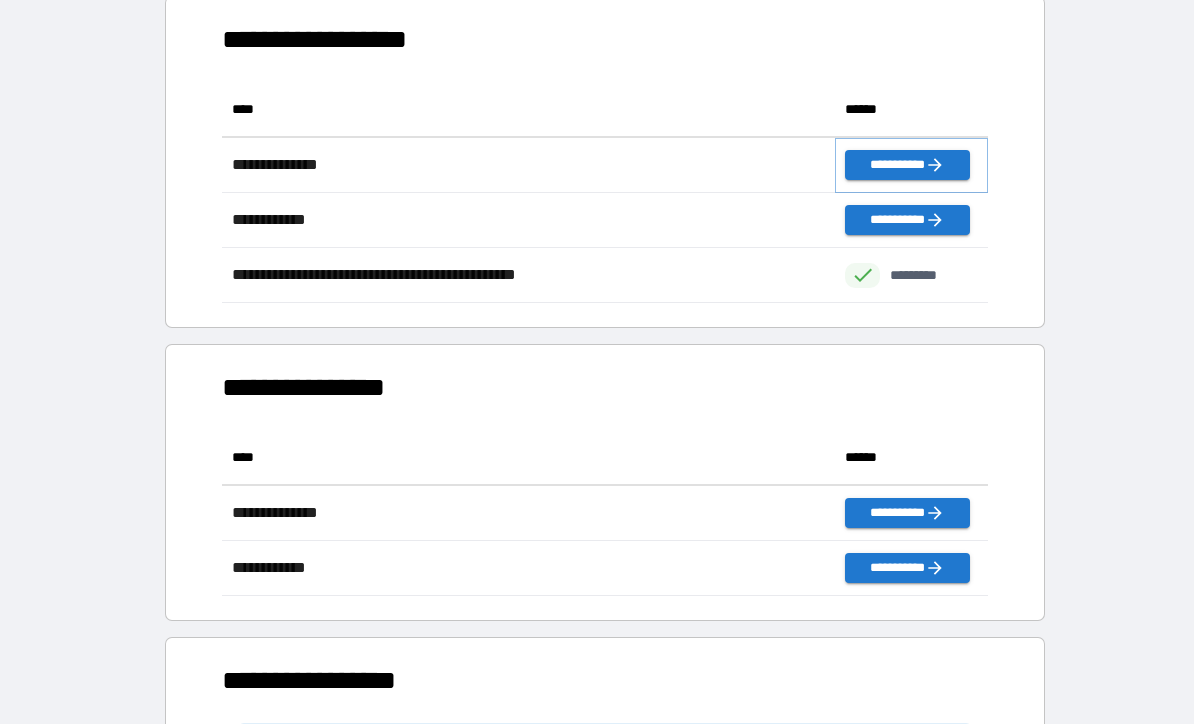 click on "**********" at bounding box center (907, 165) 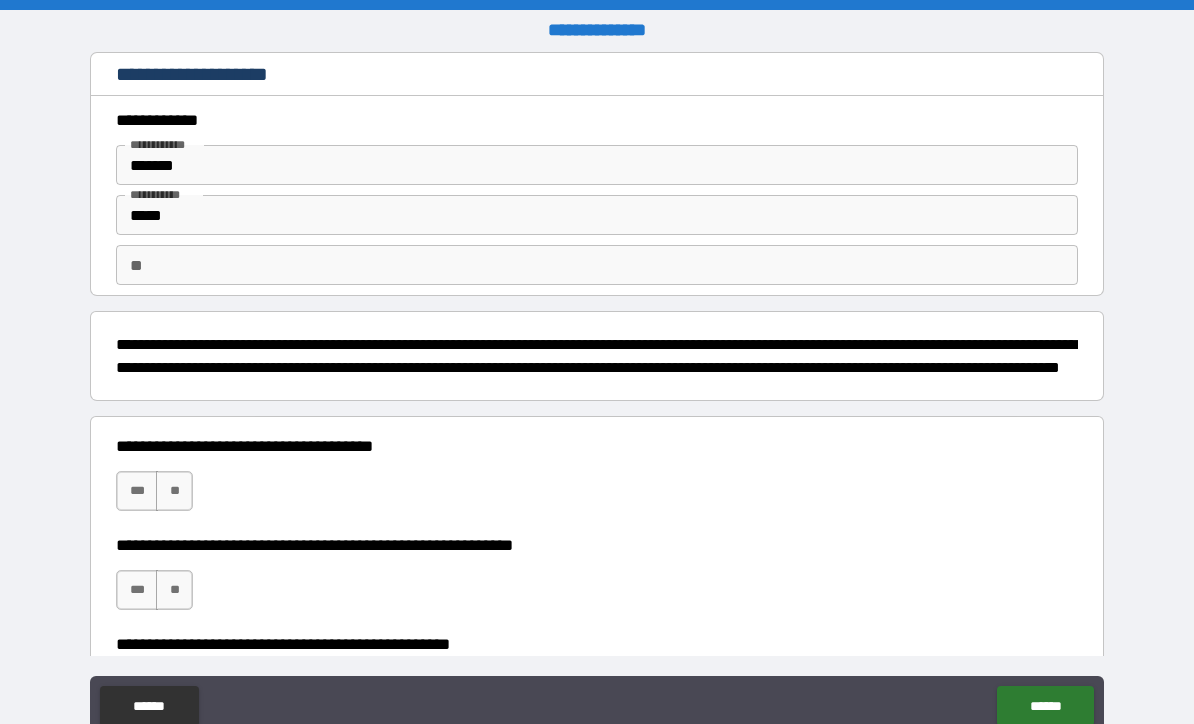 click on "**" at bounding box center [174, 491] 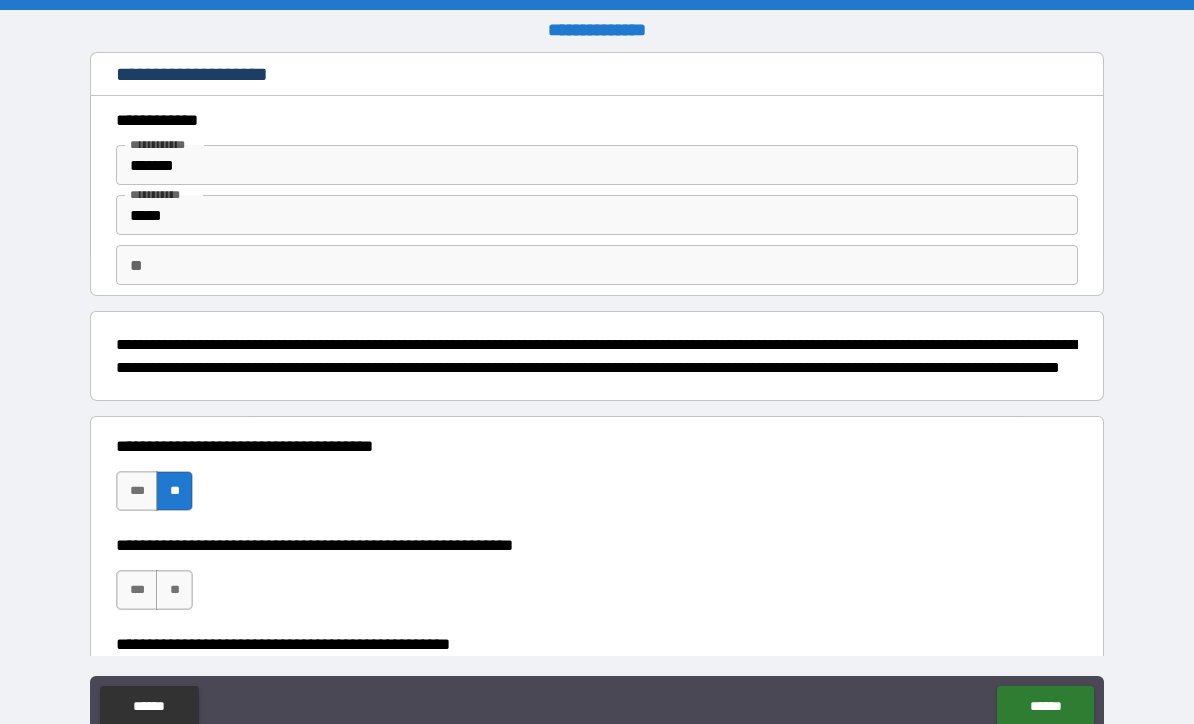 click on "**" at bounding box center (174, 590) 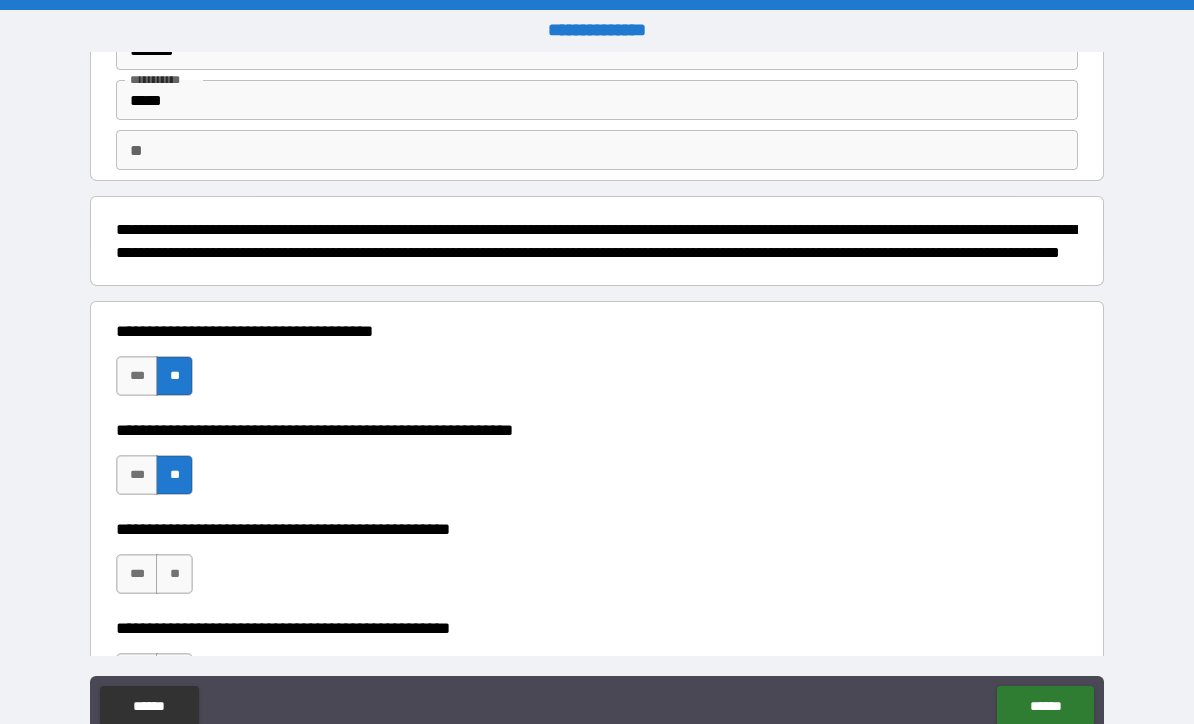 scroll, scrollTop: 143, scrollLeft: 0, axis: vertical 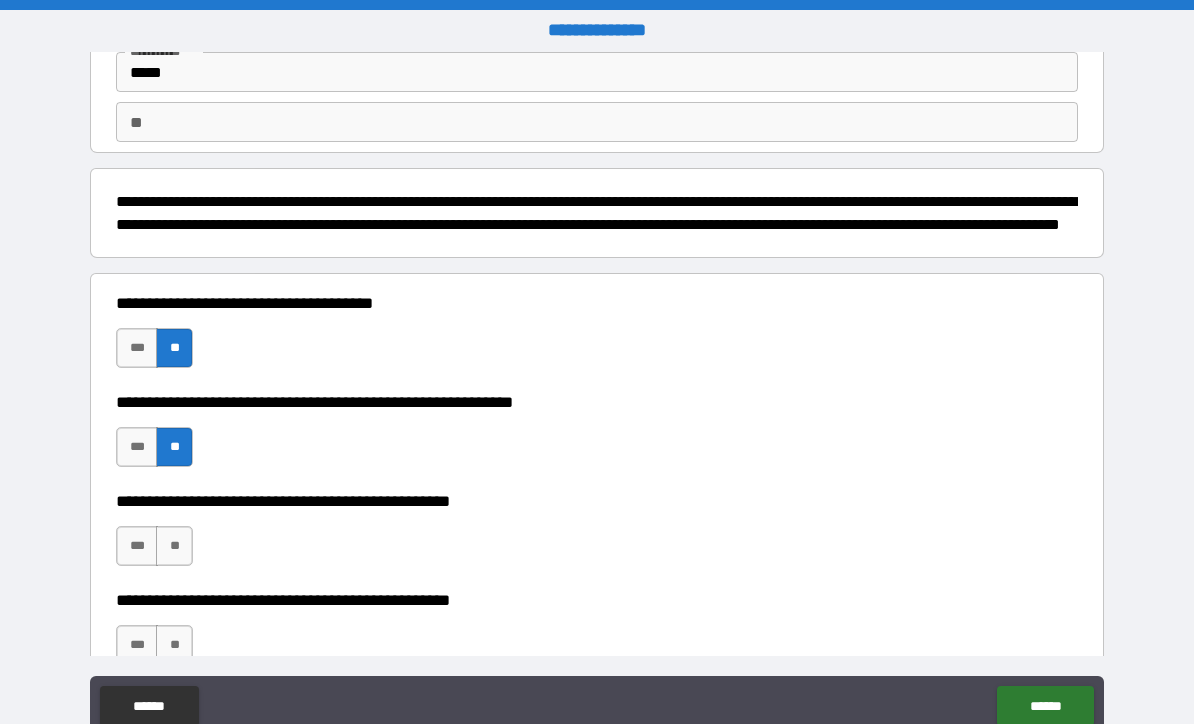 click on "**" at bounding box center [174, 546] 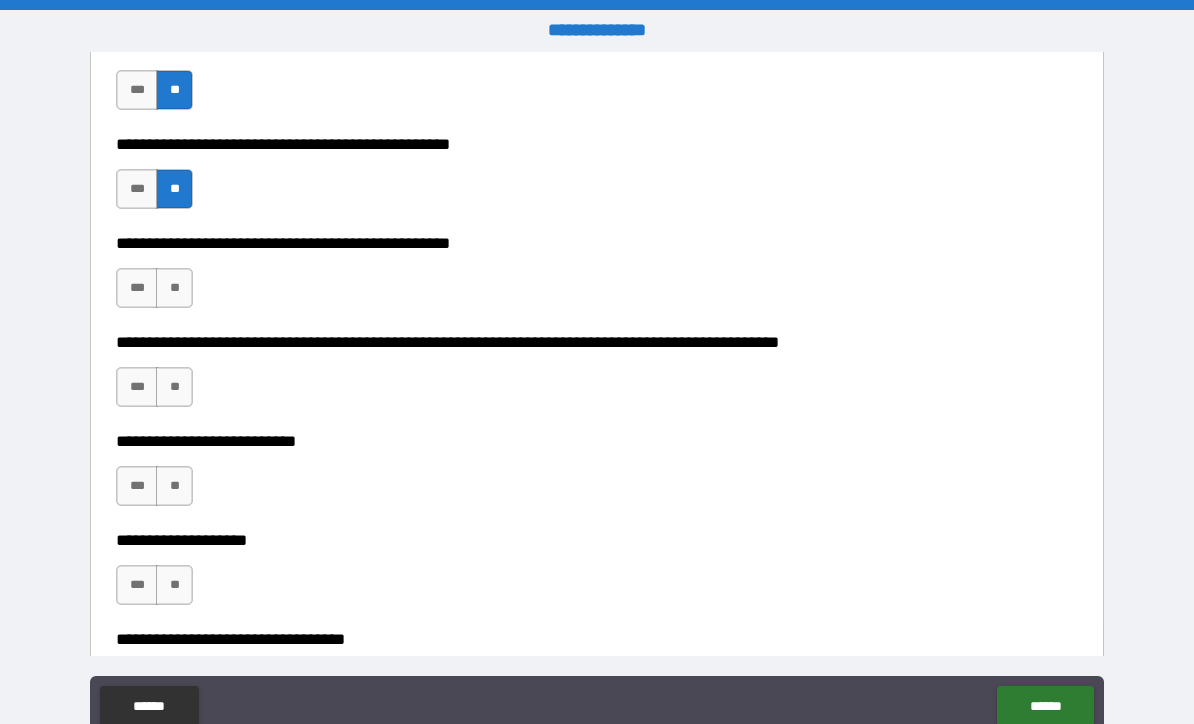 scroll, scrollTop: 490, scrollLeft: 0, axis: vertical 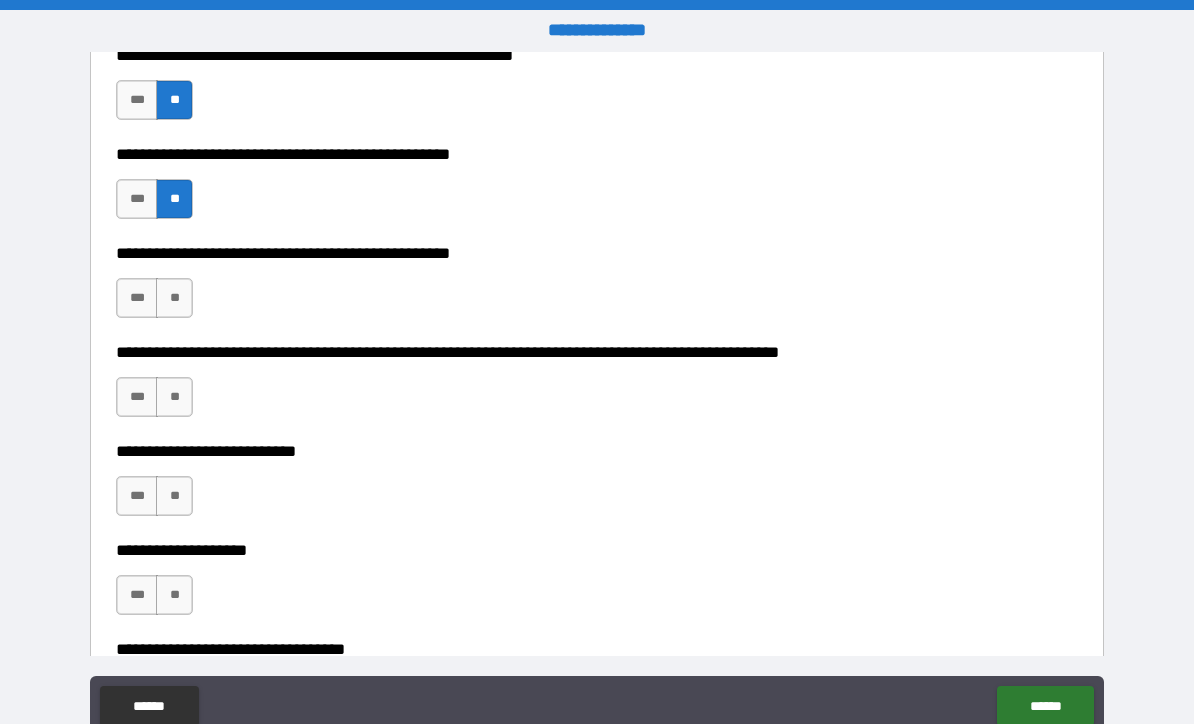 click on "**" at bounding box center [174, 298] 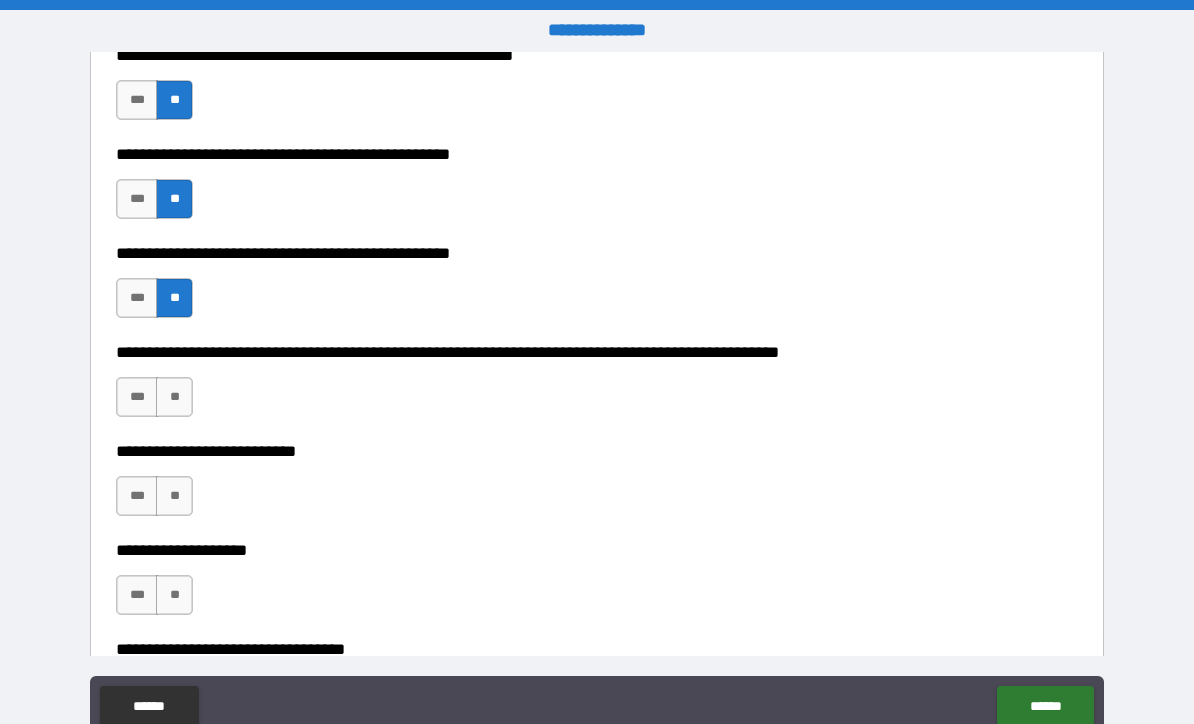 click on "**" at bounding box center [174, 397] 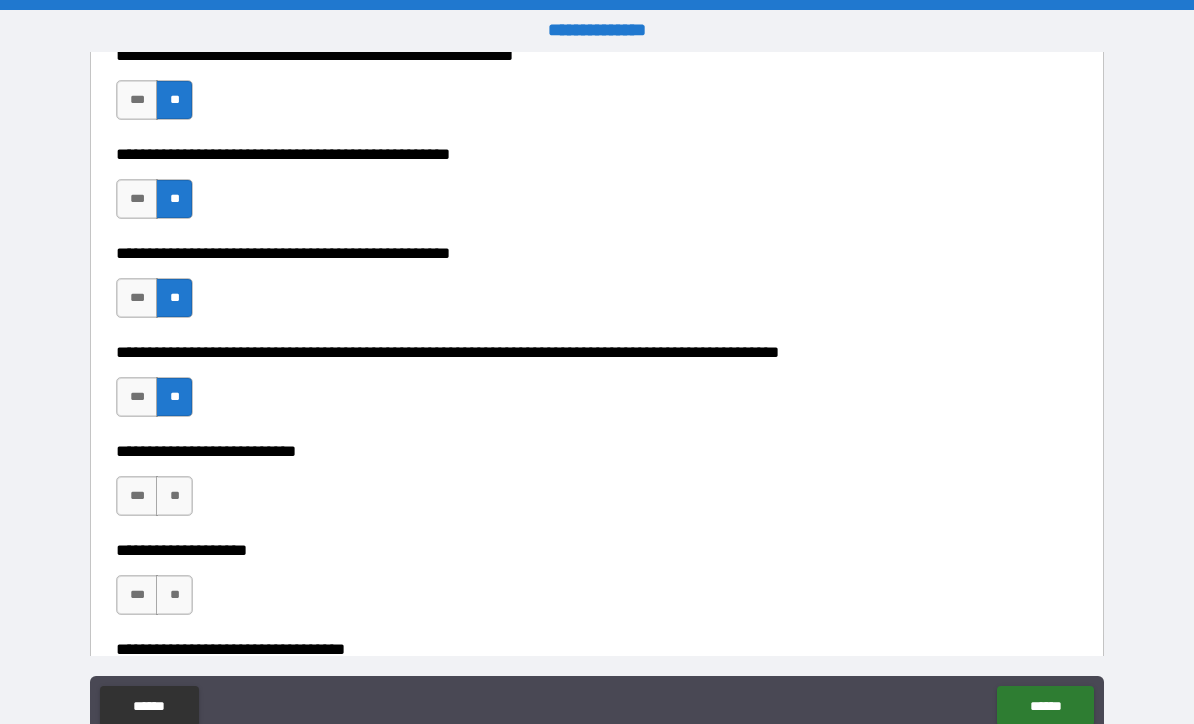 click on "**" at bounding box center [174, 496] 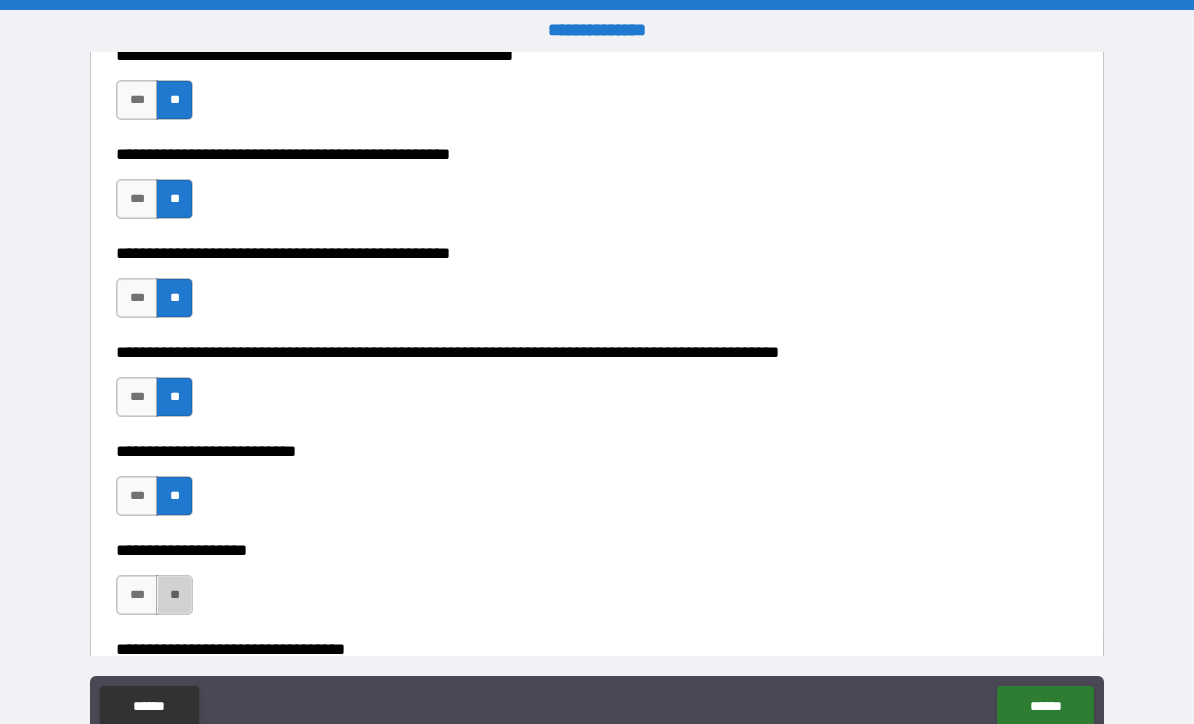 click on "**" at bounding box center [174, 595] 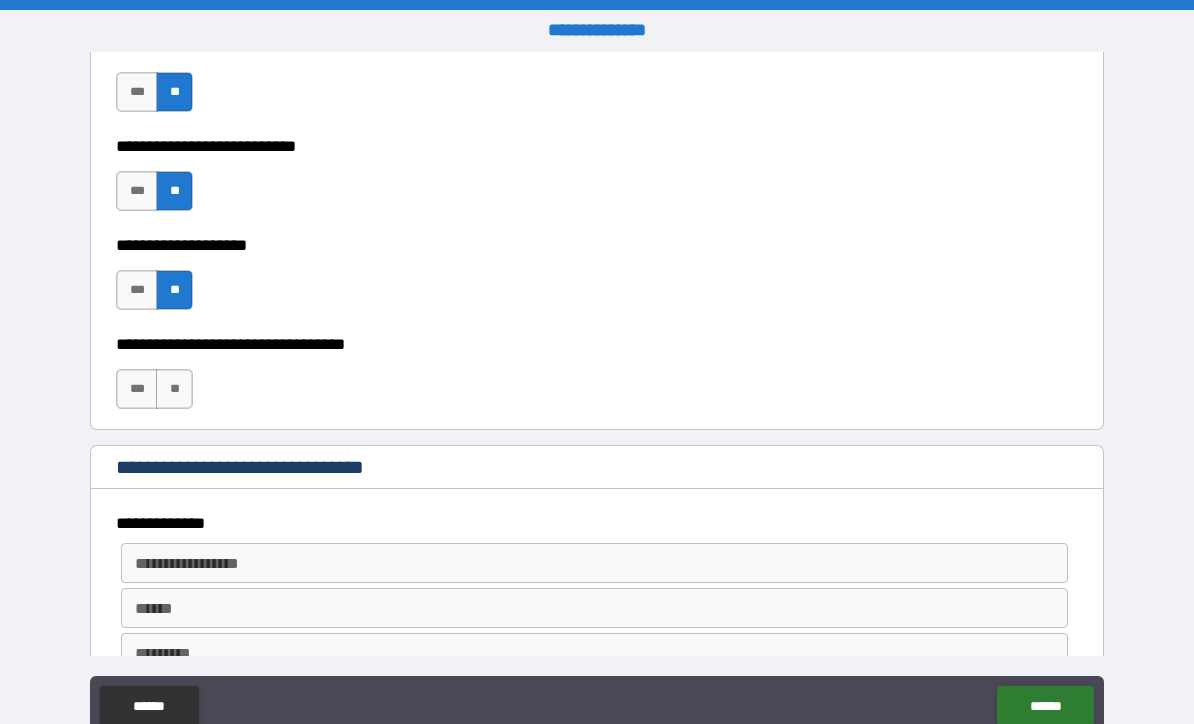 scroll, scrollTop: 843, scrollLeft: 0, axis: vertical 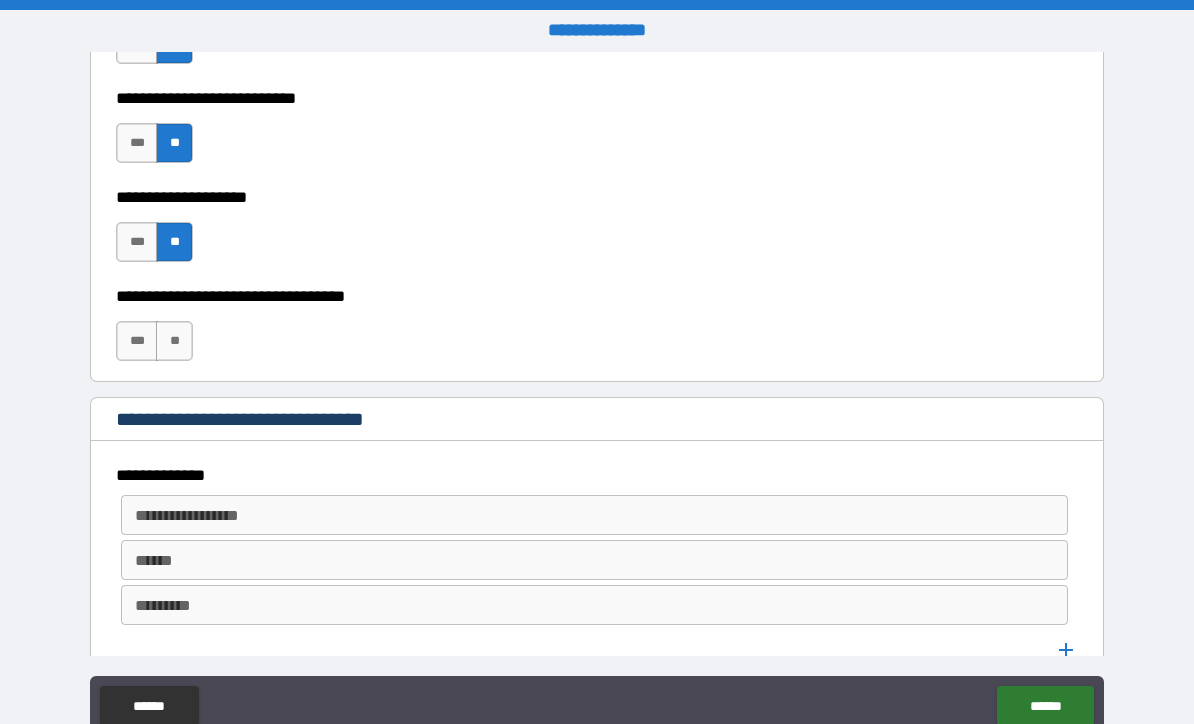 click on "**" at bounding box center [174, 341] 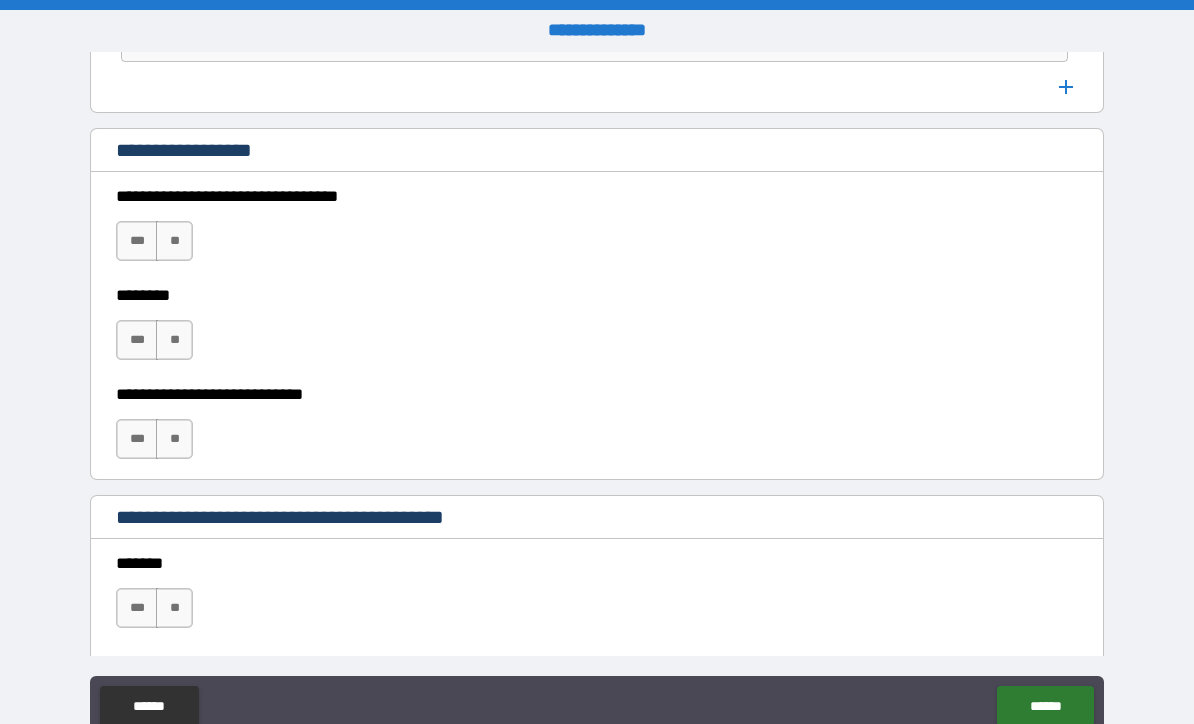 scroll, scrollTop: 1408, scrollLeft: 0, axis: vertical 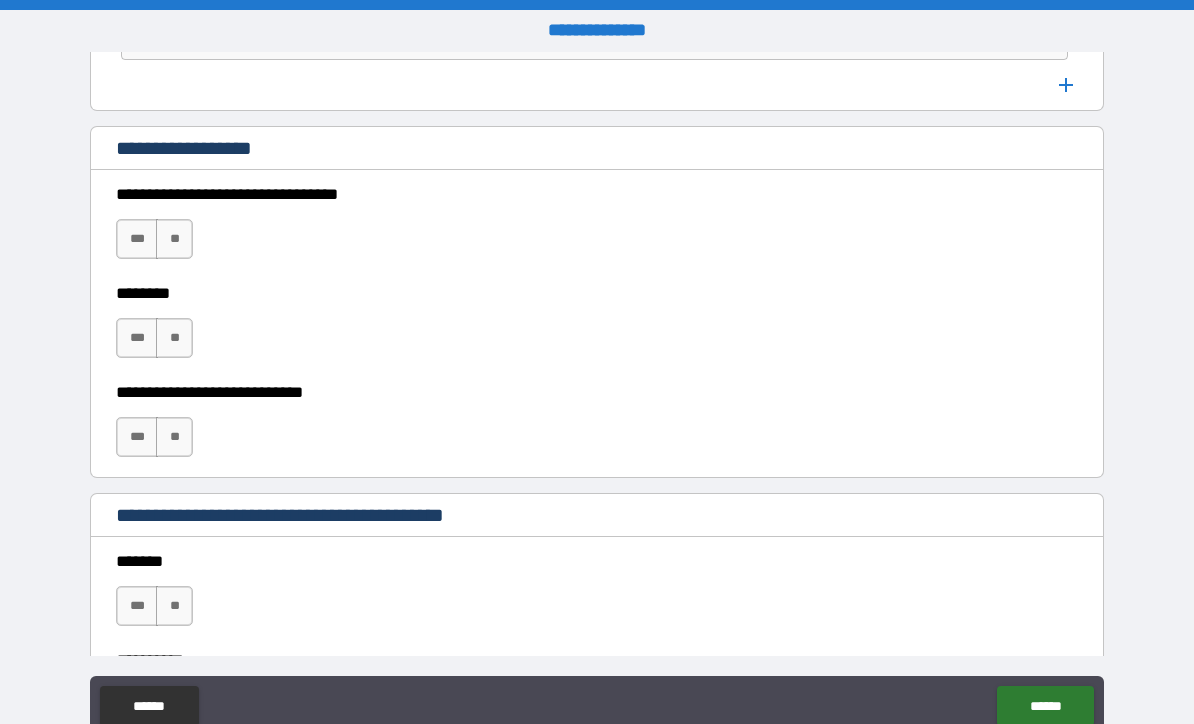 click on "**" at bounding box center (174, 239) 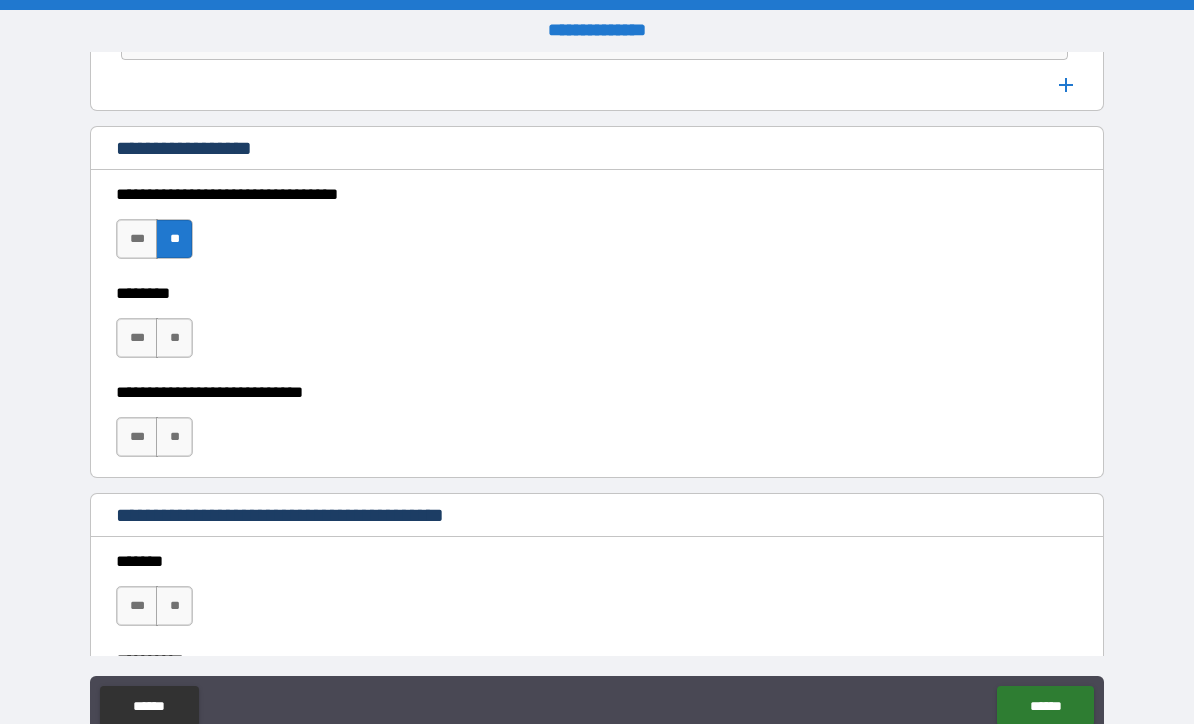 click on "**" at bounding box center (174, 338) 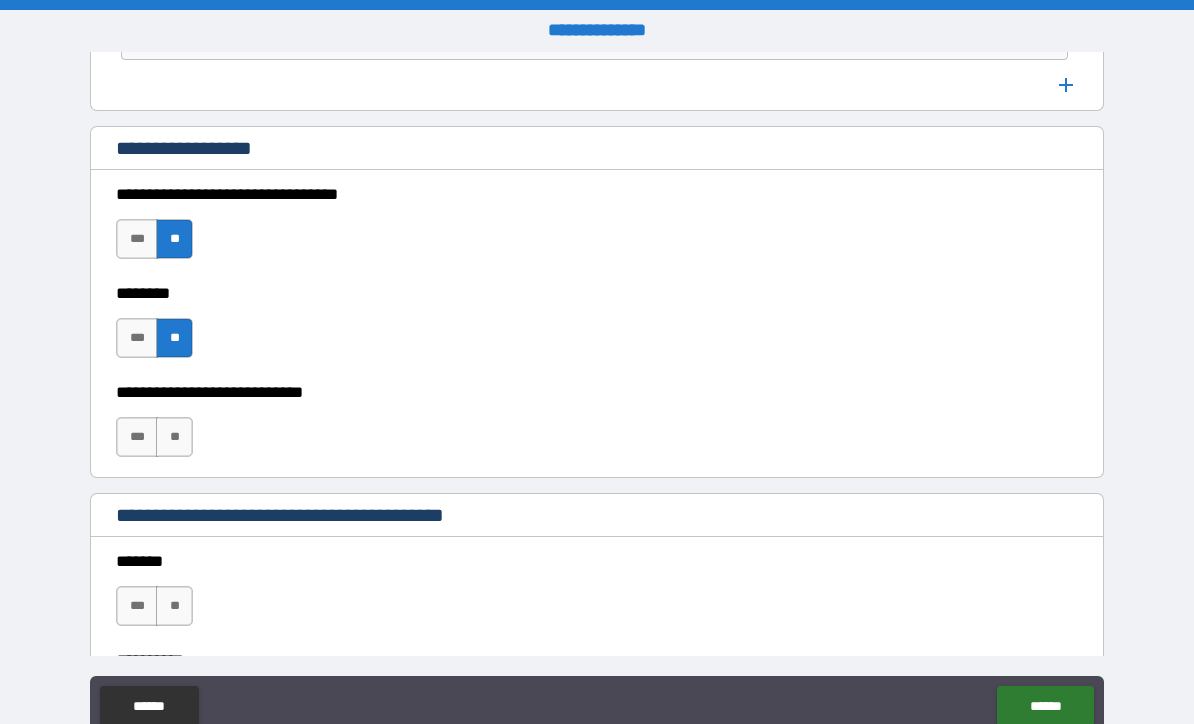 click on "**" at bounding box center [174, 437] 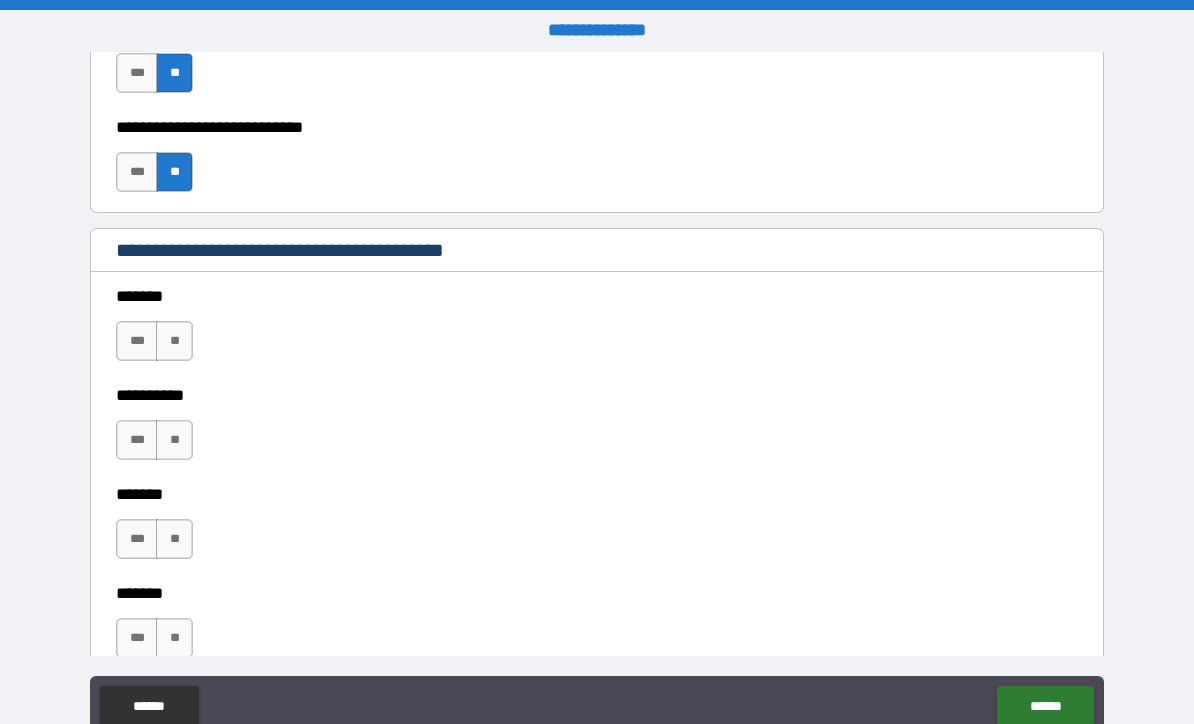 scroll, scrollTop: 1677, scrollLeft: 0, axis: vertical 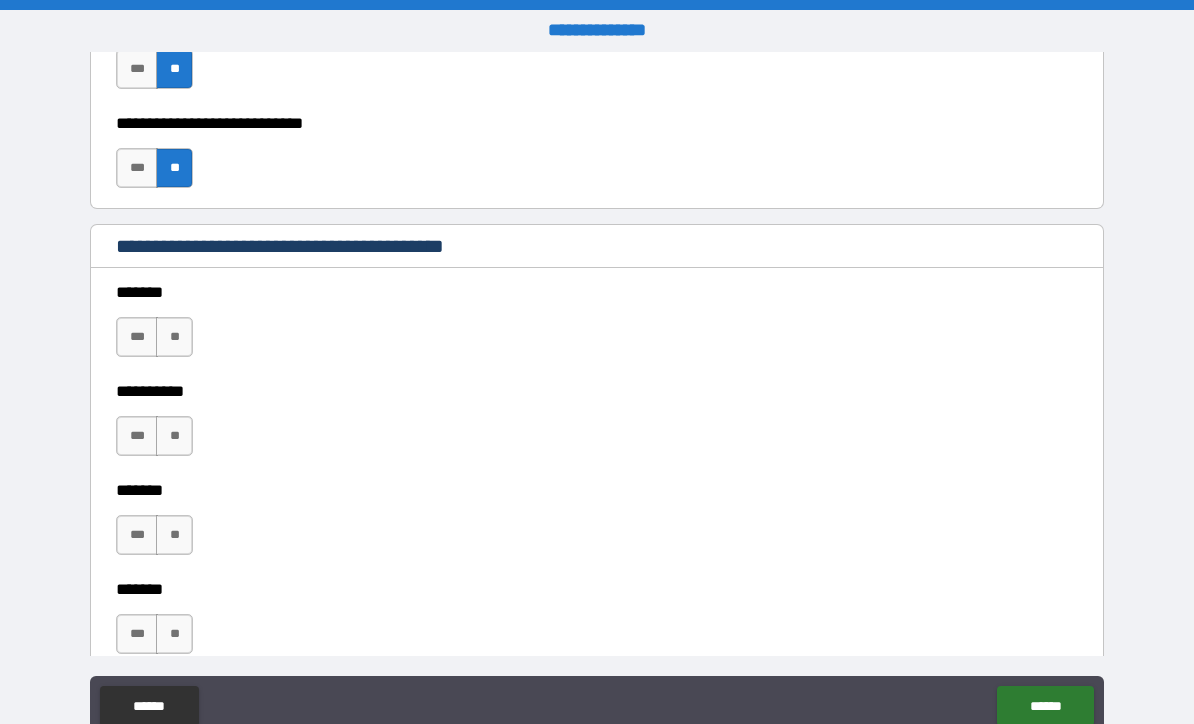 click on "**" at bounding box center [174, 337] 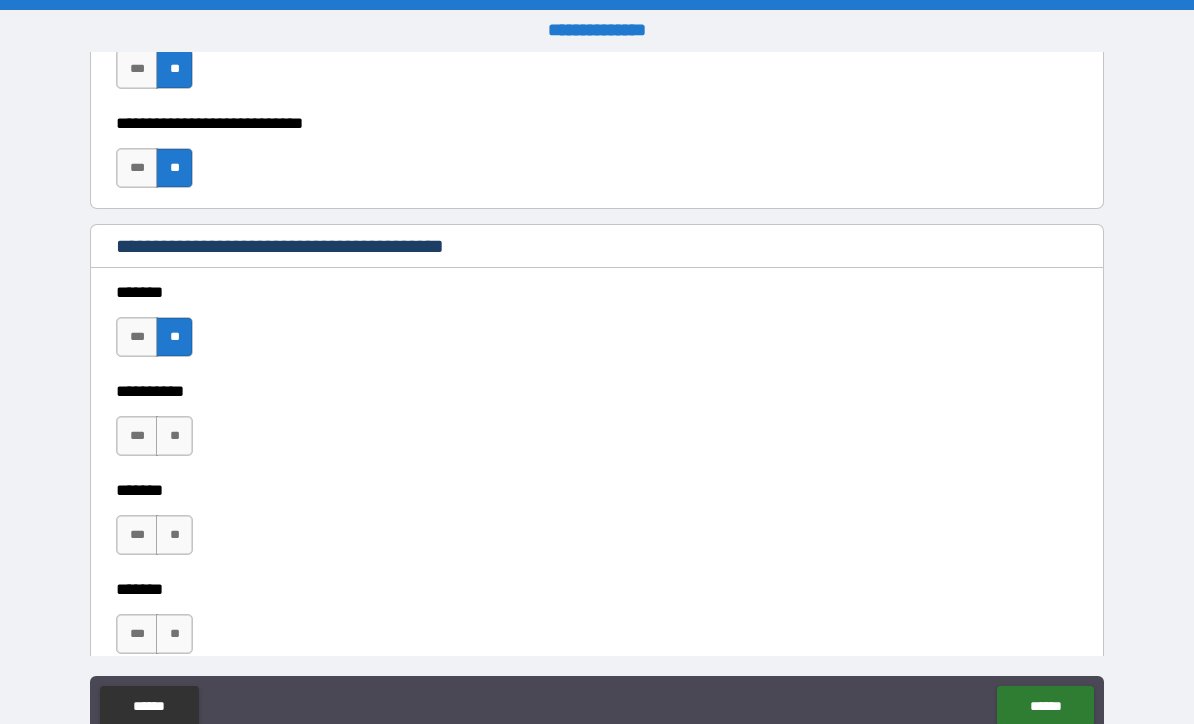 click on "**" at bounding box center [174, 436] 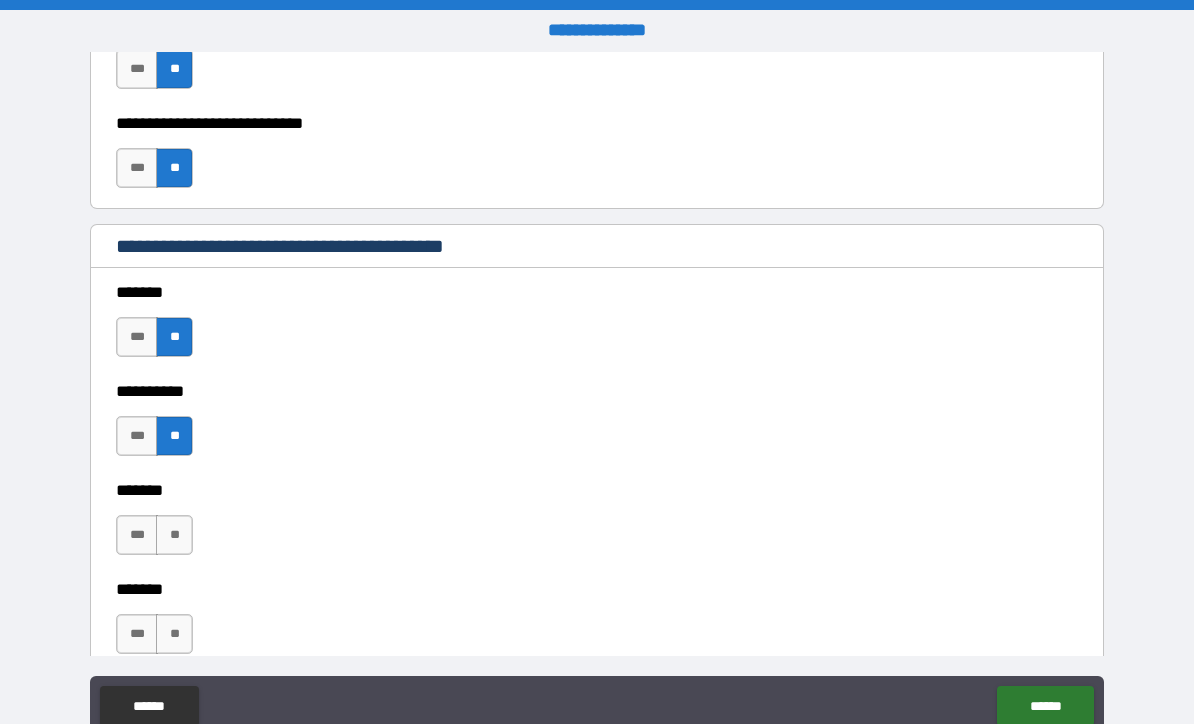 click on "**" at bounding box center [174, 535] 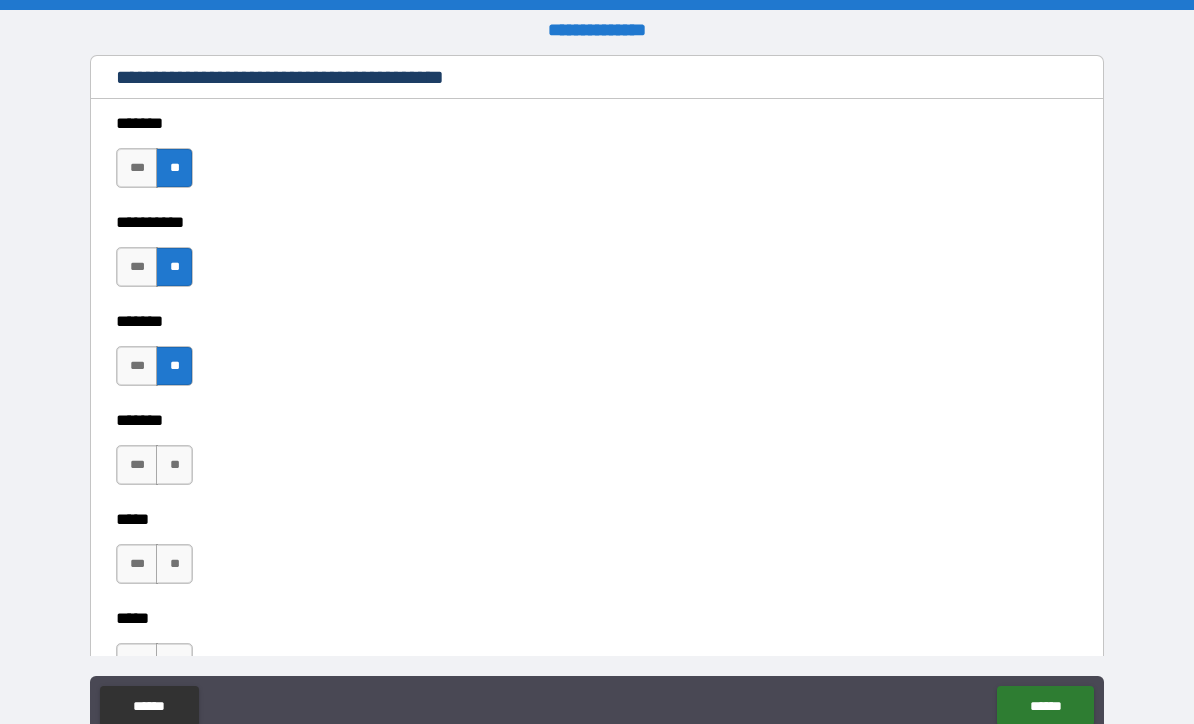 scroll, scrollTop: 1851, scrollLeft: 0, axis: vertical 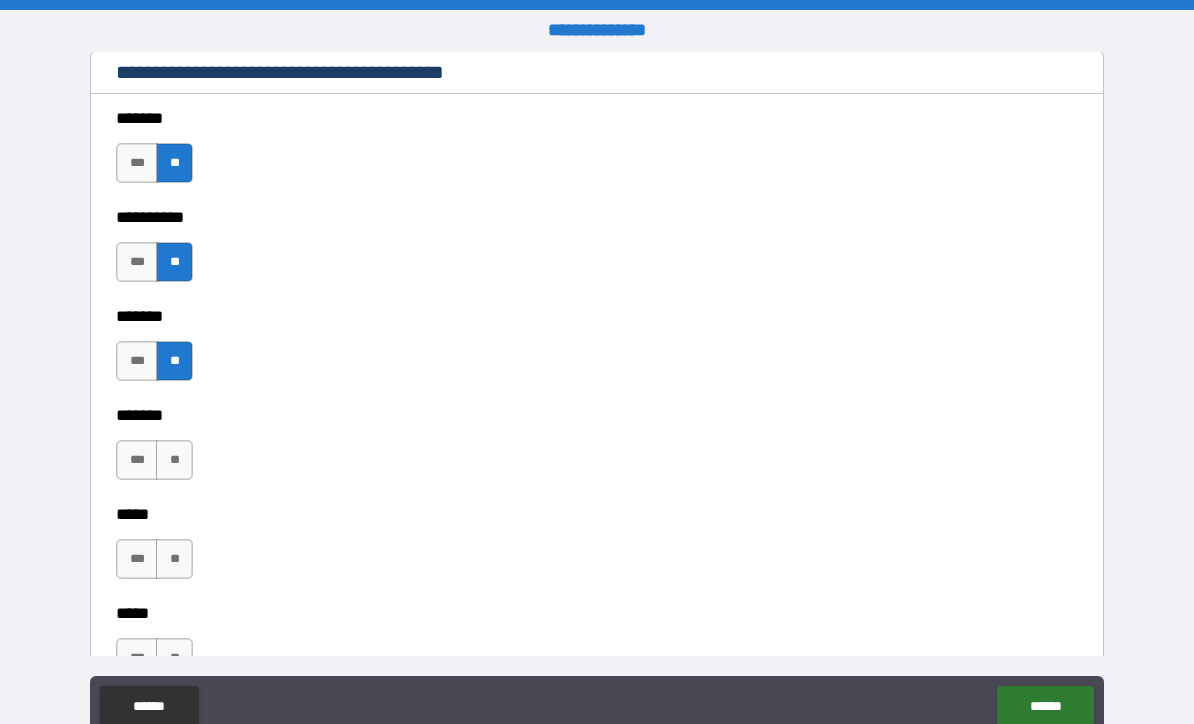 click on "**" at bounding box center (174, 460) 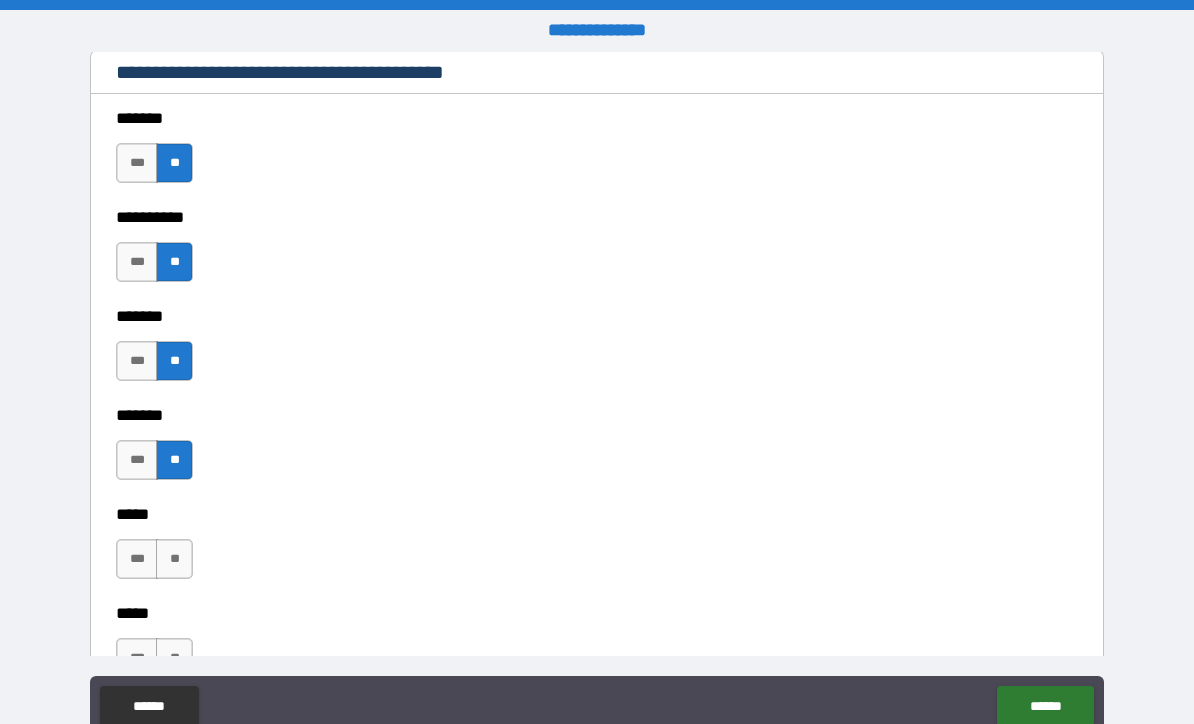 click on "**" at bounding box center (174, 559) 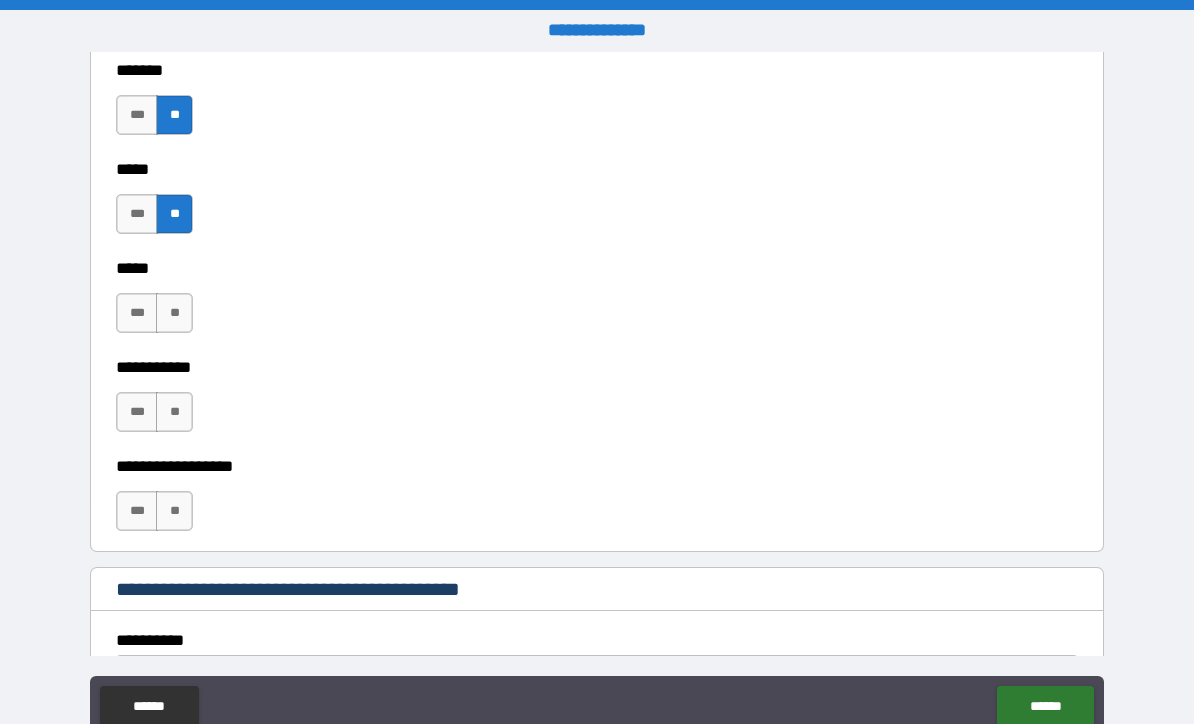 scroll, scrollTop: 2255, scrollLeft: 0, axis: vertical 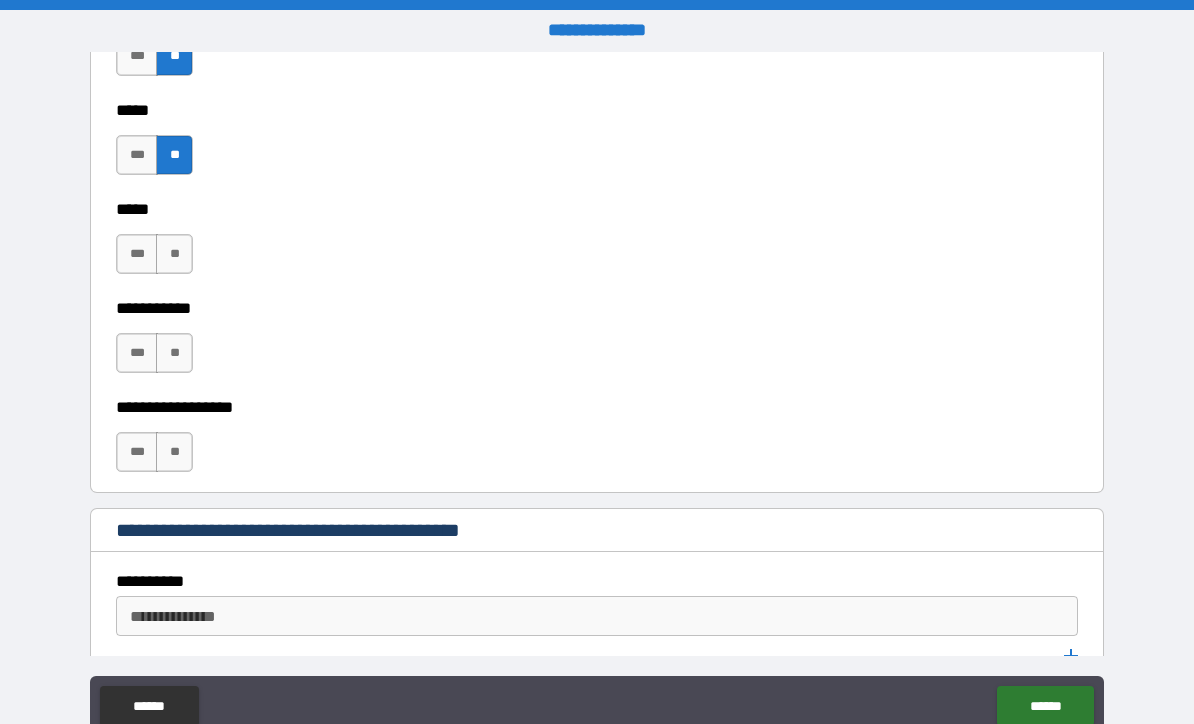 click on "**" at bounding box center [174, 254] 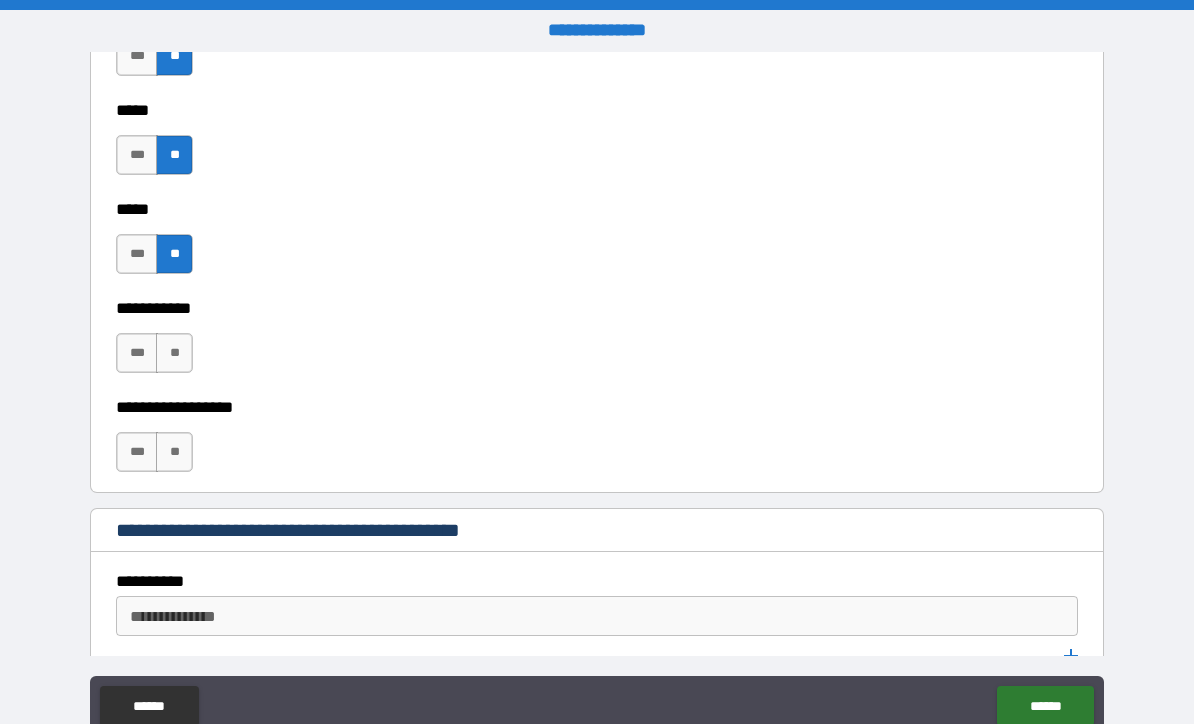 click on "**" at bounding box center (174, 353) 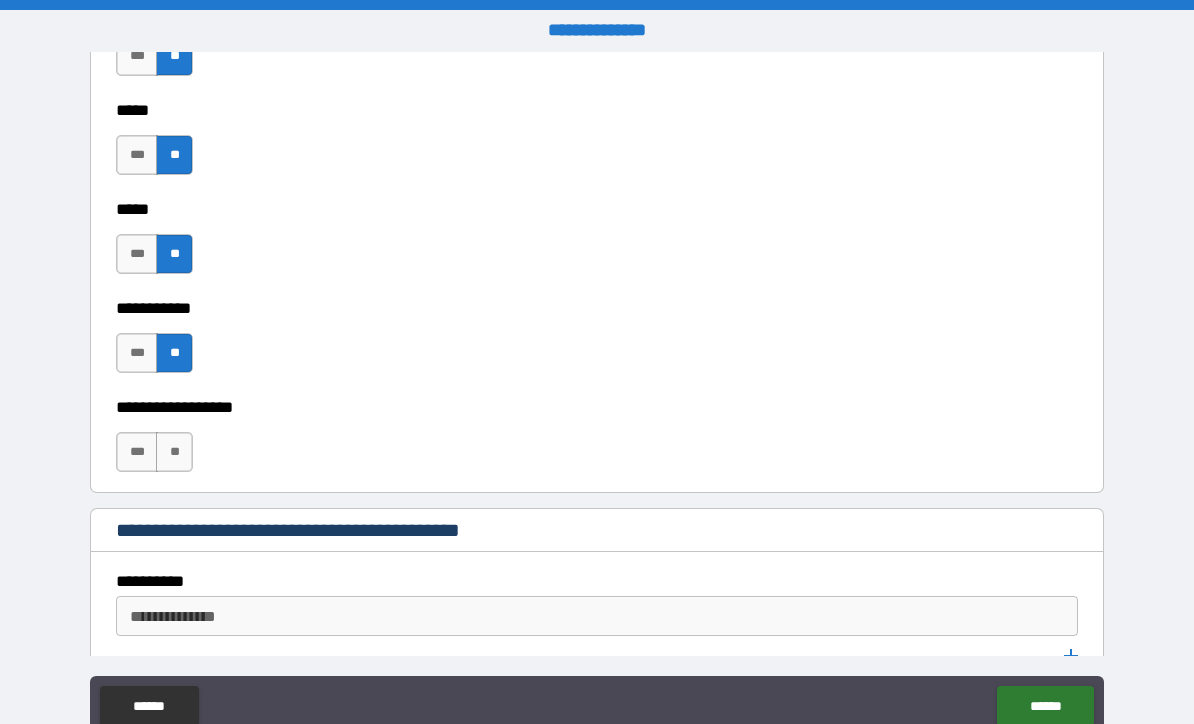 click on "**" at bounding box center [174, 452] 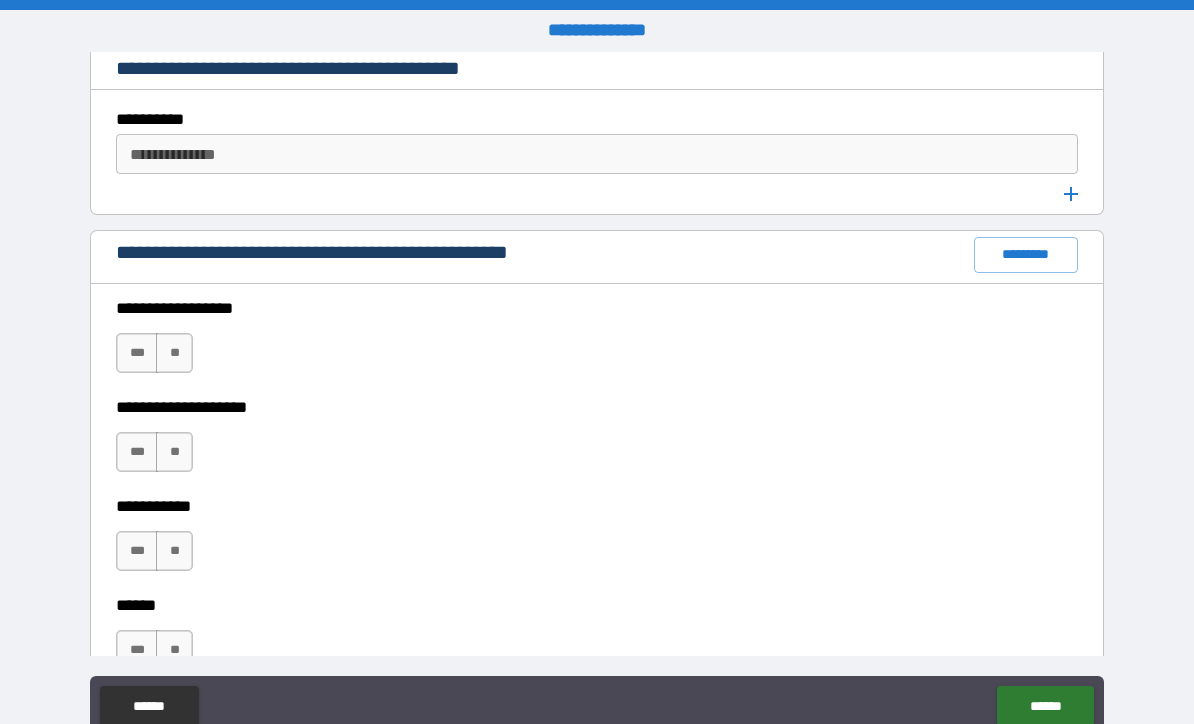 scroll, scrollTop: 2719, scrollLeft: 0, axis: vertical 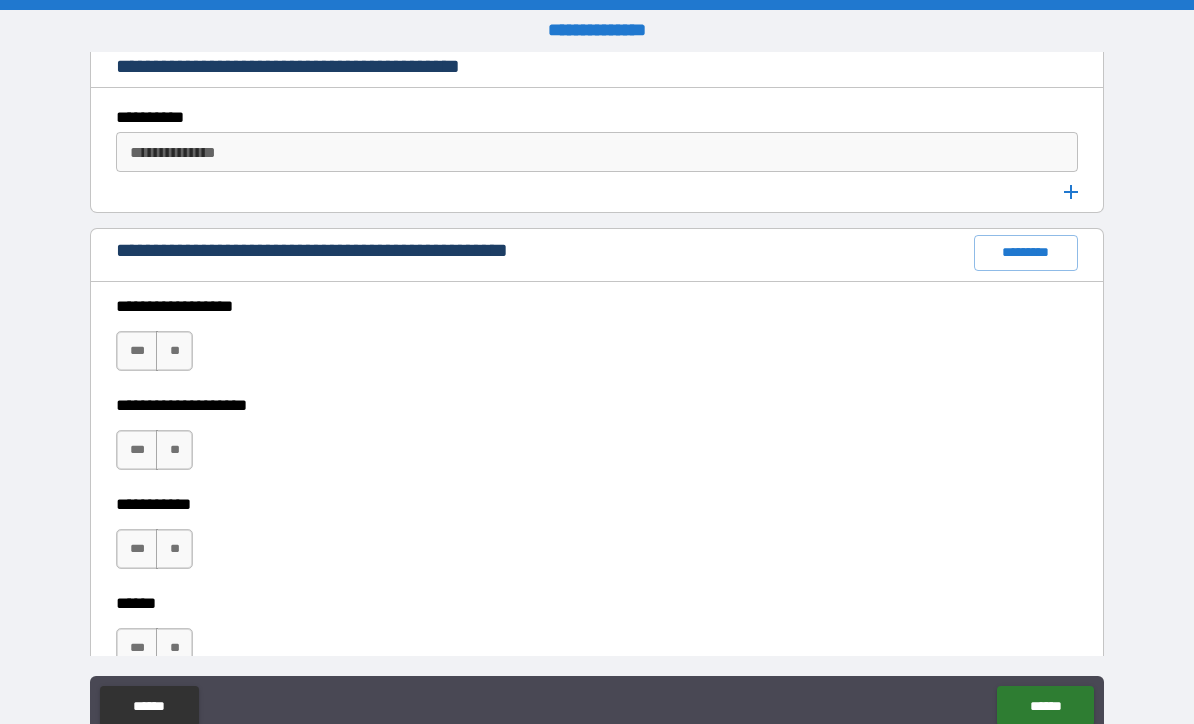 click on "**" at bounding box center [174, 351] 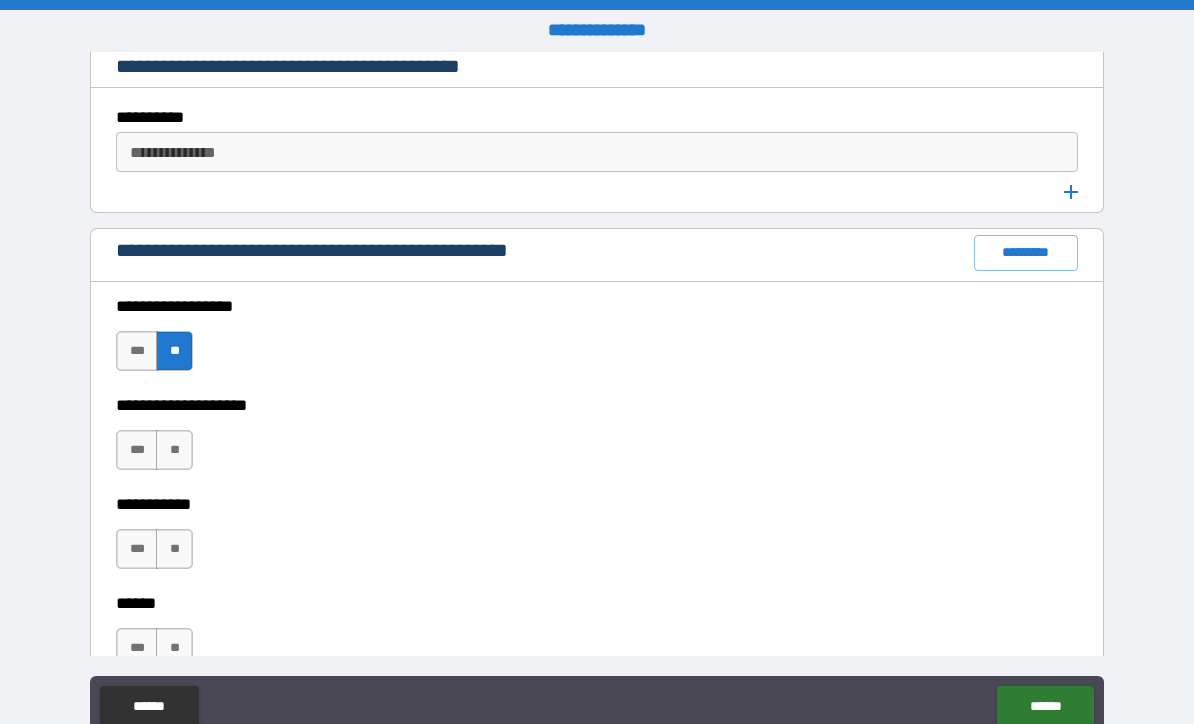 click on "**" at bounding box center [174, 450] 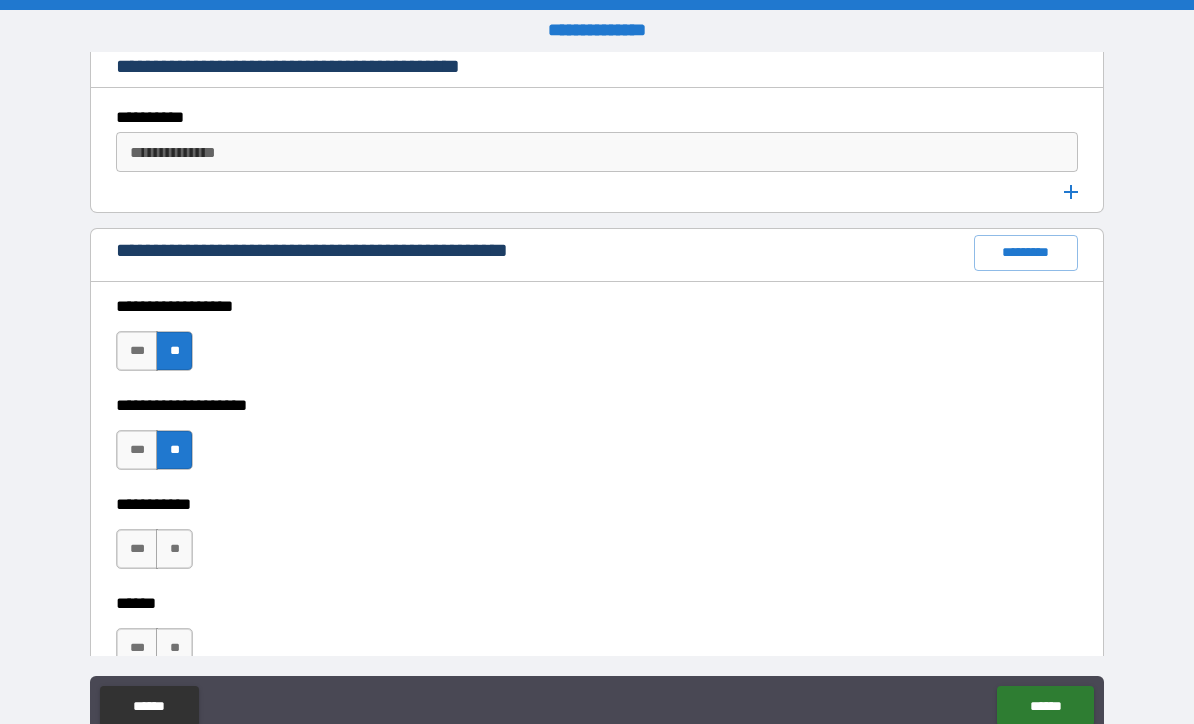 click on "**" at bounding box center [174, 549] 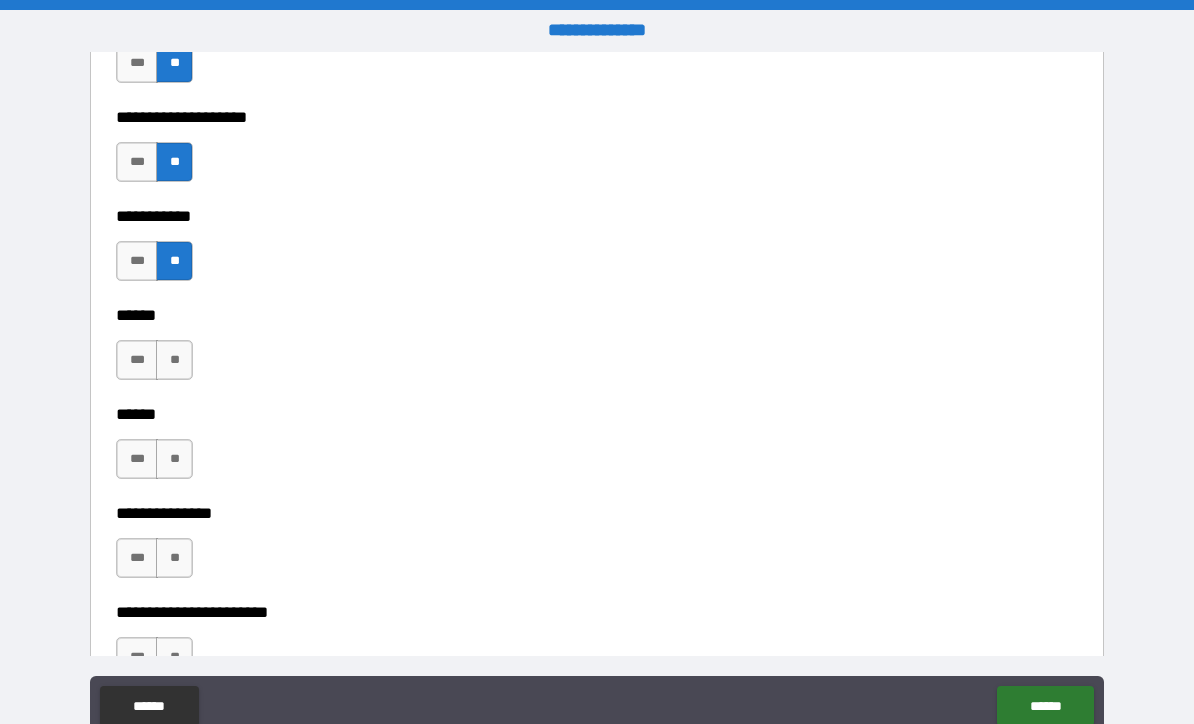 scroll, scrollTop: 3078, scrollLeft: 0, axis: vertical 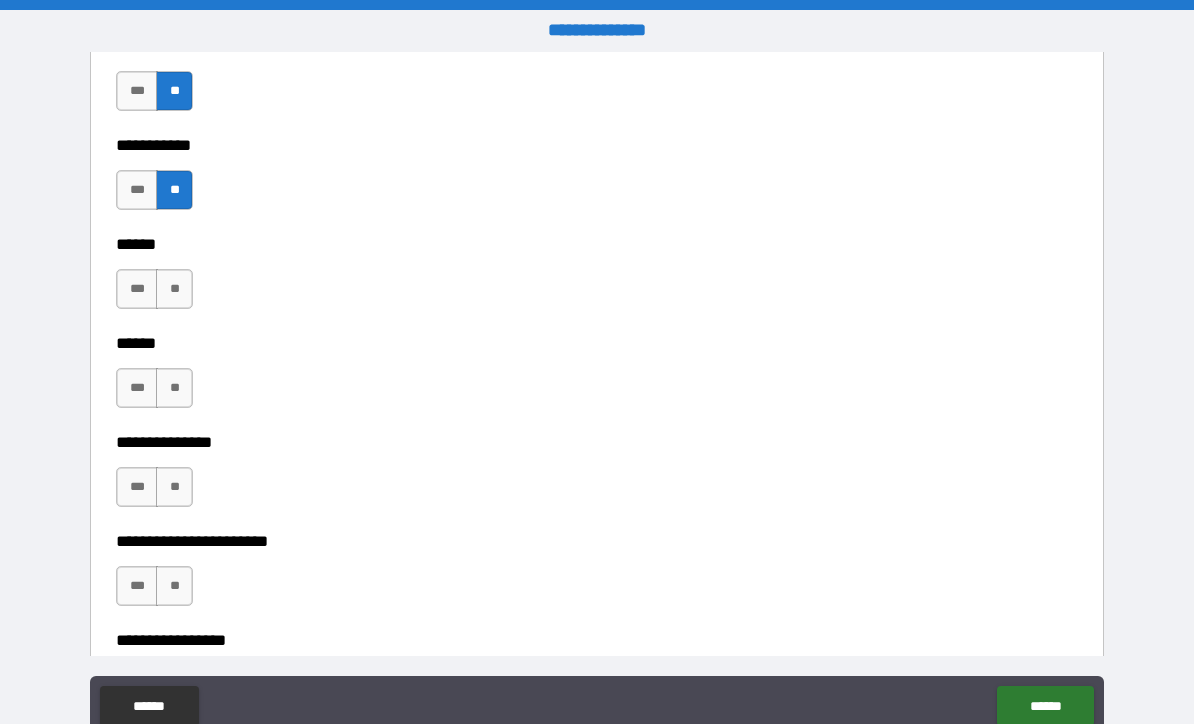 click on "**" at bounding box center [174, 289] 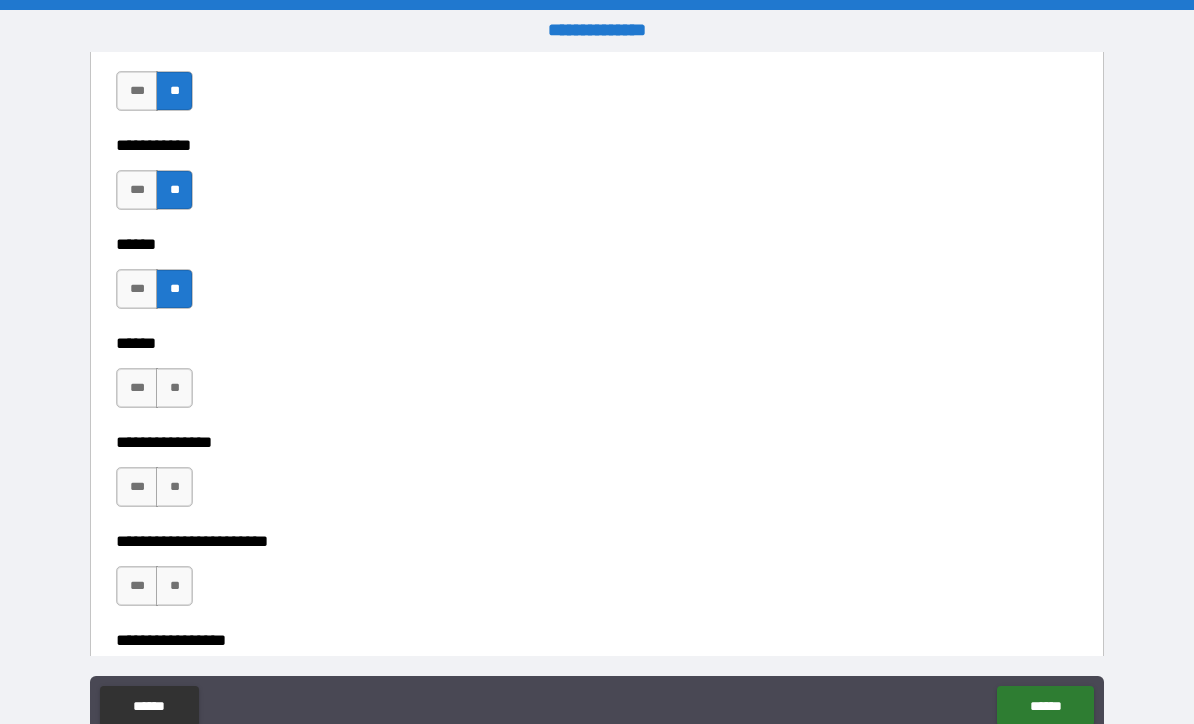 click on "**" at bounding box center [174, 388] 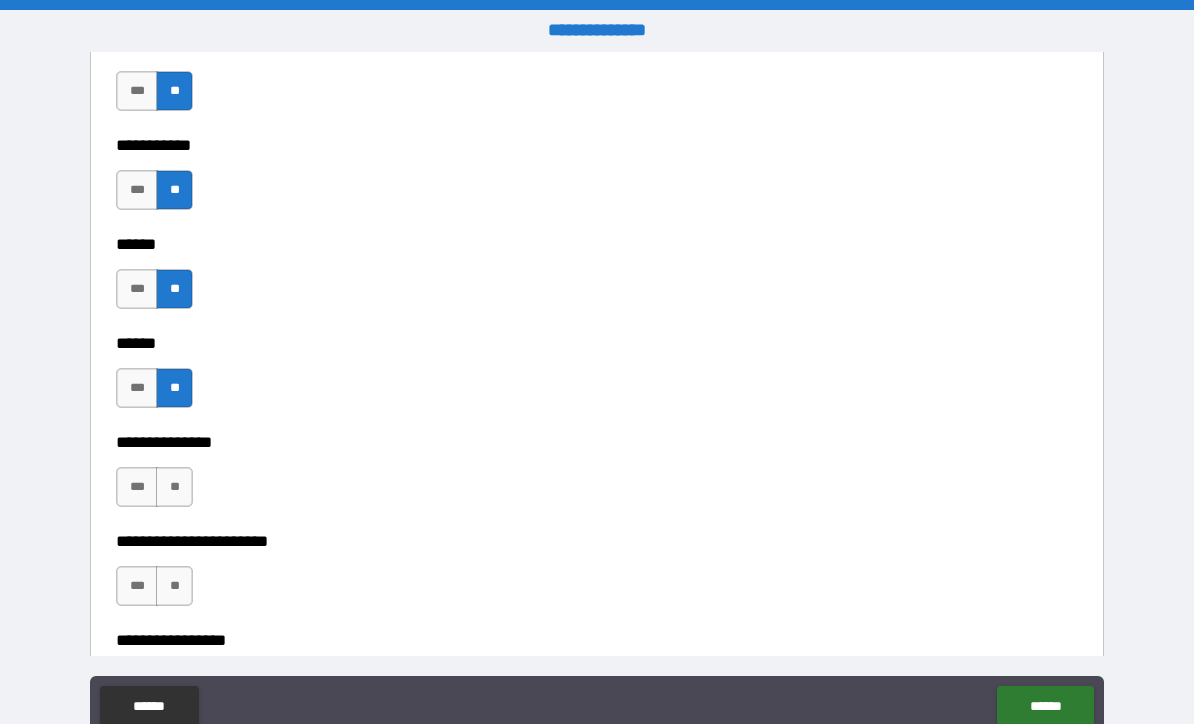 click on "**" at bounding box center (174, 487) 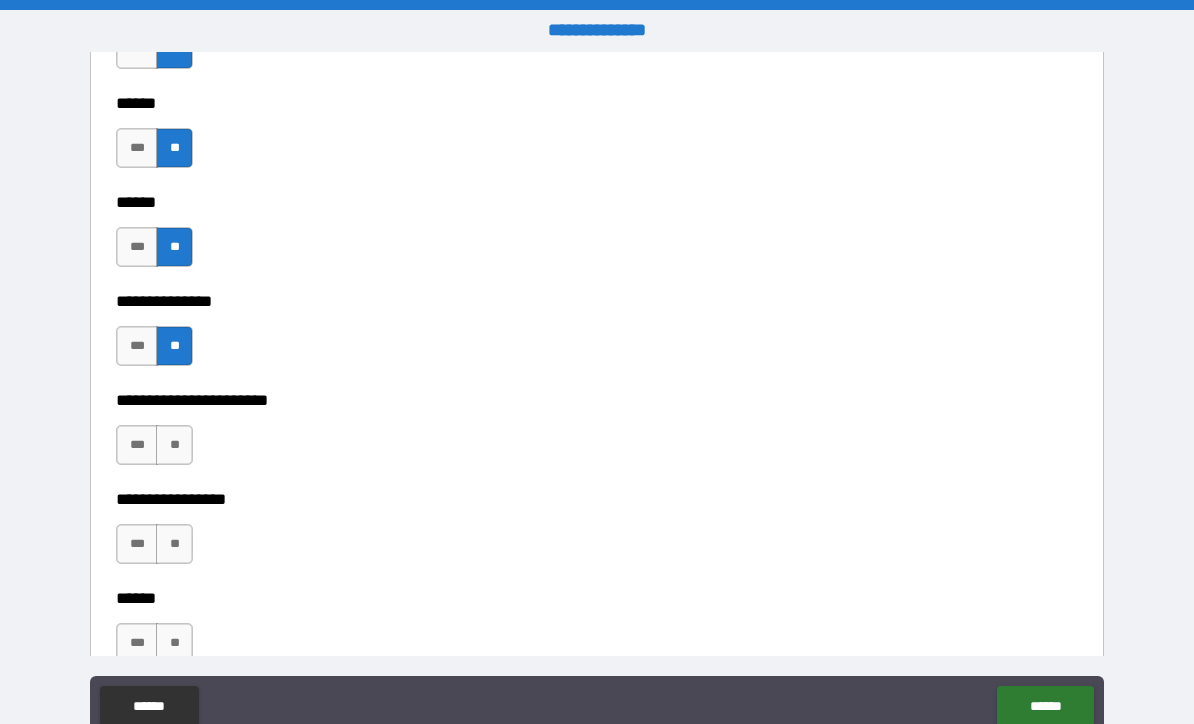 scroll, scrollTop: 3240, scrollLeft: 0, axis: vertical 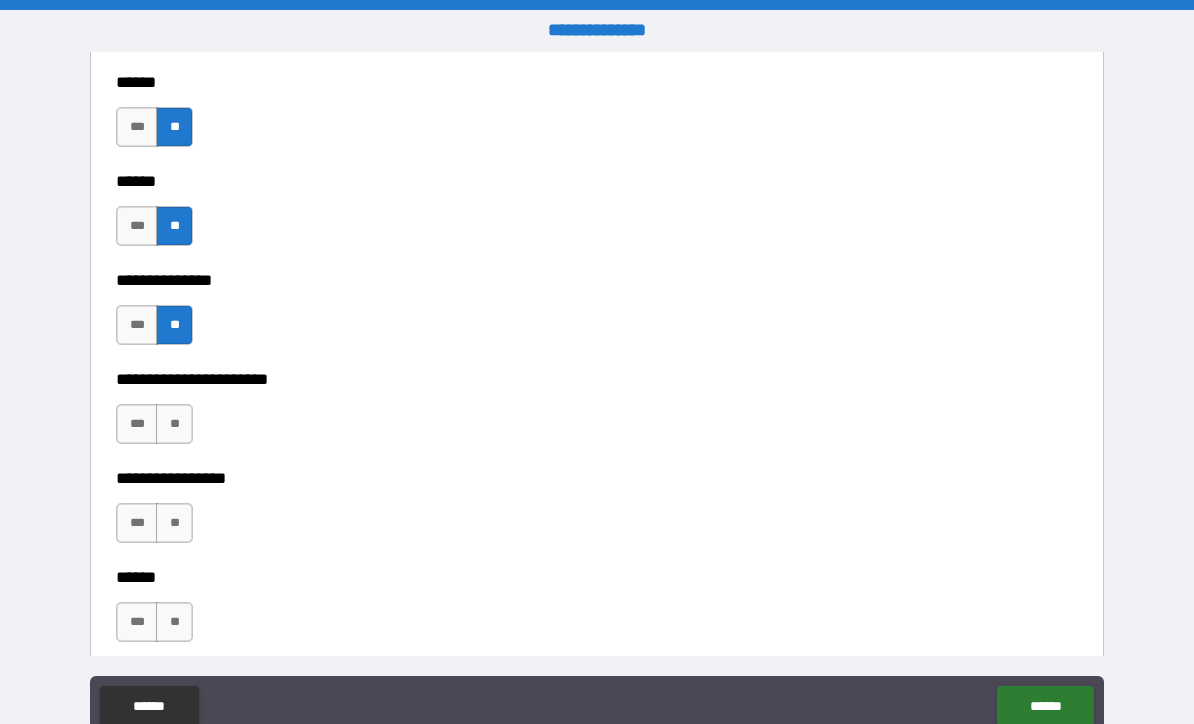 click on "**" at bounding box center [174, 424] 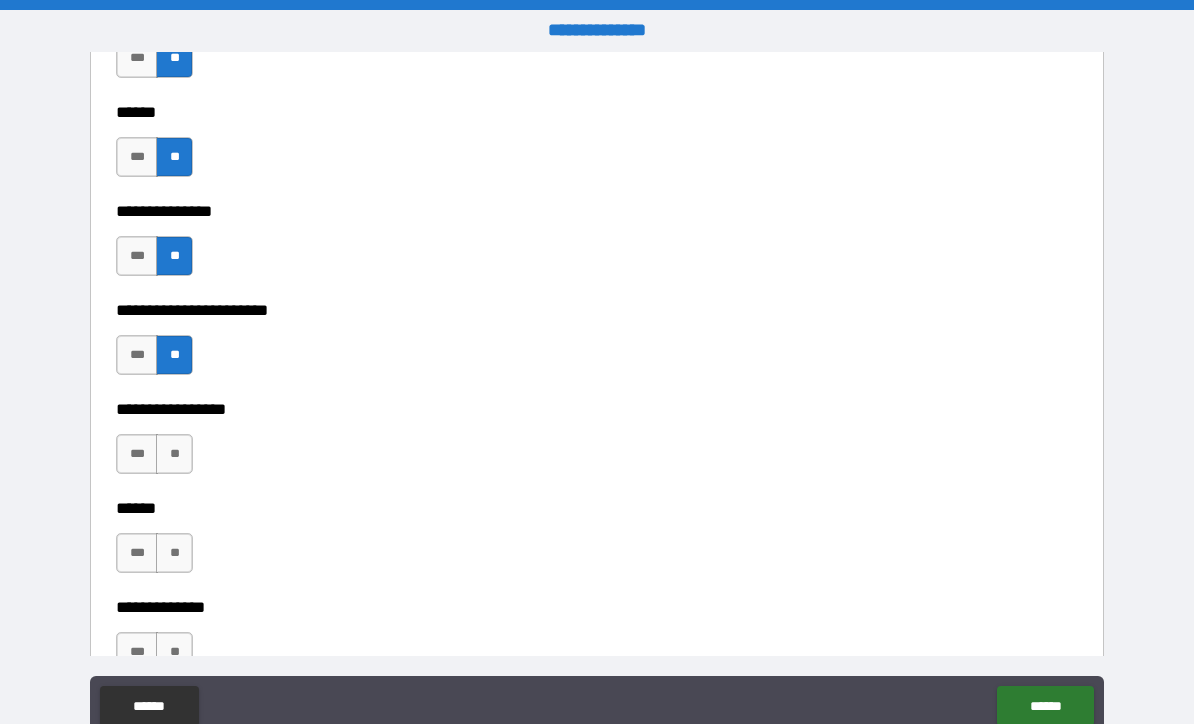 scroll, scrollTop: 3396, scrollLeft: 0, axis: vertical 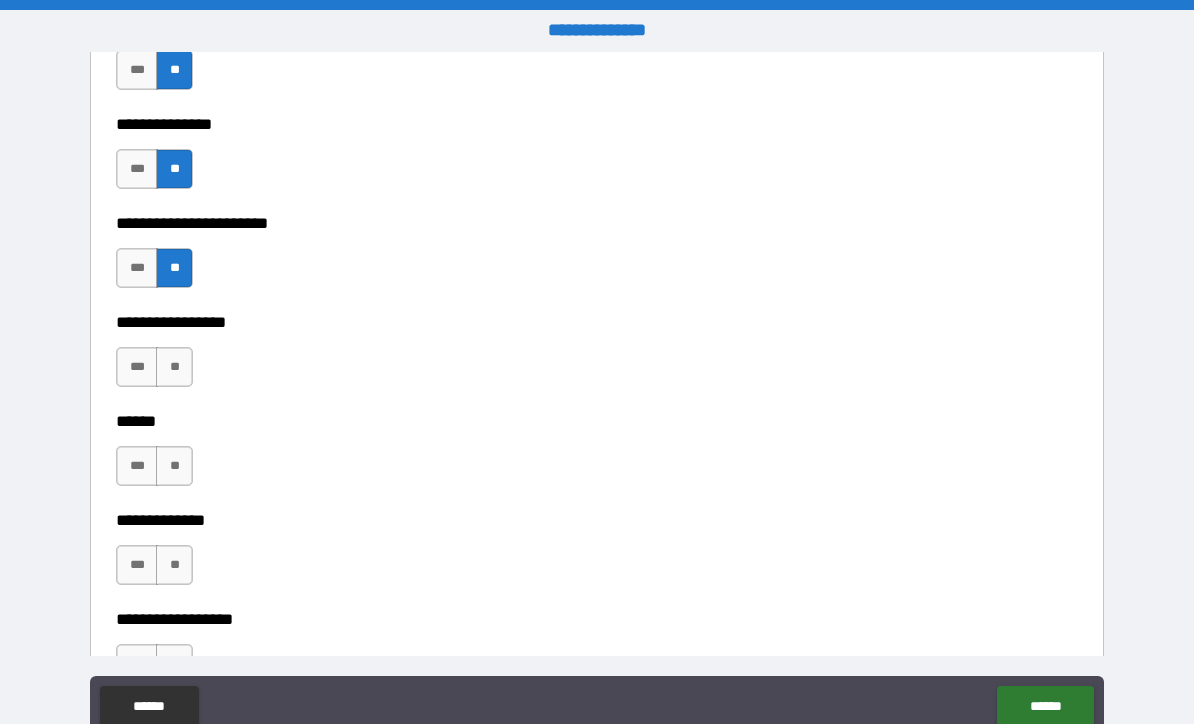 click on "**" at bounding box center [174, 367] 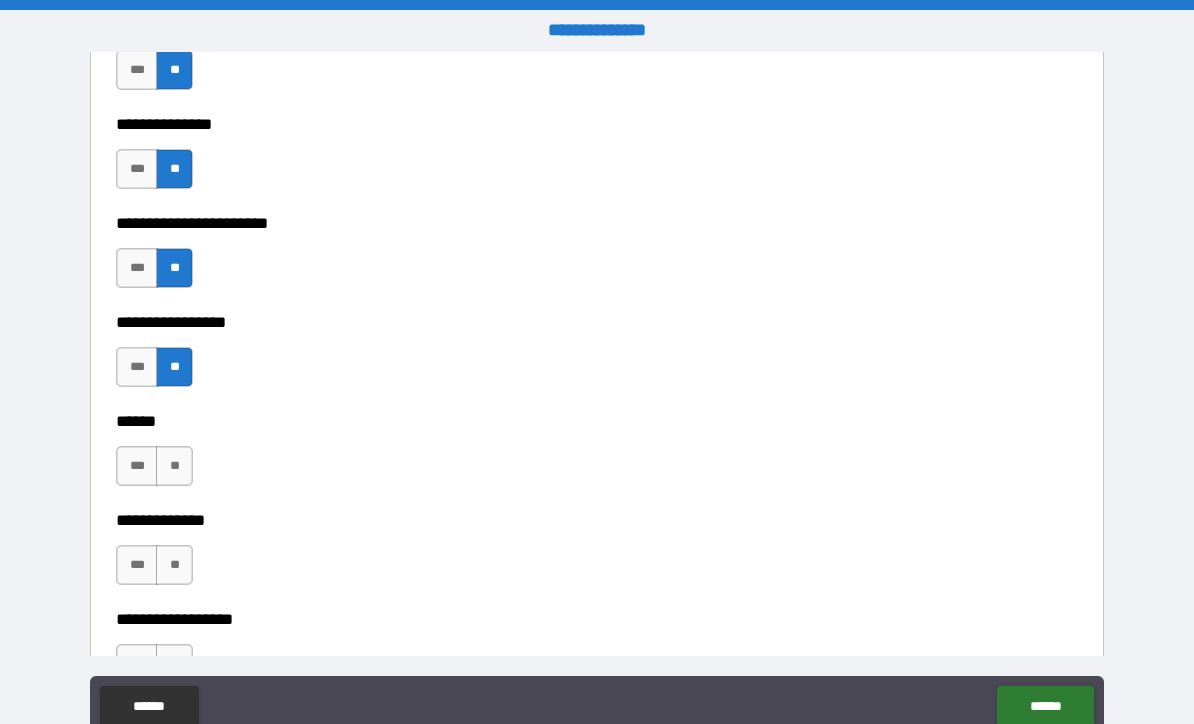 click on "**" at bounding box center [174, 466] 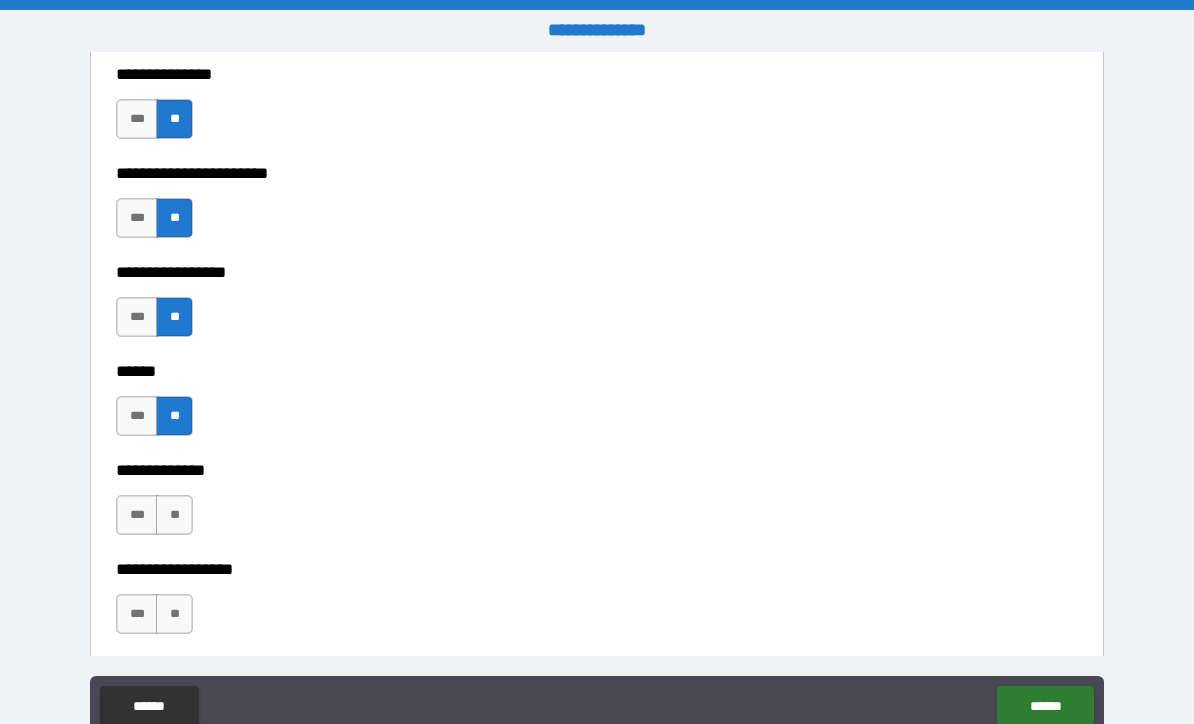 scroll, scrollTop: 3542, scrollLeft: 0, axis: vertical 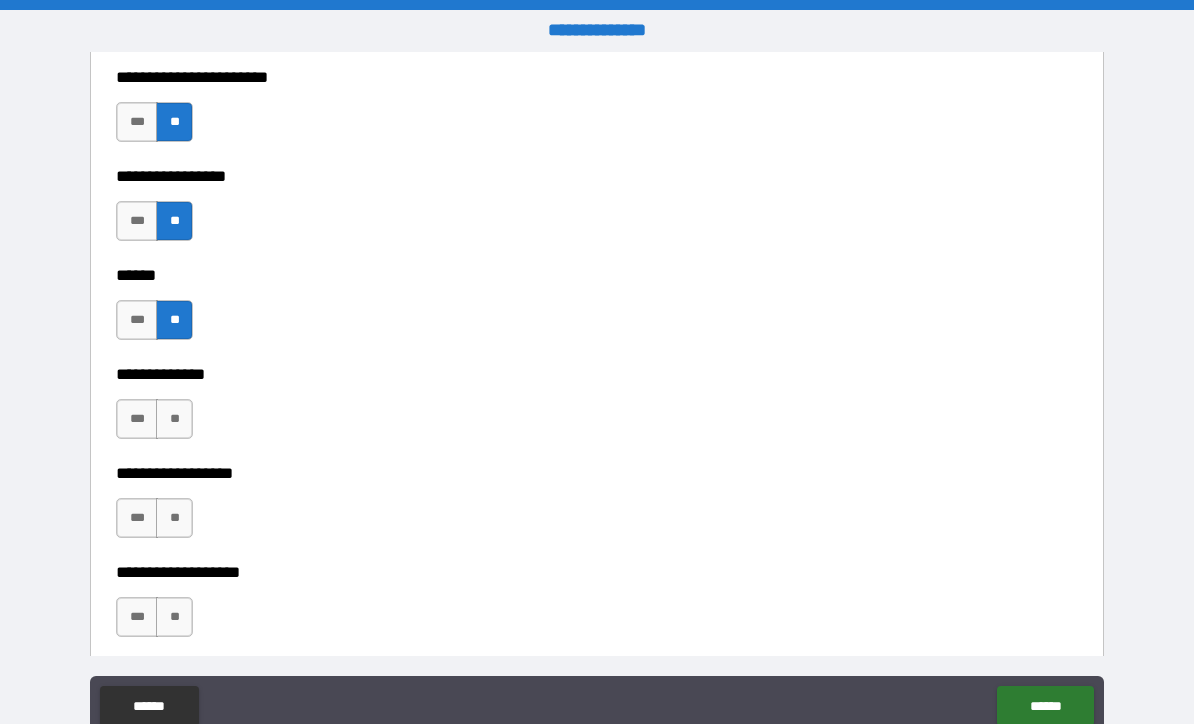 click on "**" at bounding box center (174, 419) 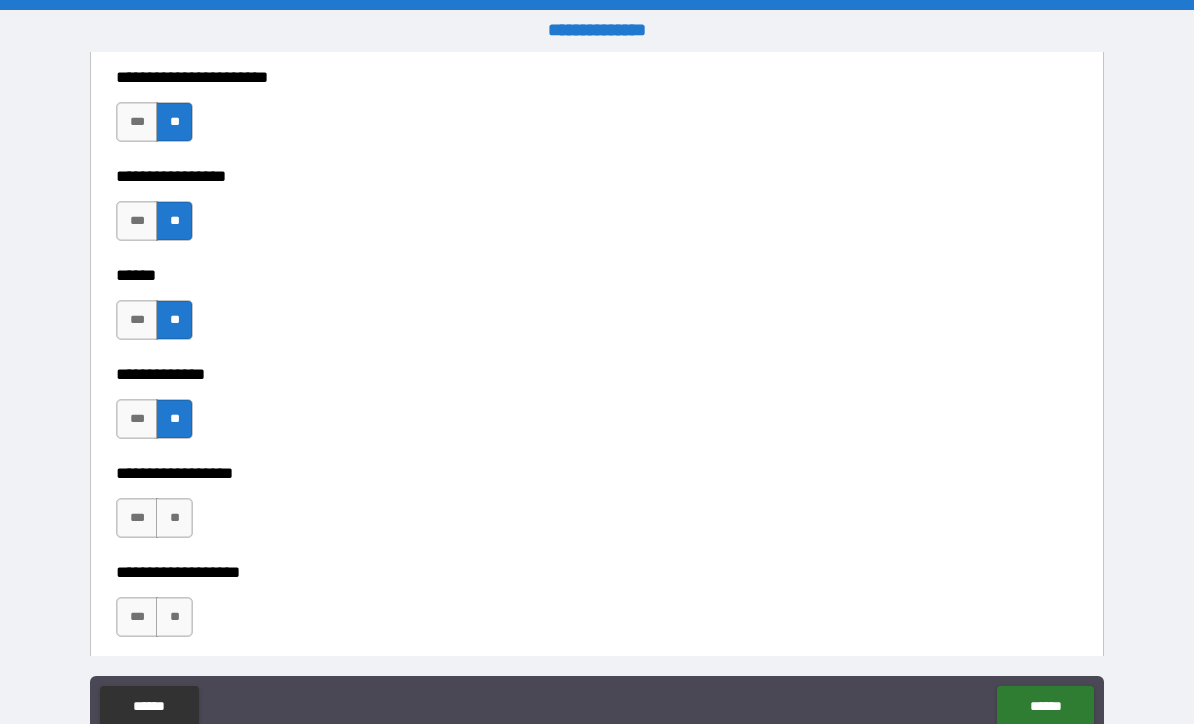 click on "**" at bounding box center (174, 518) 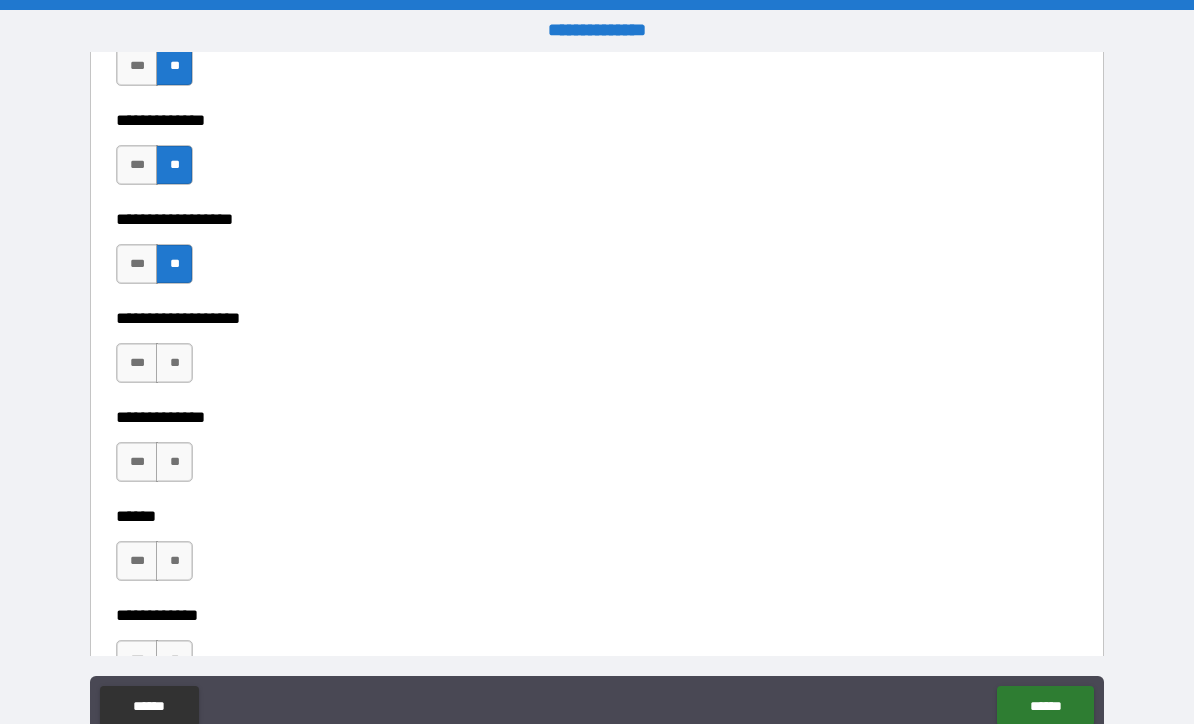 scroll, scrollTop: 3860, scrollLeft: 0, axis: vertical 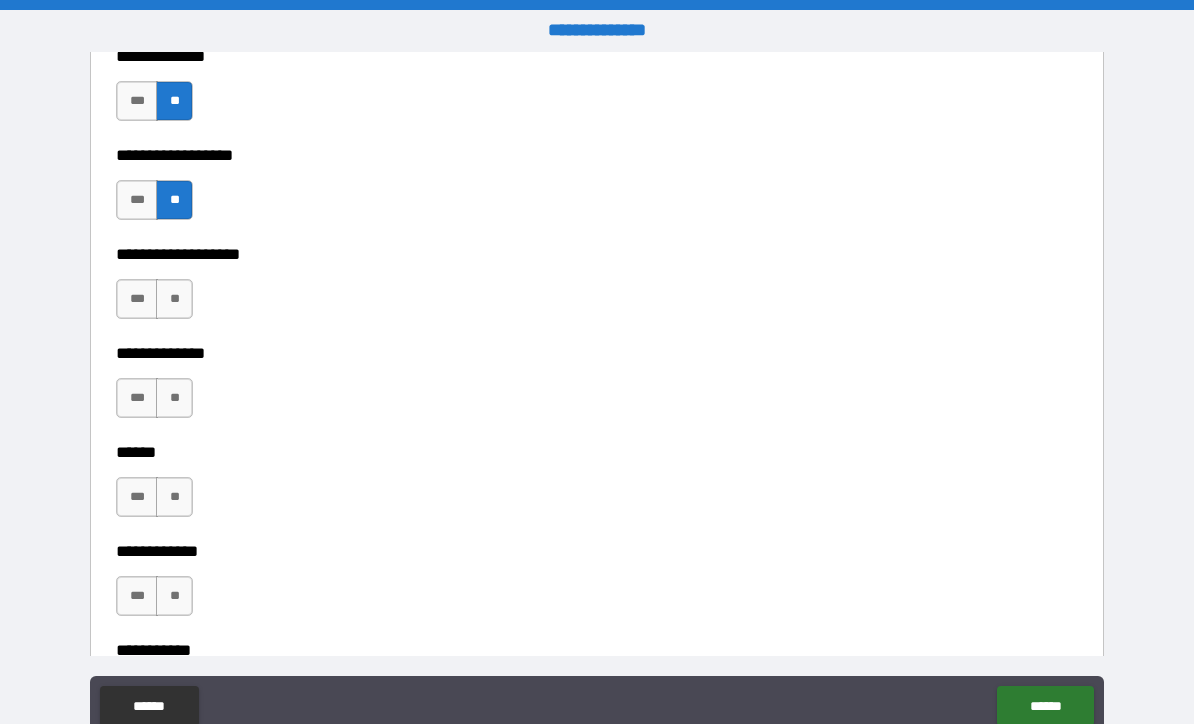click on "**" at bounding box center [174, 299] 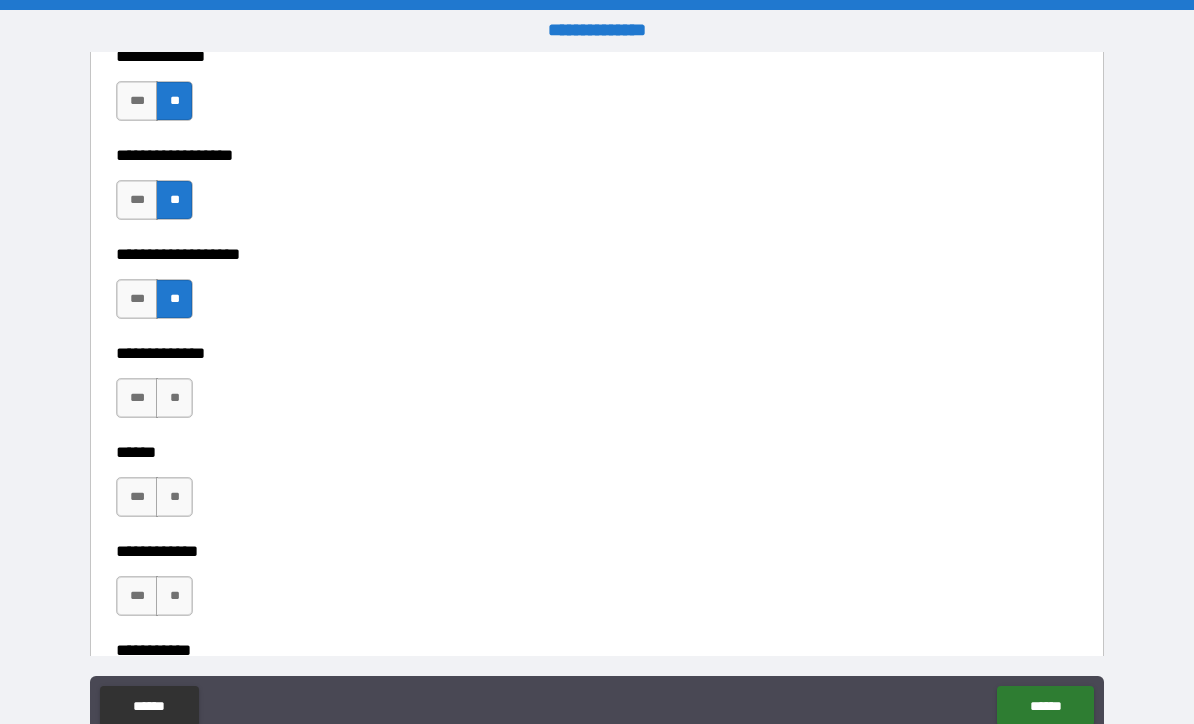 click on "**" at bounding box center [174, 398] 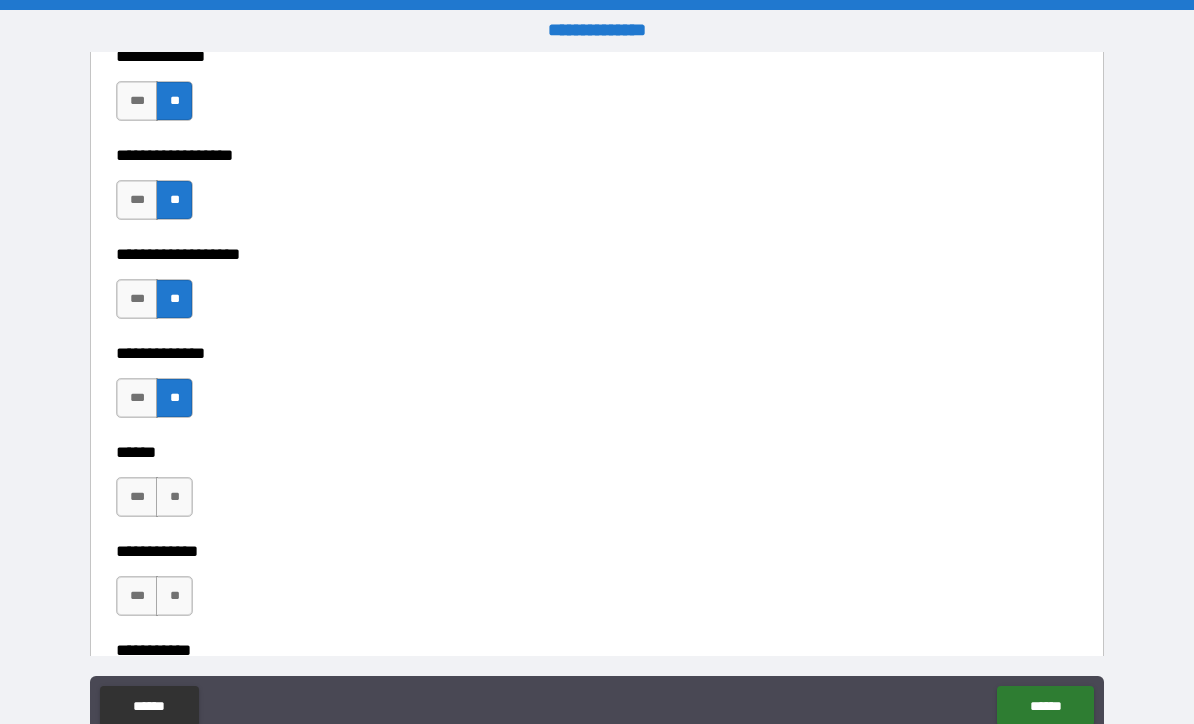 click on "**" at bounding box center [174, 497] 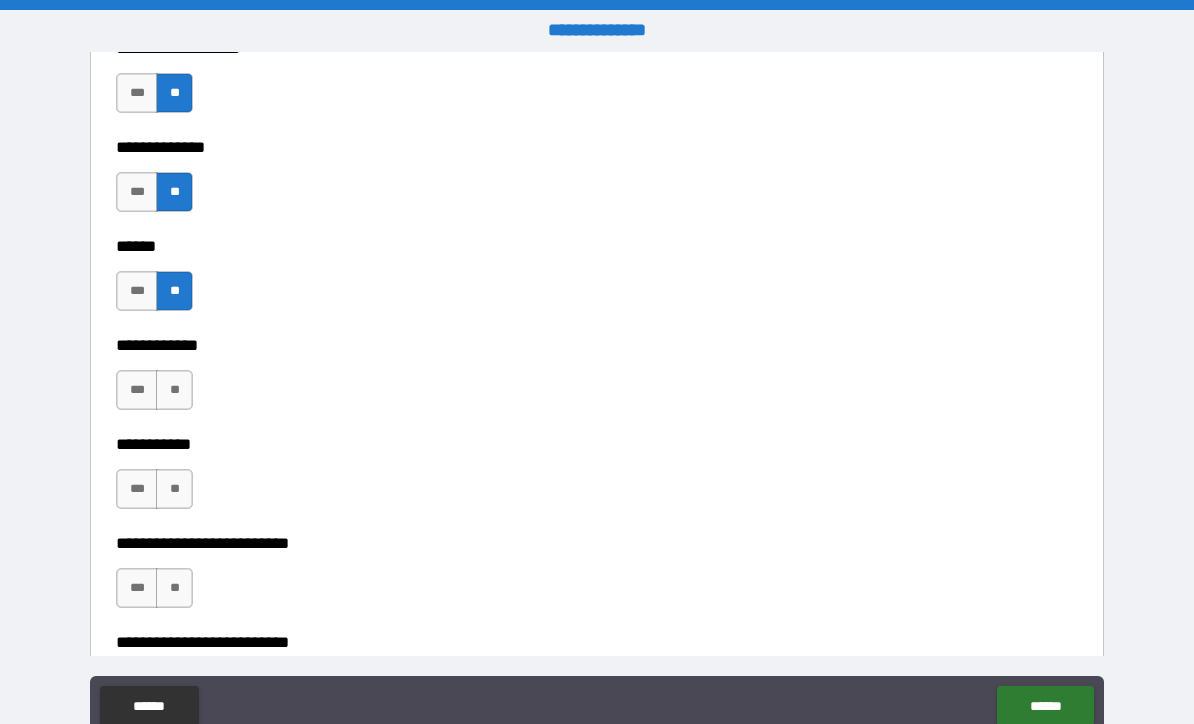 scroll, scrollTop: 4067, scrollLeft: 0, axis: vertical 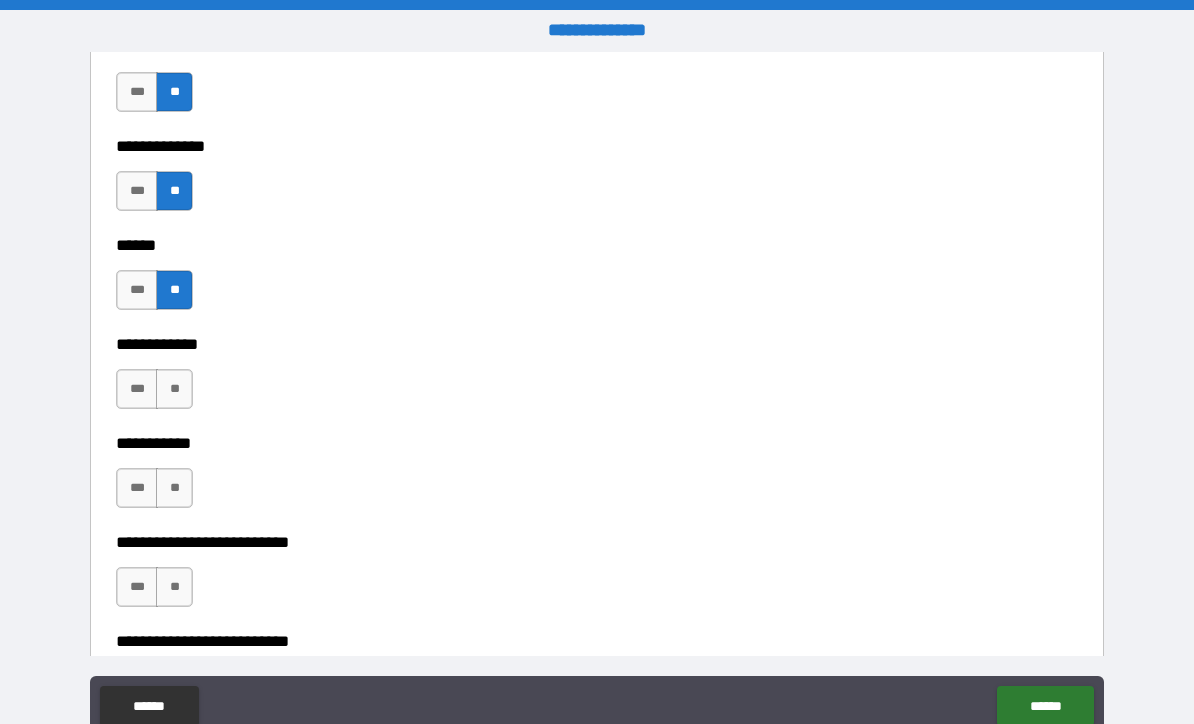 click on "**" at bounding box center (174, 389) 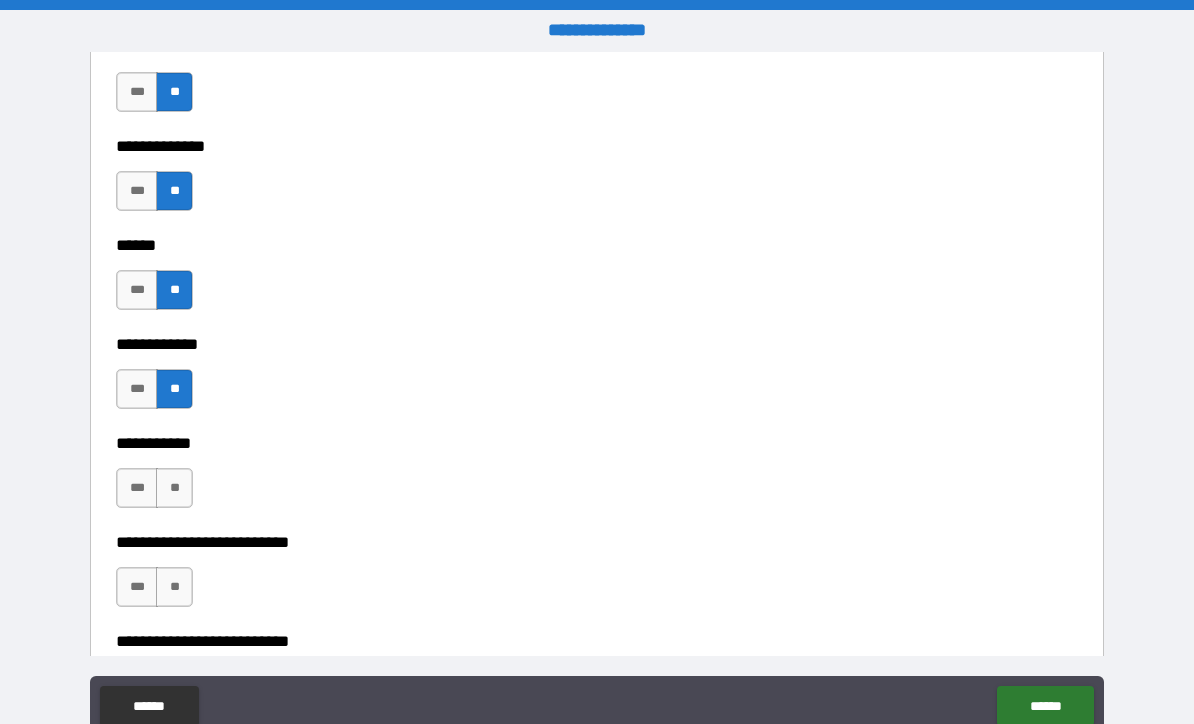 click on "**" at bounding box center [174, 488] 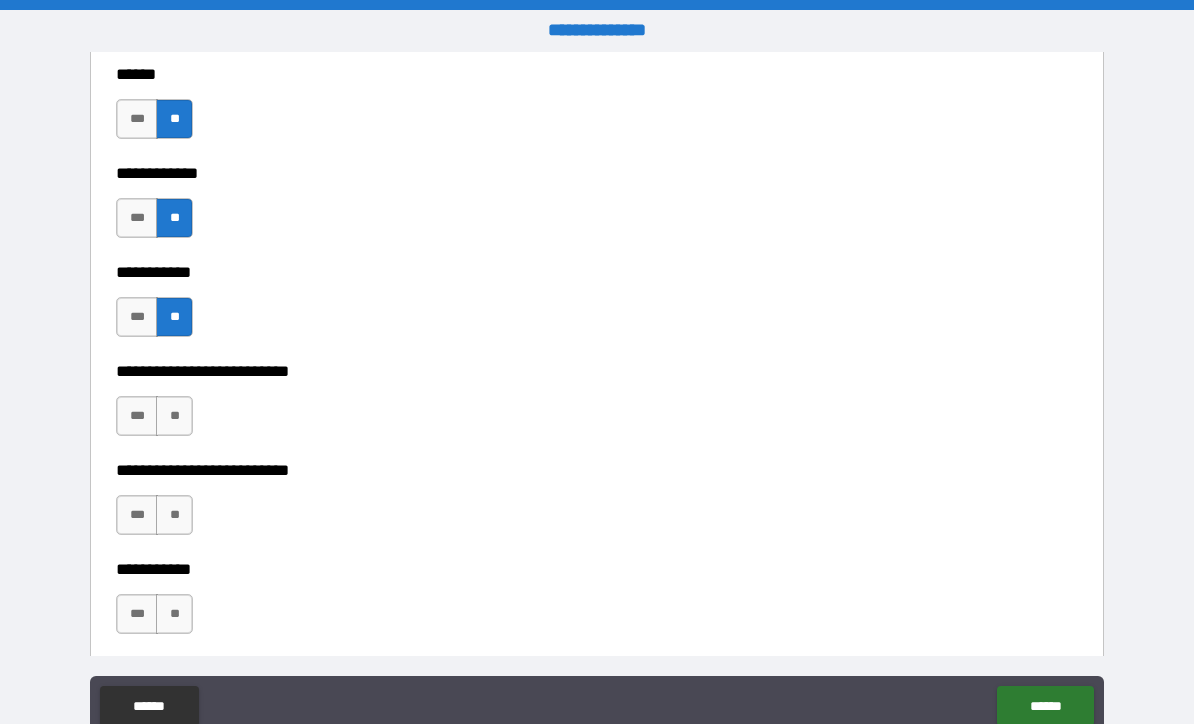 scroll, scrollTop: 4241, scrollLeft: 0, axis: vertical 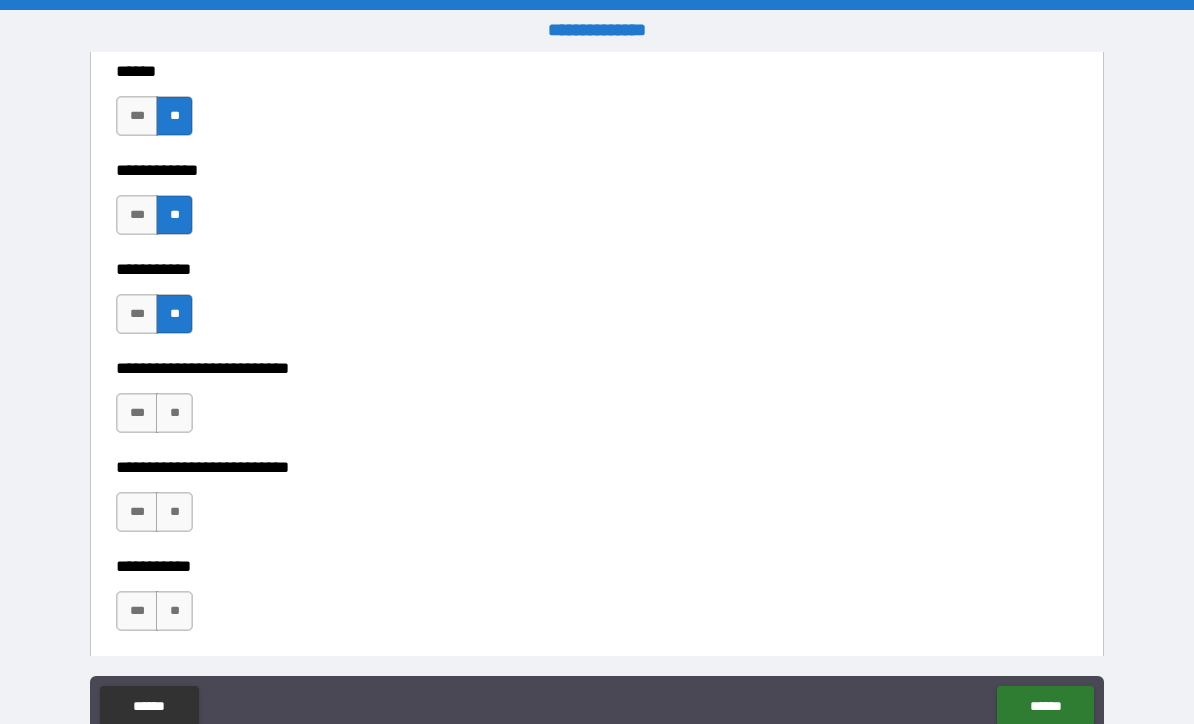 click on "**" at bounding box center (174, 413) 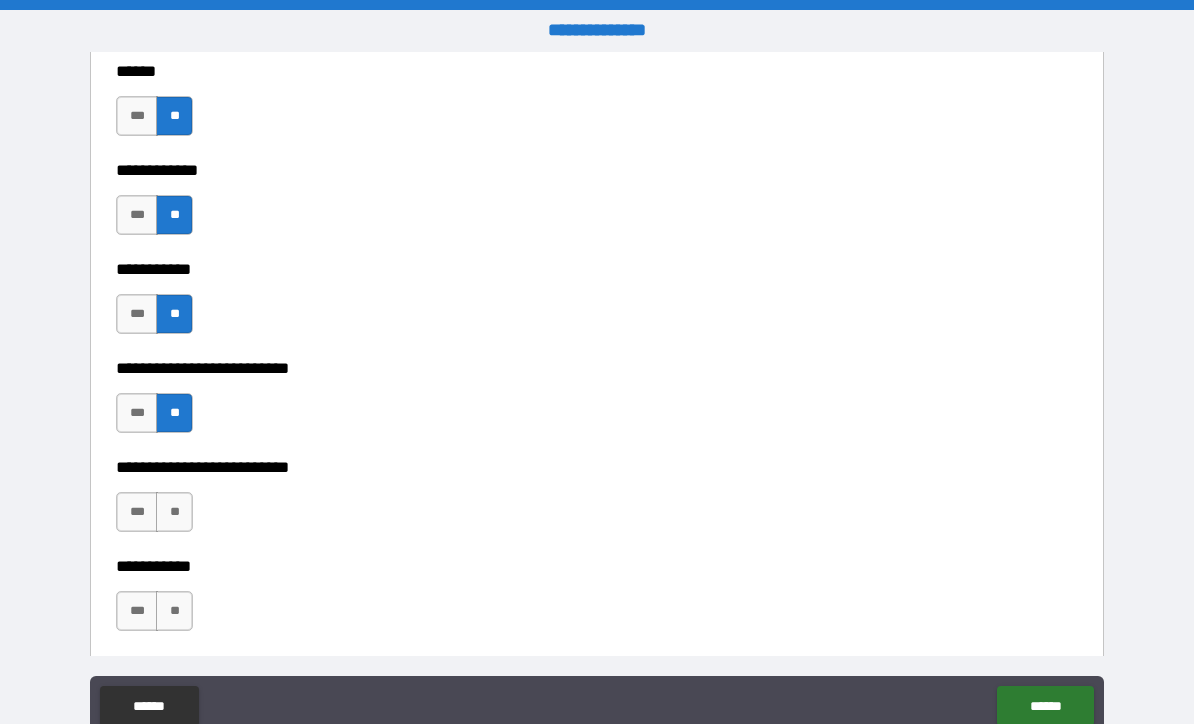 click on "**" at bounding box center [174, 512] 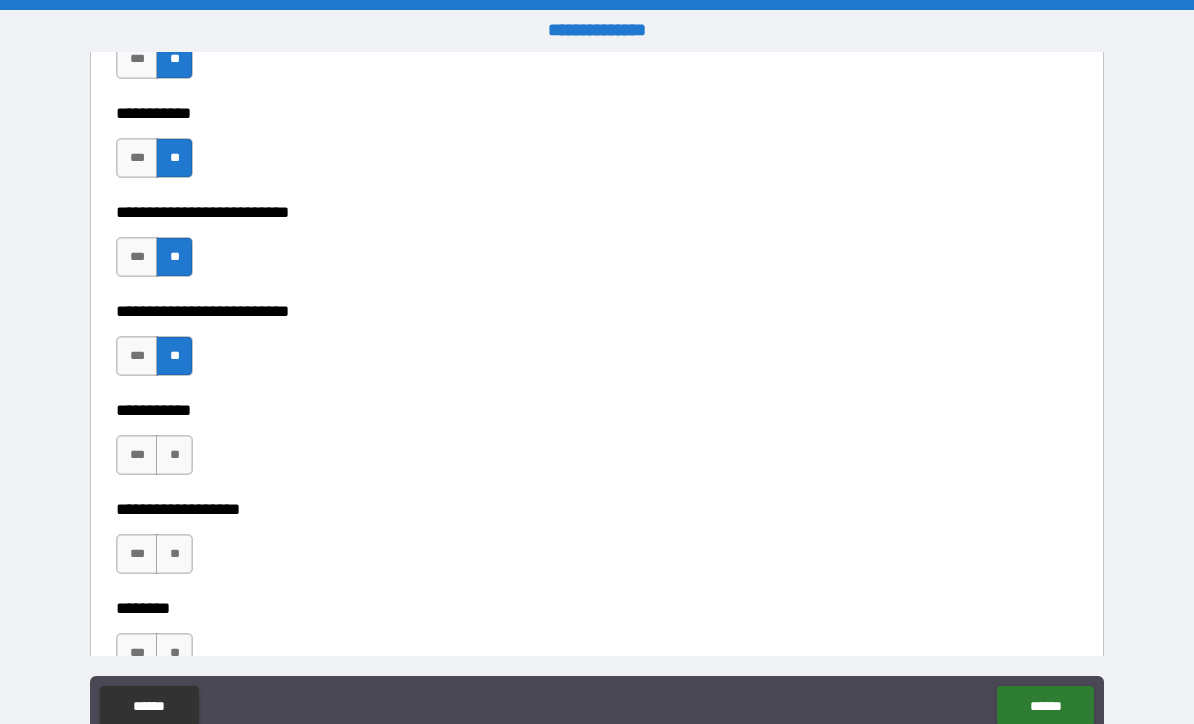 scroll, scrollTop: 4414, scrollLeft: 0, axis: vertical 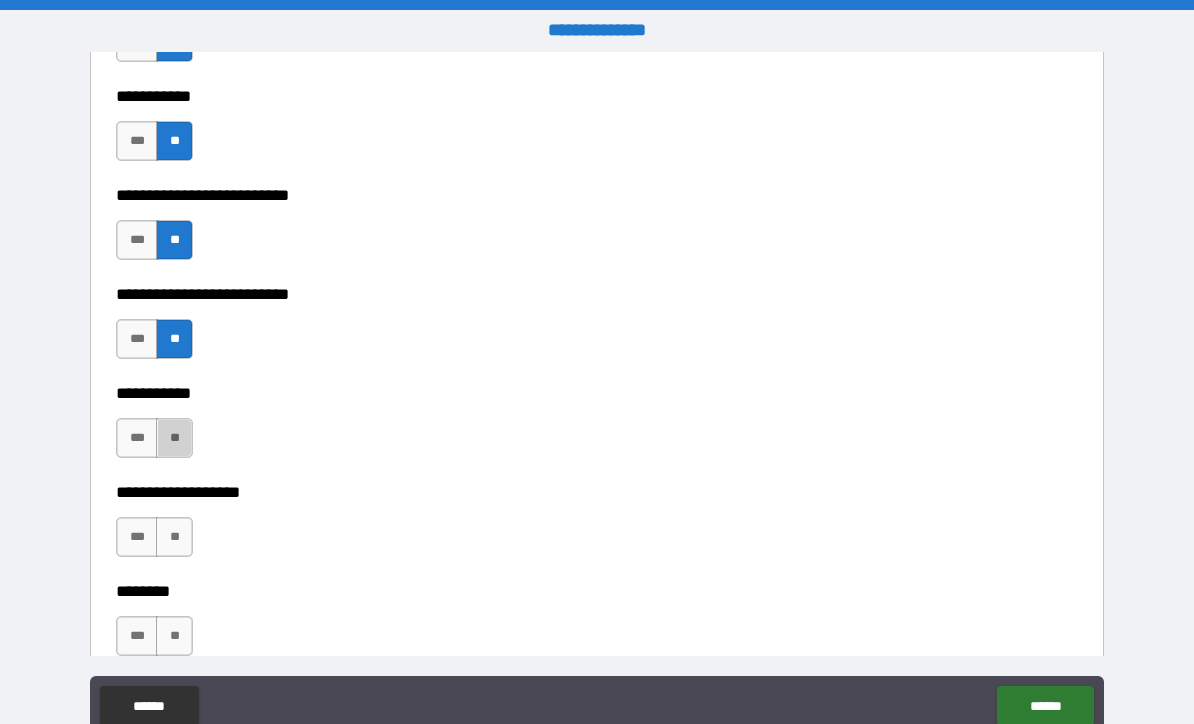 click on "**" at bounding box center [174, 438] 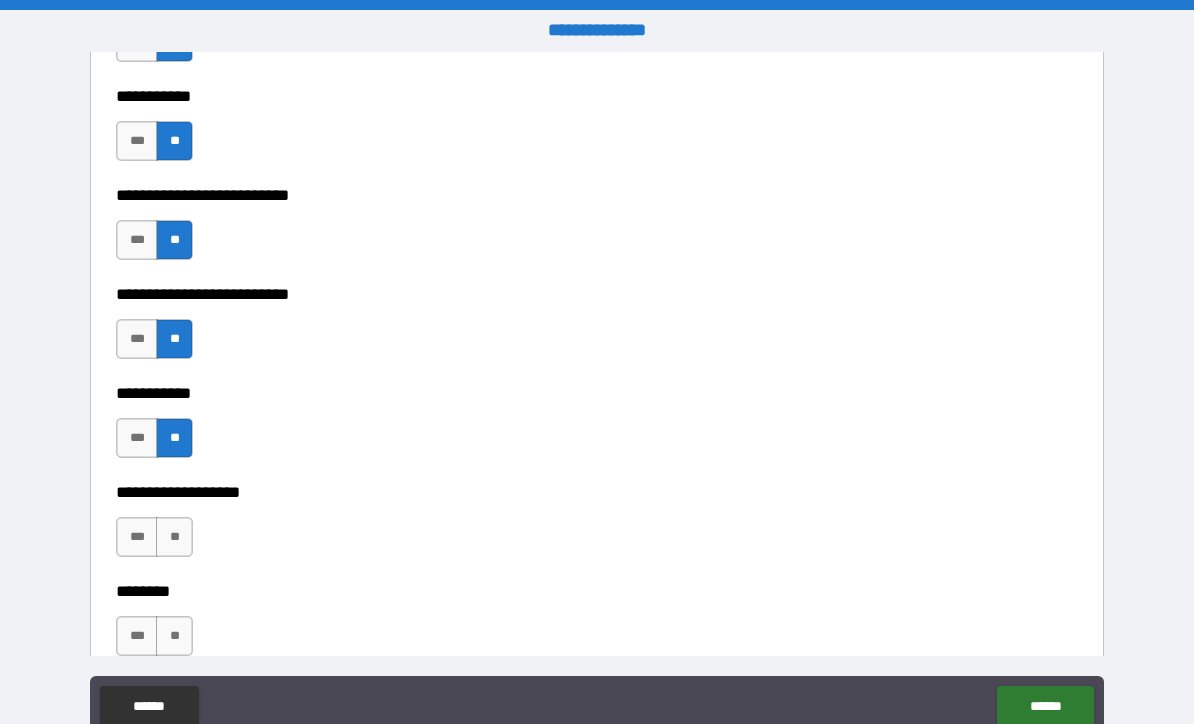 click on "**********" at bounding box center [597, 478] 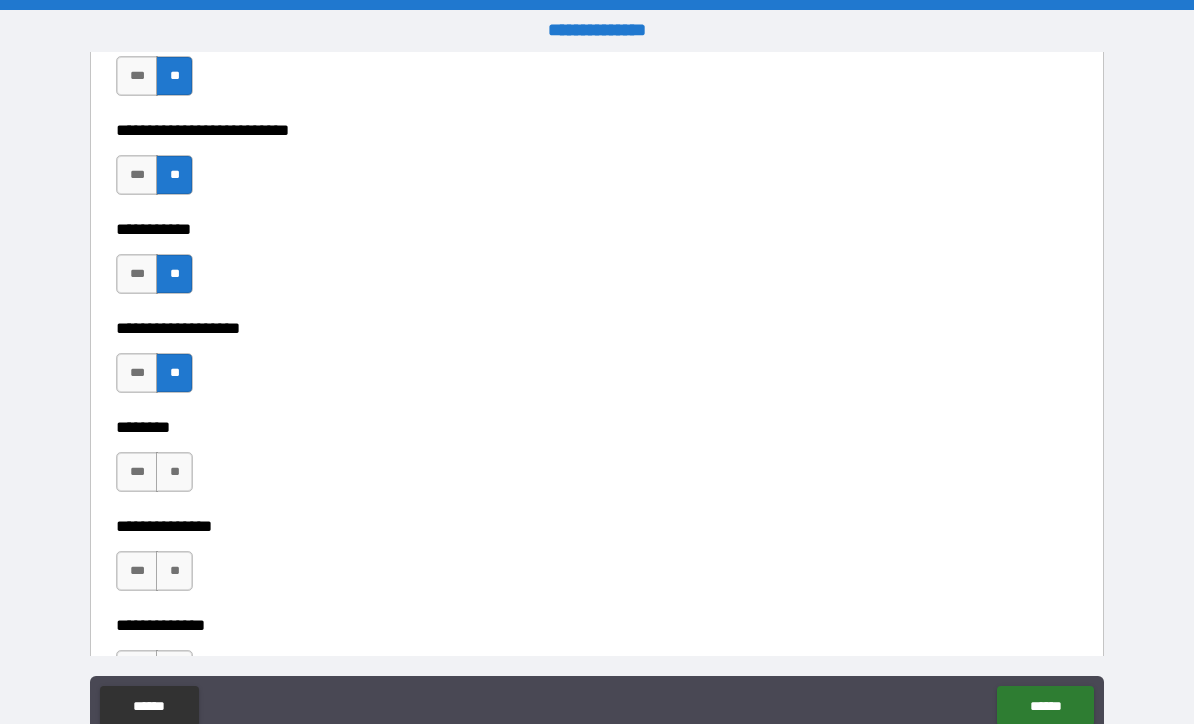 scroll, scrollTop: 4589, scrollLeft: 0, axis: vertical 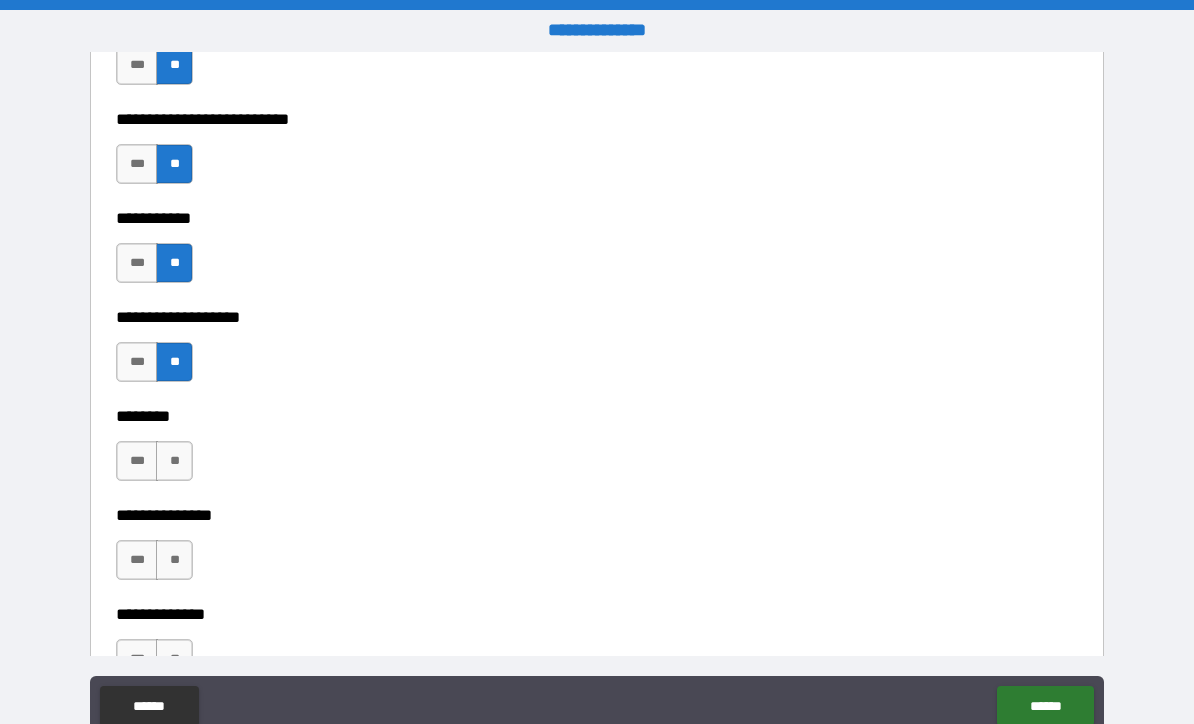 click on "**" at bounding box center (174, 461) 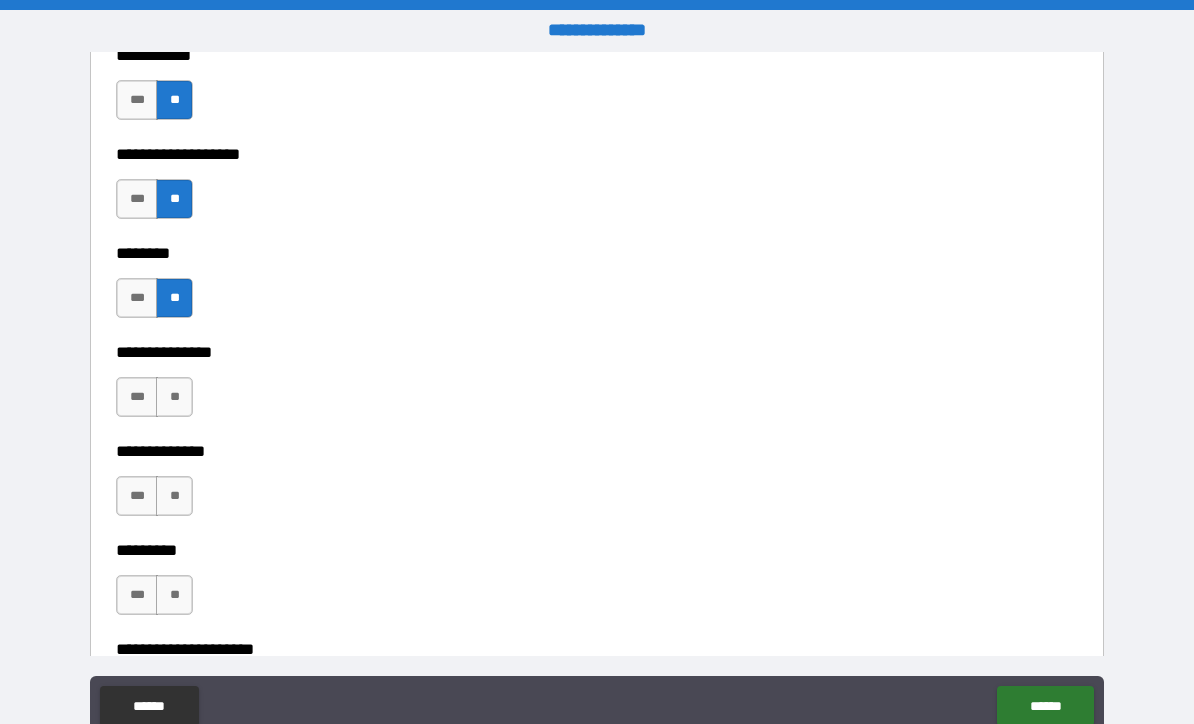 scroll, scrollTop: 4753, scrollLeft: 0, axis: vertical 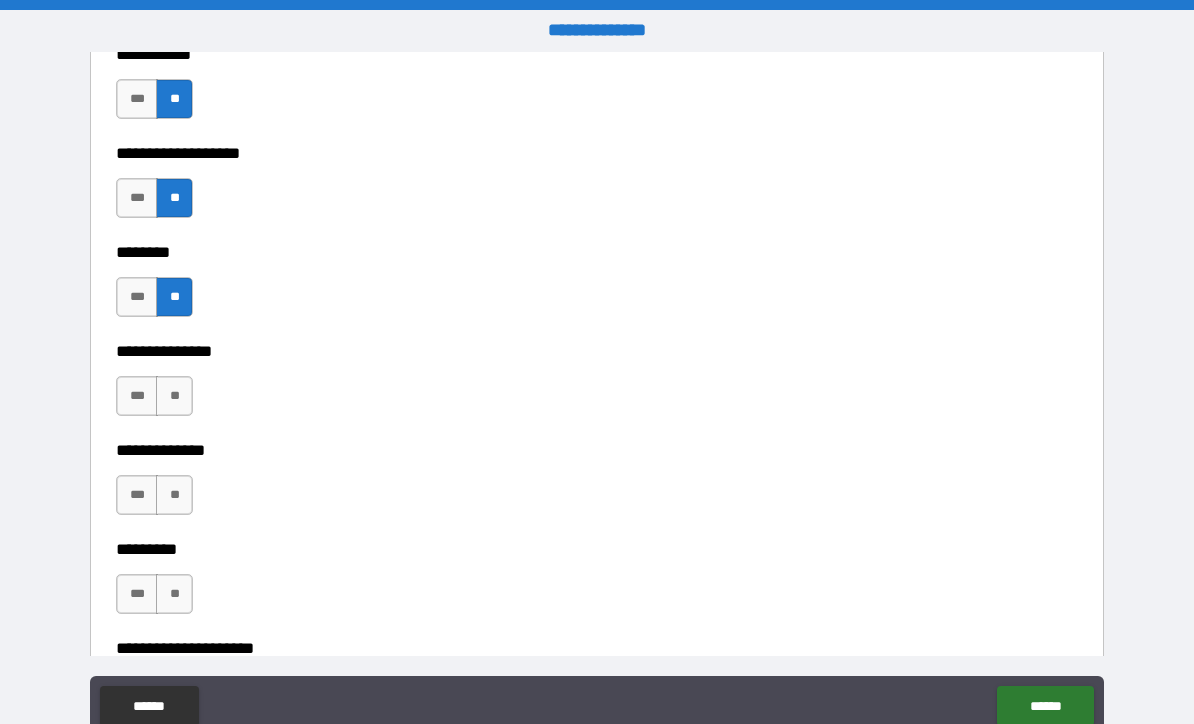 click on "**" at bounding box center (174, 396) 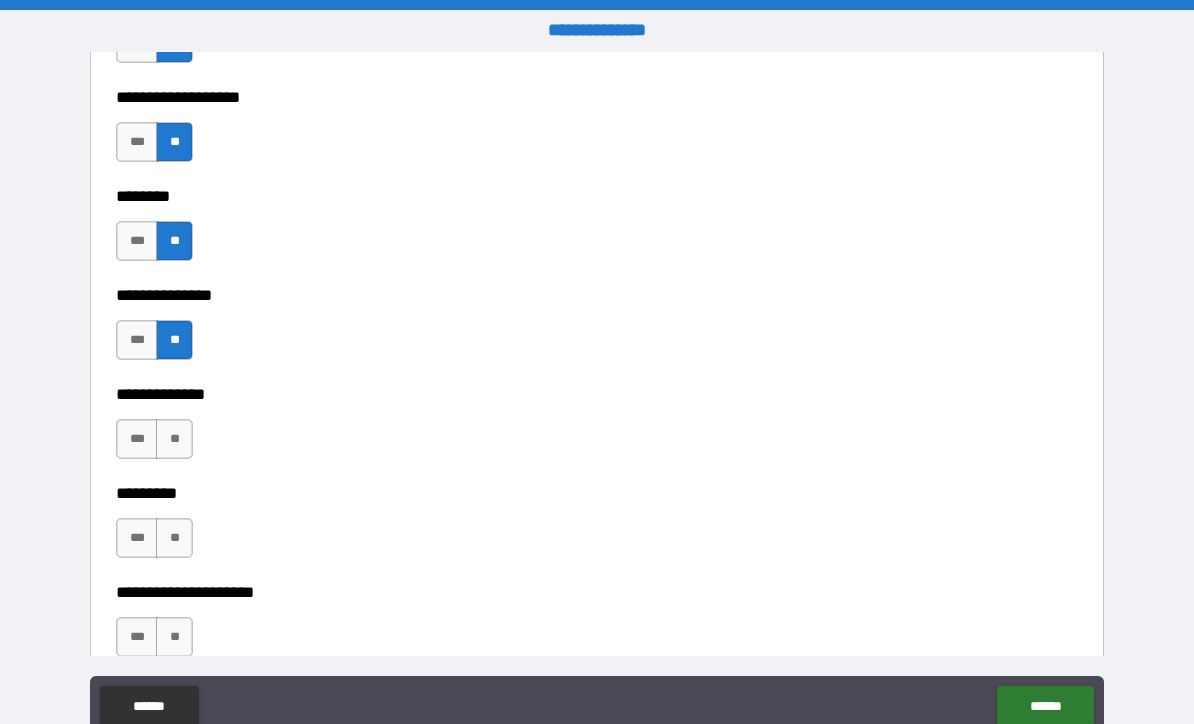 scroll, scrollTop: 4896, scrollLeft: 0, axis: vertical 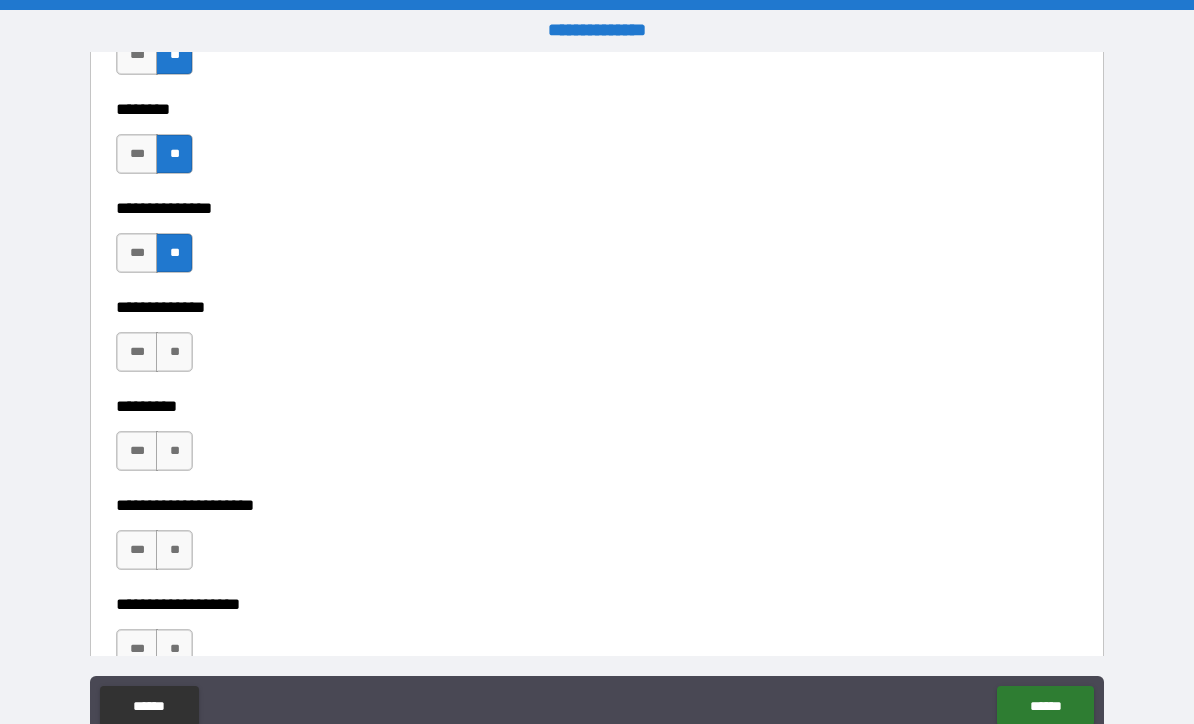 click on "**" at bounding box center (174, 352) 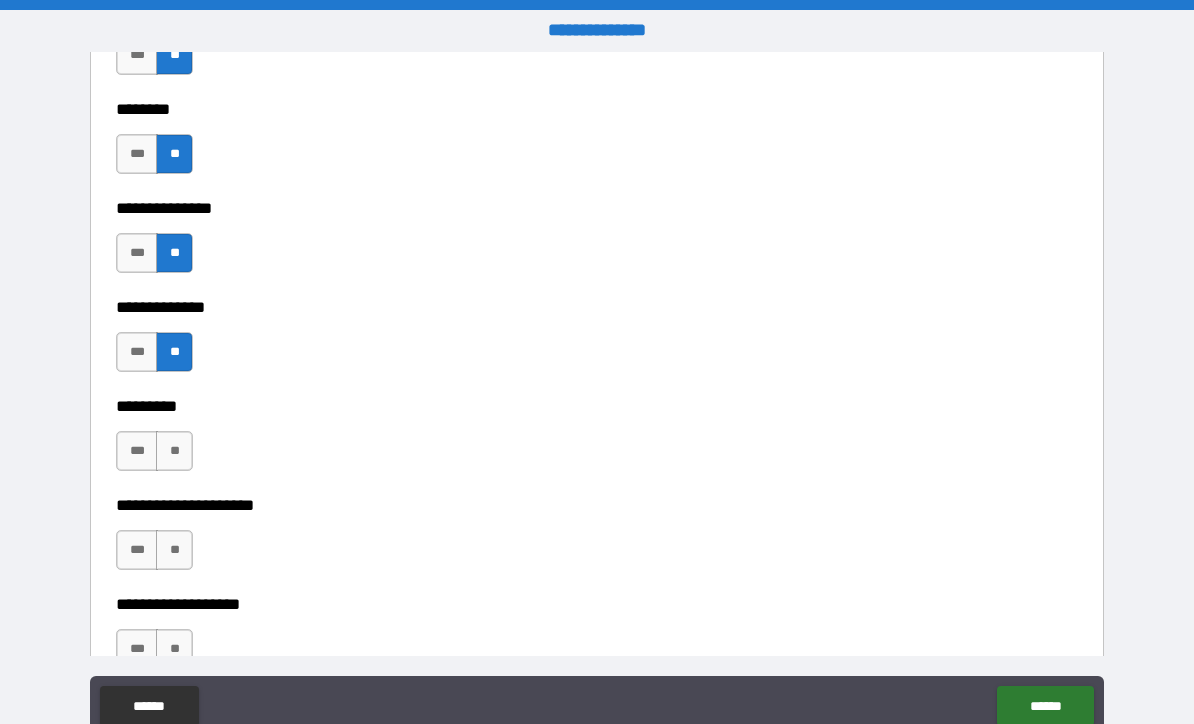 click on "**" at bounding box center (174, 451) 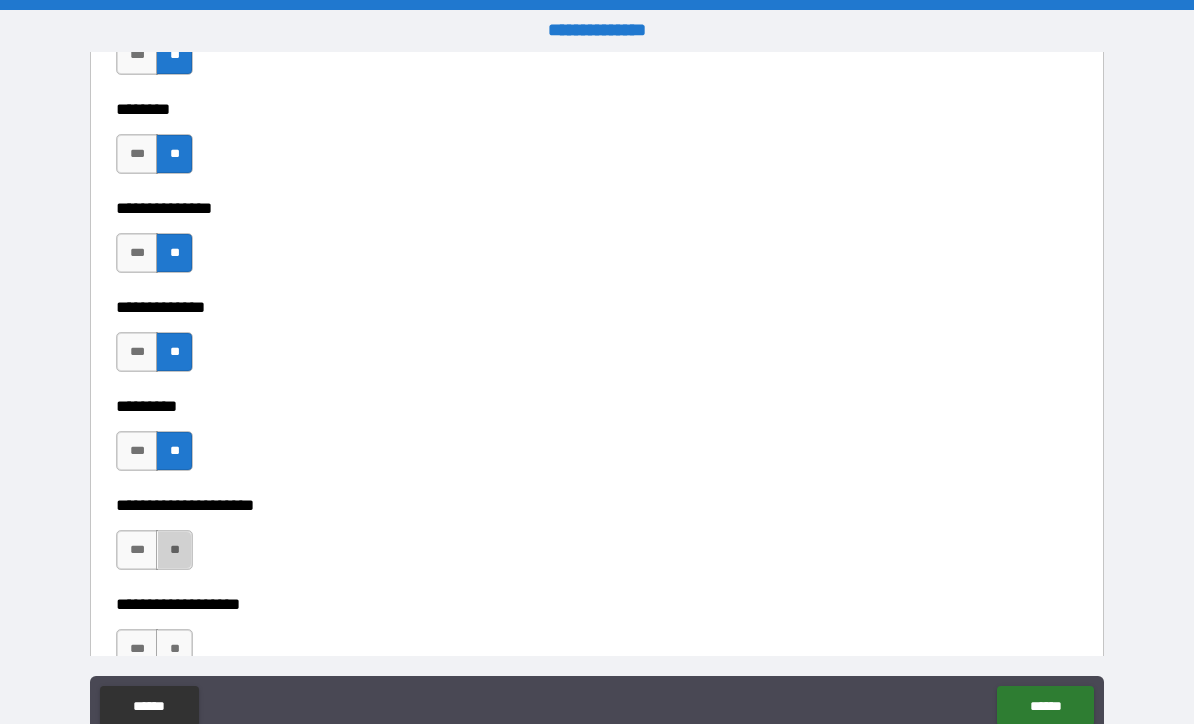 click on "**" at bounding box center [174, 550] 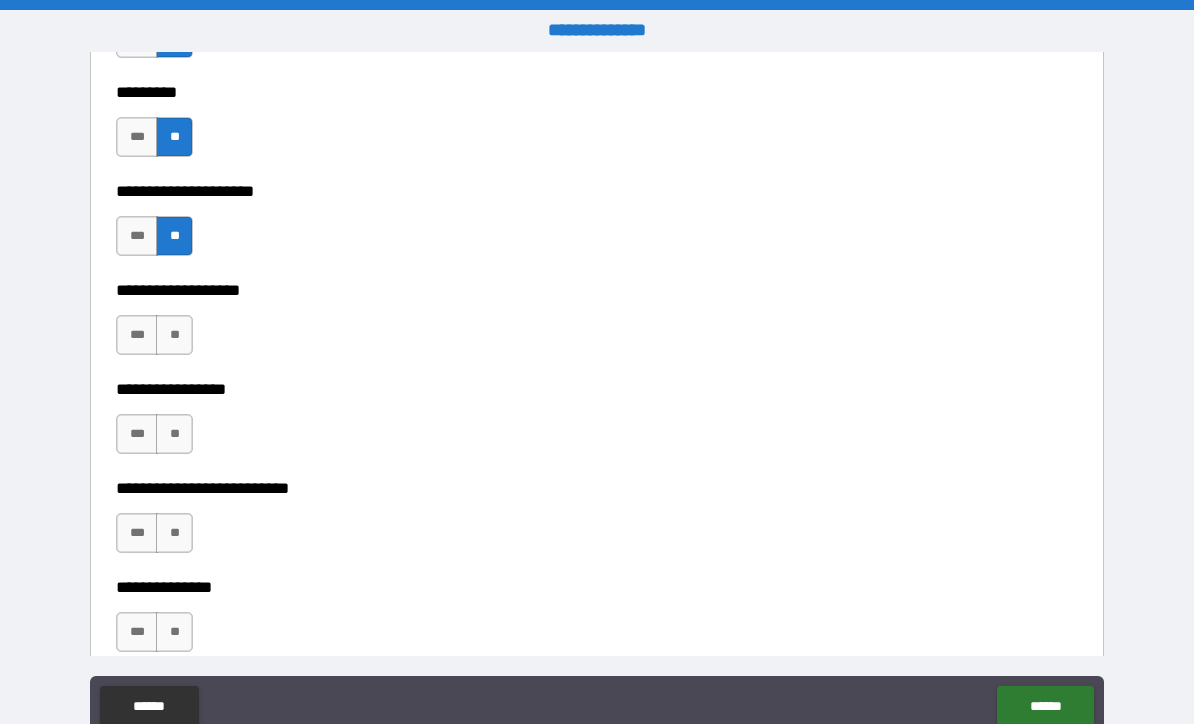 scroll, scrollTop: 5222, scrollLeft: 0, axis: vertical 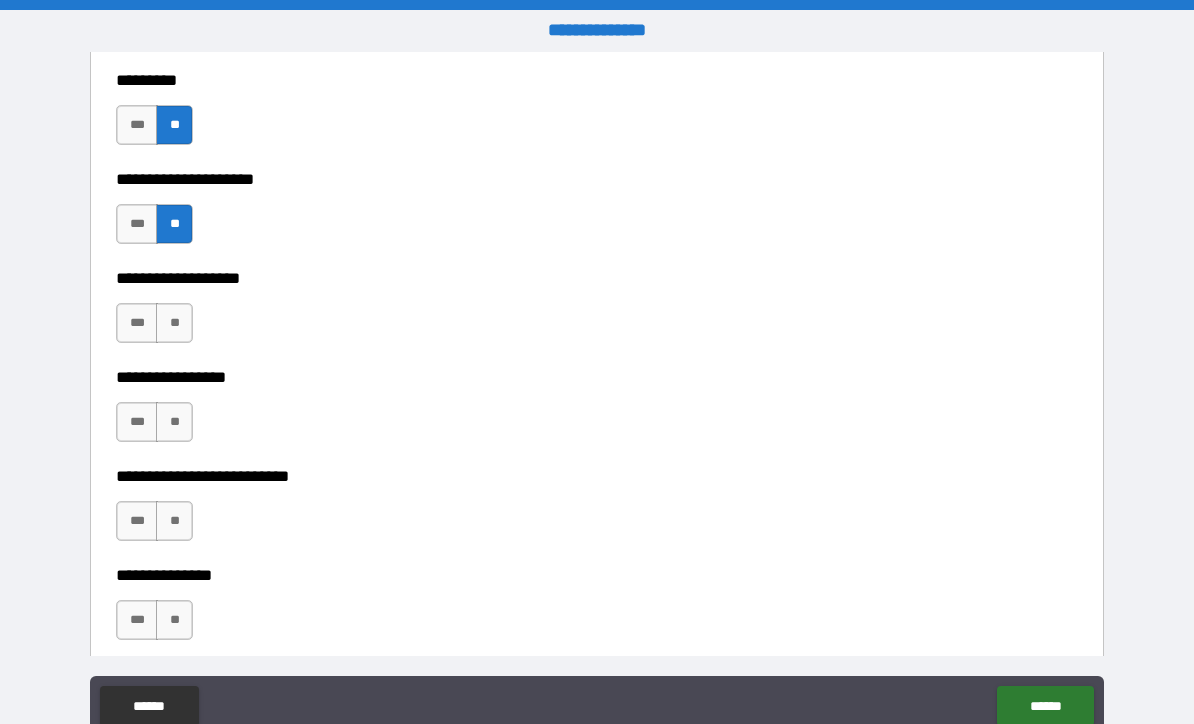 click on "**" at bounding box center (174, 323) 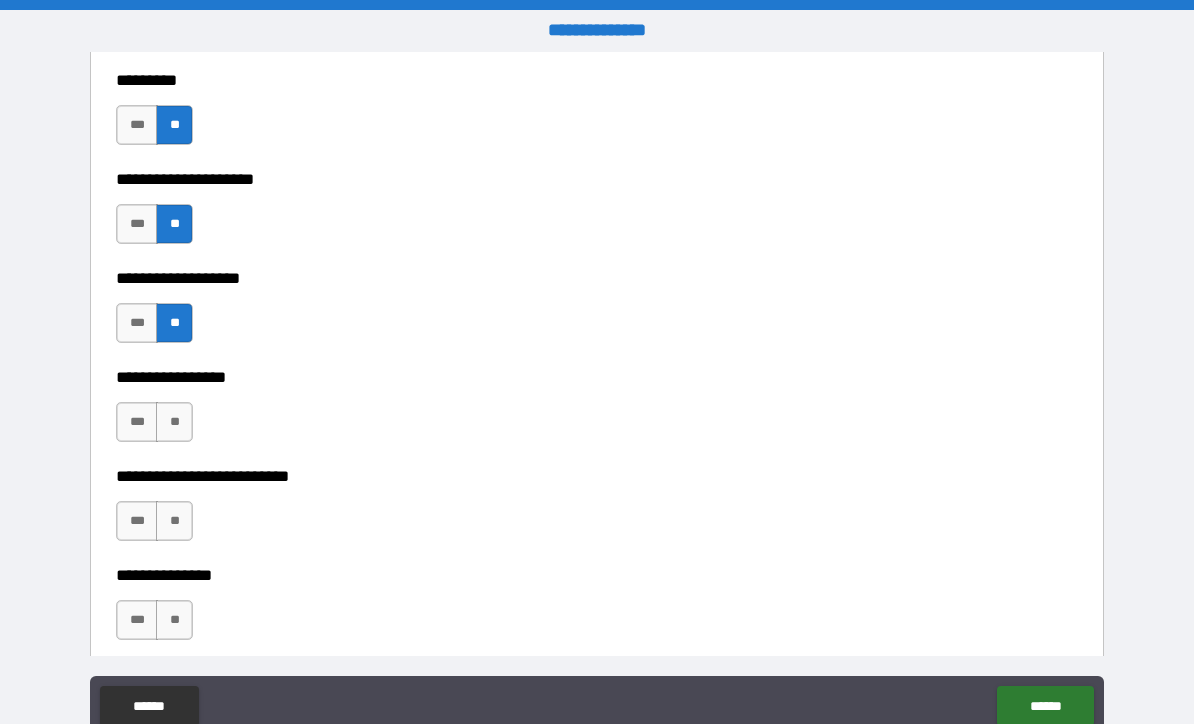click on "**" at bounding box center [174, 422] 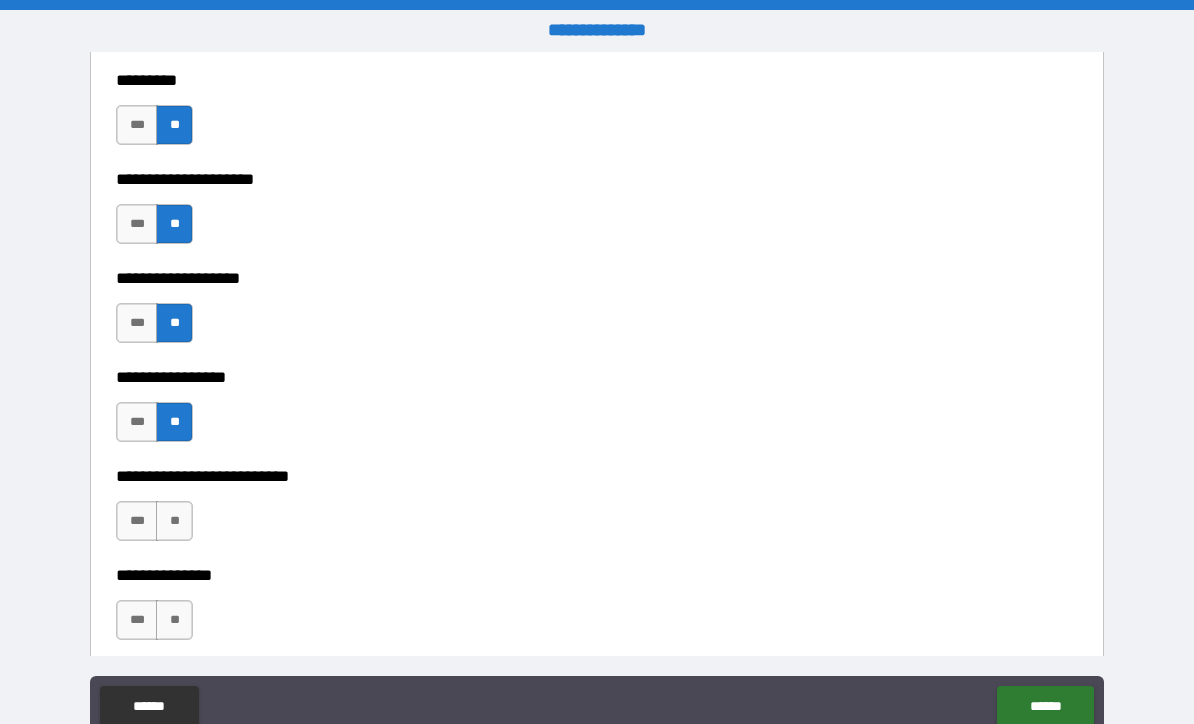 click on "**" at bounding box center [174, 521] 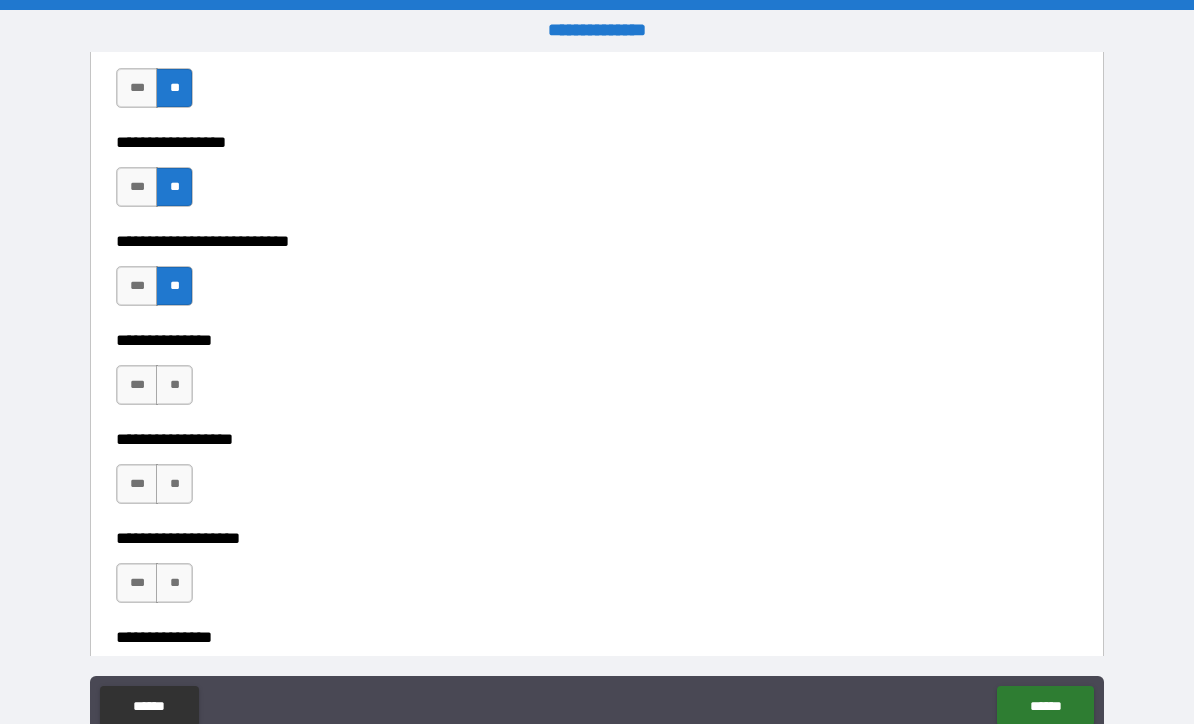 scroll, scrollTop: 5519, scrollLeft: 0, axis: vertical 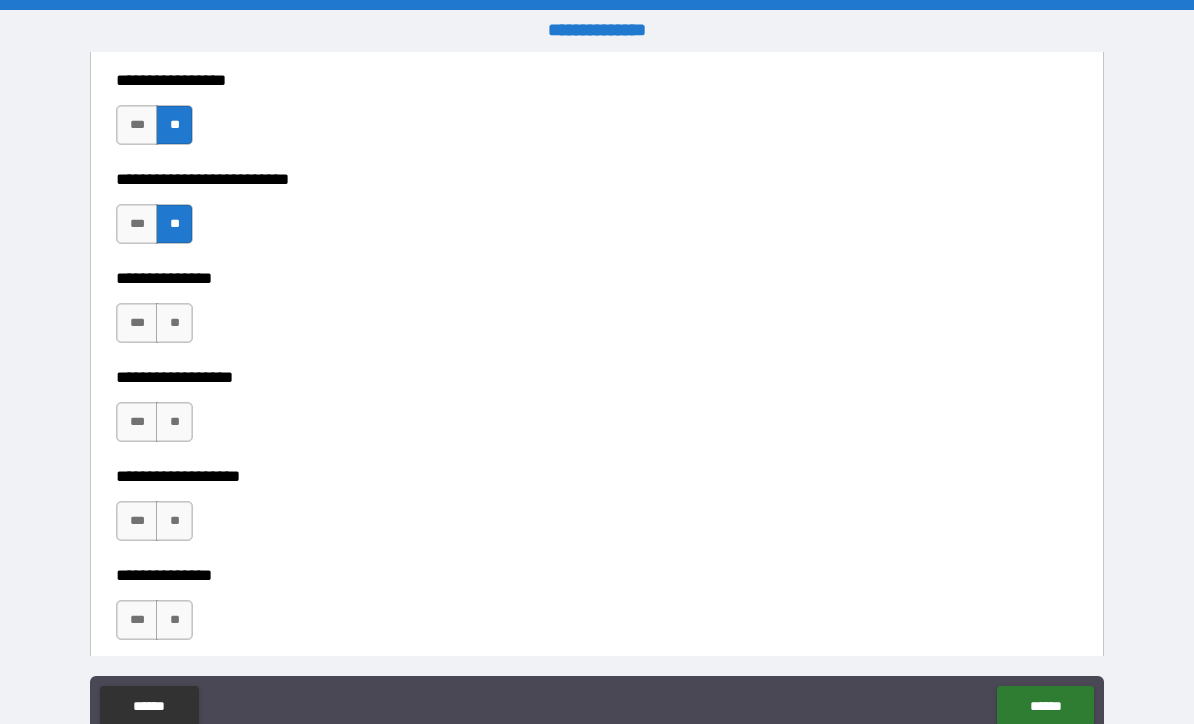 click on "**" at bounding box center (174, 323) 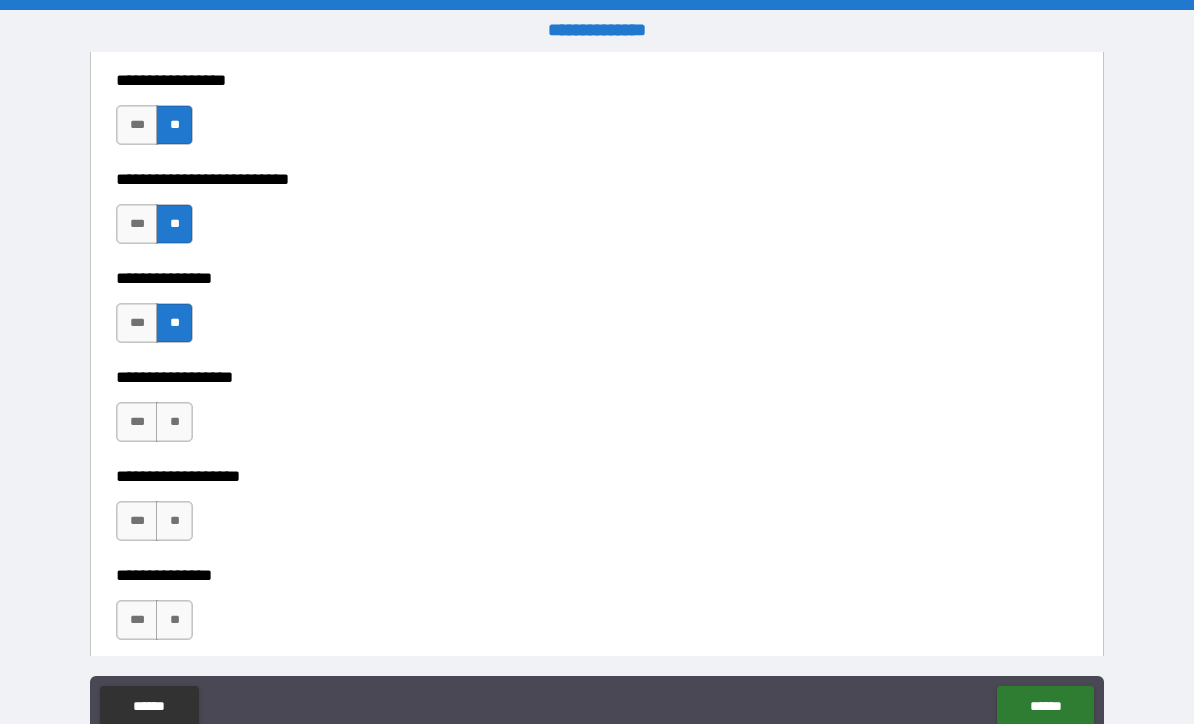click on "**" at bounding box center [174, 422] 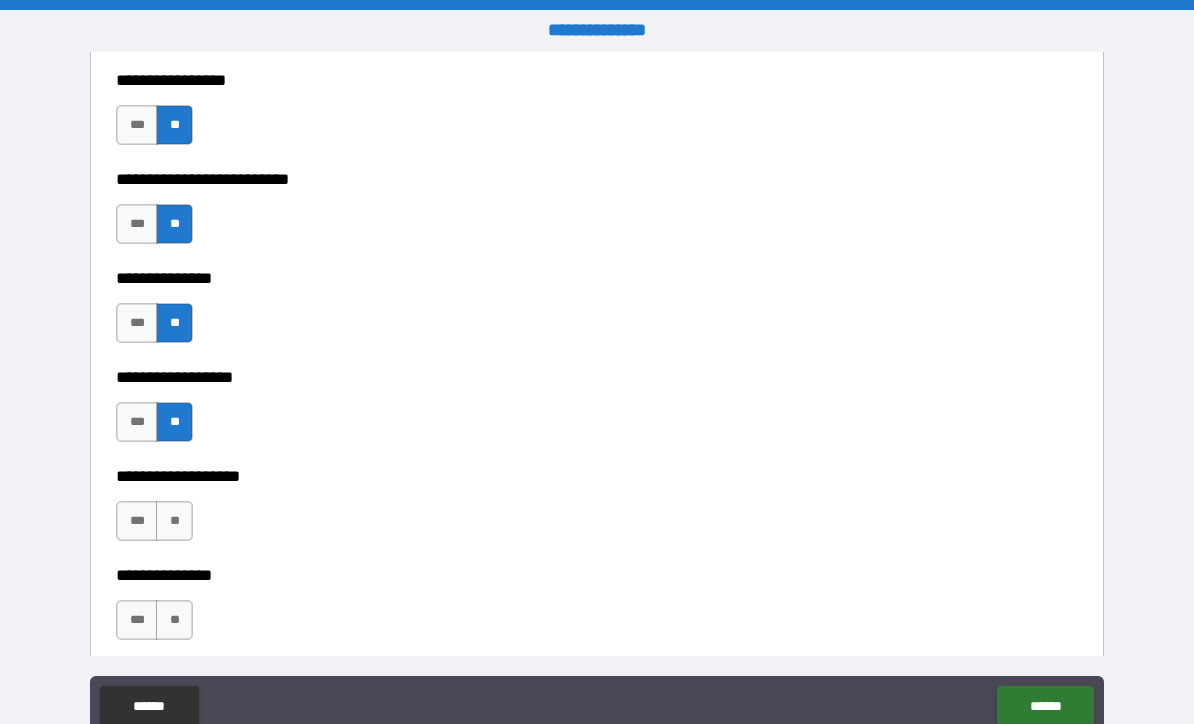 click on "**" at bounding box center (174, 521) 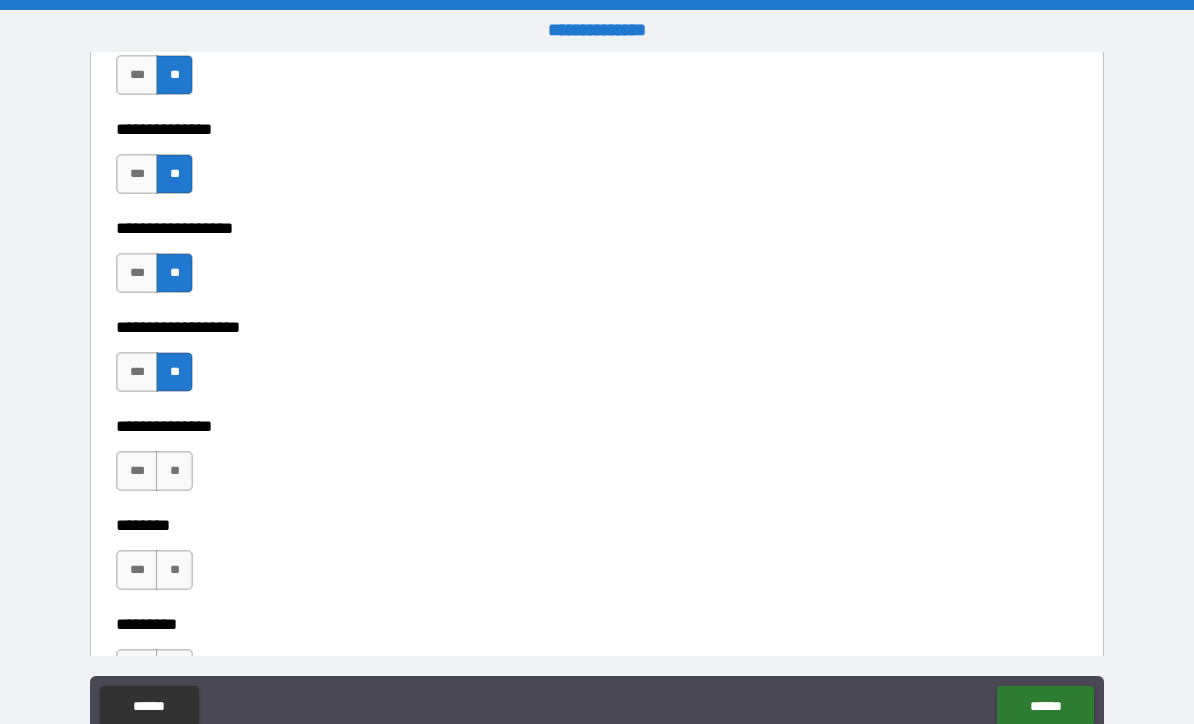 scroll, scrollTop: 5694, scrollLeft: 0, axis: vertical 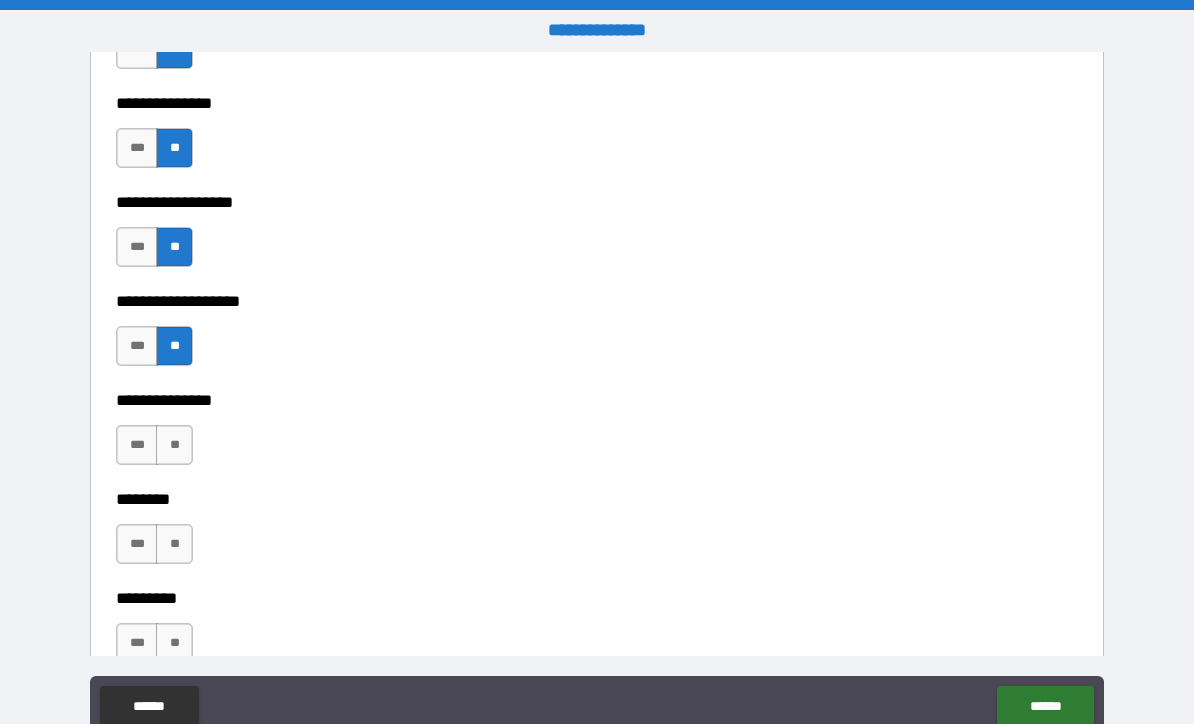 click on "**" at bounding box center [174, 445] 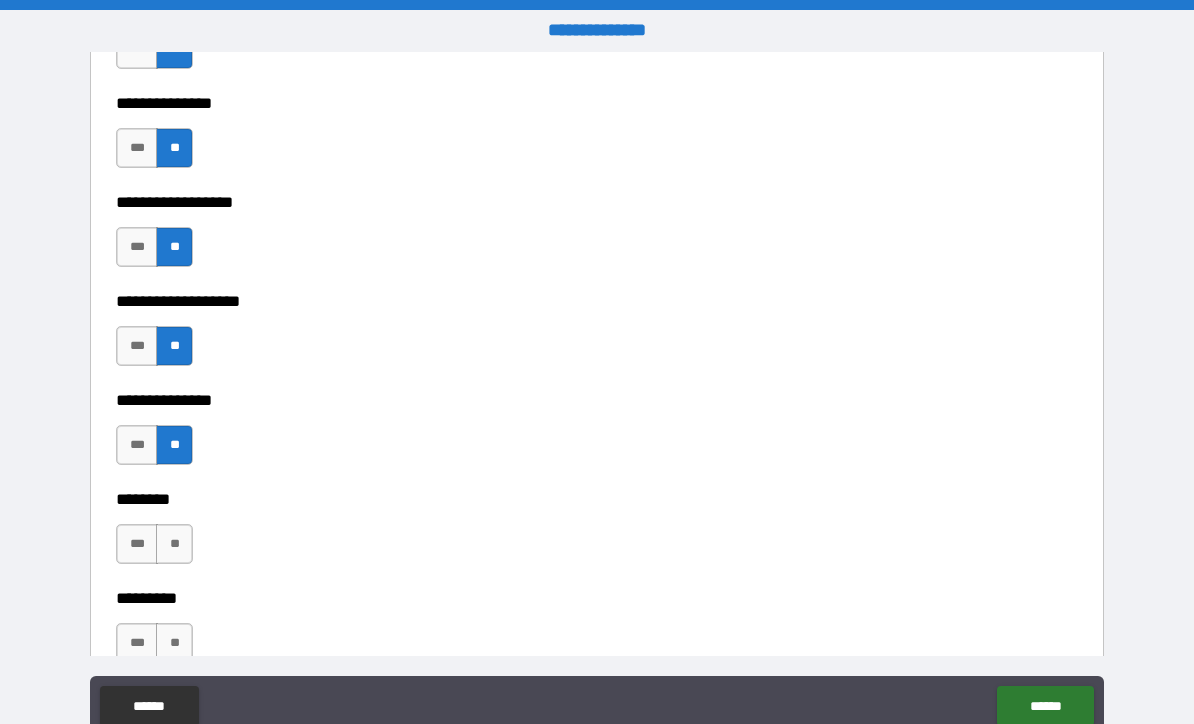click on "**" at bounding box center [174, 544] 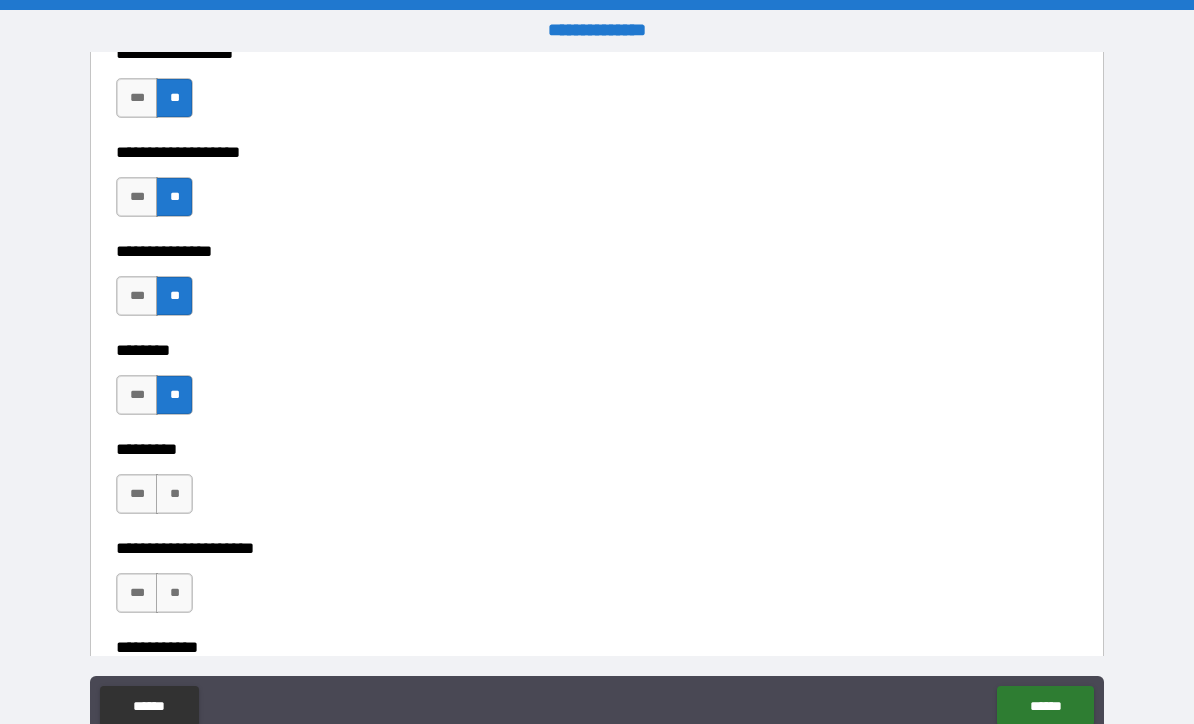 scroll, scrollTop: 5891, scrollLeft: 0, axis: vertical 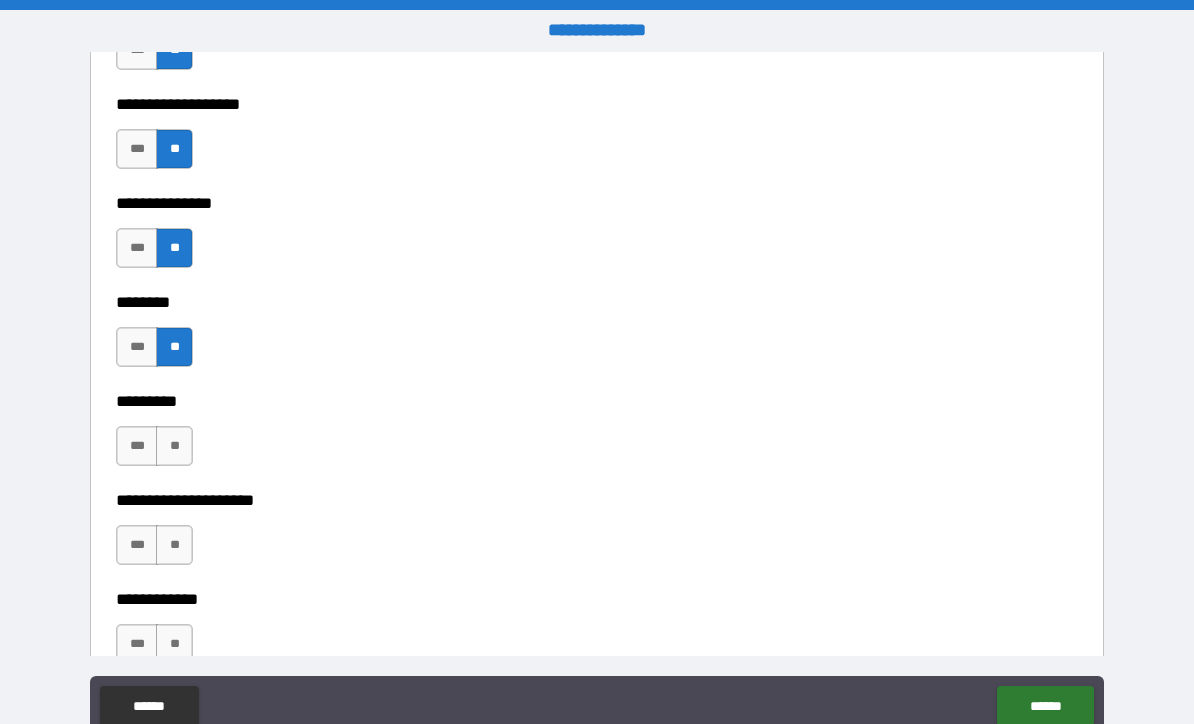 click on "**" at bounding box center (174, 446) 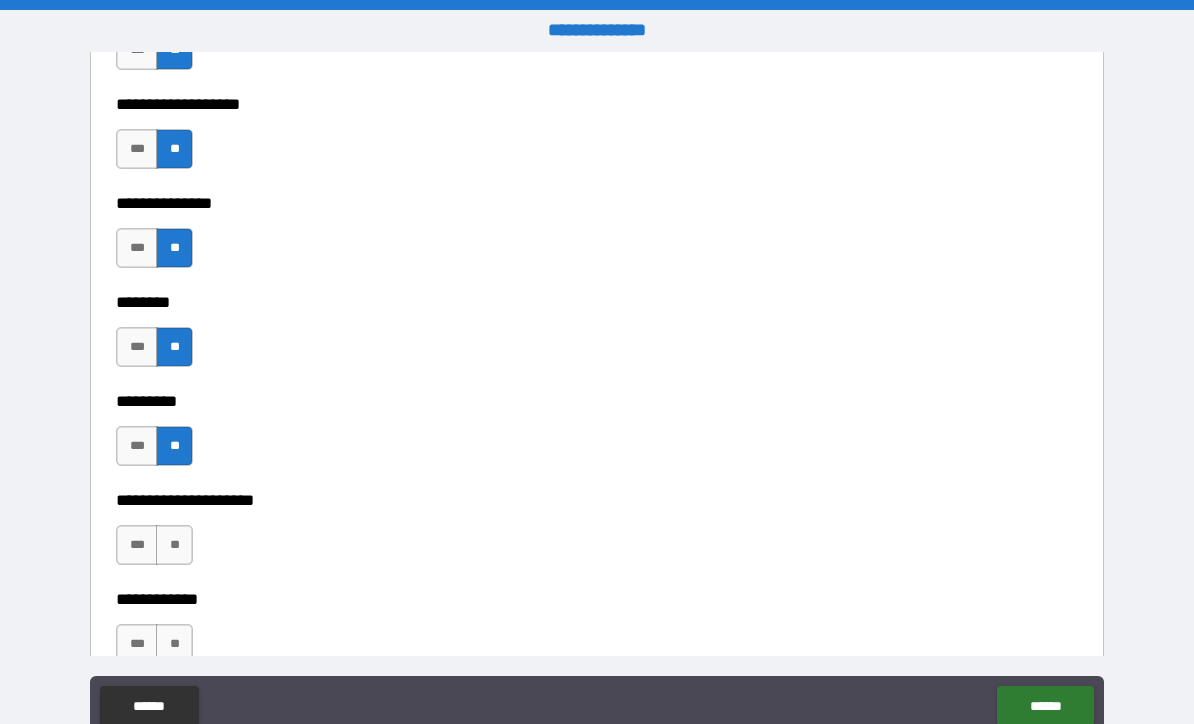 click on "**" at bounding box center (174, 545) 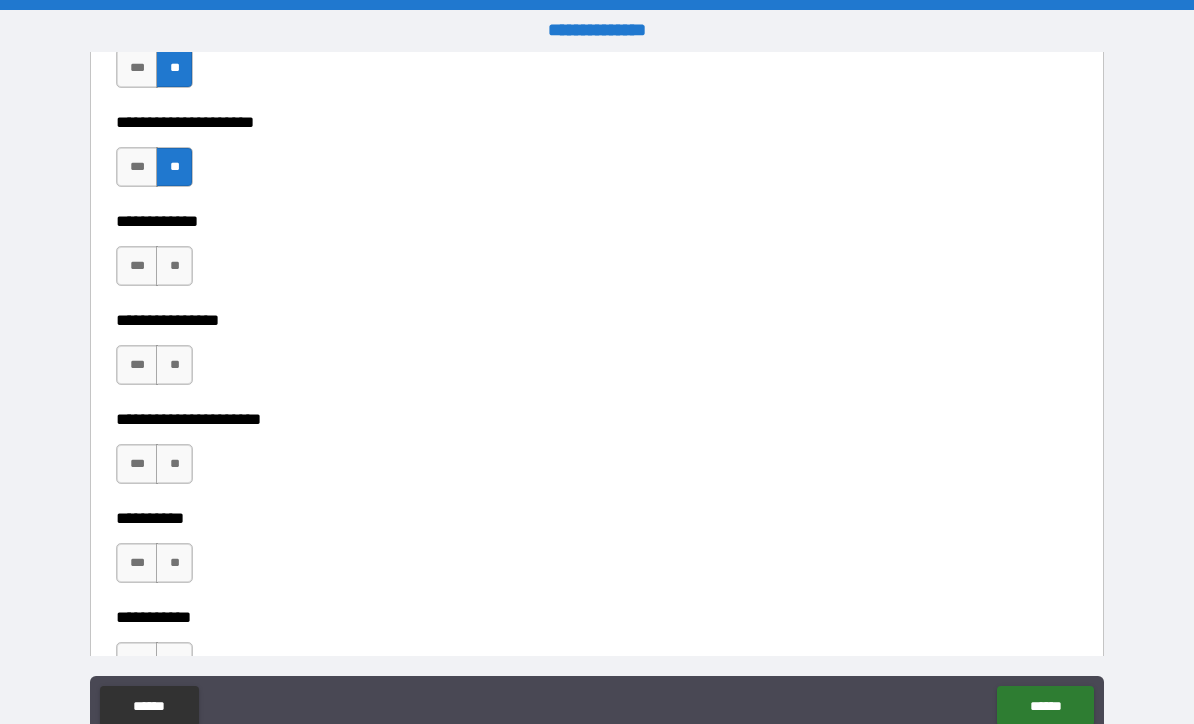 scroll, scrollTop: 6270, scrollLeft: 0, axis: vertical 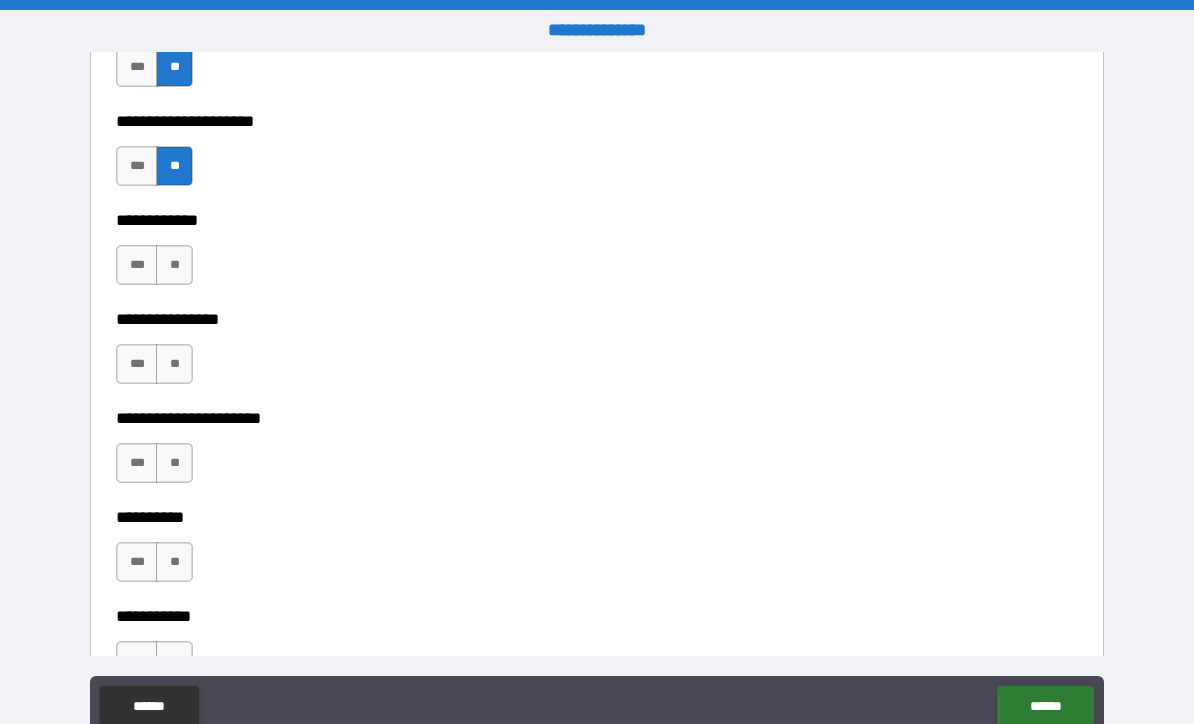 click on "**" at bounding box center [174, 265] 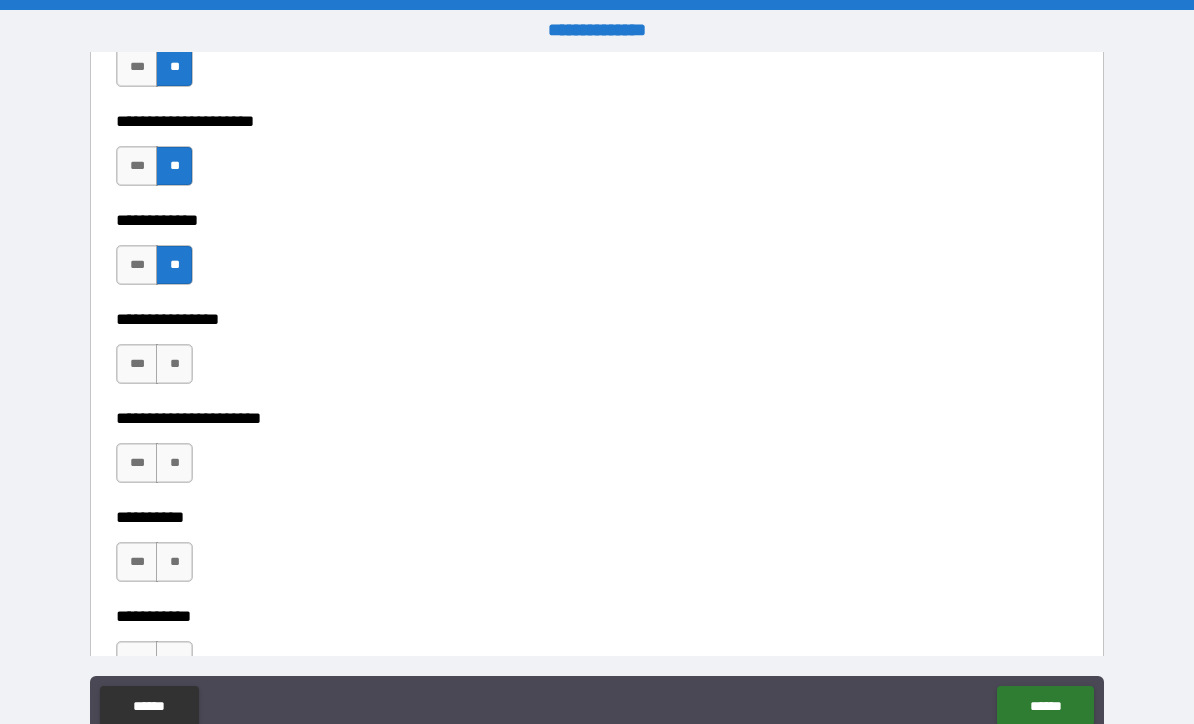 click on "**" at bounding box center (174, 364) 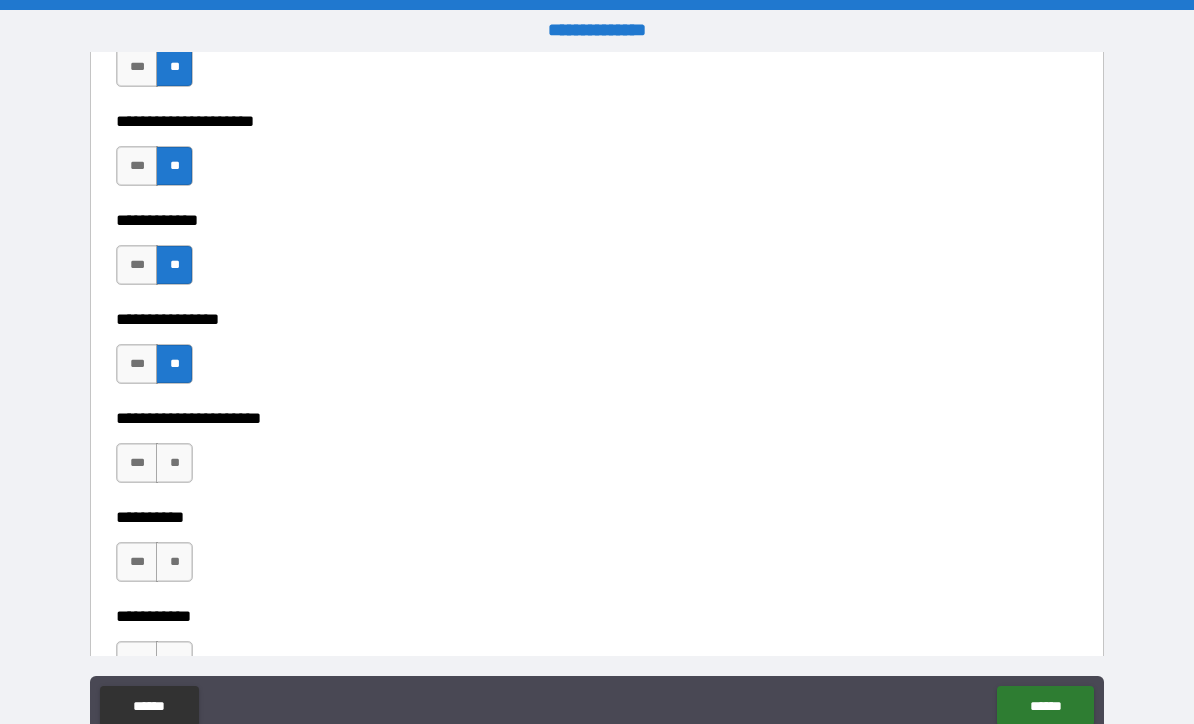 click on "**" at bounding box center [174, 463] 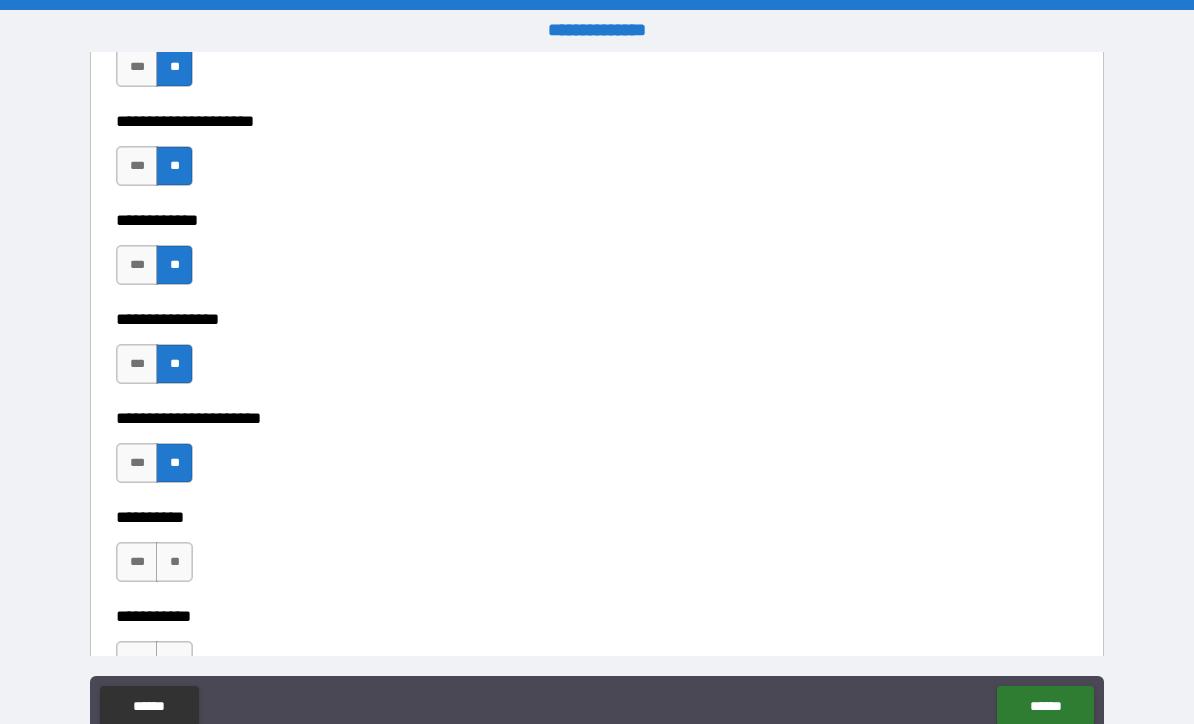 click on "**" at bounding box center (174, 562) 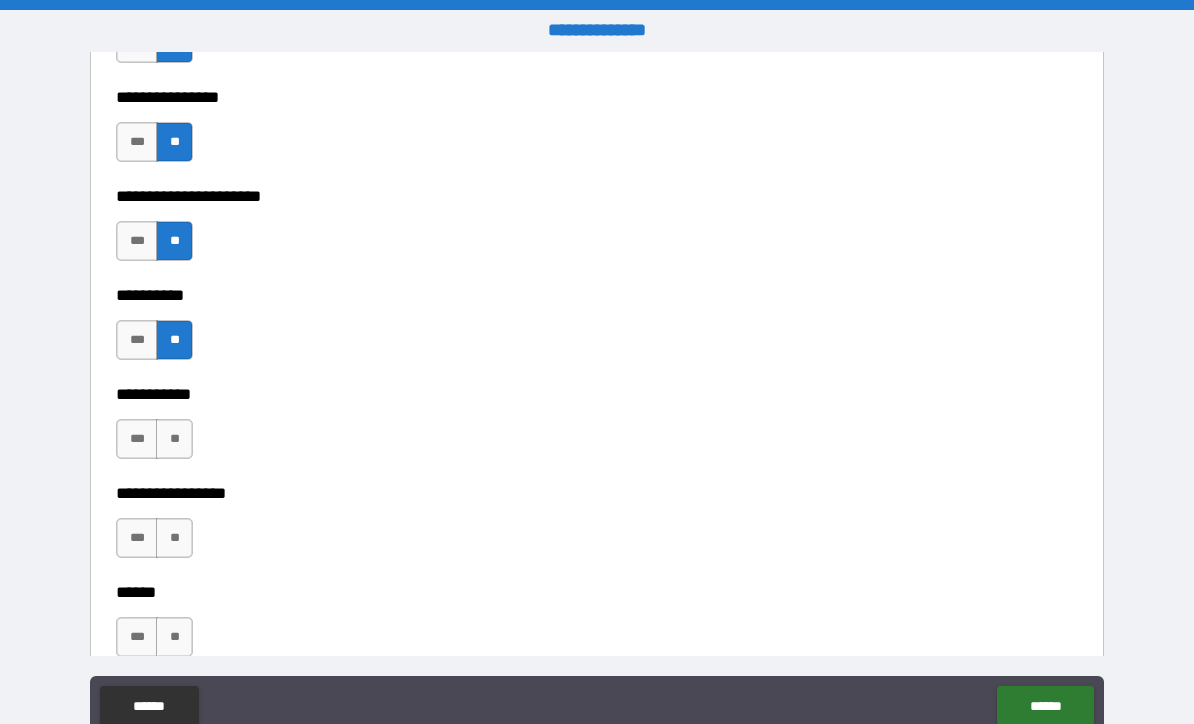 scroll, scrollTop: 6536, scrollLeft: 0, axis: vertical 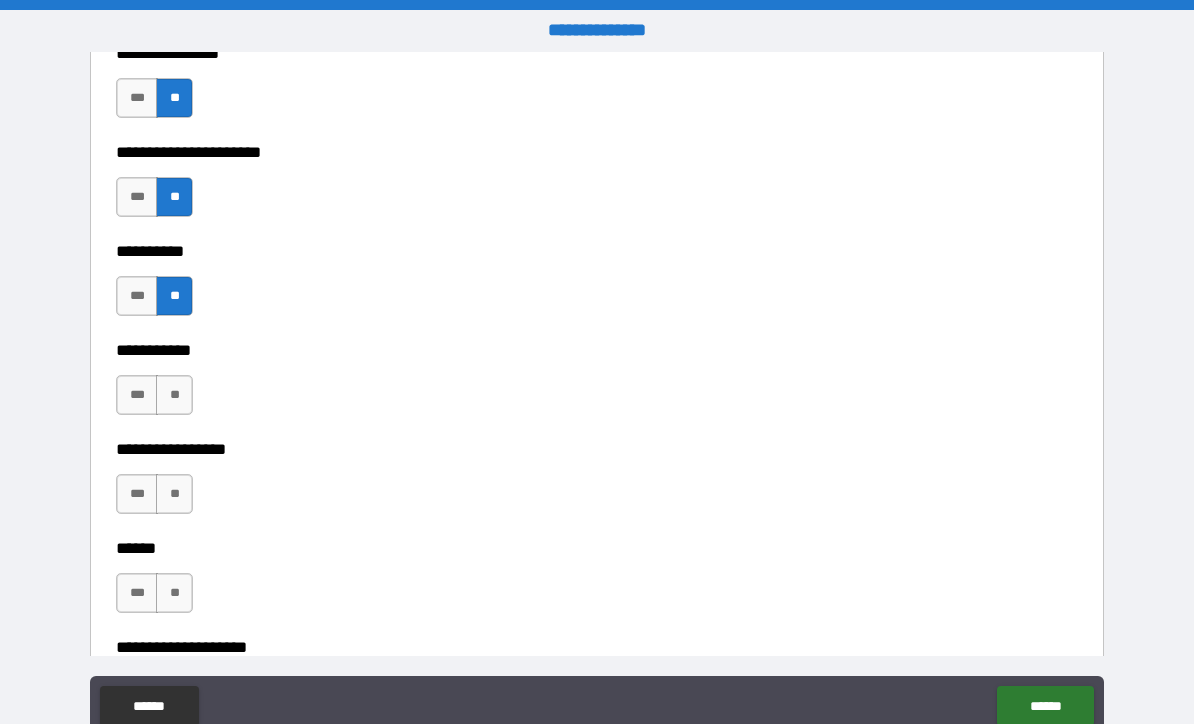click on "**" at bounding box center [174, 395] 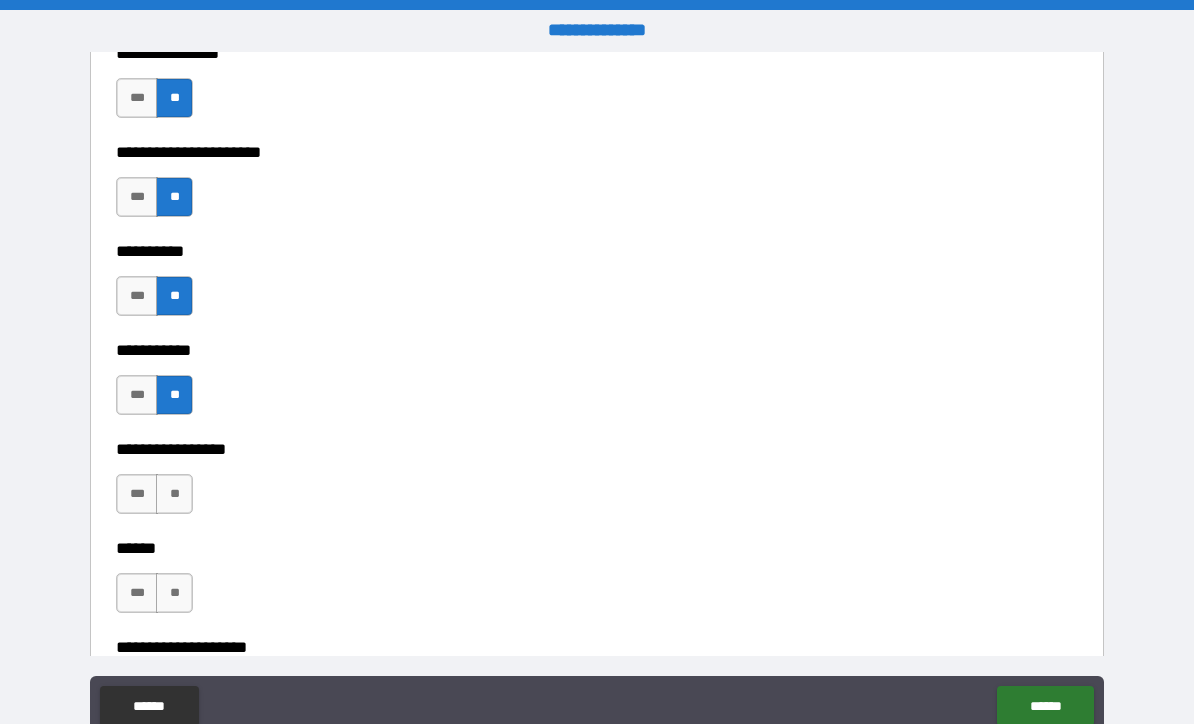 click on "**" at bounding box center [174, 494] 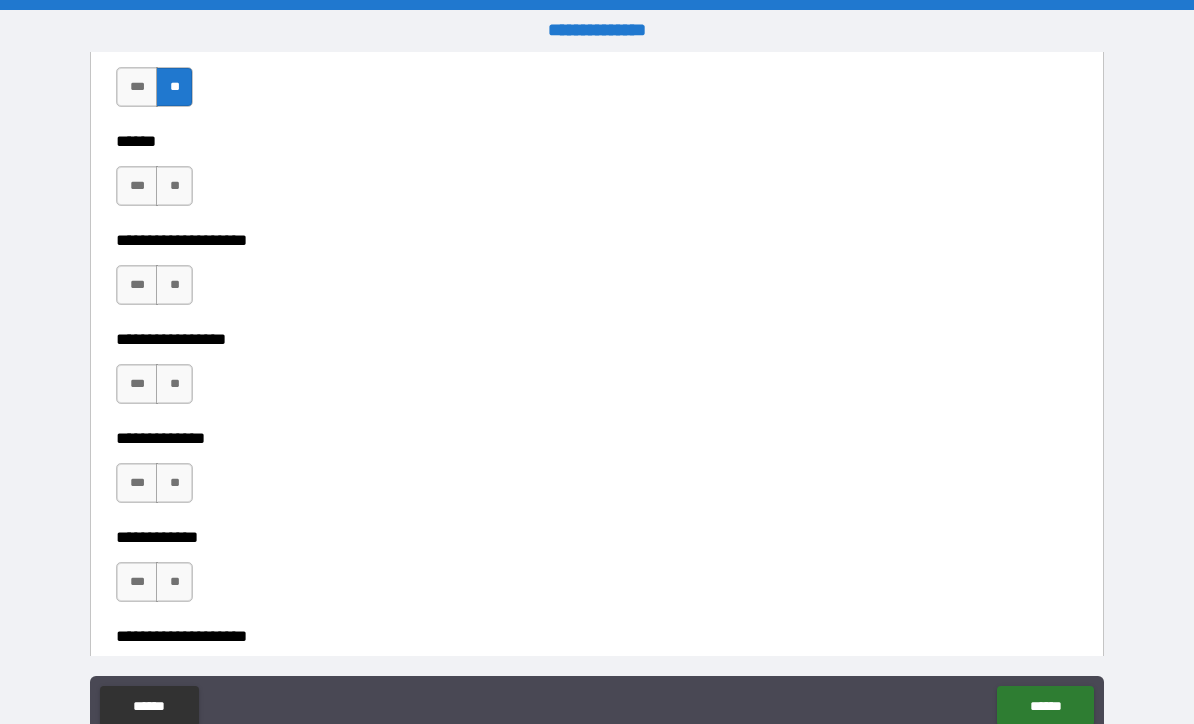 scroll, scrollTop: 6947, scrollLeft: 0, axis: vertical 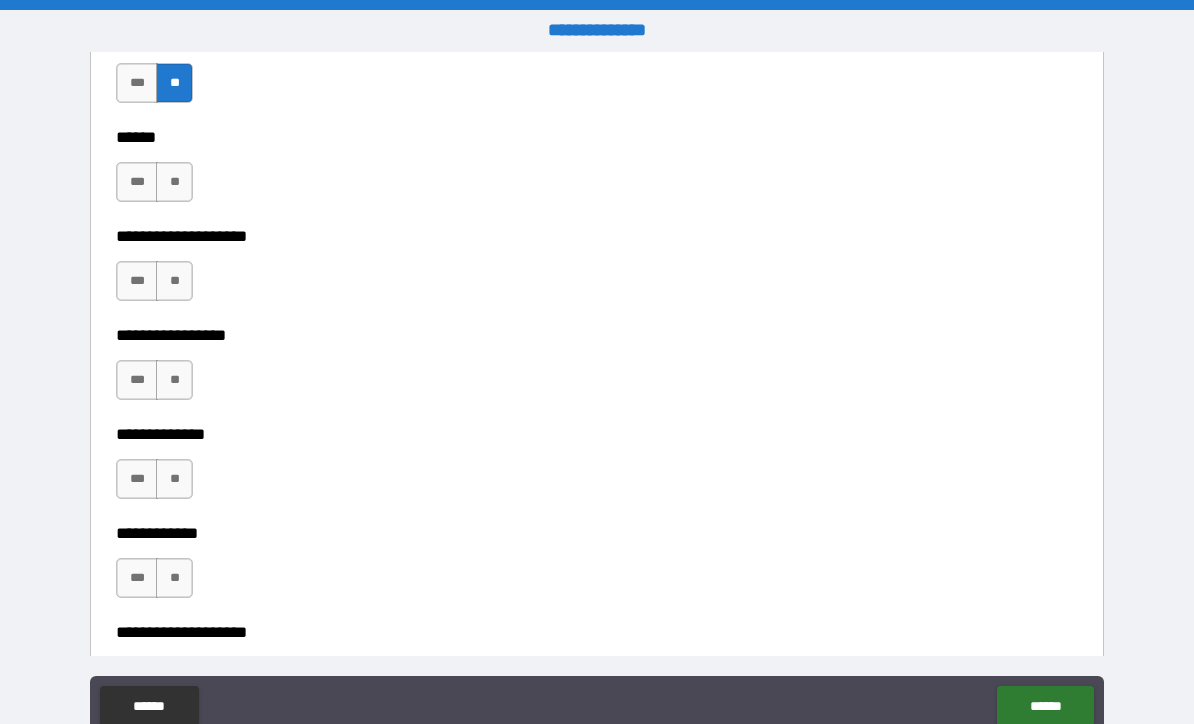 click on "**" at bounding box center (174, 182) 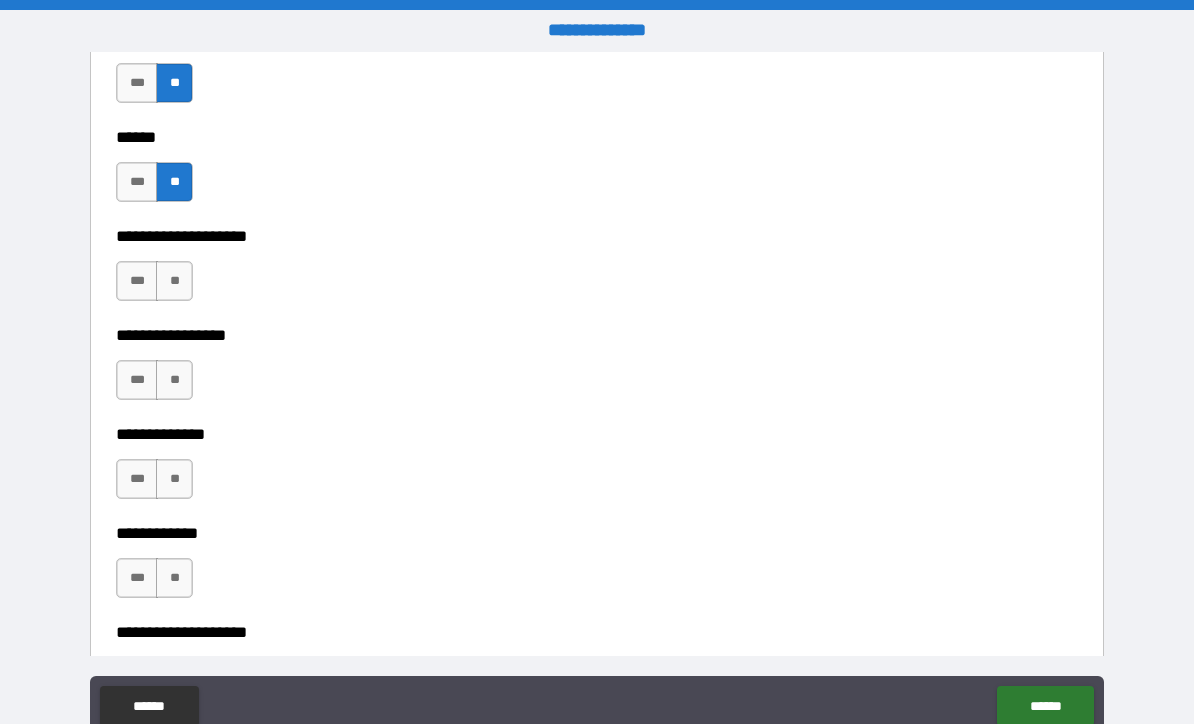 click on "**********" at bounding box center (597, 321) 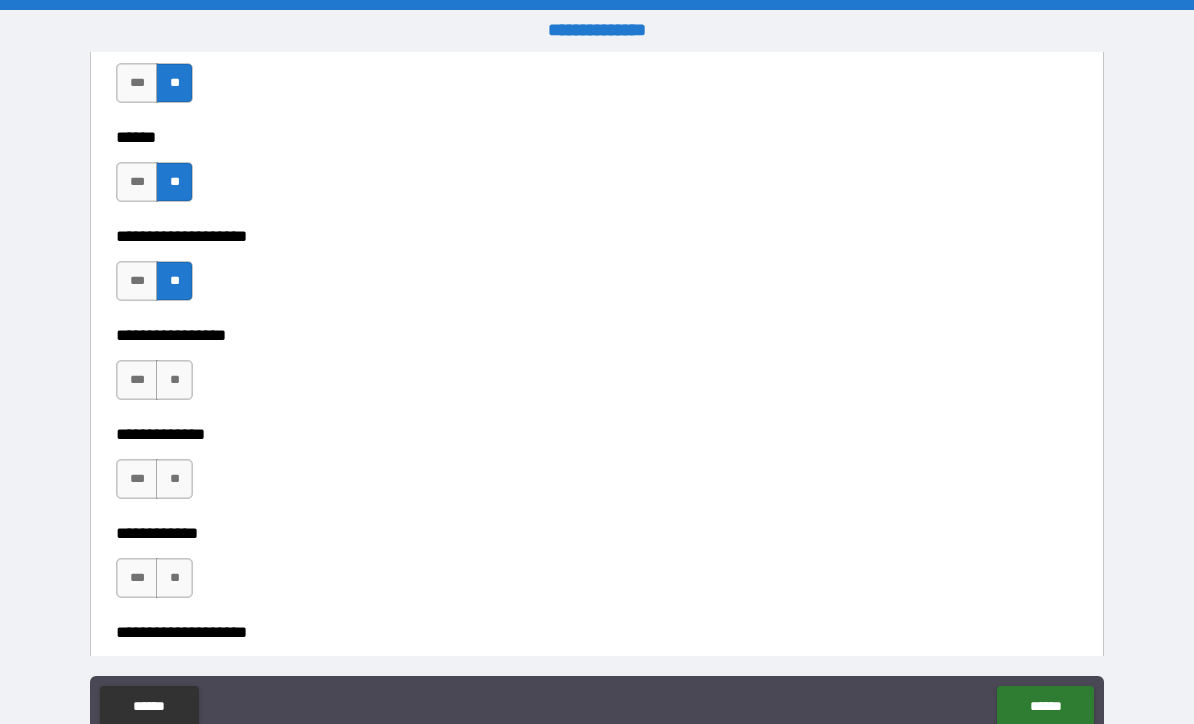 click on "**" at bounding box center (174, 380) 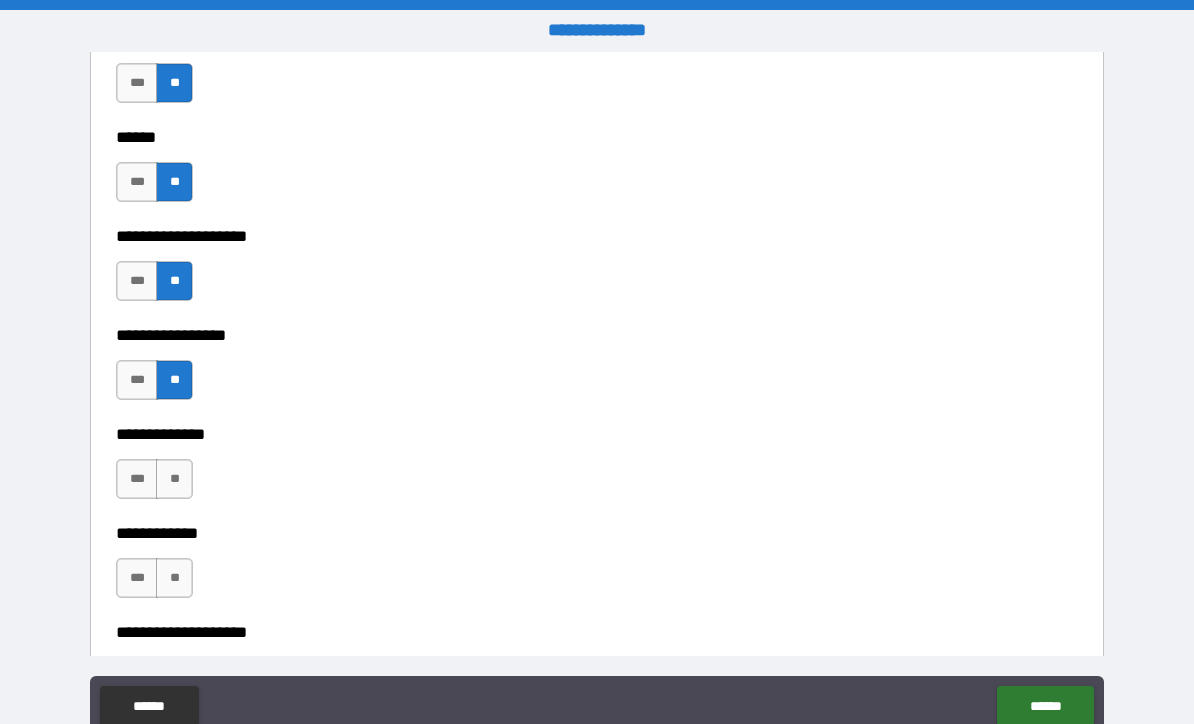 click on "**" at bounding box center [174, 479] 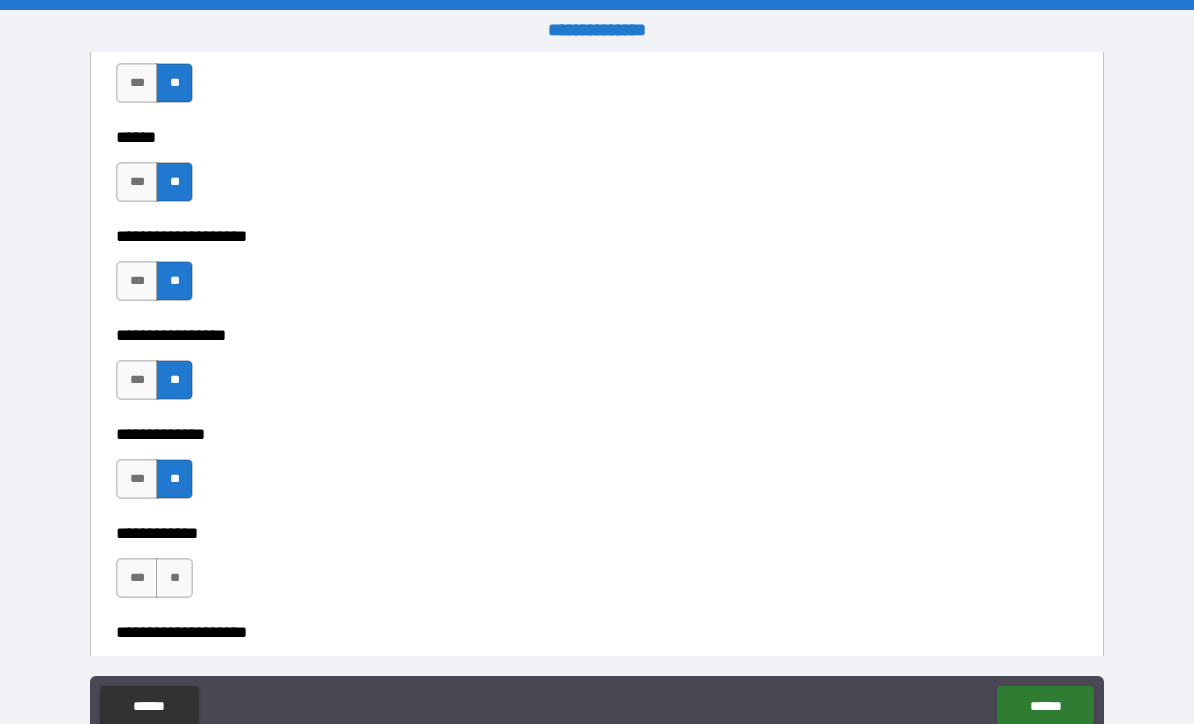 click on "**" at bounding box center [174, 578] 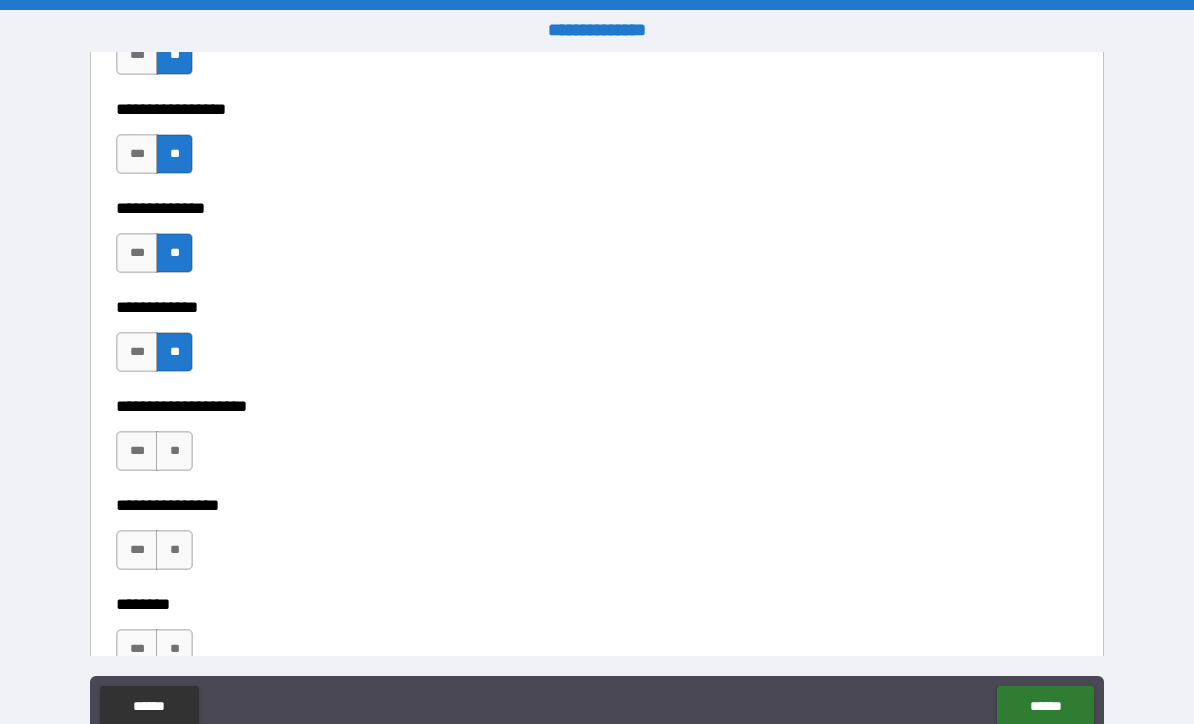 scroll, scrollTop: 7189, scrollLeft: 0, axis: vertical 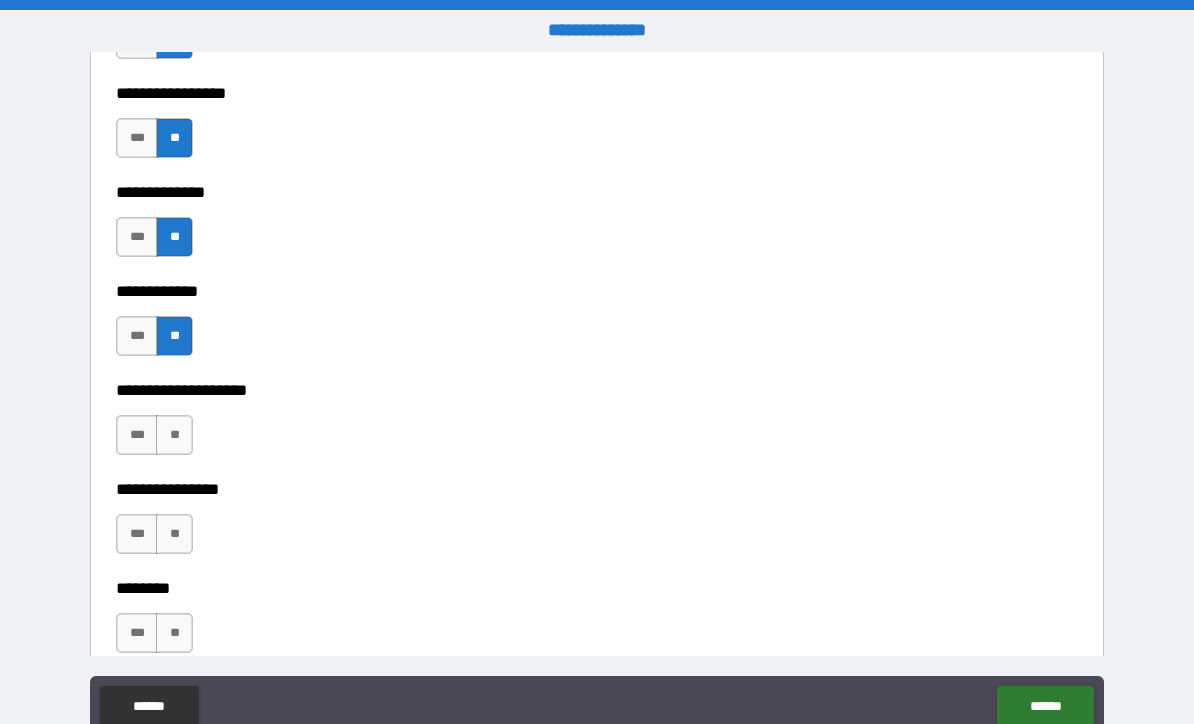click on "**" at bounding box center (174, 435) 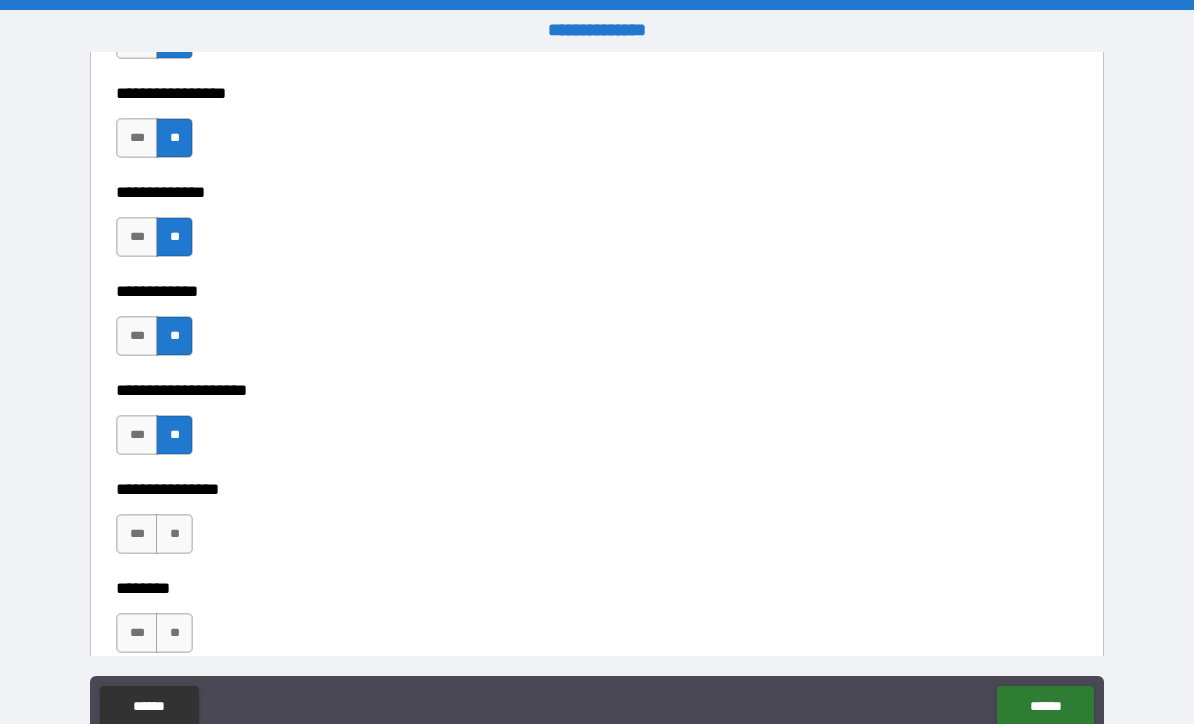 click on "**" at bounding box center [174, 534] 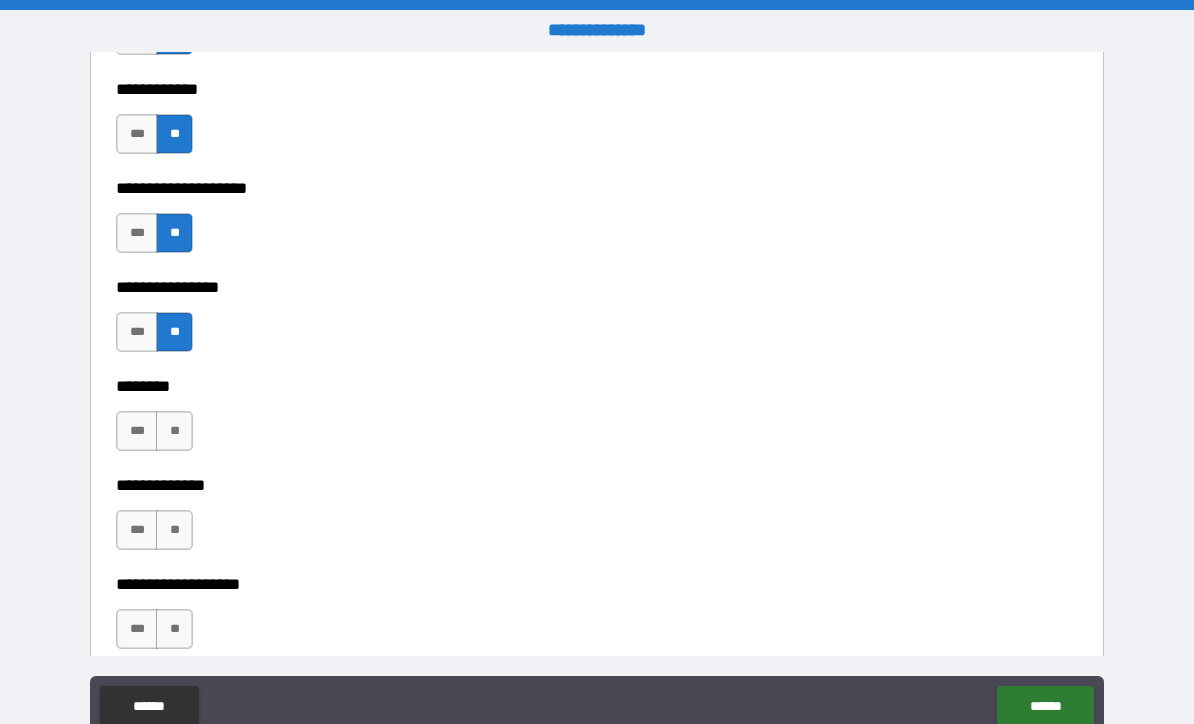 scroll, scrollTop: 7410, scrollLeft: 0, axis: vertical 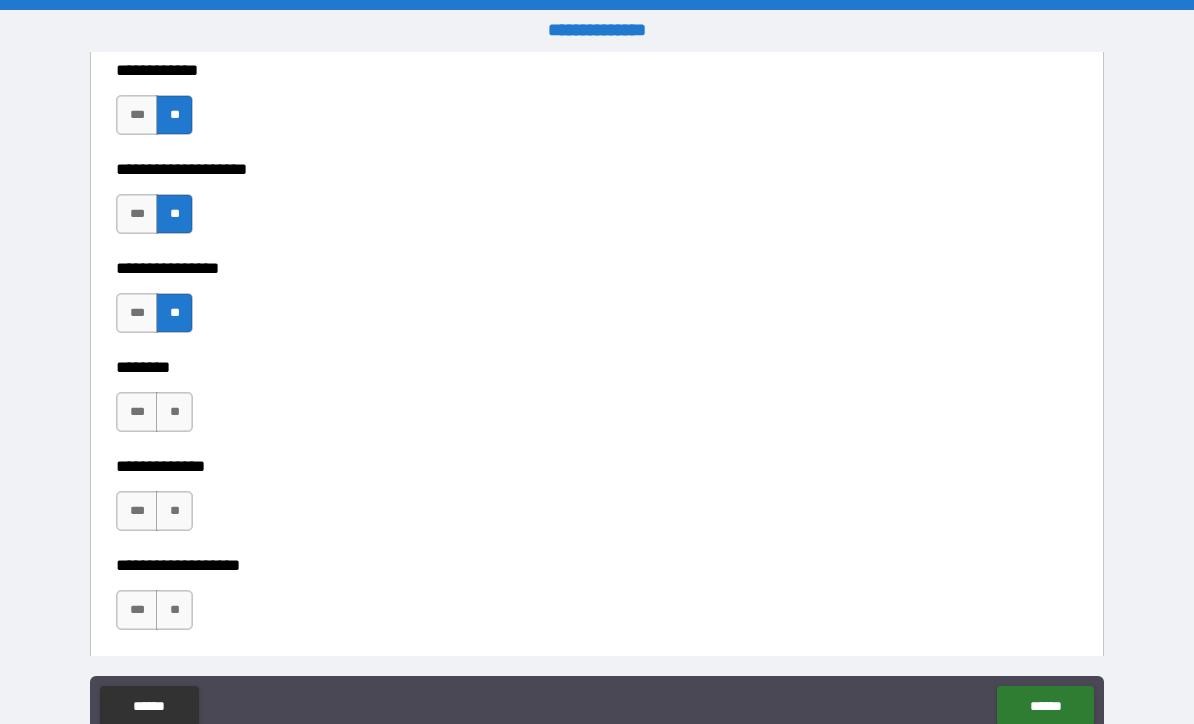 click on "**" at bounding box center [174, 412] 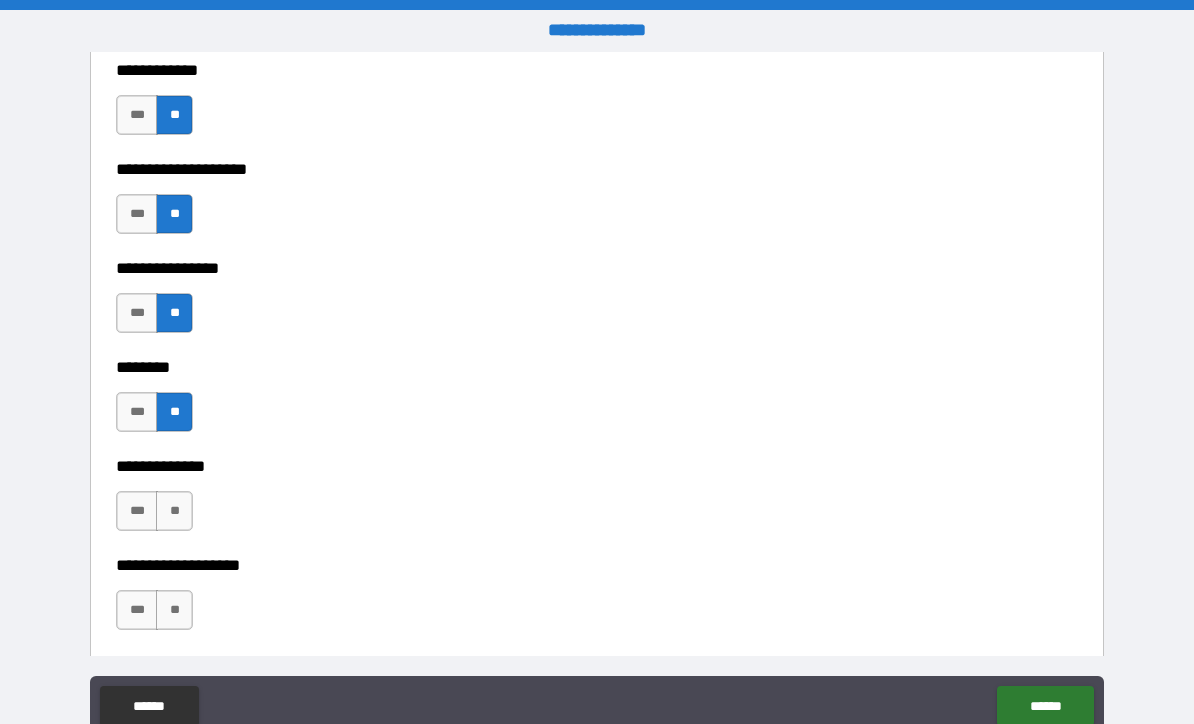 click on "**" at bounding box center [174, 511] 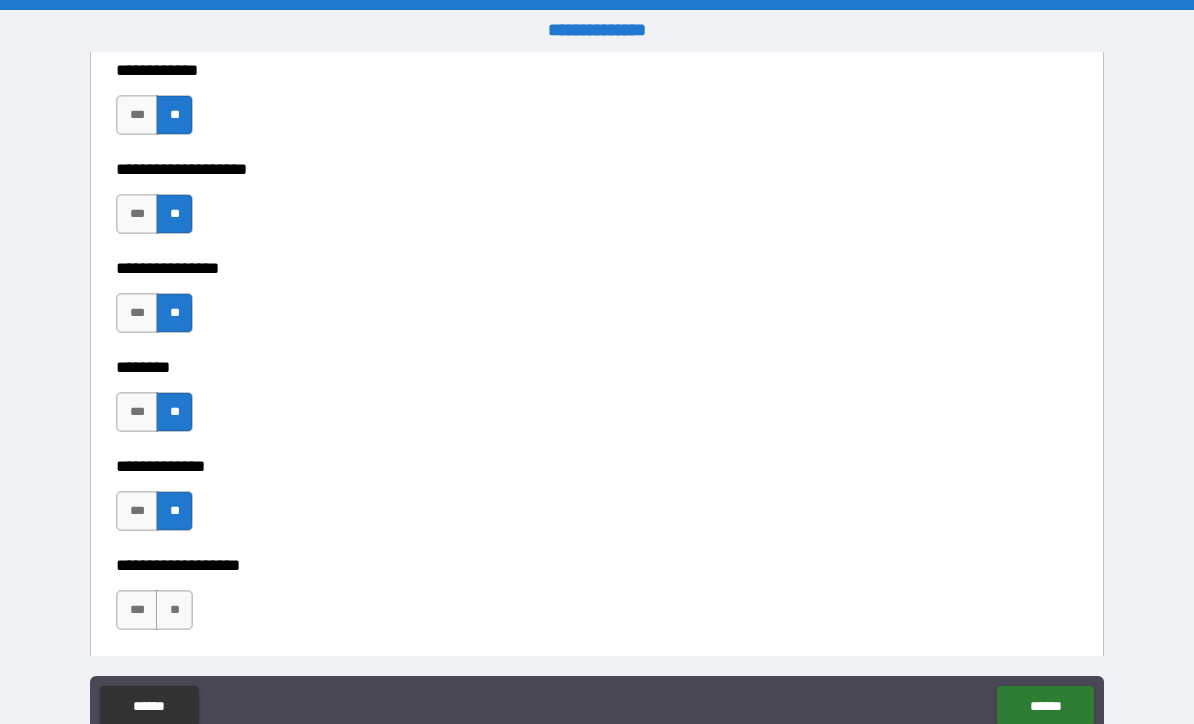 click on "**" at bounding box center [174, 610] 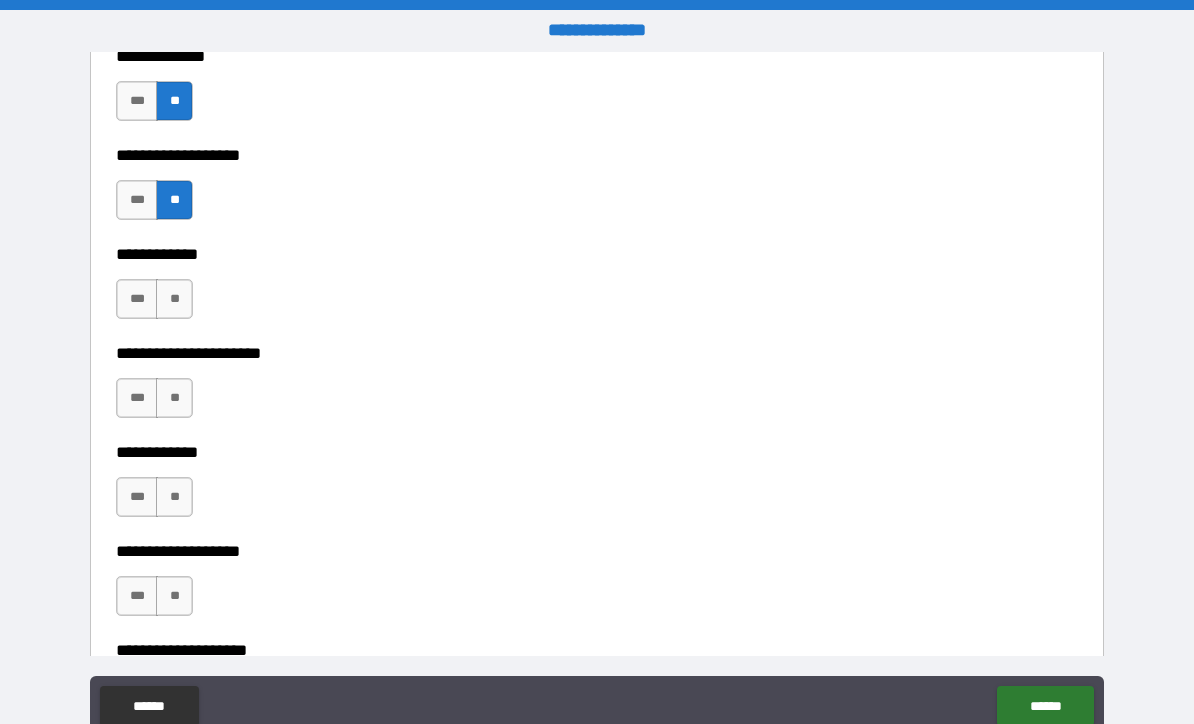 scroll, scrollTop: 7827, scrollLeft: 0, axis: vertical 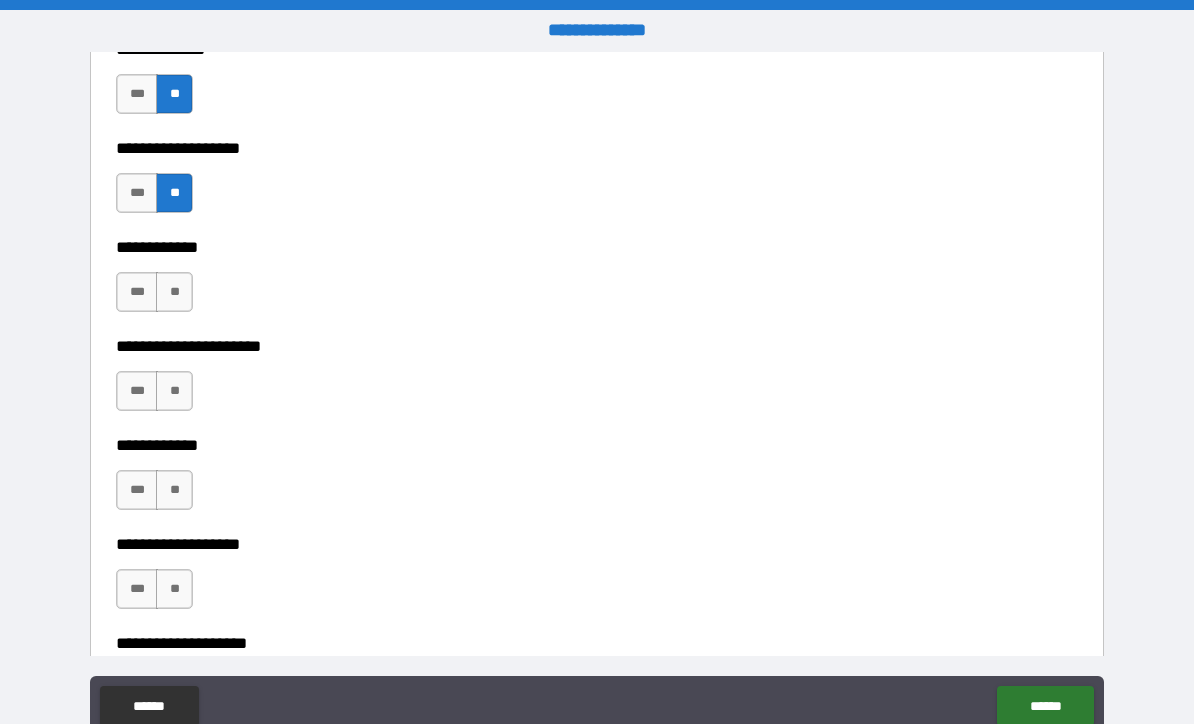 click on "**" at bounding box center (174, 292) 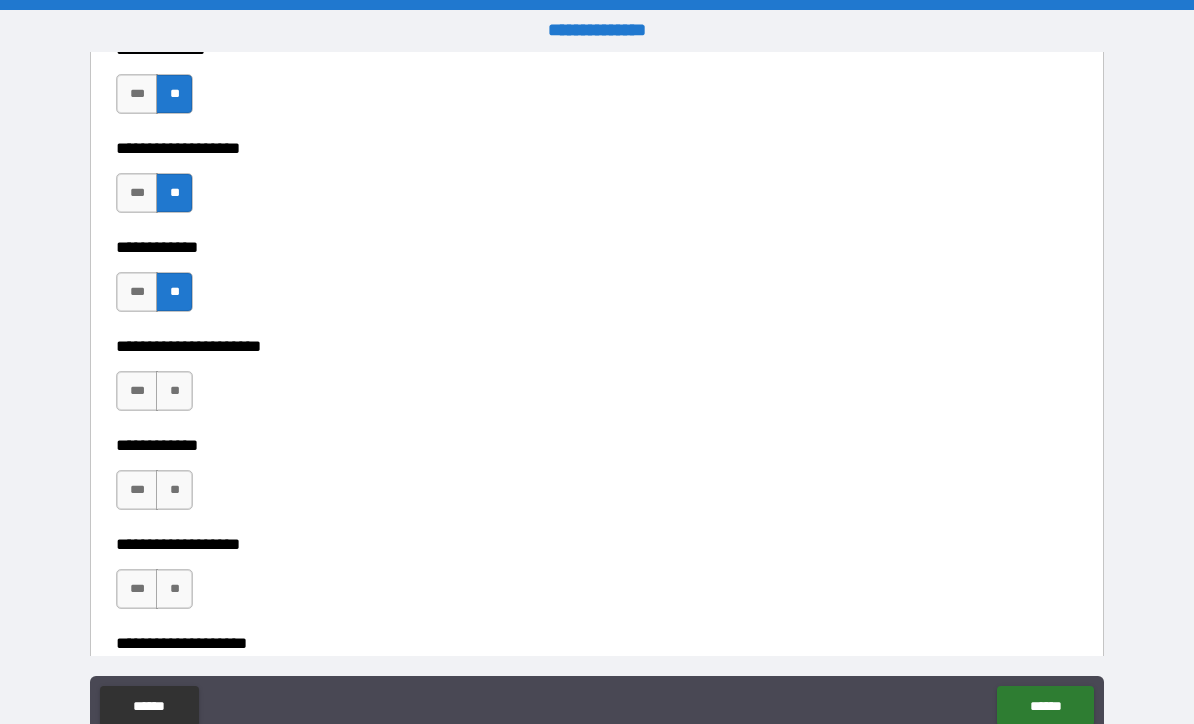 click on "**" at bounding box center [174, 391] 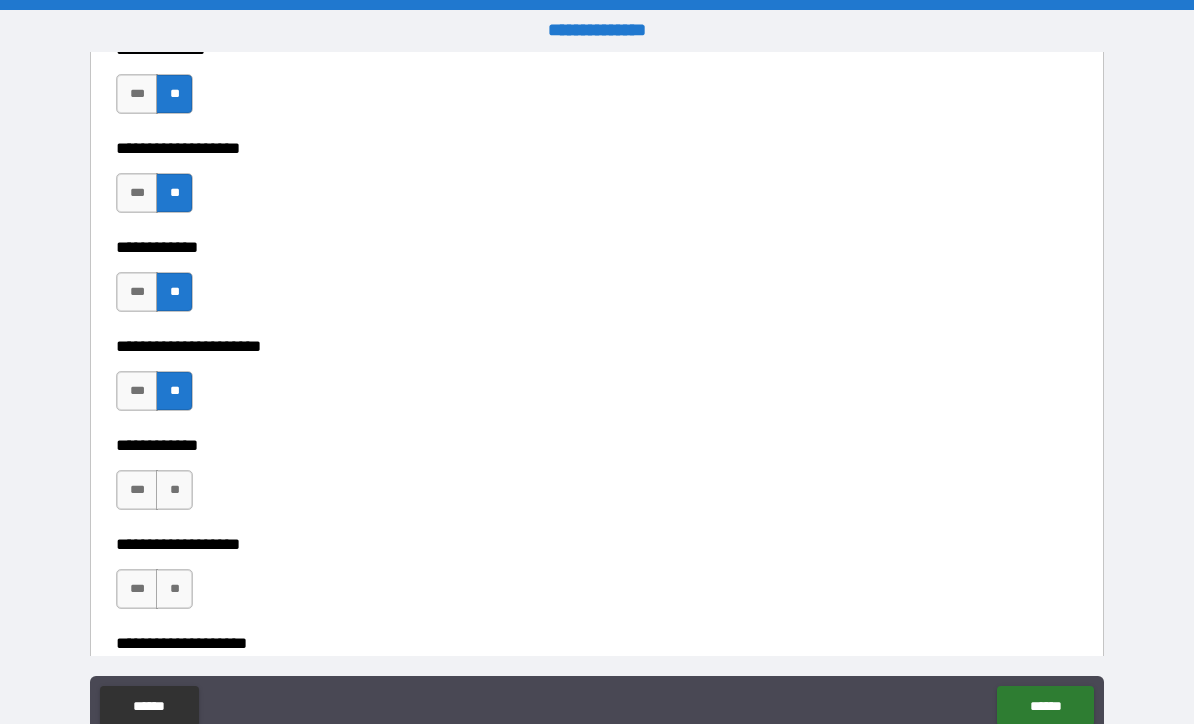 click on "**" at bounding box center [174, 490] 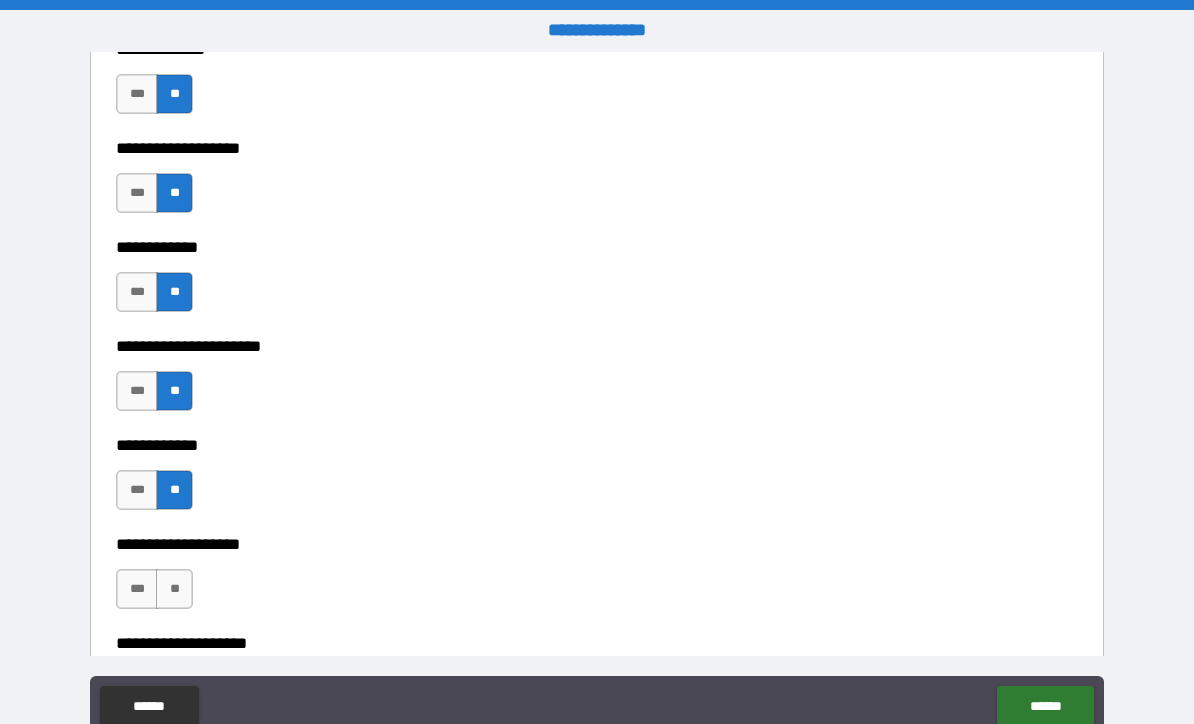 click on "**" at bounding box center [174, 589] 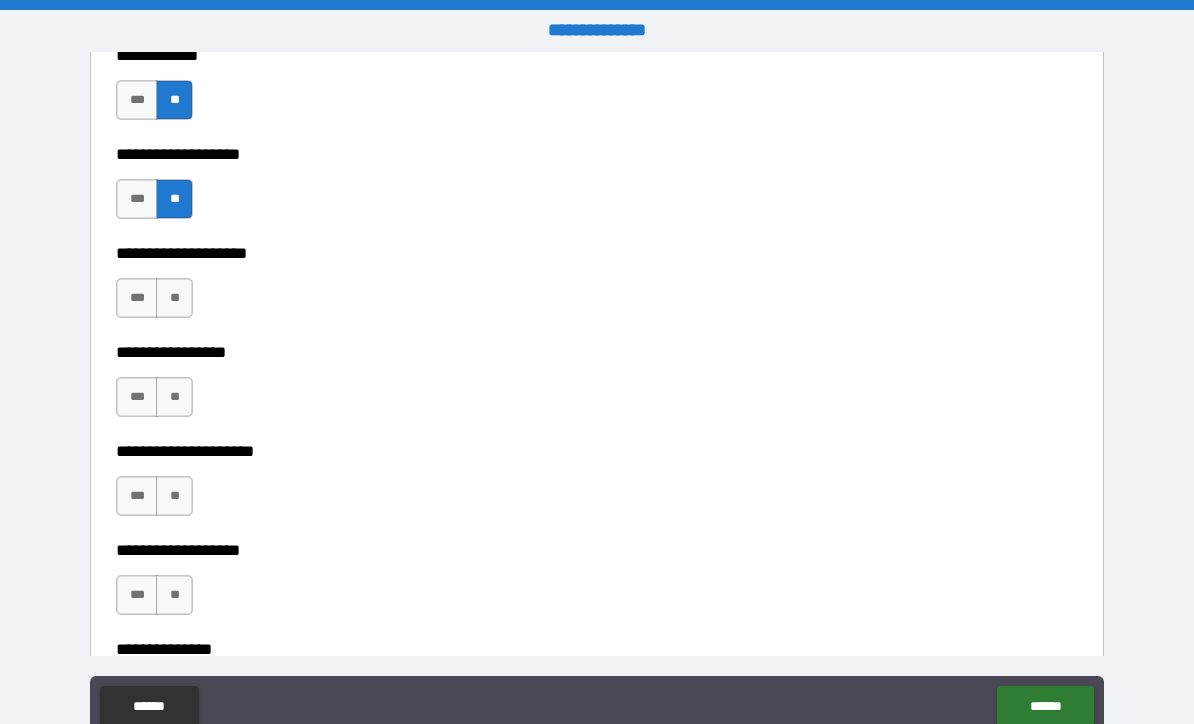 scroll, scrollTop: 8238, scrollLeft: 0, axis: vertical 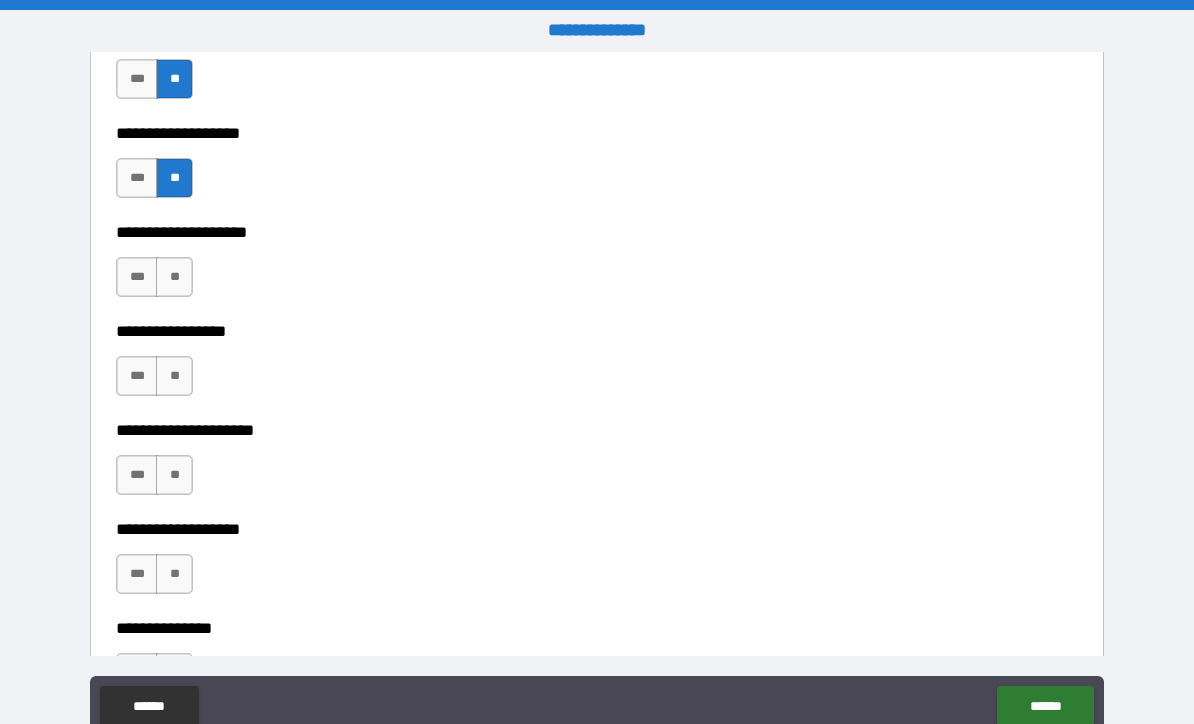 click on "**" at bounding box center [174, 277] 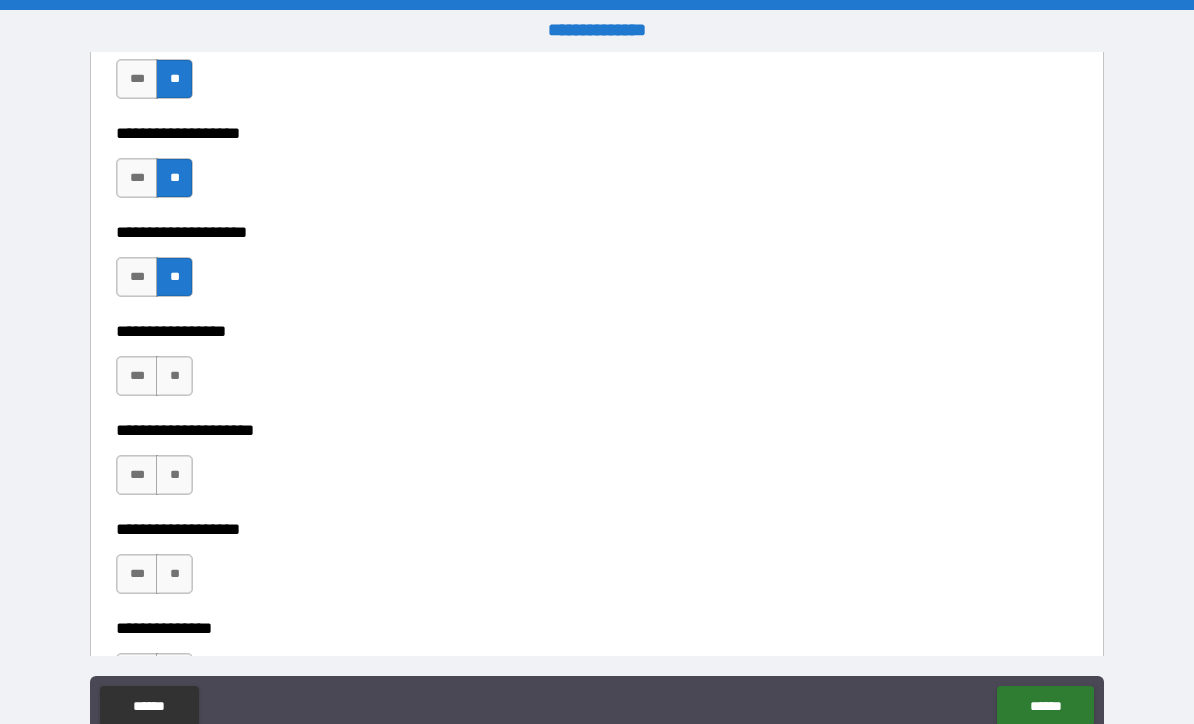 click on "**" at bounding box center [174, 376] 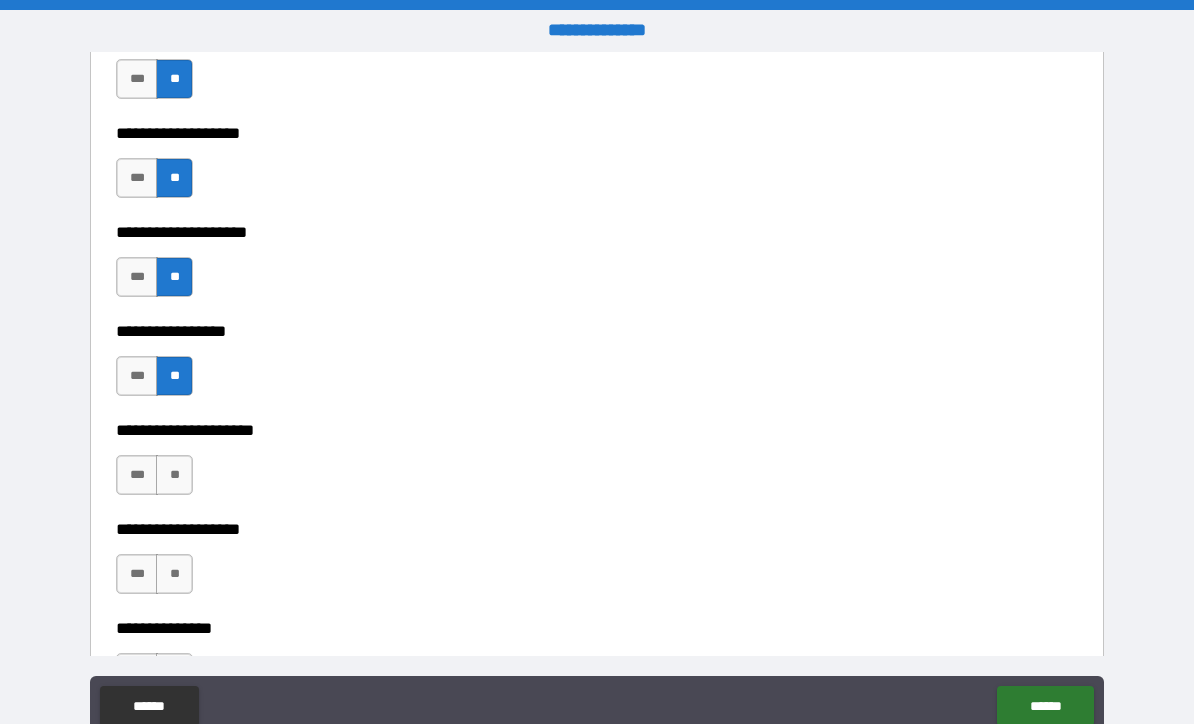 click on "**" at bounding box center [174, 475] 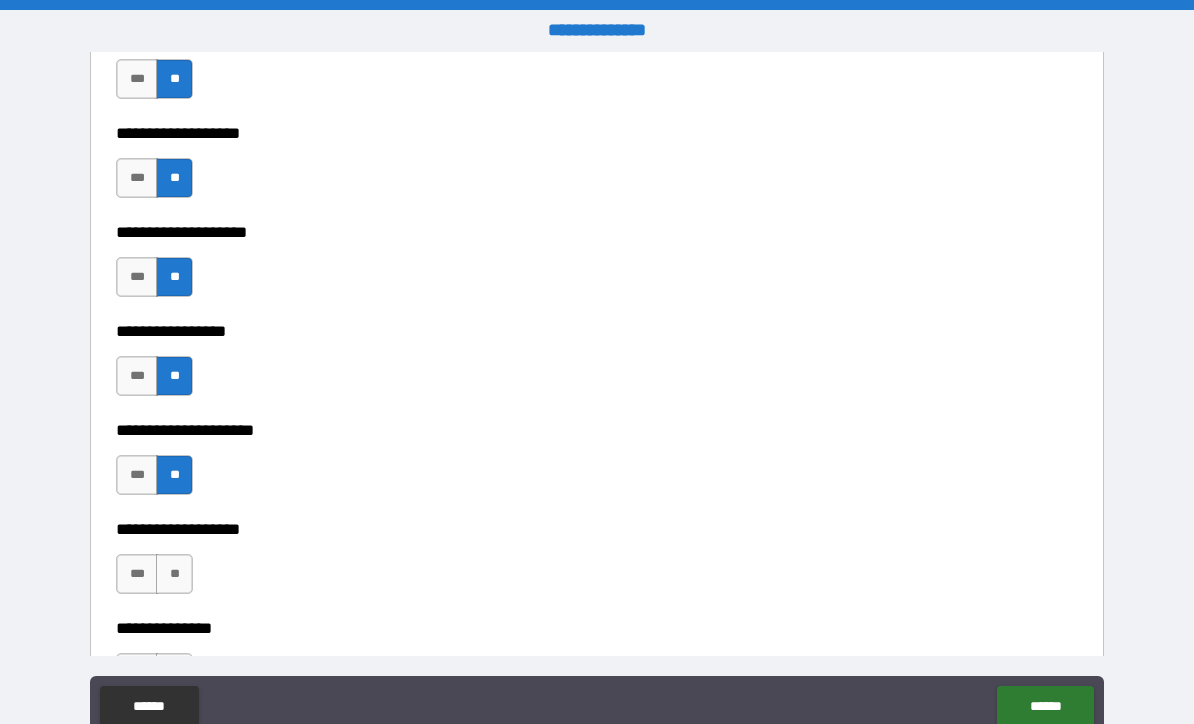 click on "**" at bounding box center [174, 574] 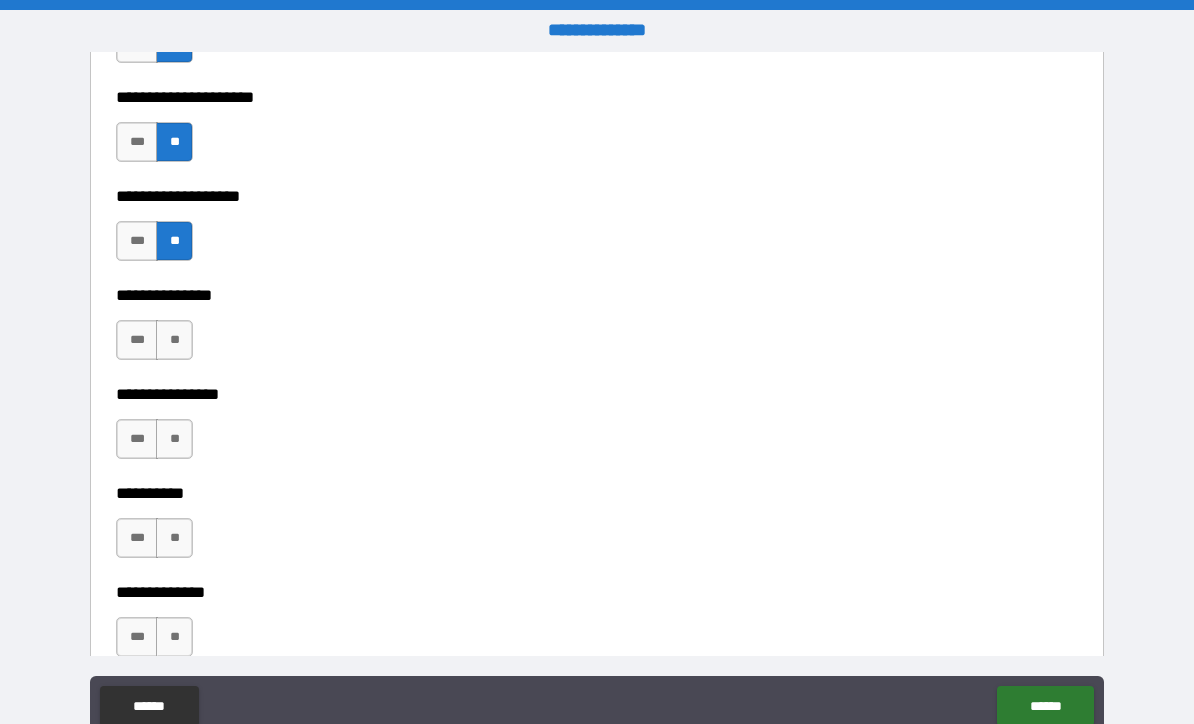 scroll, scrollTop: 8572, scrollLeft: 0, axis: vertical 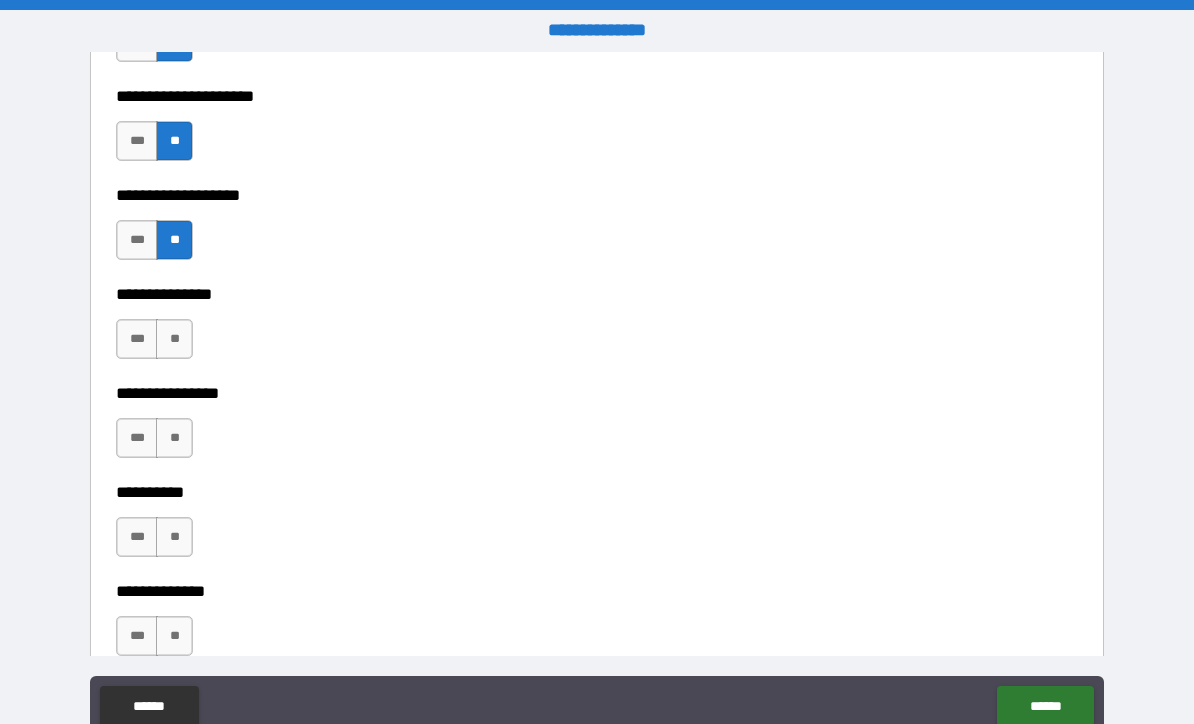 click on "**" at bounding box center [174, 339] 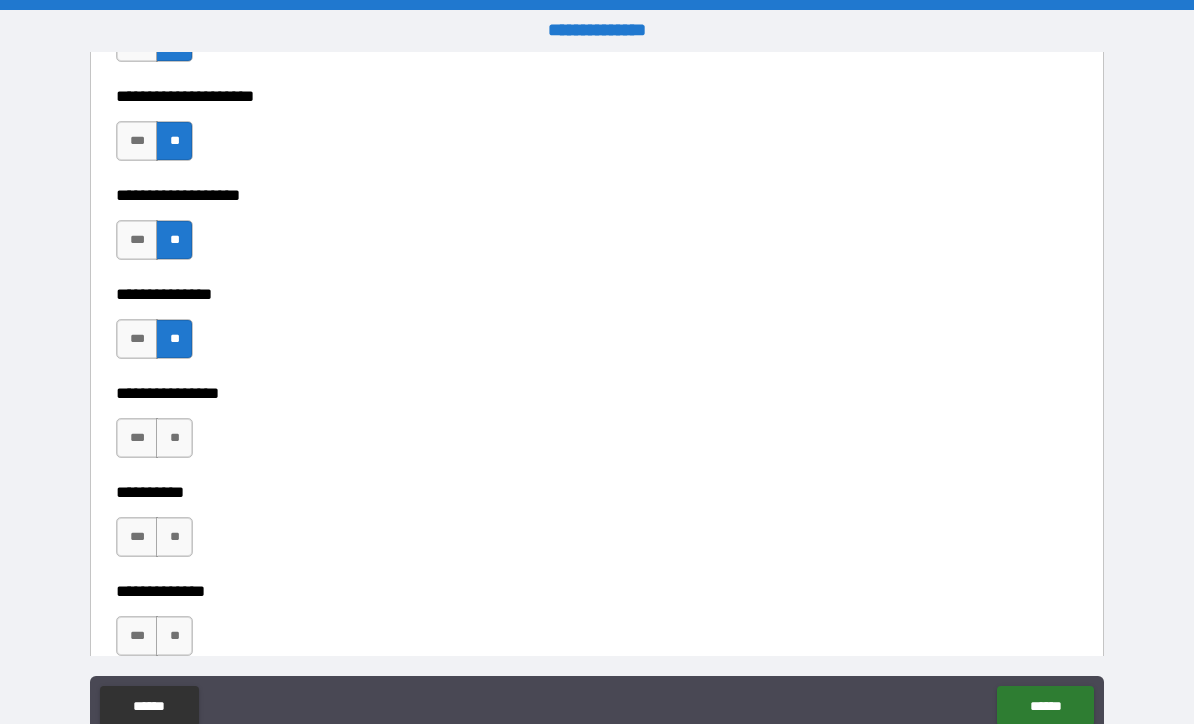 click on "**" at bounding box center (174, 438) 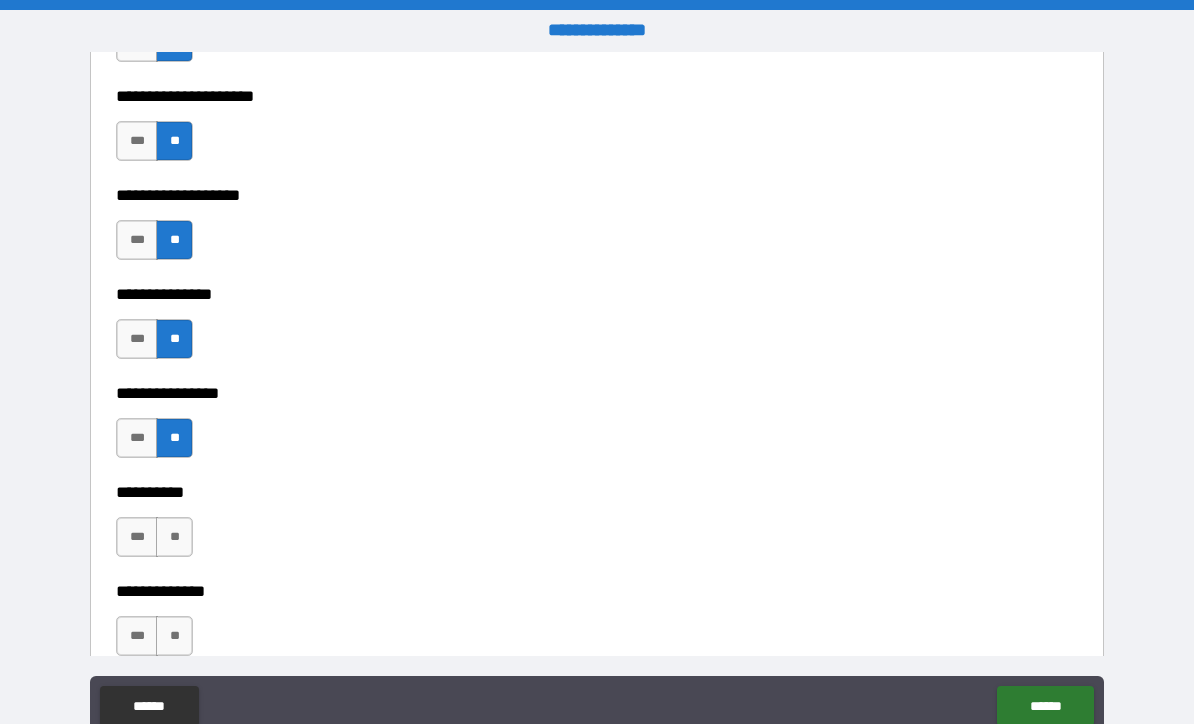 click on "**" at bounding box center (174, 537) 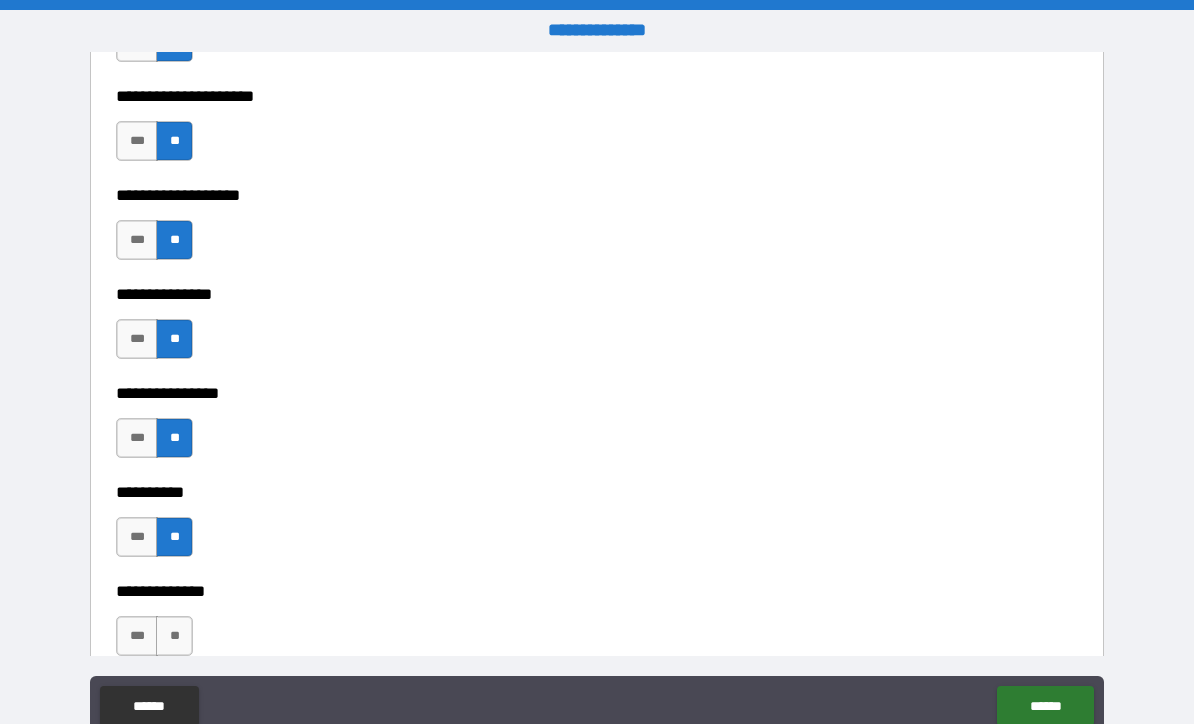 click on "**" at bounding box center (174, 636) 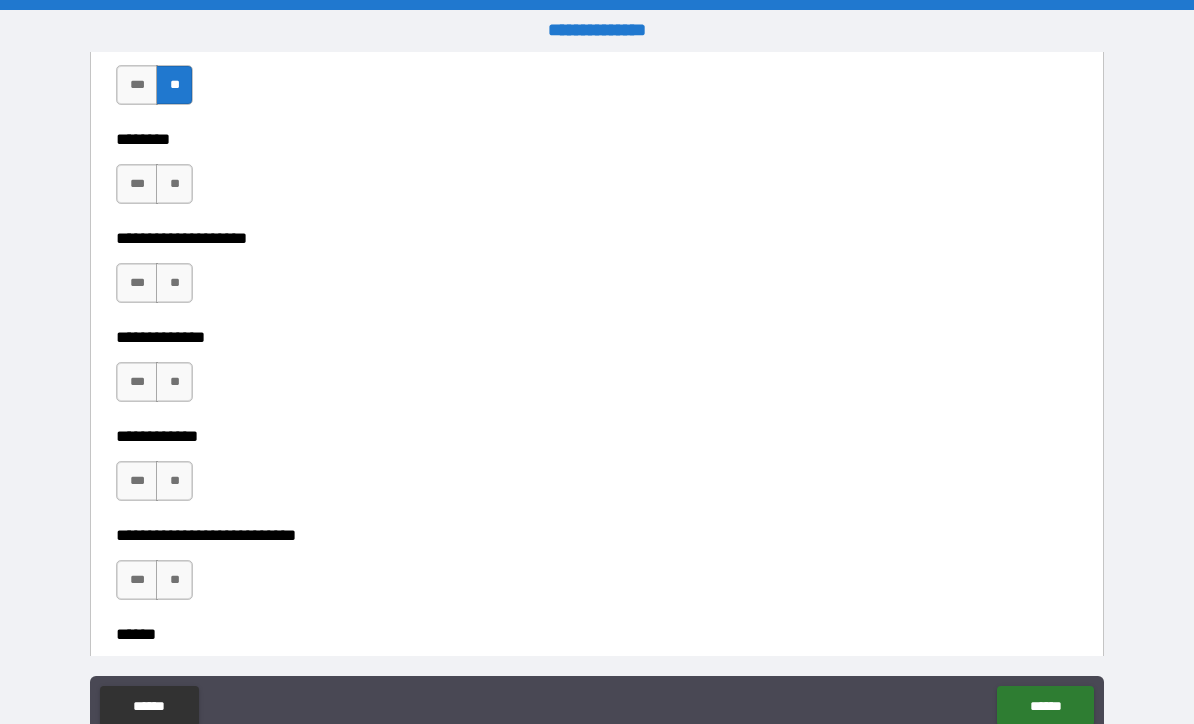 scroll, scrollTop: 9122, scrollLeft: 0, axis: vertical 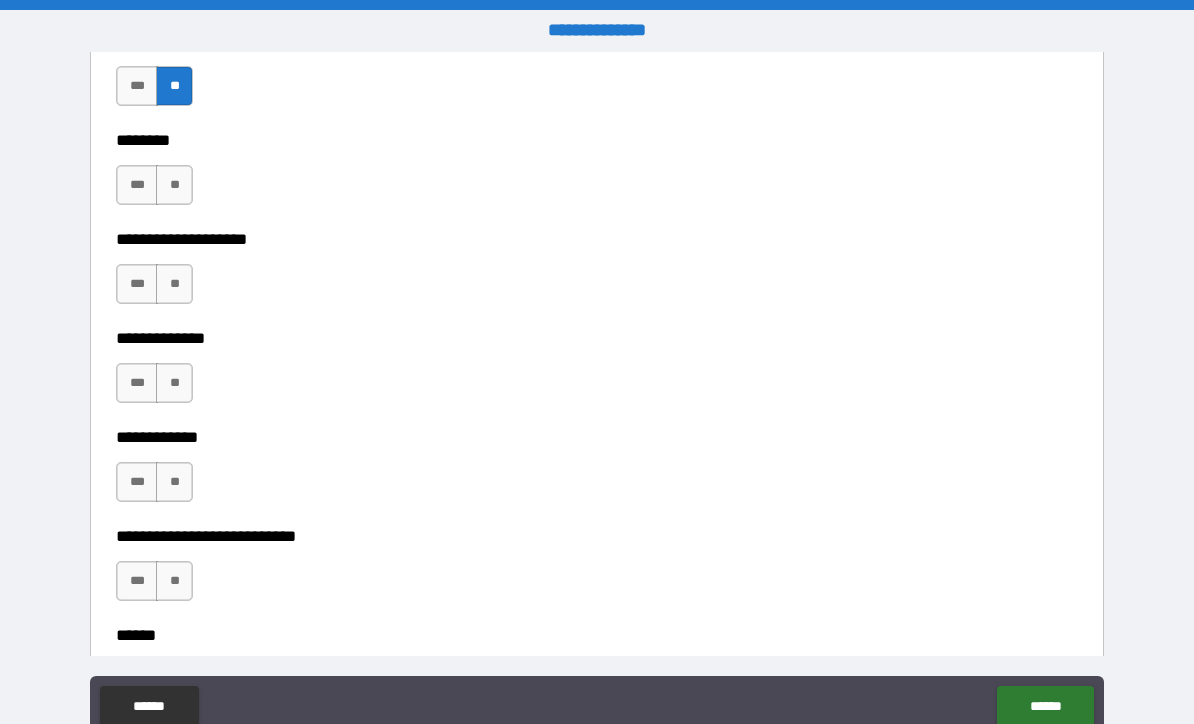 click on "**" at bounding box center [174, 185] 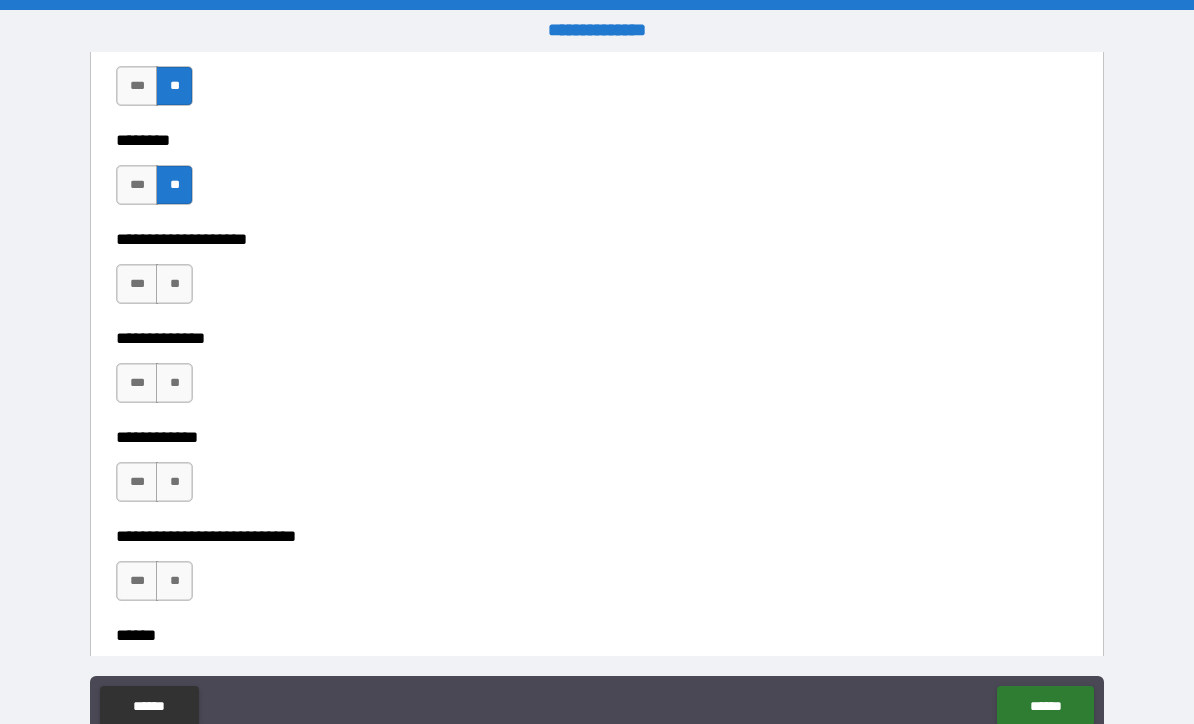 click on "**" at bounding box center (174, 284) 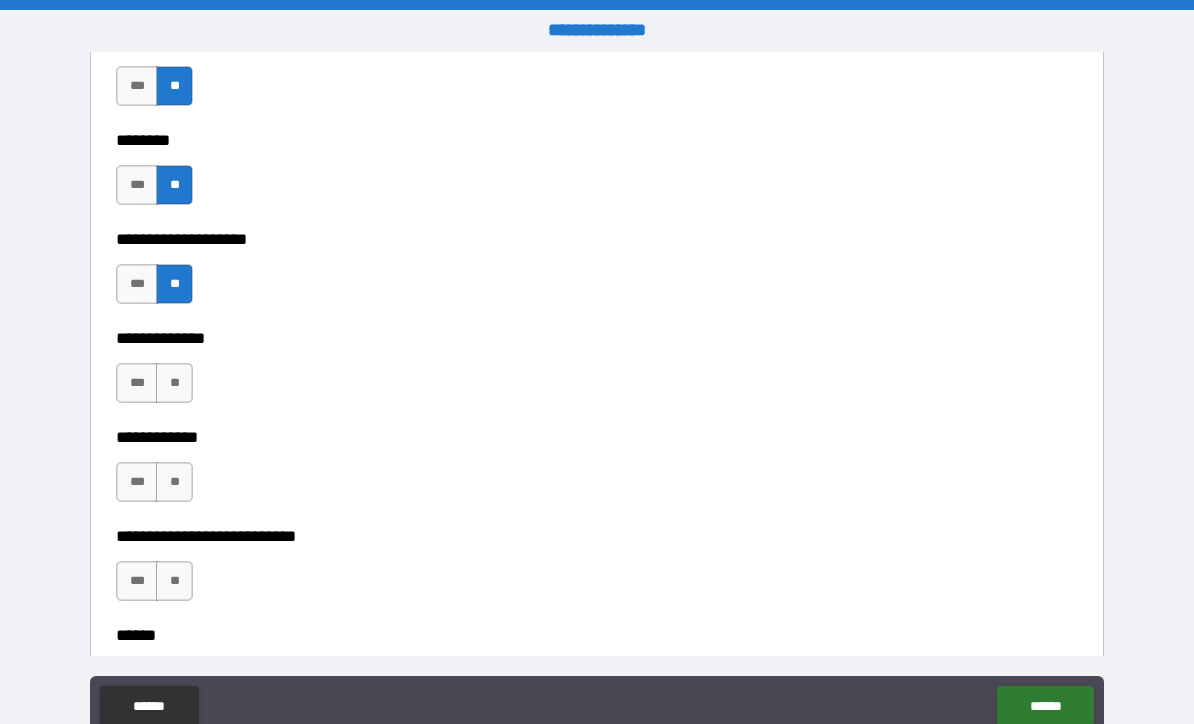 click on "**" at bounding box center [174, 383] 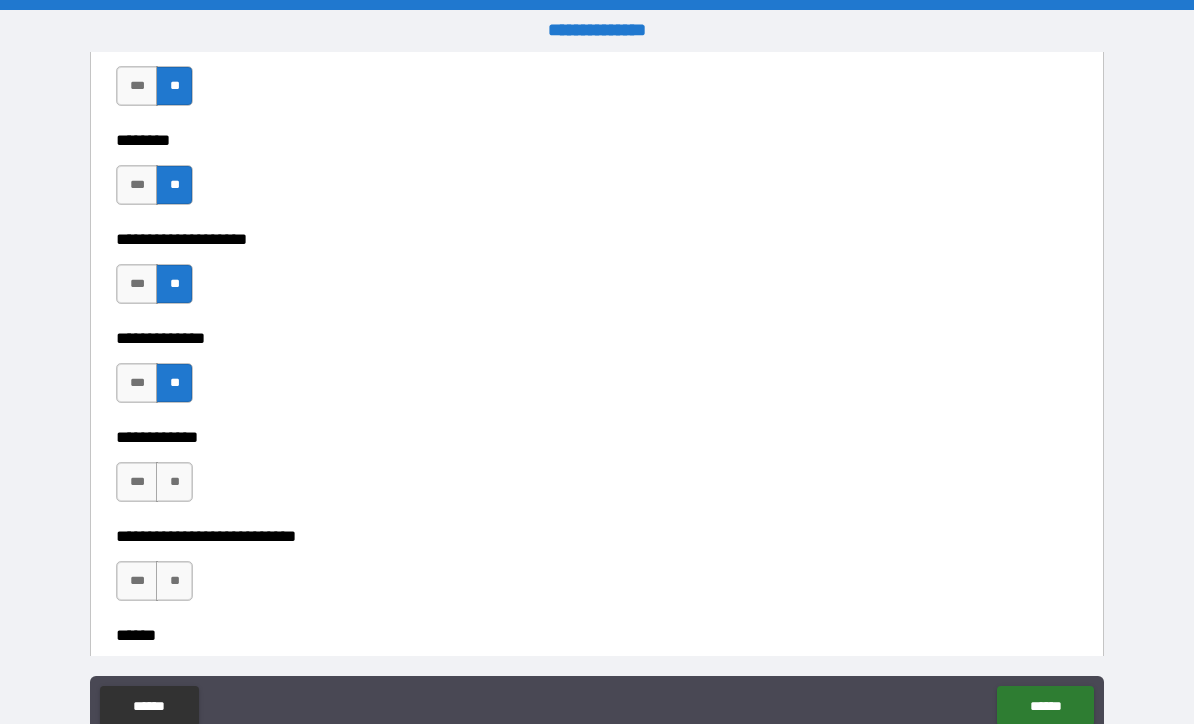 click on "**" at bounding box center (174, 482) 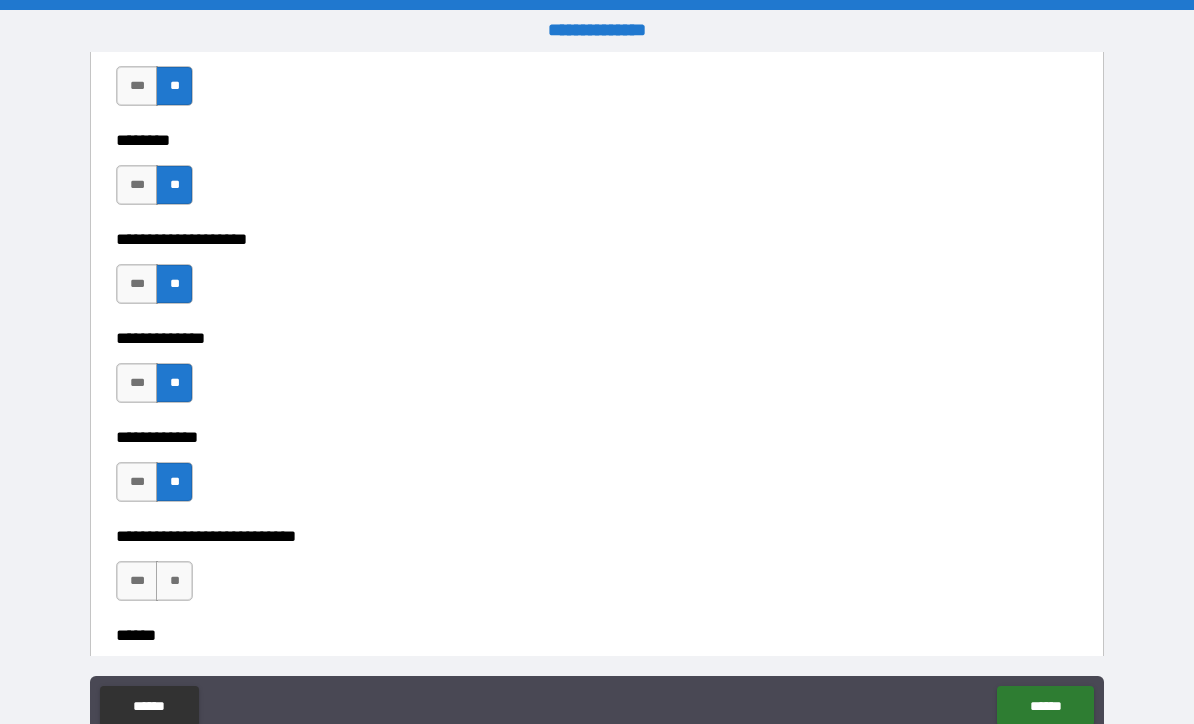 click on "**" at bounding box center (174, 581) 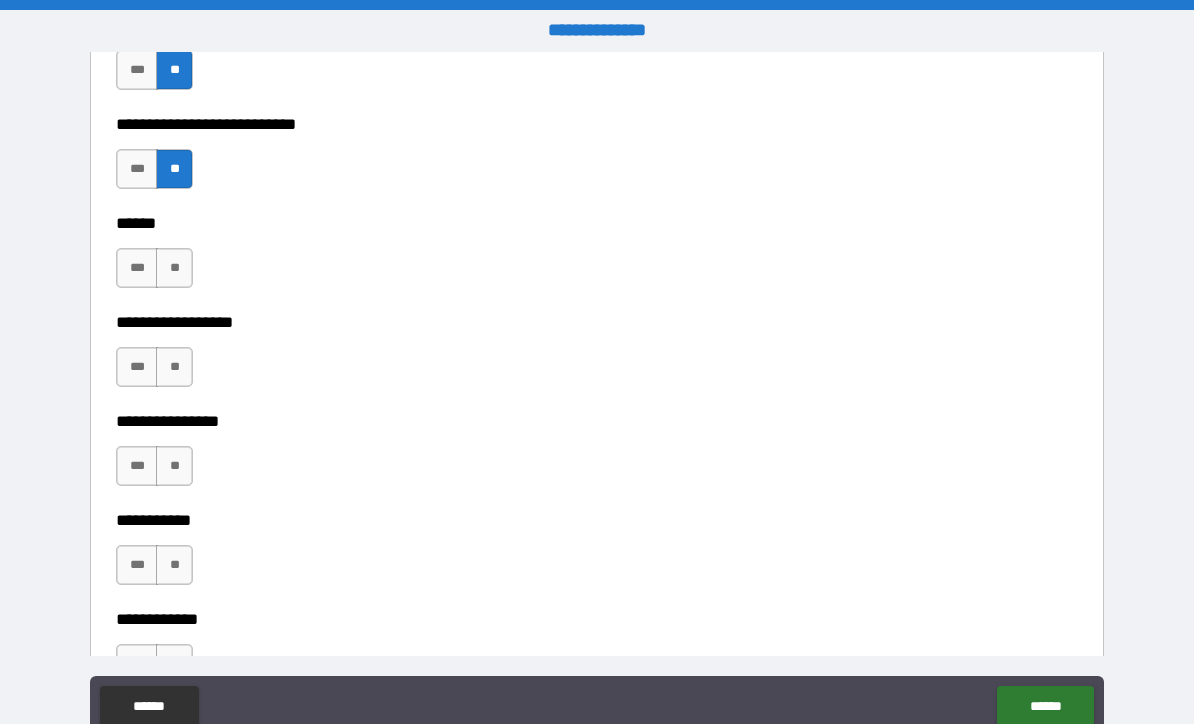 scroll, scrollTop: 9548, scrollLeft: 0, axis: vertical 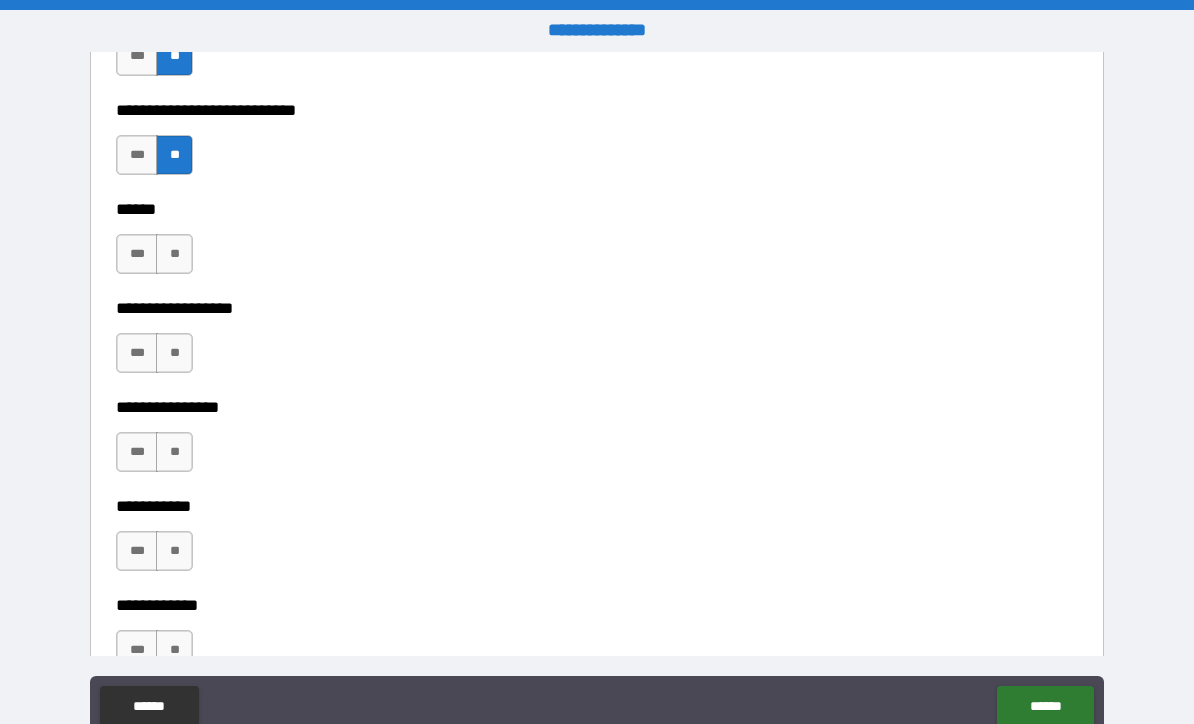 click on "**" at bounding box center [174, 254] 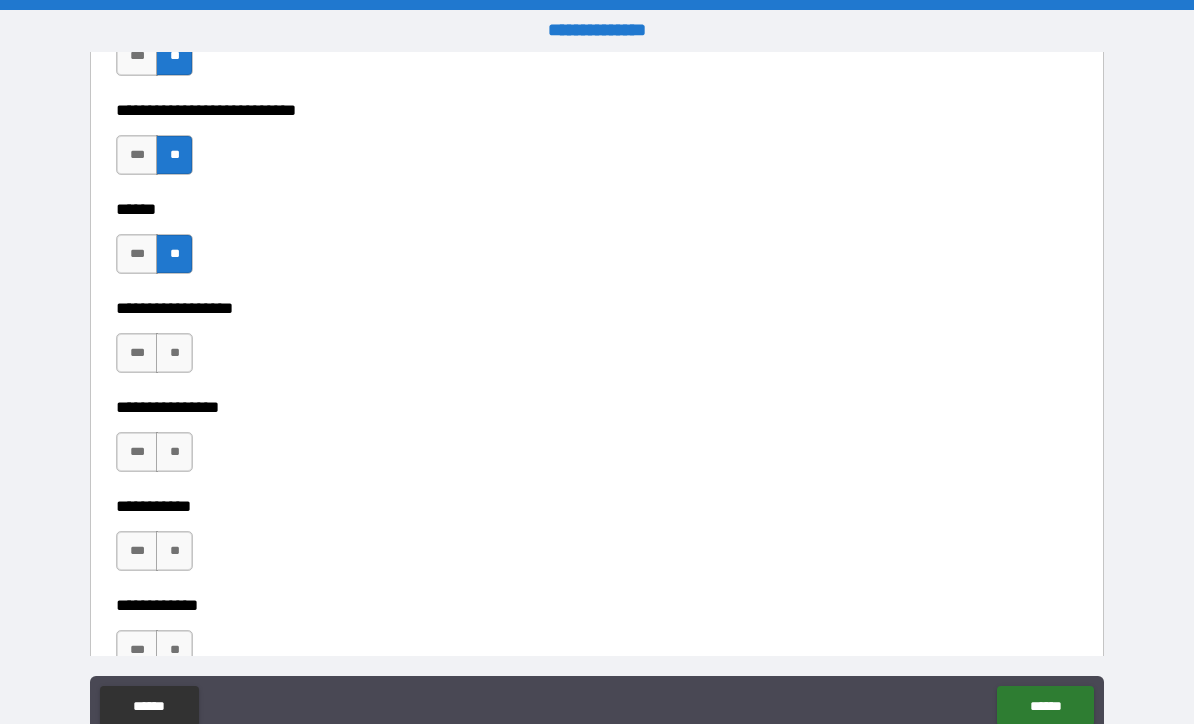 click on "**" at bounding box center [174, 353] 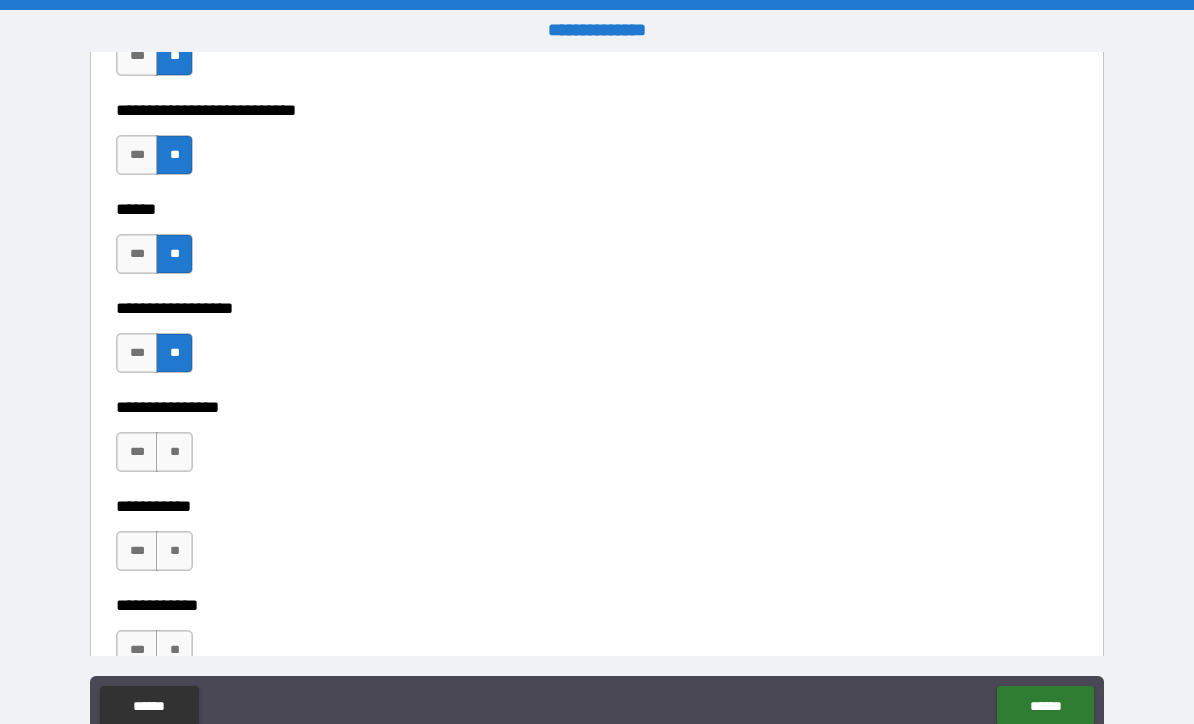 click on "**" at bounding box center [174, 452] 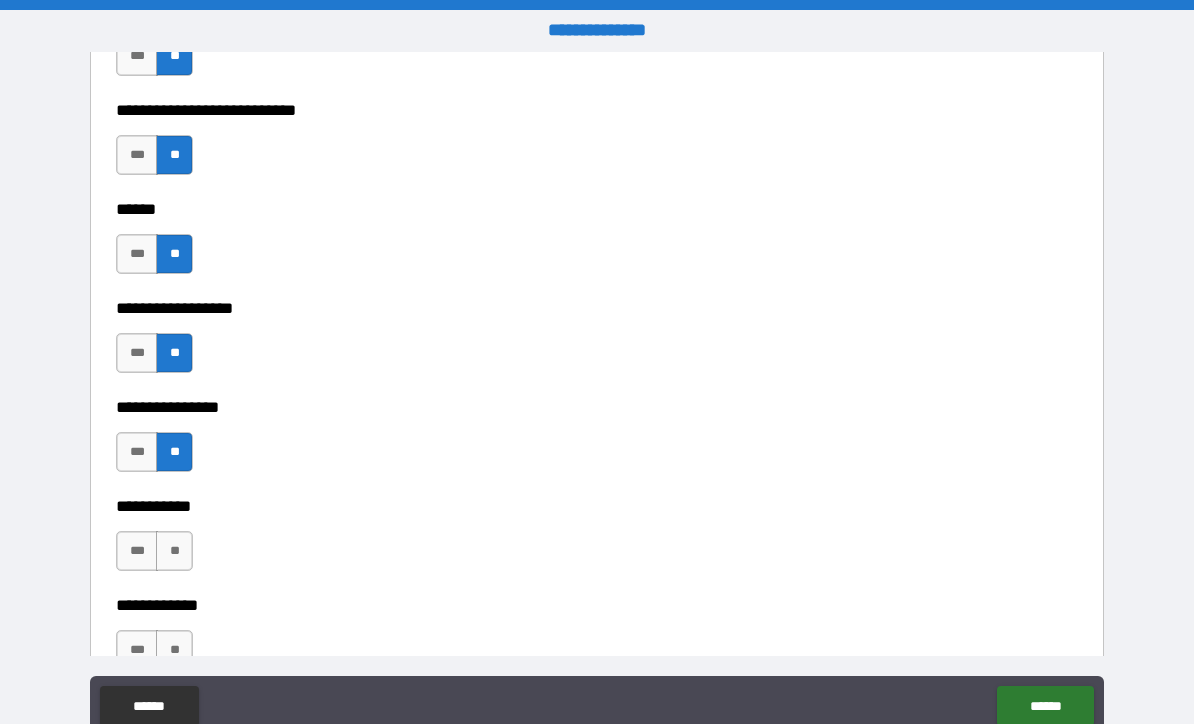 click on "**" at bounding box center [174, 551] 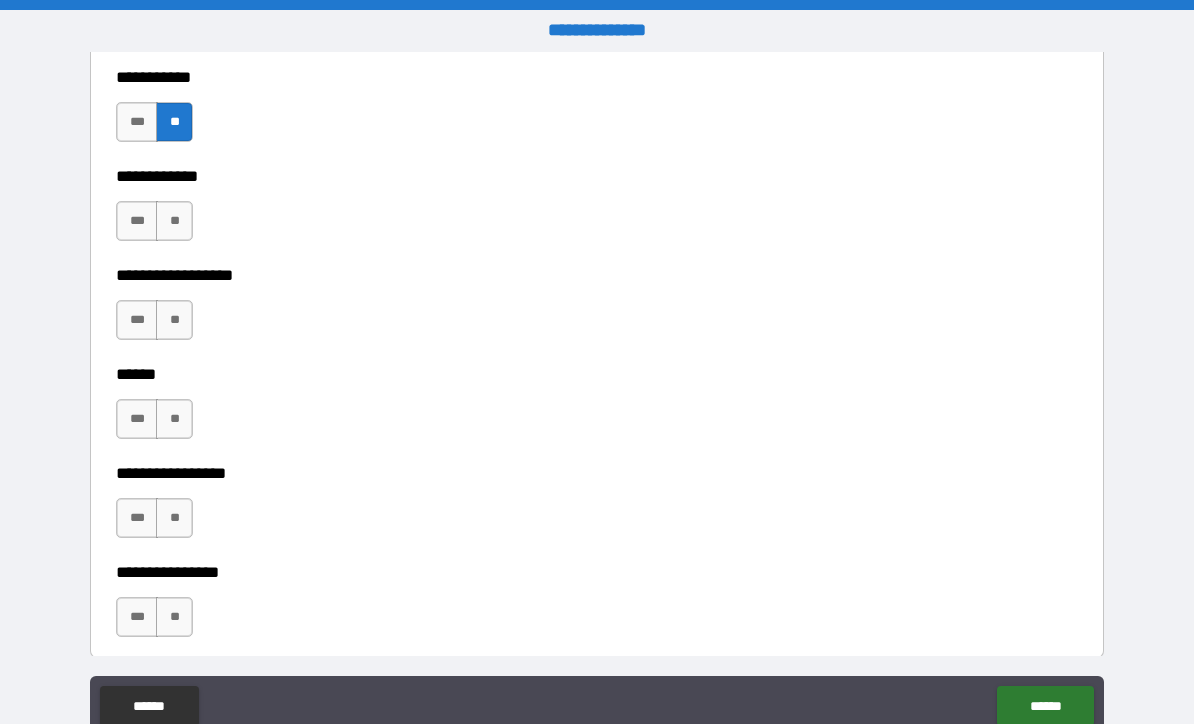 scroll, scrollTop: 9982, scrollLeft: 0, axis: vertical 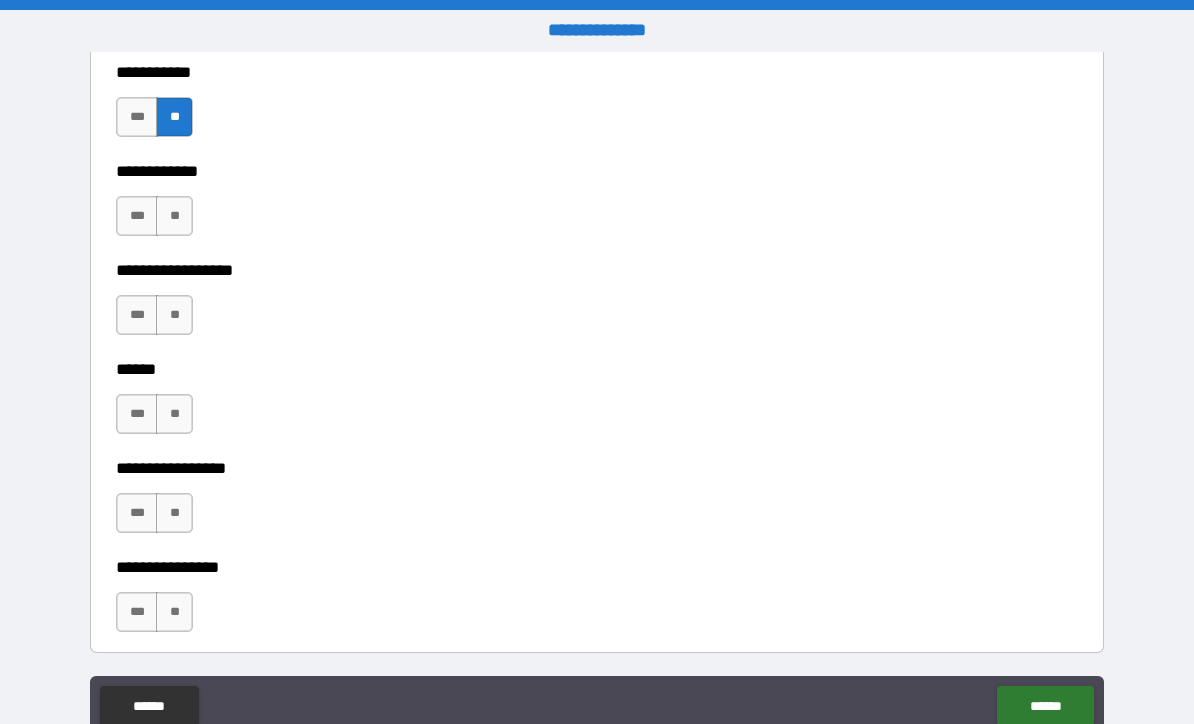 click on "**" at bounding box center (174, 216) 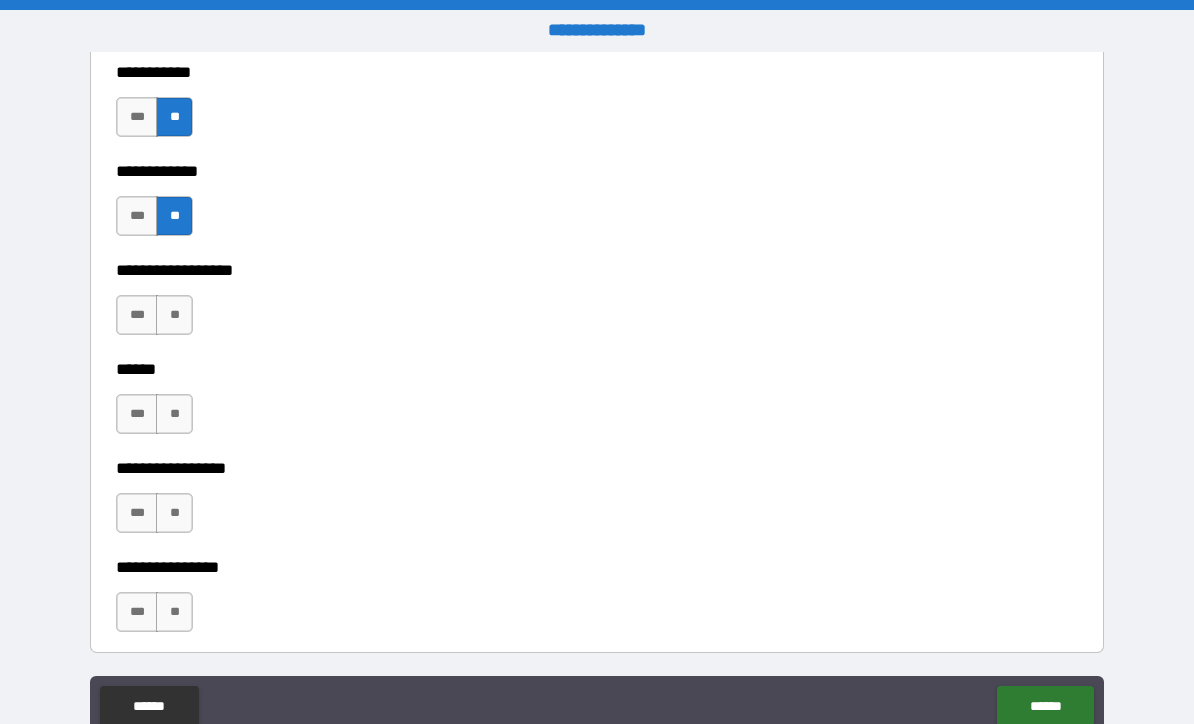 click on "**" at bounding box center [174, 315] 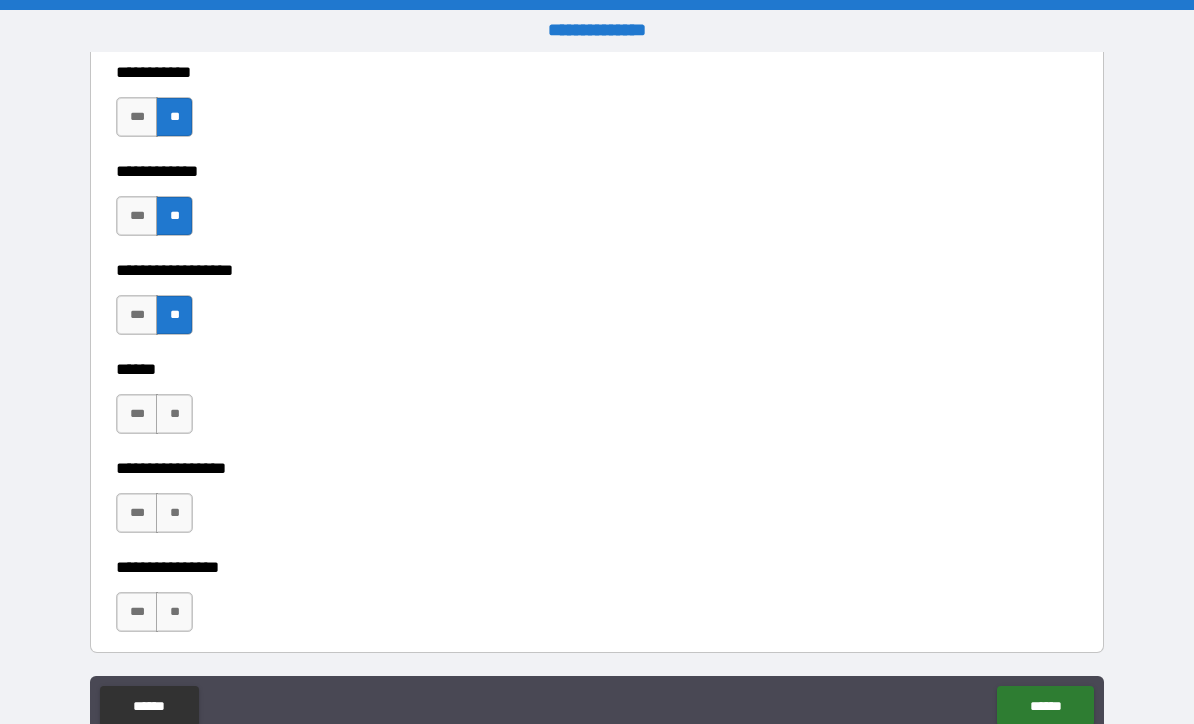 click on "**" at bounding box center (174, 414) 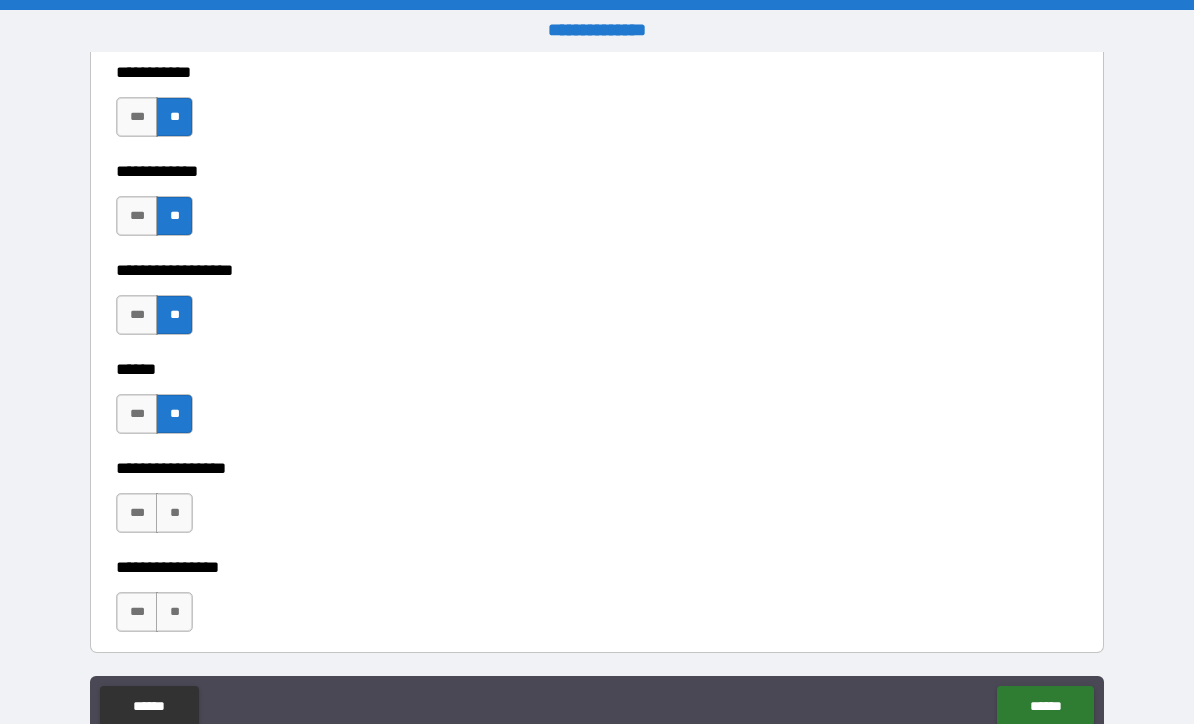 click on "**" at bounding box center (174, 513) 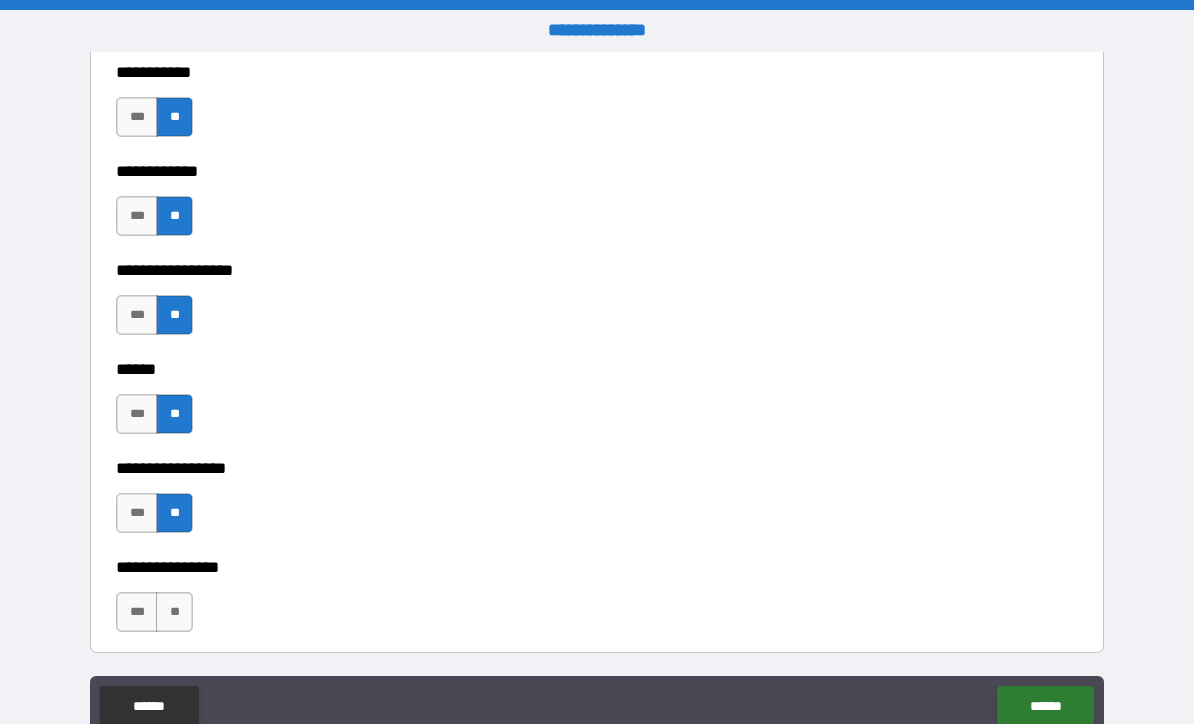 click on "**" at bounding box center (174, 612) 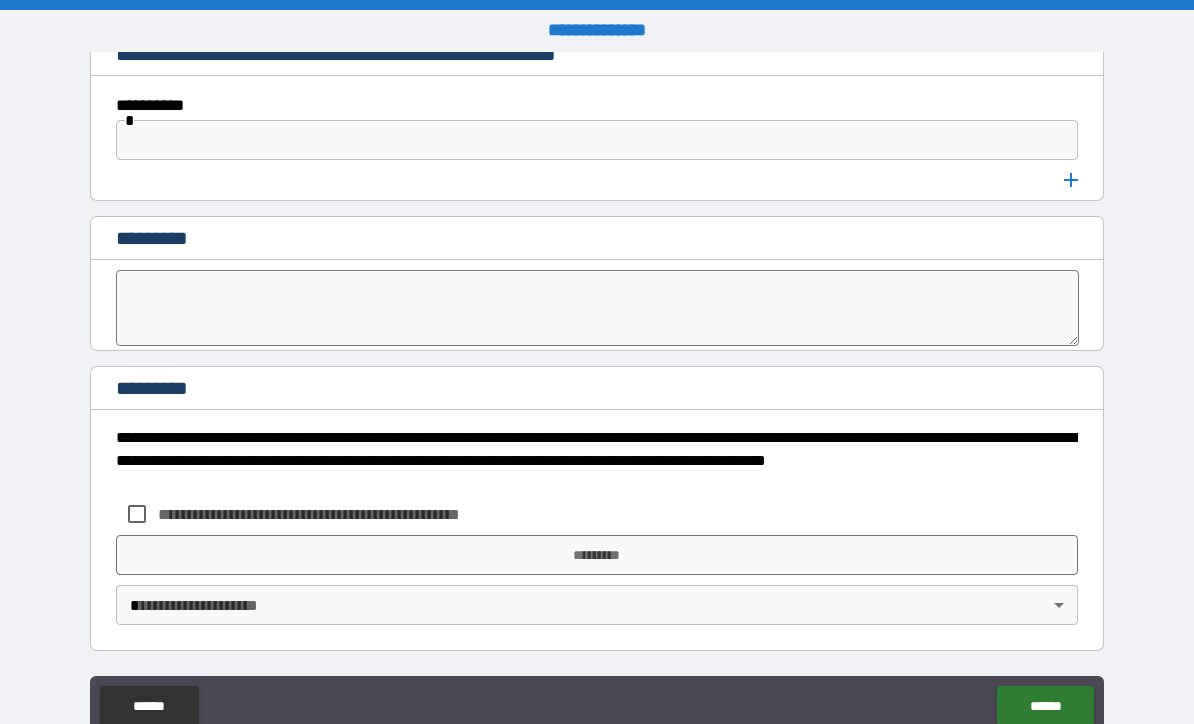 scroll, scrollTop: 10618, scrollLeft: 0, axis: vertical 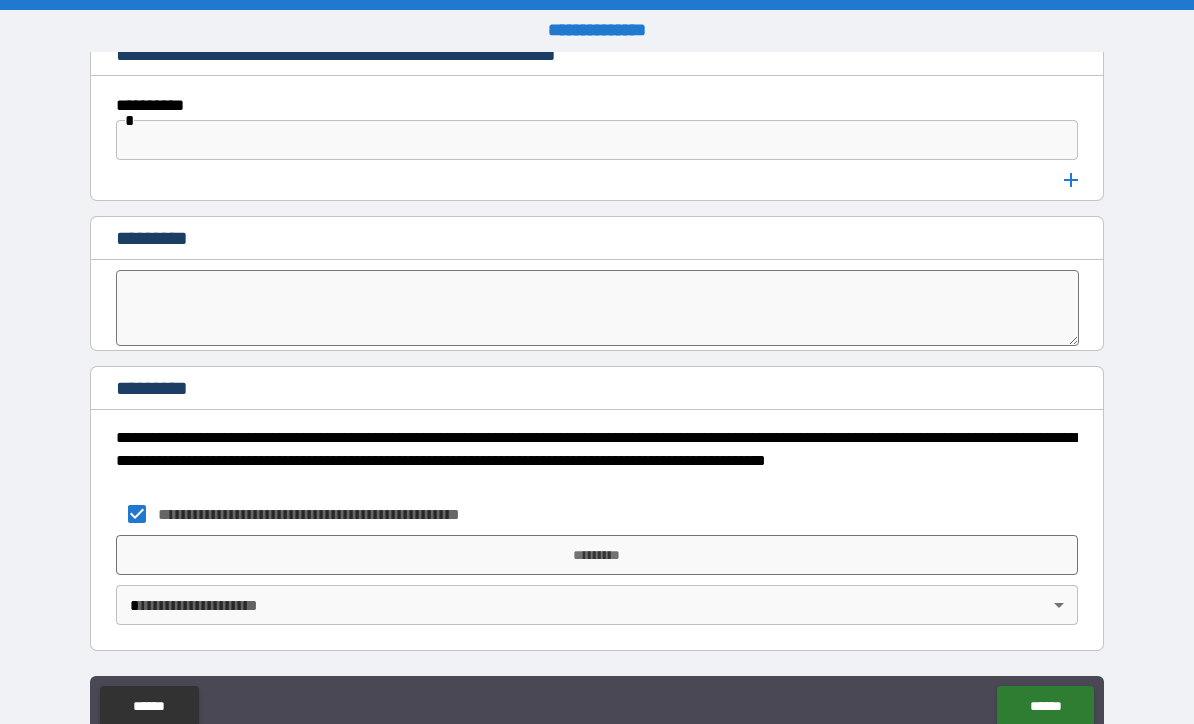 click on "*********" at bounding box center (597, 555) 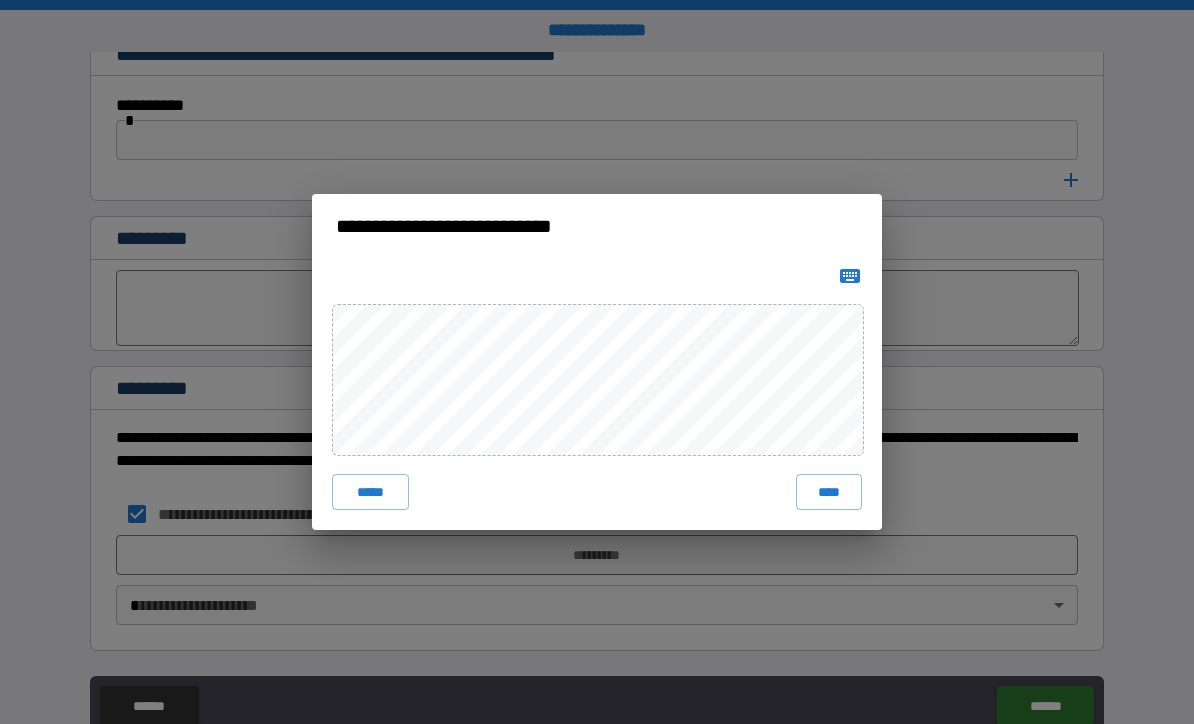 click on "****" at bounding box center (829, 492) 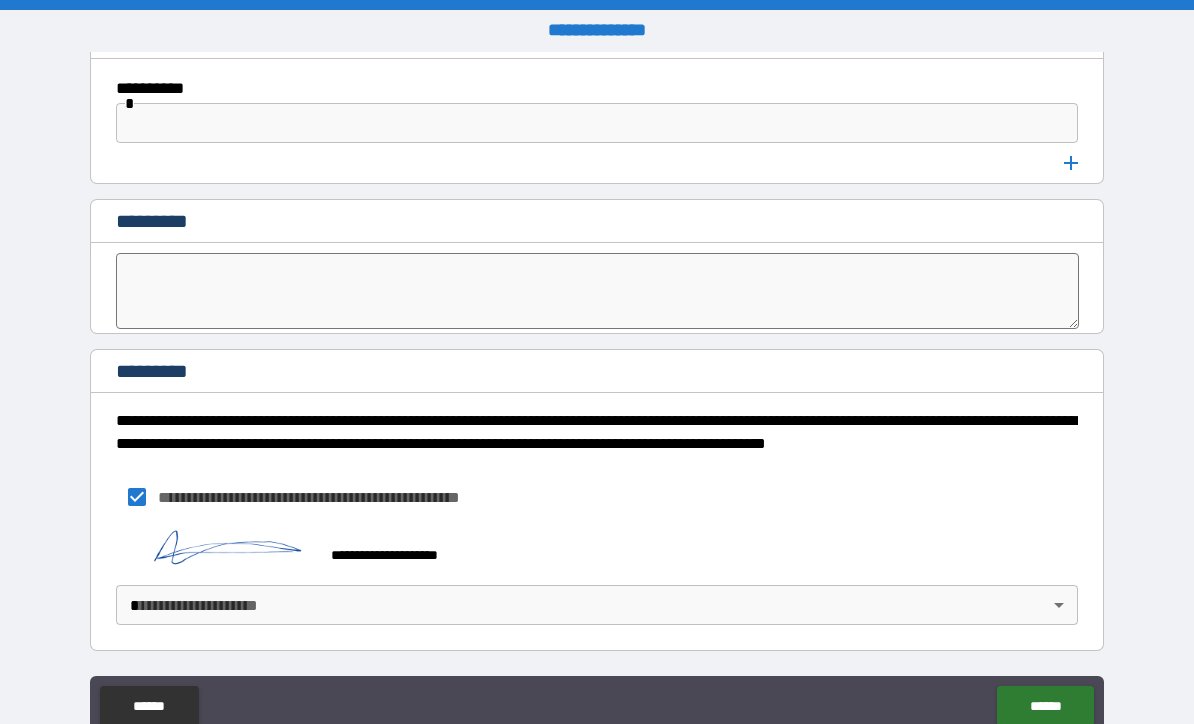 scroll, scrollTop: 10635, scrollLeft: 0, axis: vertical 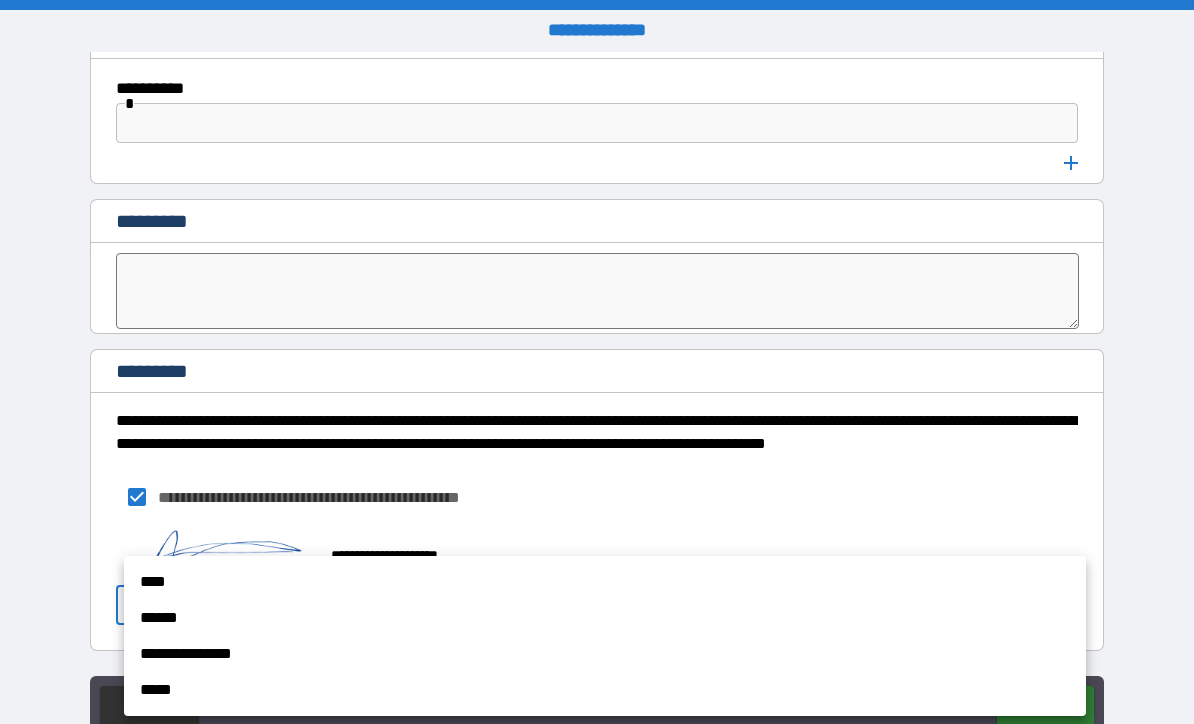 click on "**********" at bounding box center [605, 654] 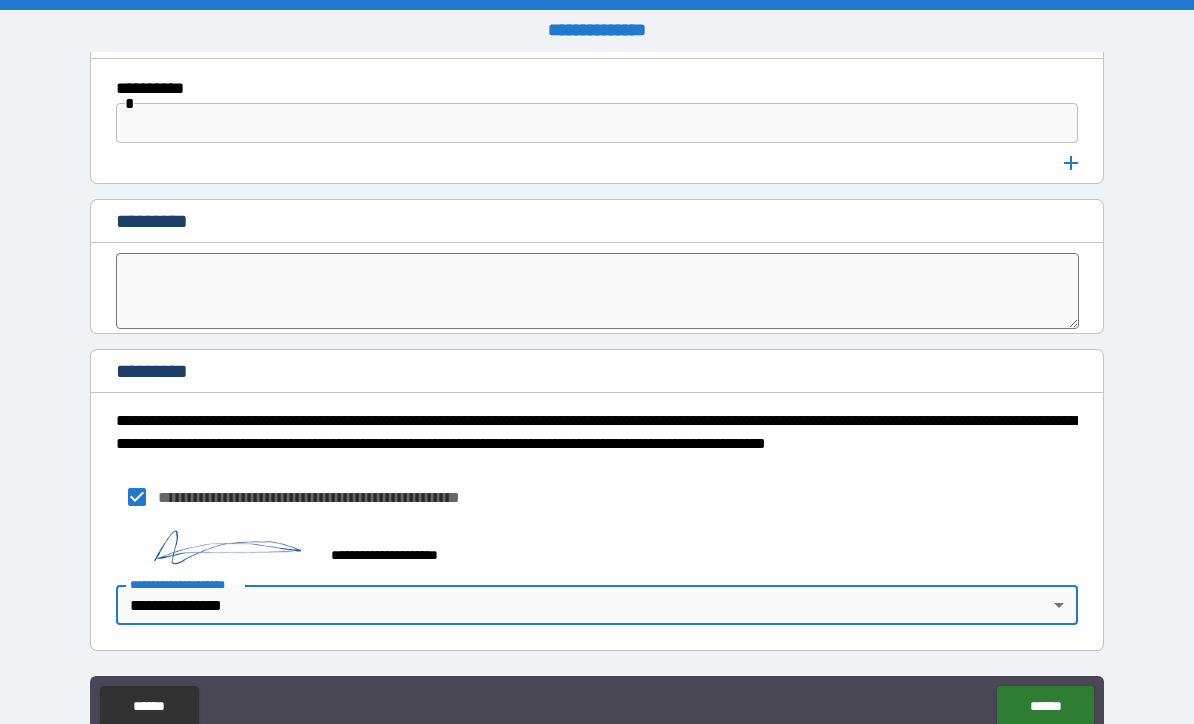 click on "******" at bounding box center [1045, 706] 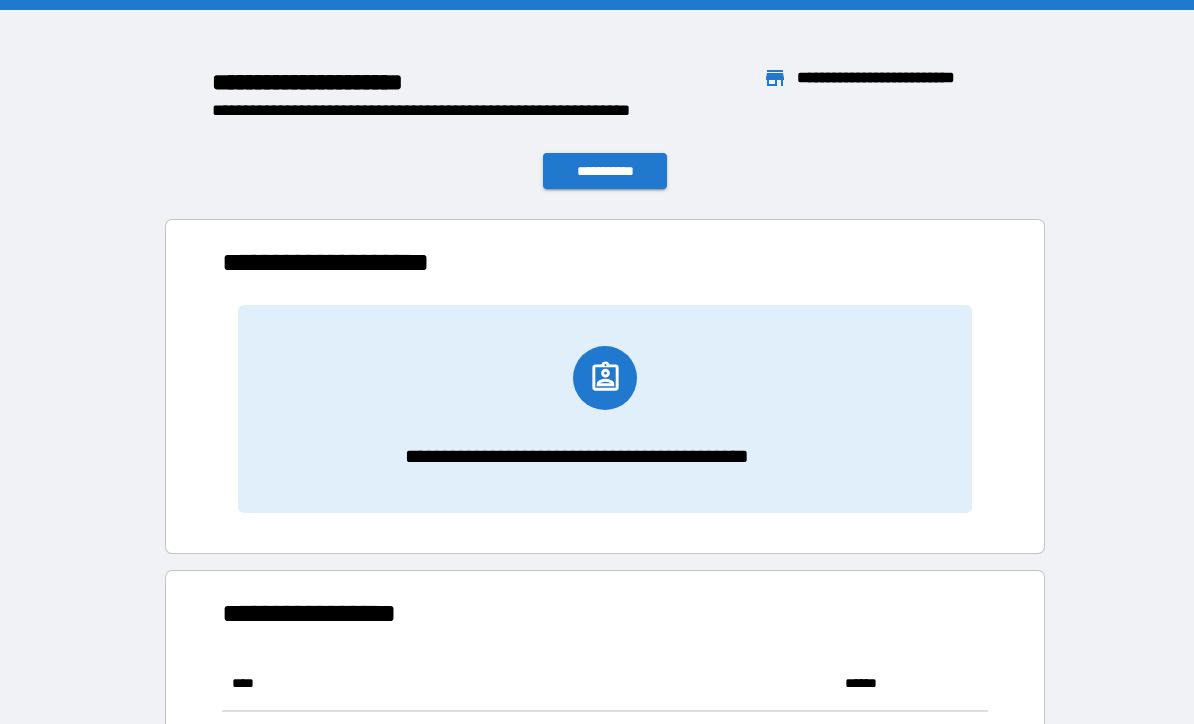 scroll, scrollTop: 166, scrollLeft: 765, axis: both 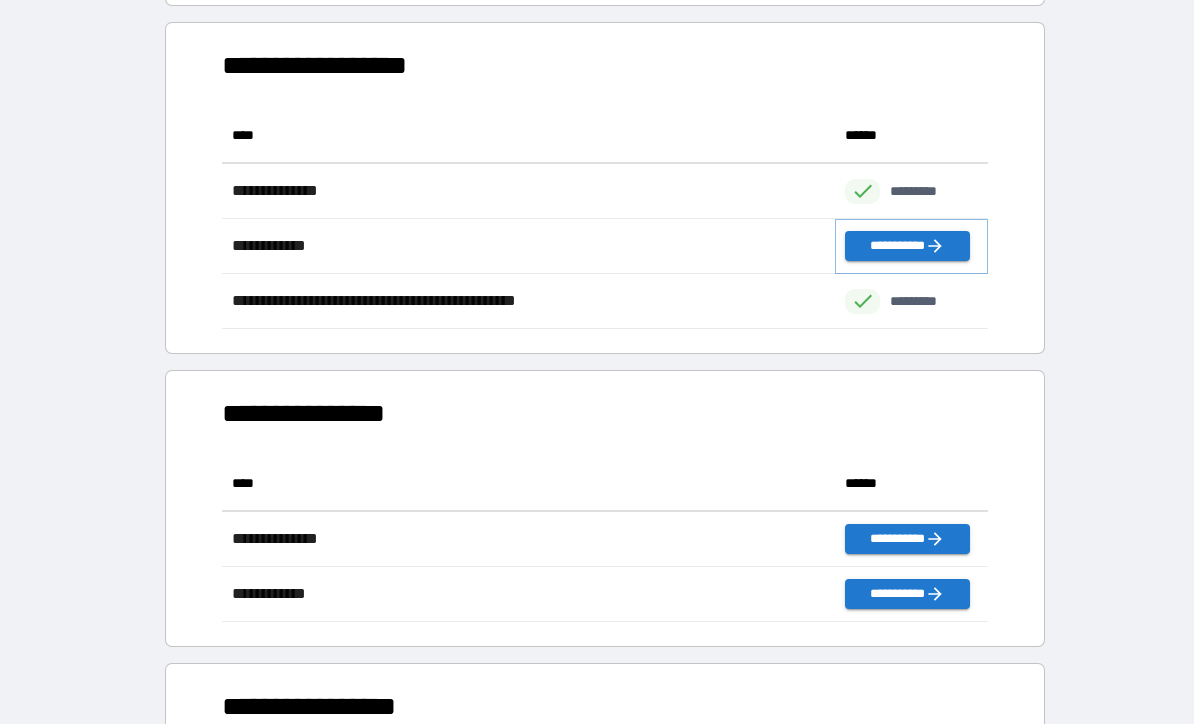 click on "**********" at bounding box center [907, 246] 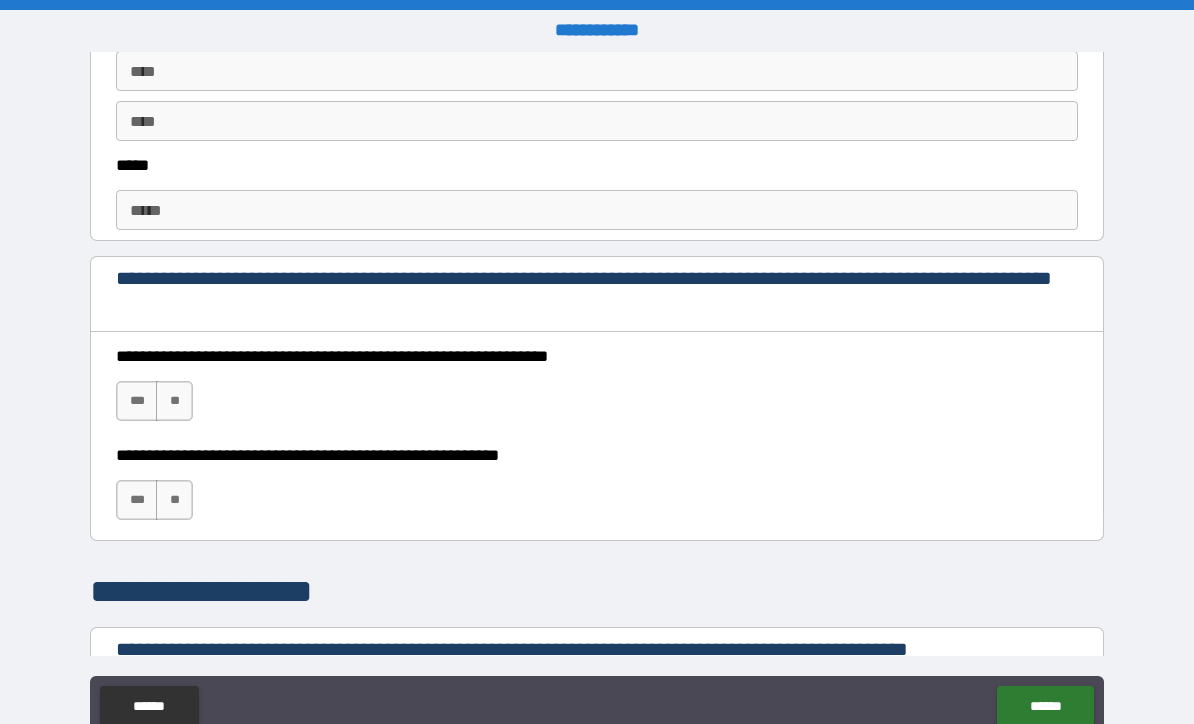 scroll, scrollTop: 1155, scrollLeft: 0, axis: vertical 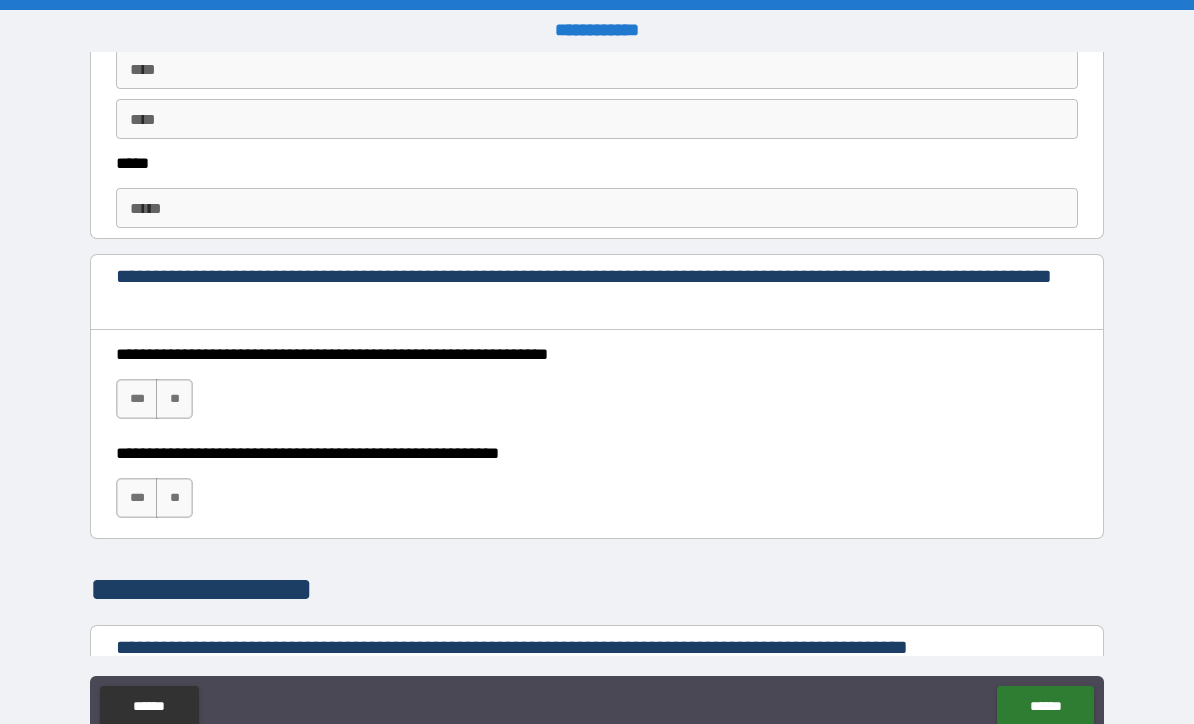 click on "***" at bounding box center (137, 399) 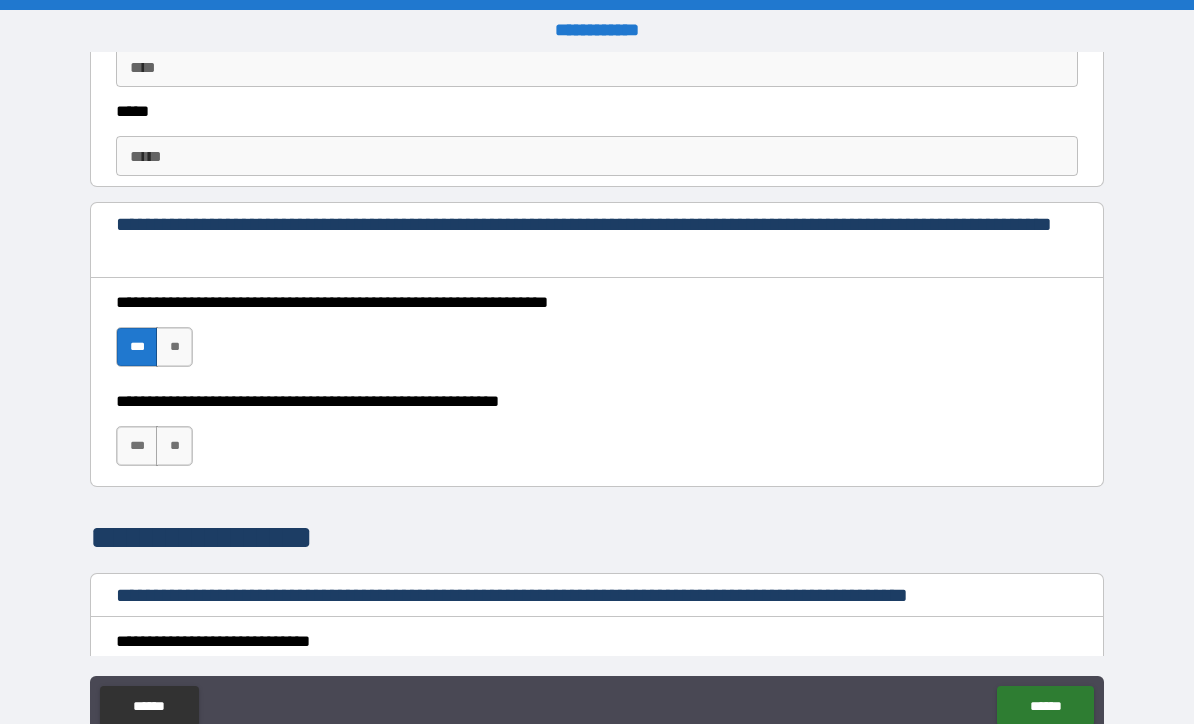 click on "***" at bounding box center (137, 446) 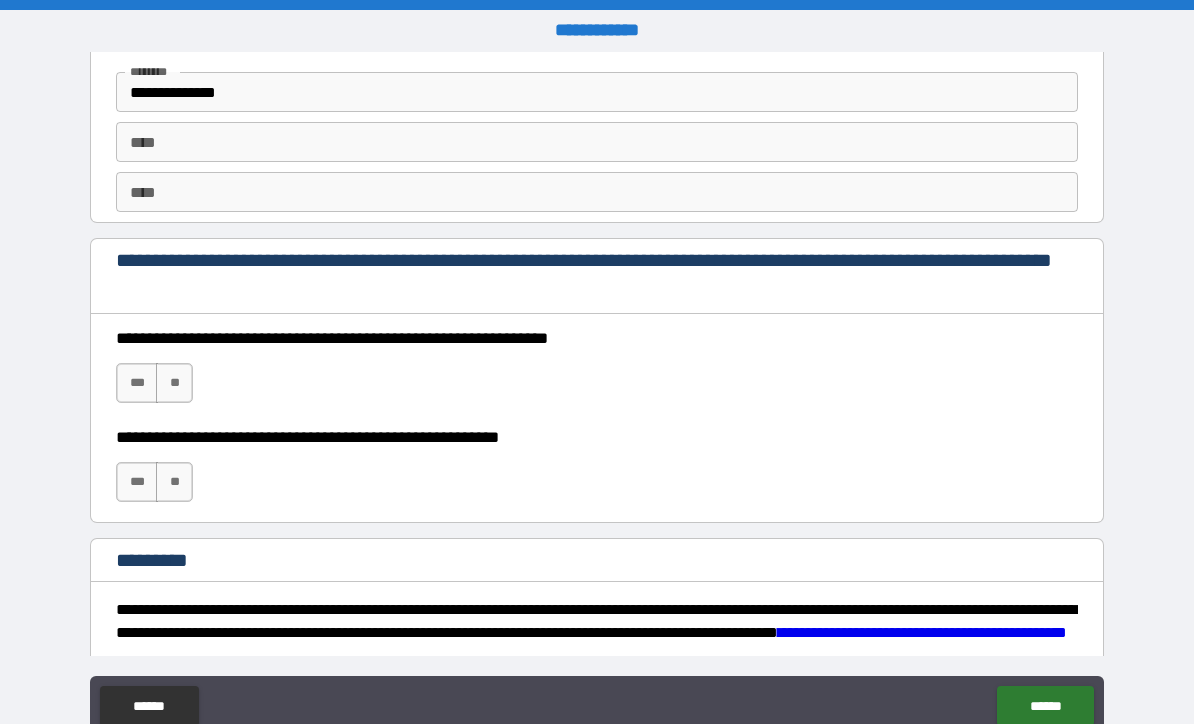 scroll, scrollTop: 2781, scrollLeft: 0, axis: vertical 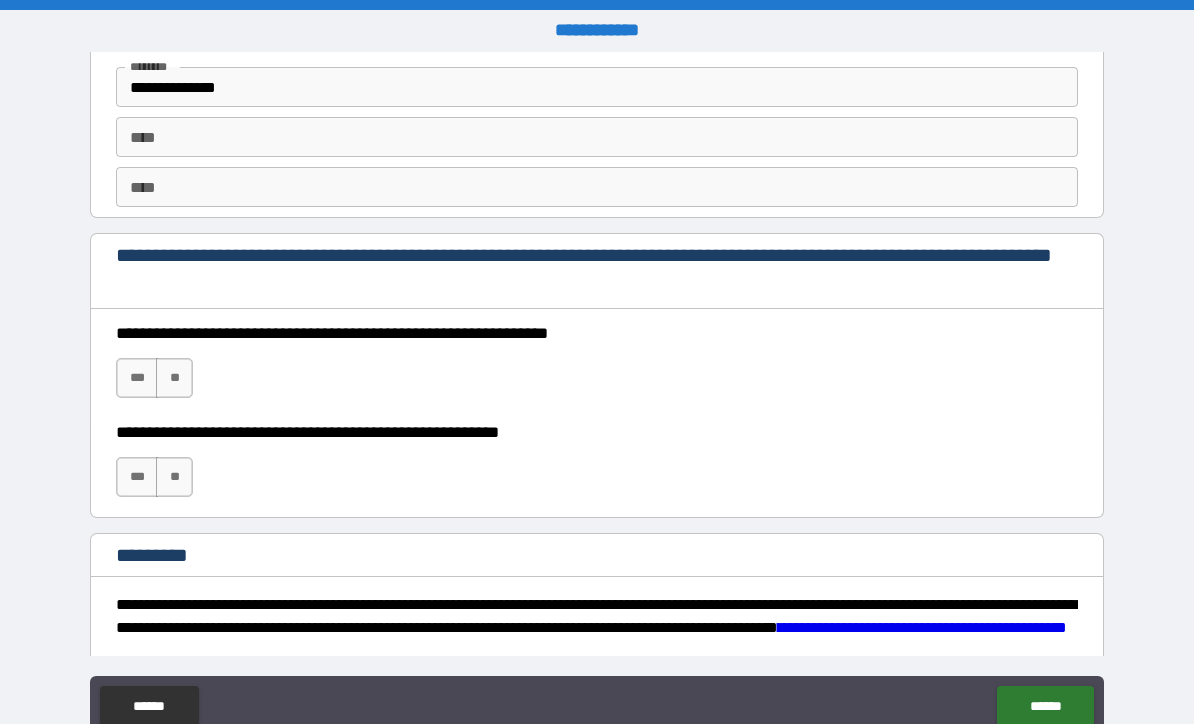 click on "***" at bounding box center [137, 378] 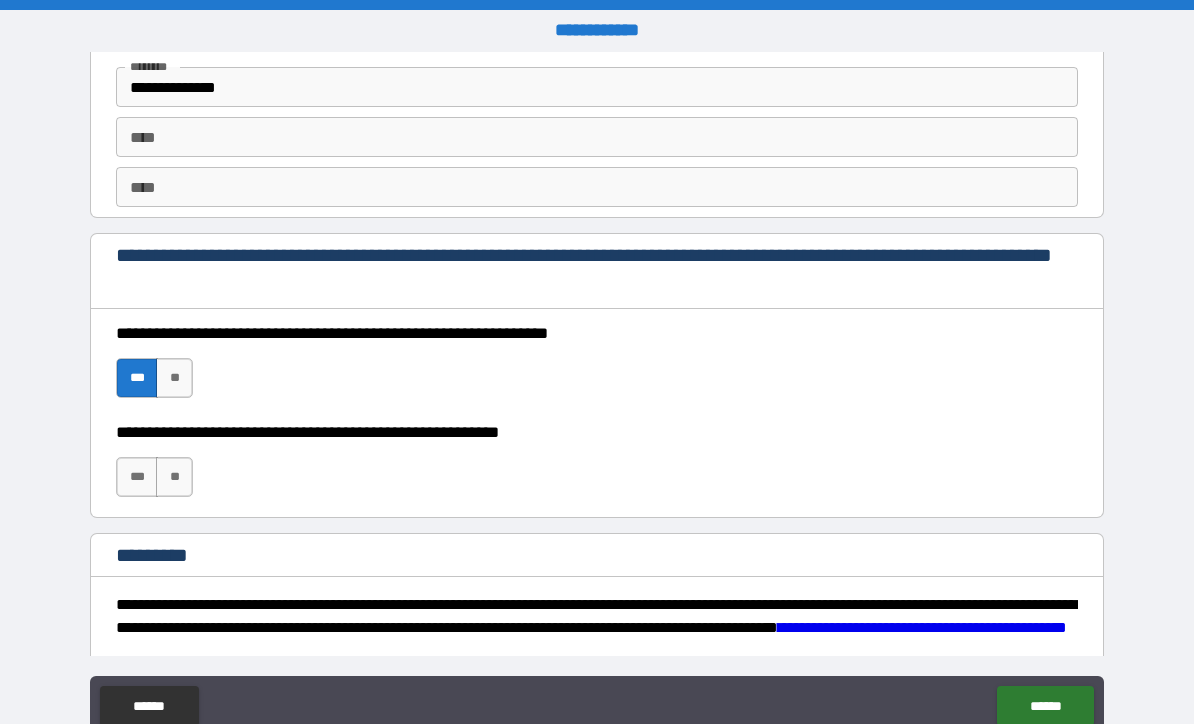 click on "***" at bounding box center (137, 477) 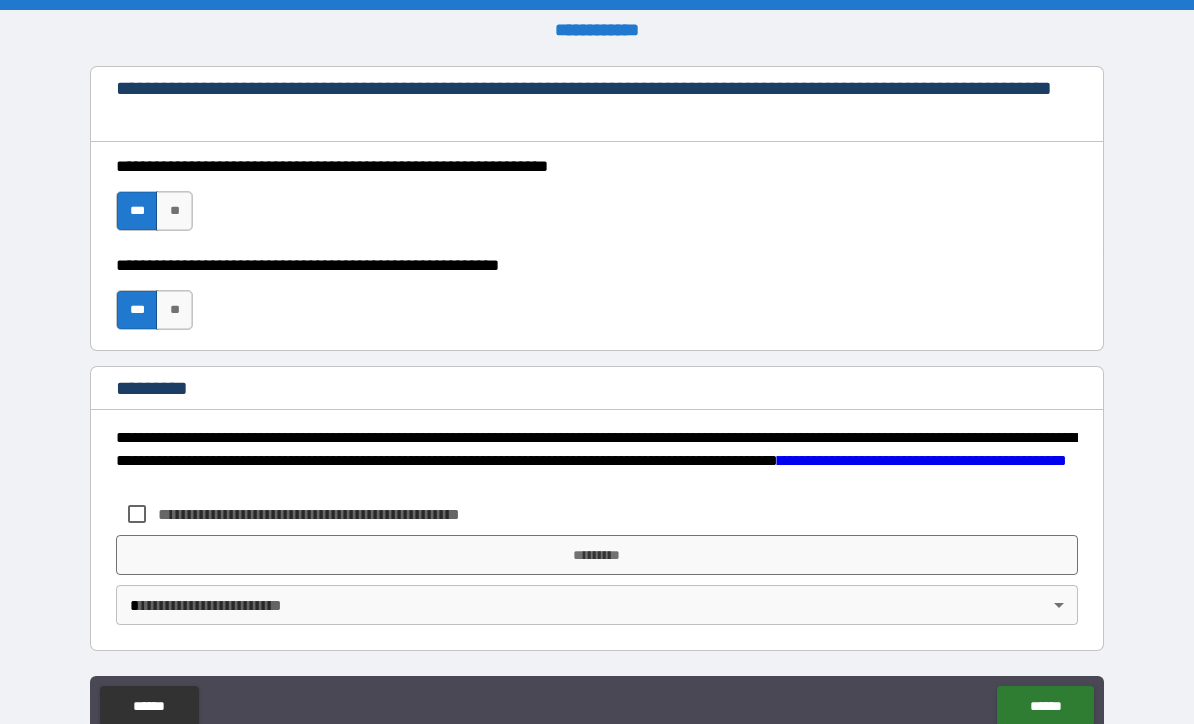 scroll, scrollTop: 2948, scrollLeft: 0, axis: vertical 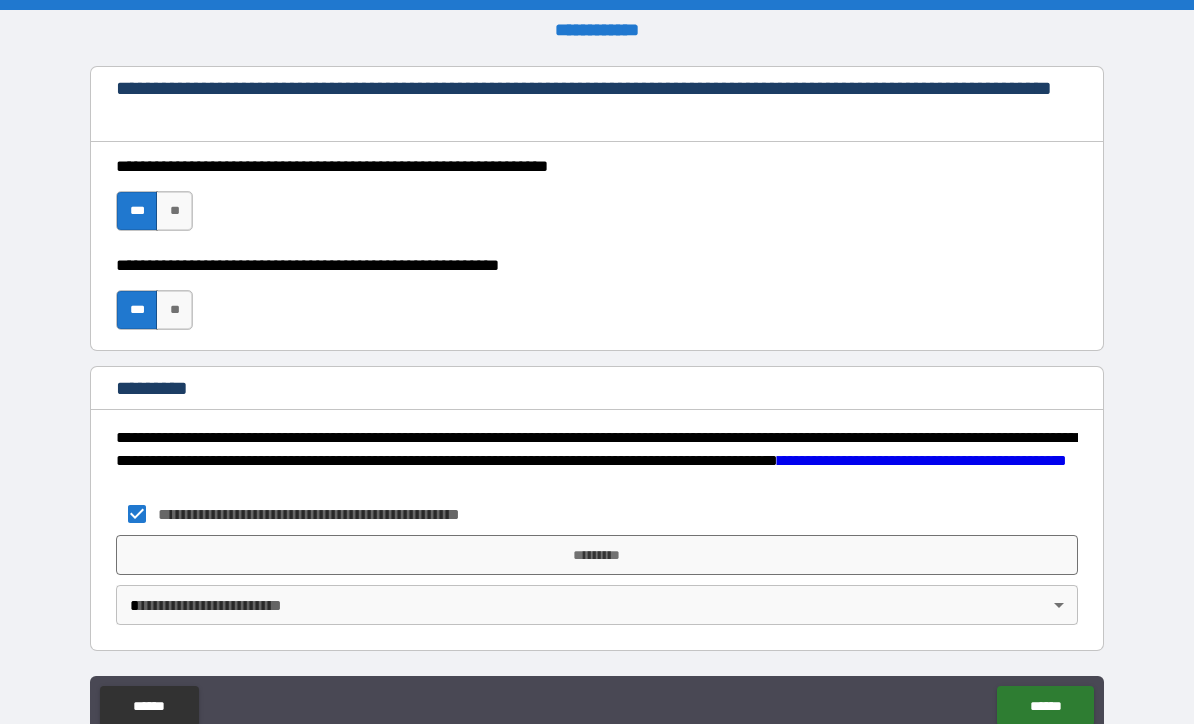 click on "*********" at bounding box center (597, 555) 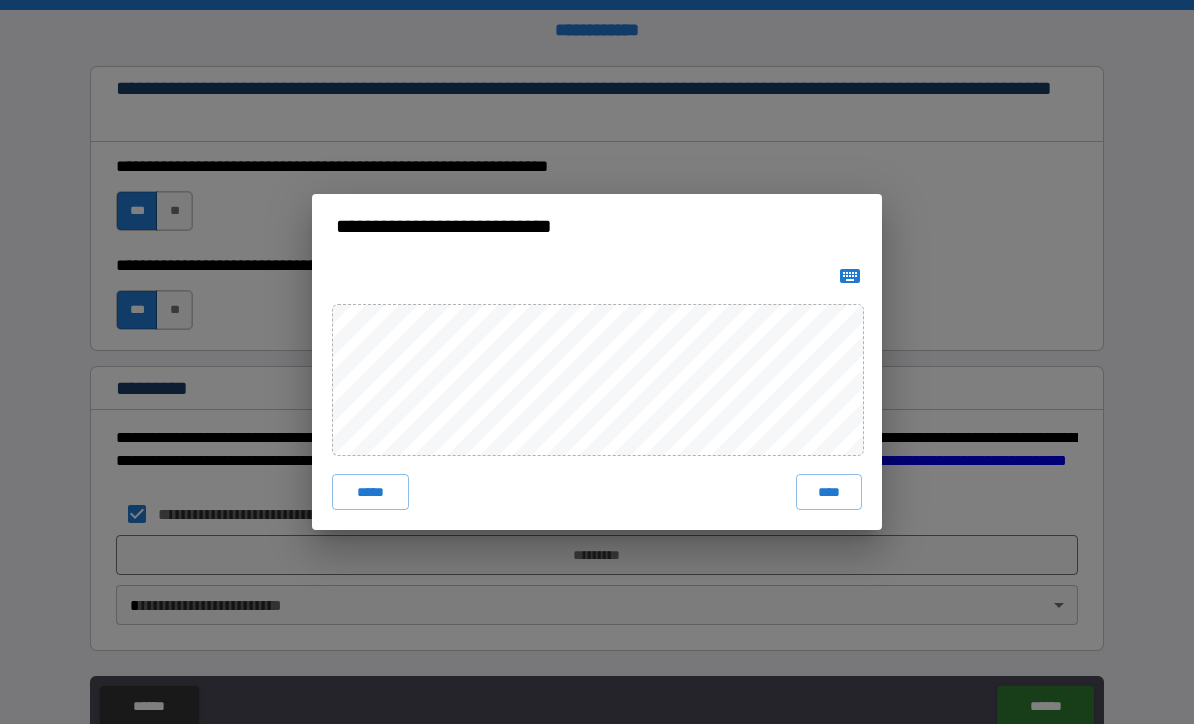 click on "****" at bounding box center [829, 492] 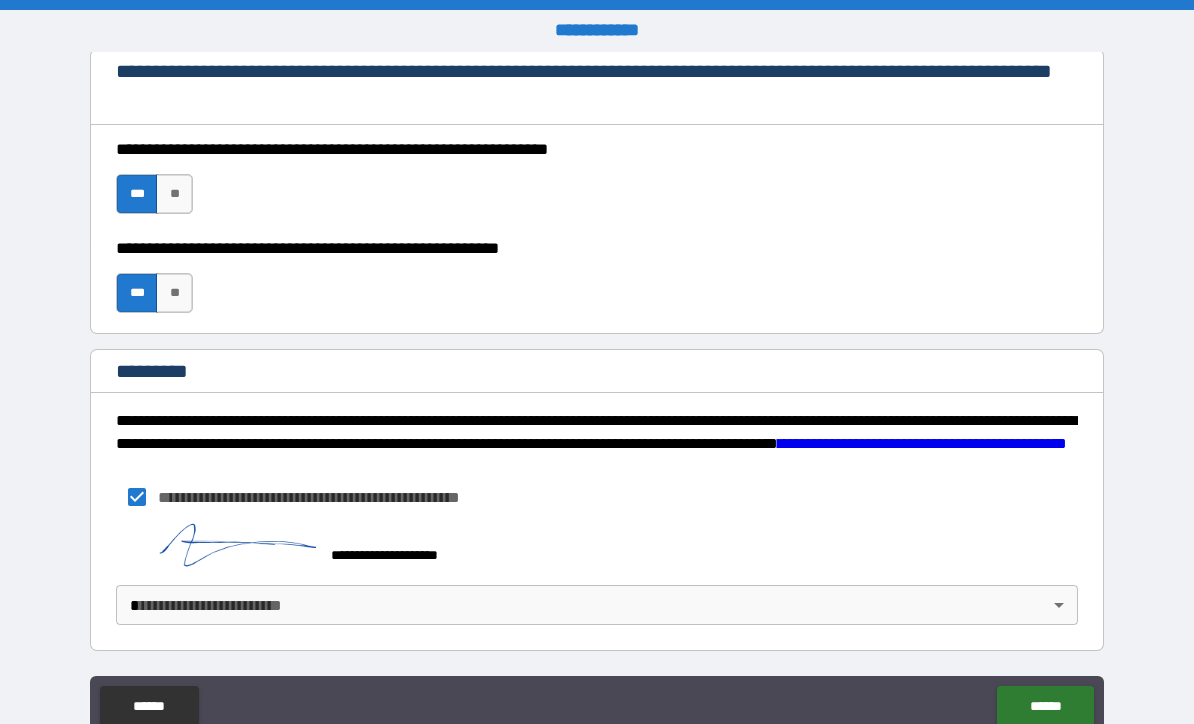 scroll, scrollTop: 2965, scrollLeft: 0, axis: vertical 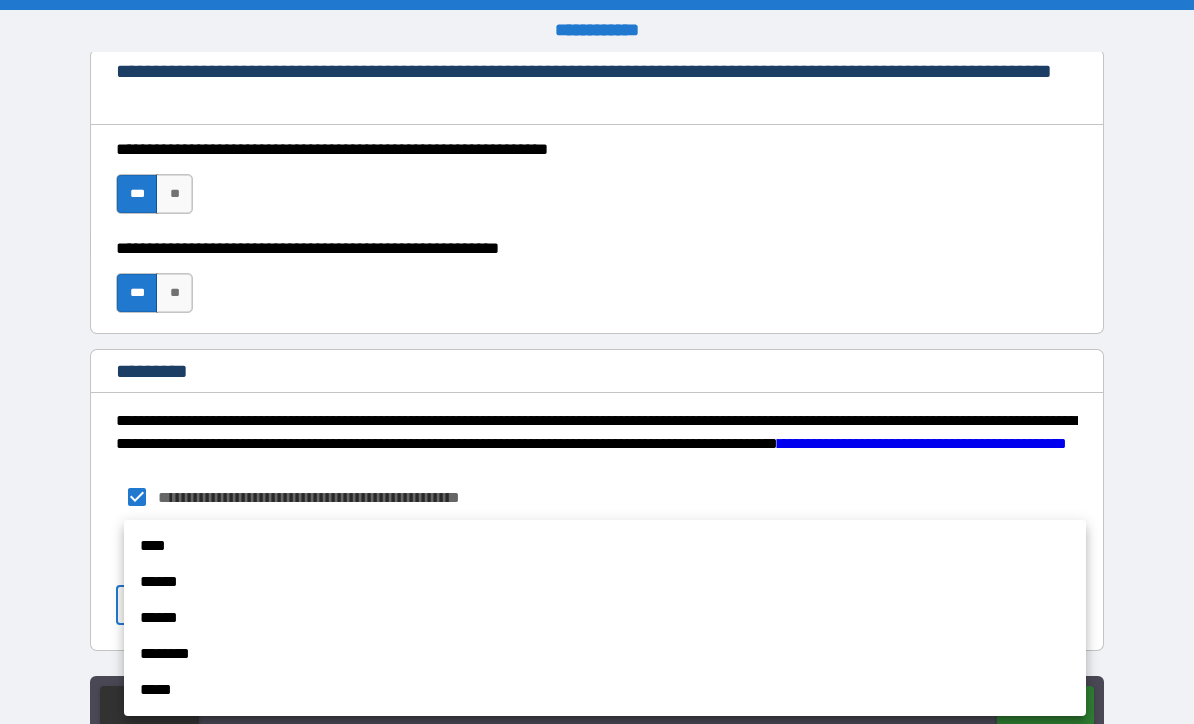 click on "******" at bounding box center (605, 582) 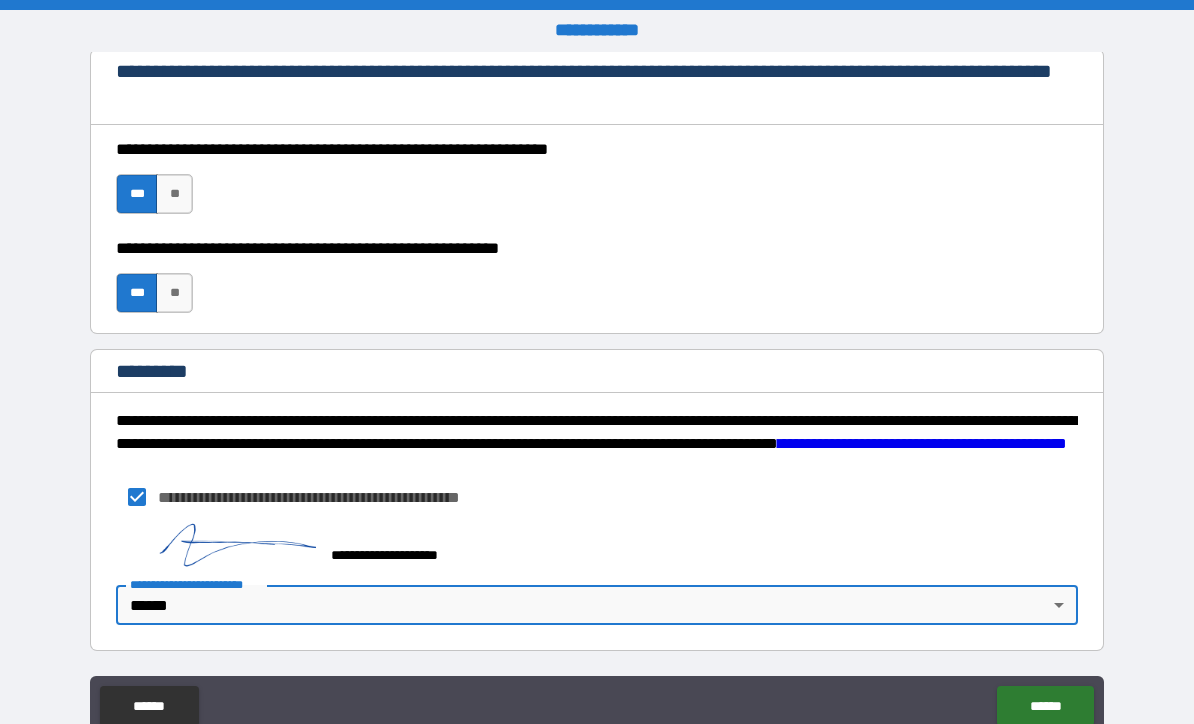 type on "*" 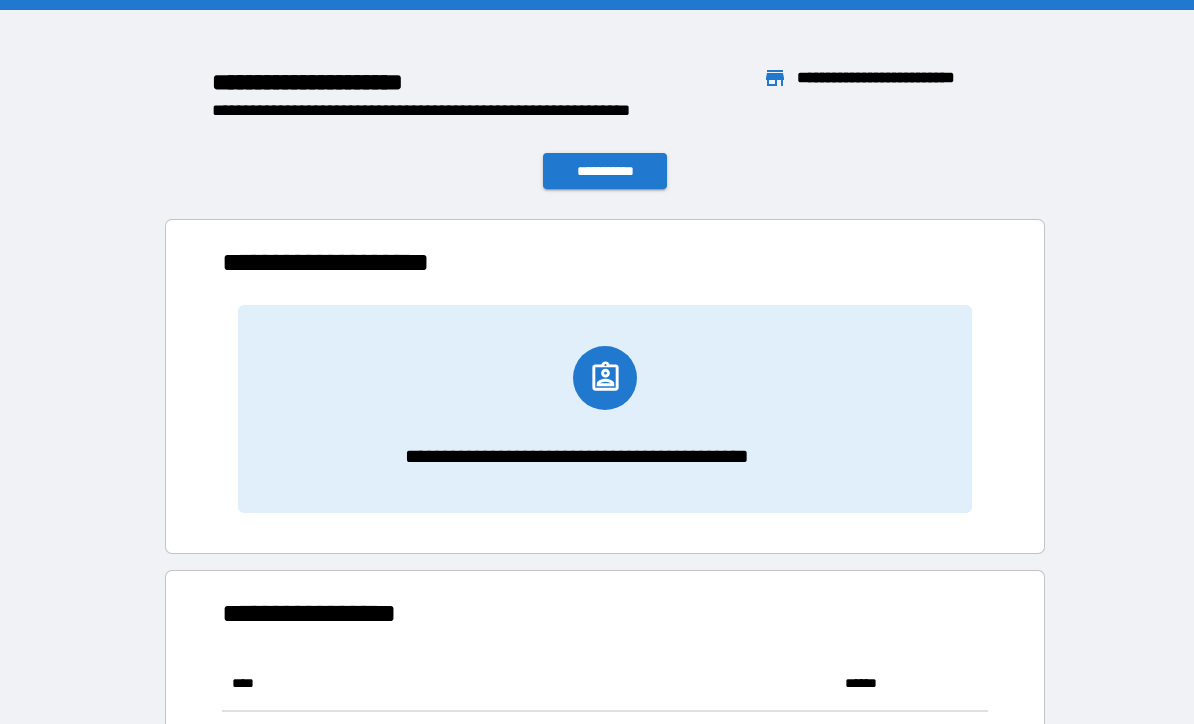scroll, scrollTop: 166, scrollLeft: 765, axis: both 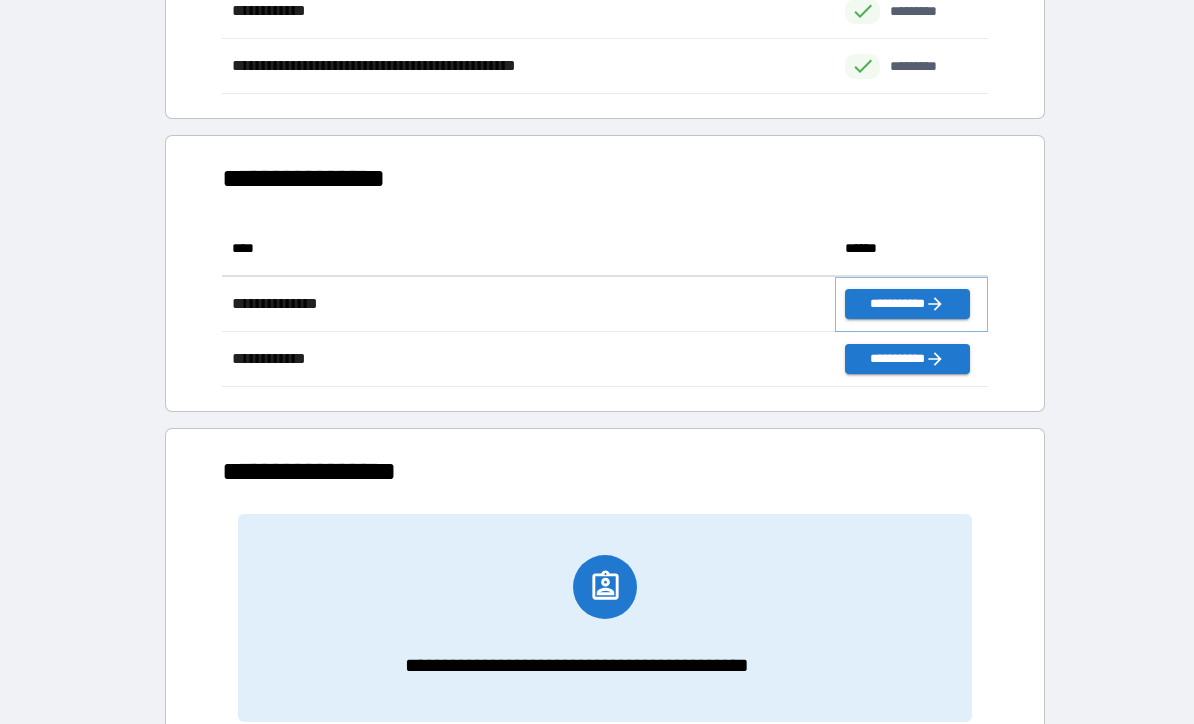 click 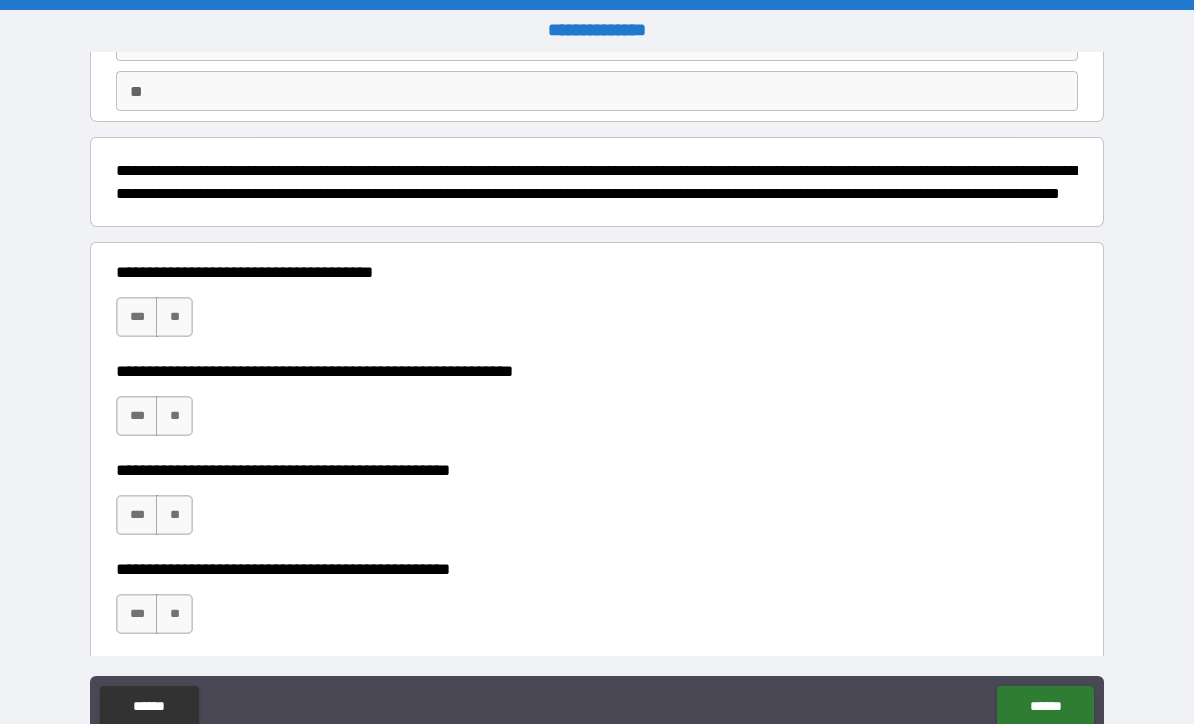 scroll, scrollTop: 191, scrollLeft: 0, axis: vertical 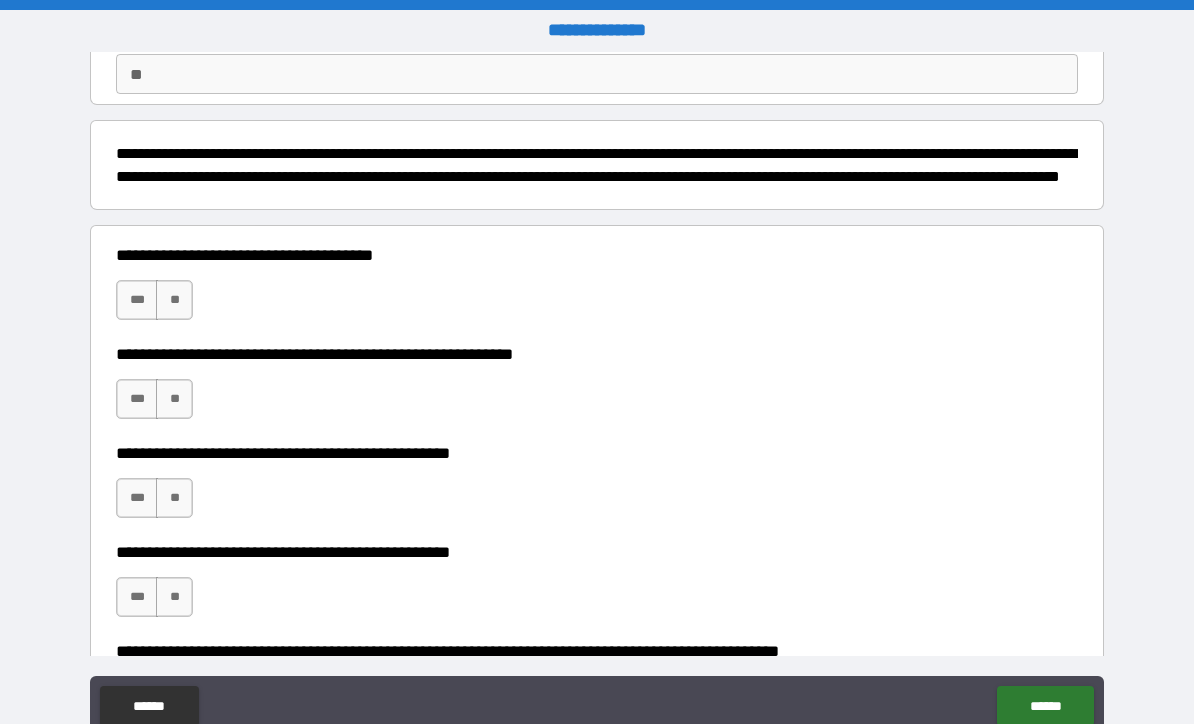 click on "**" at bounding box center (174, 300) 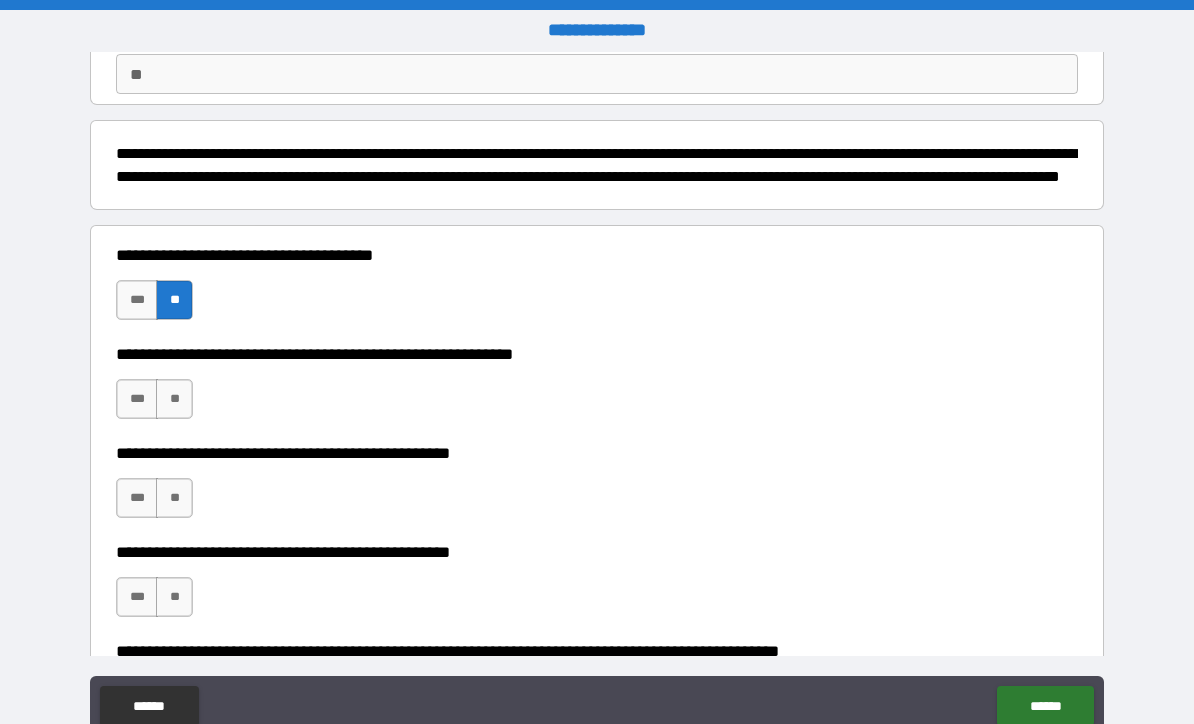 click on "**" at bounding box center [174, 399] 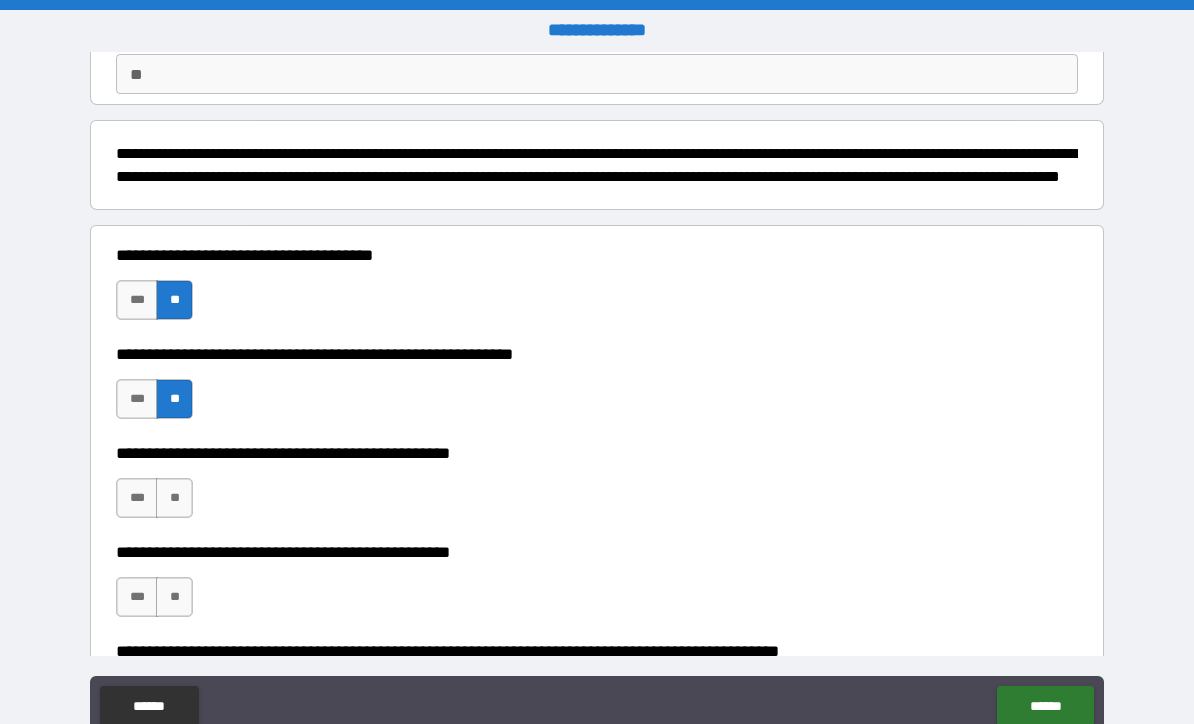 click on "**" at bounding box center (174, 498) 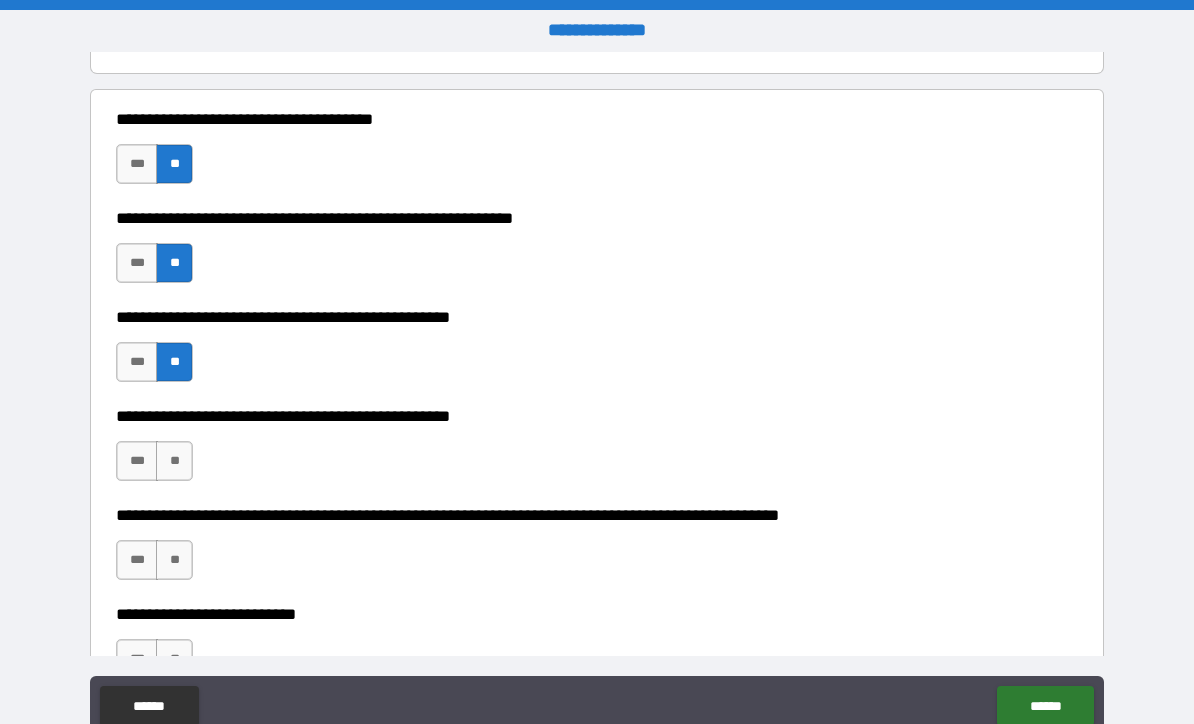 scroll, scrollTop: 340, scrollLeft: 0, axis: vertical 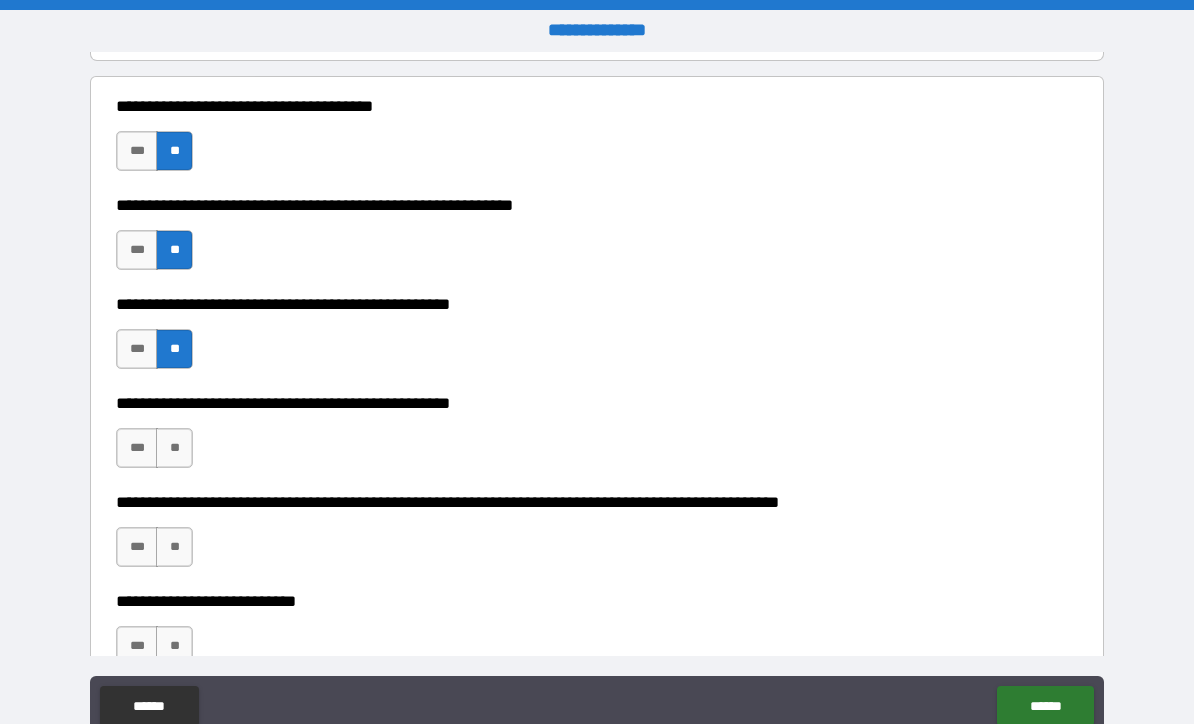 click on "**" at bounding box center [174, 448] 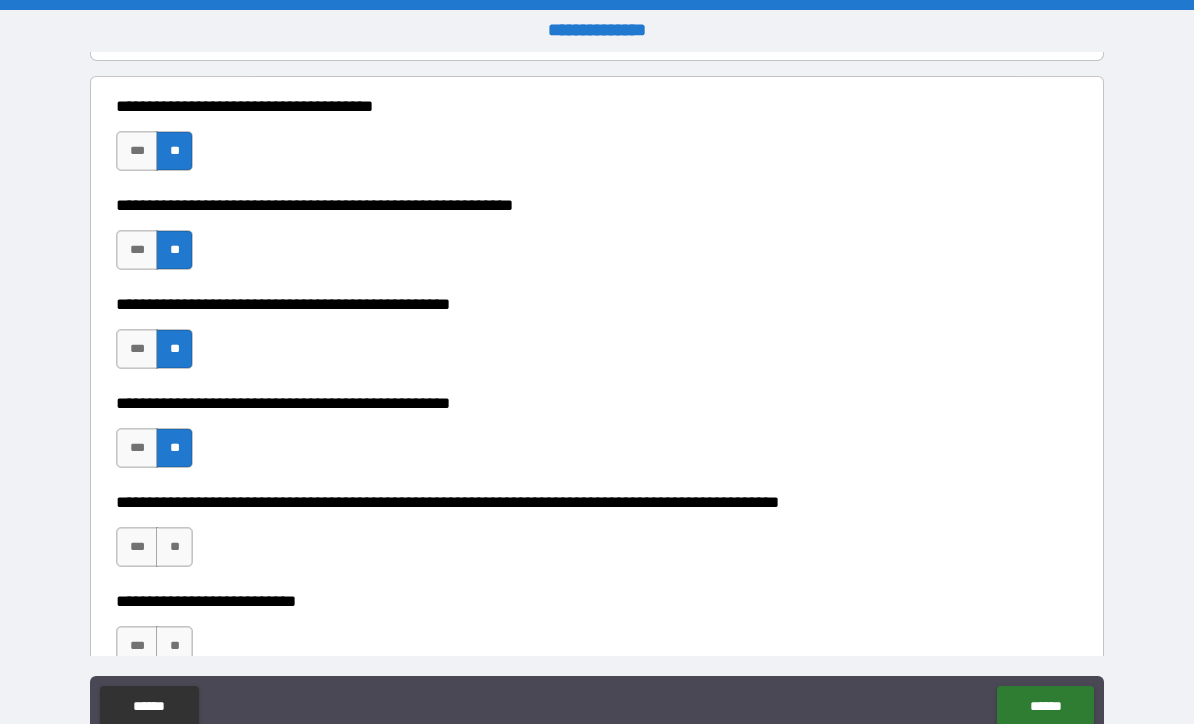 click on "**" at bounding box center (174, 547) 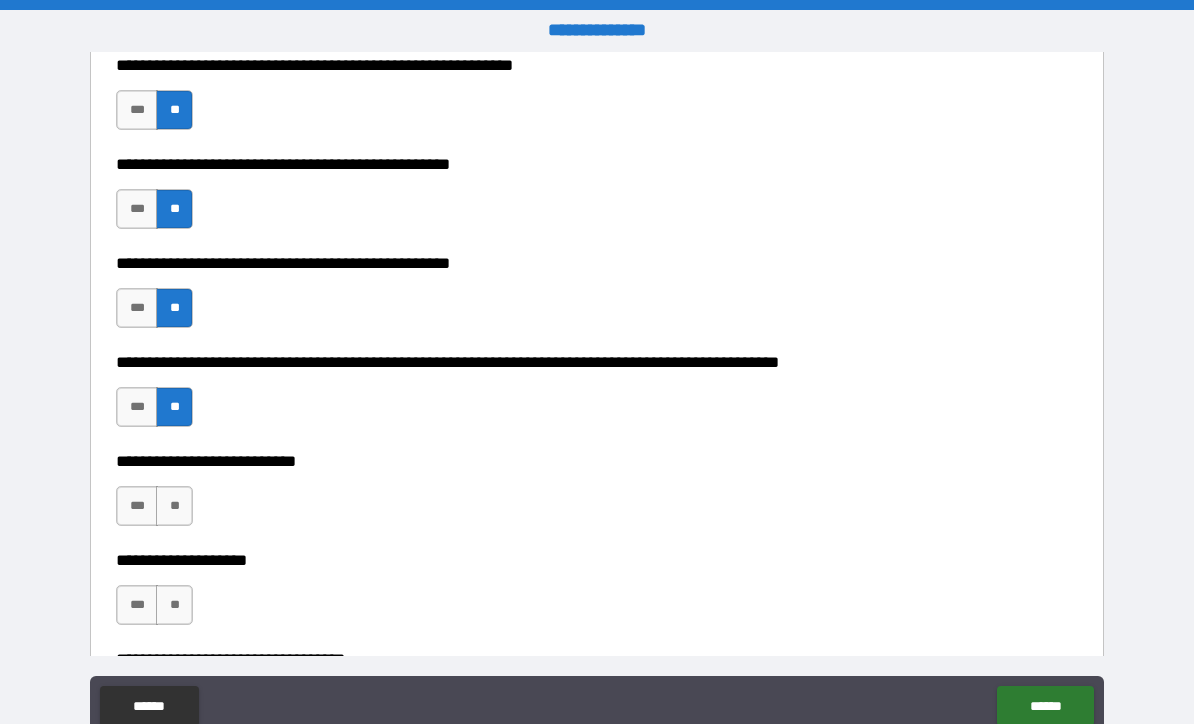 scroll, scrollTop: 502, scrollLeft: 0, axis: vertical 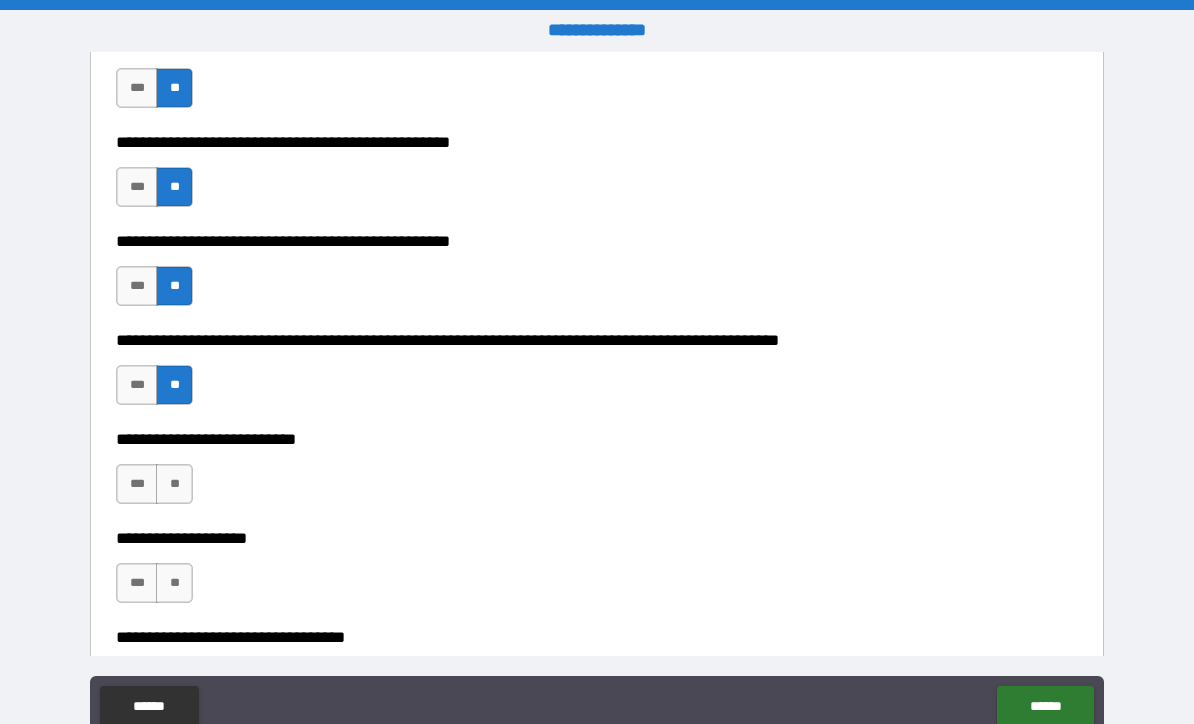 click on "**" at bounding box center [174, 484] 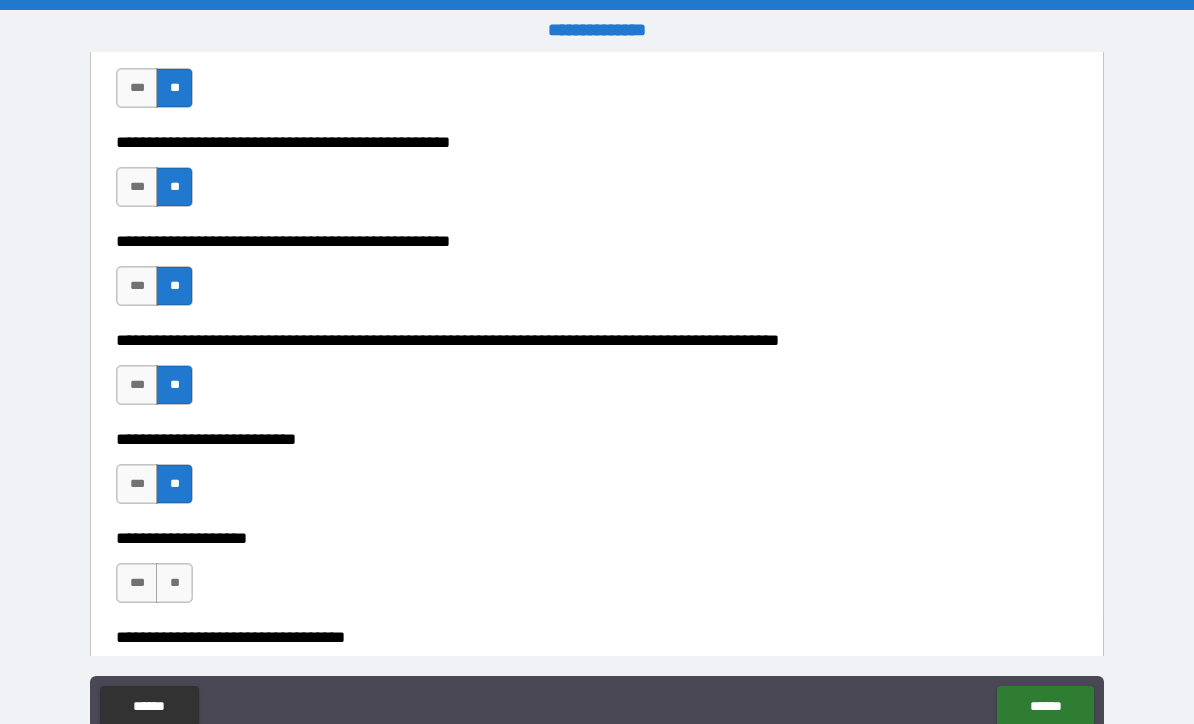 click on "**" at bounding box center (174, 583) 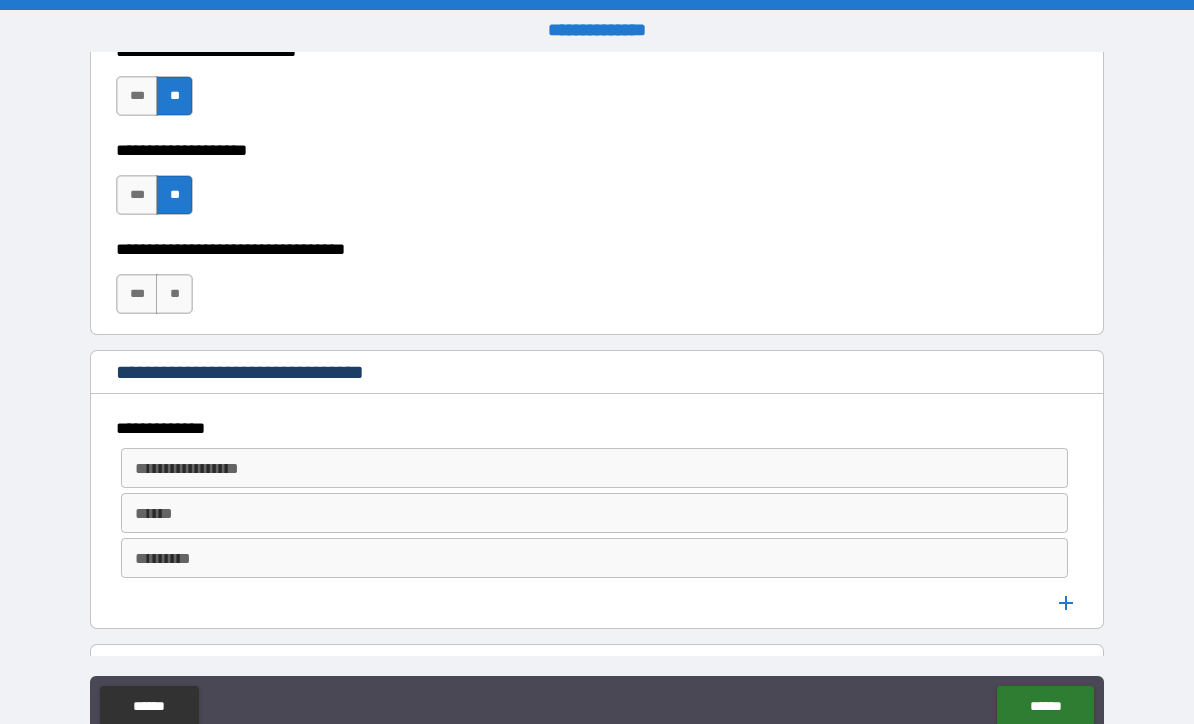 click on "**" at bounding box center [174, 294] 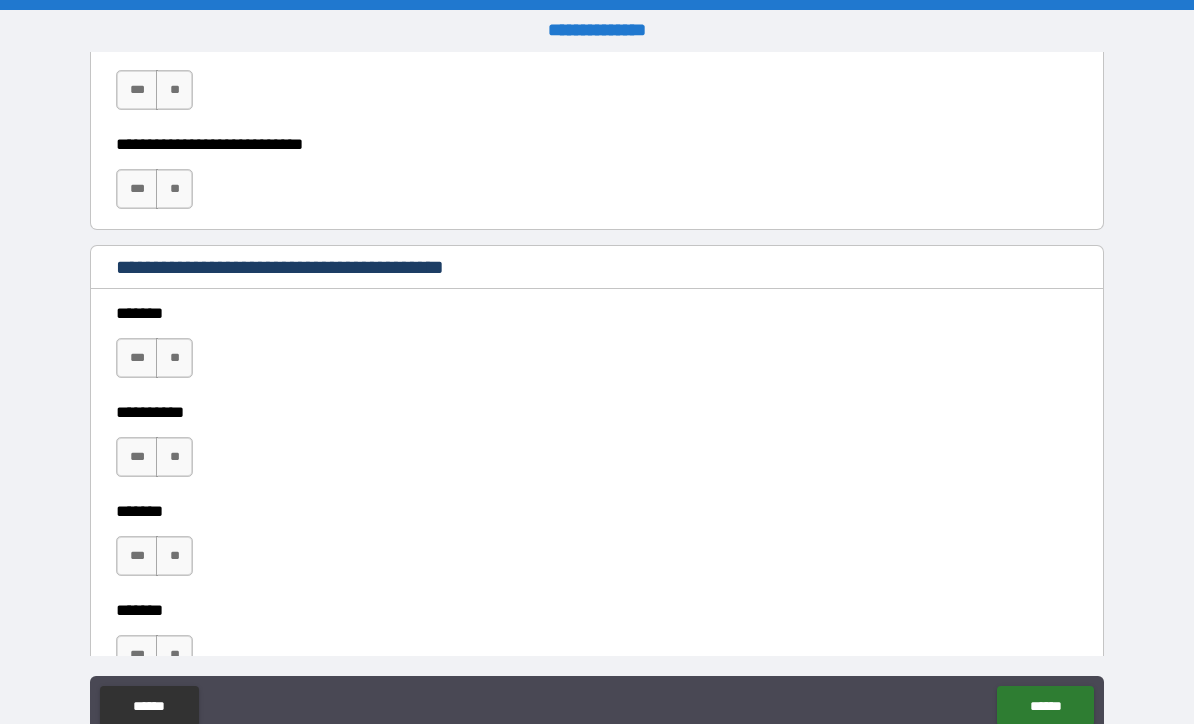 scroll, scrollTop: 1665, scrollLeft: 0, axis: vertical 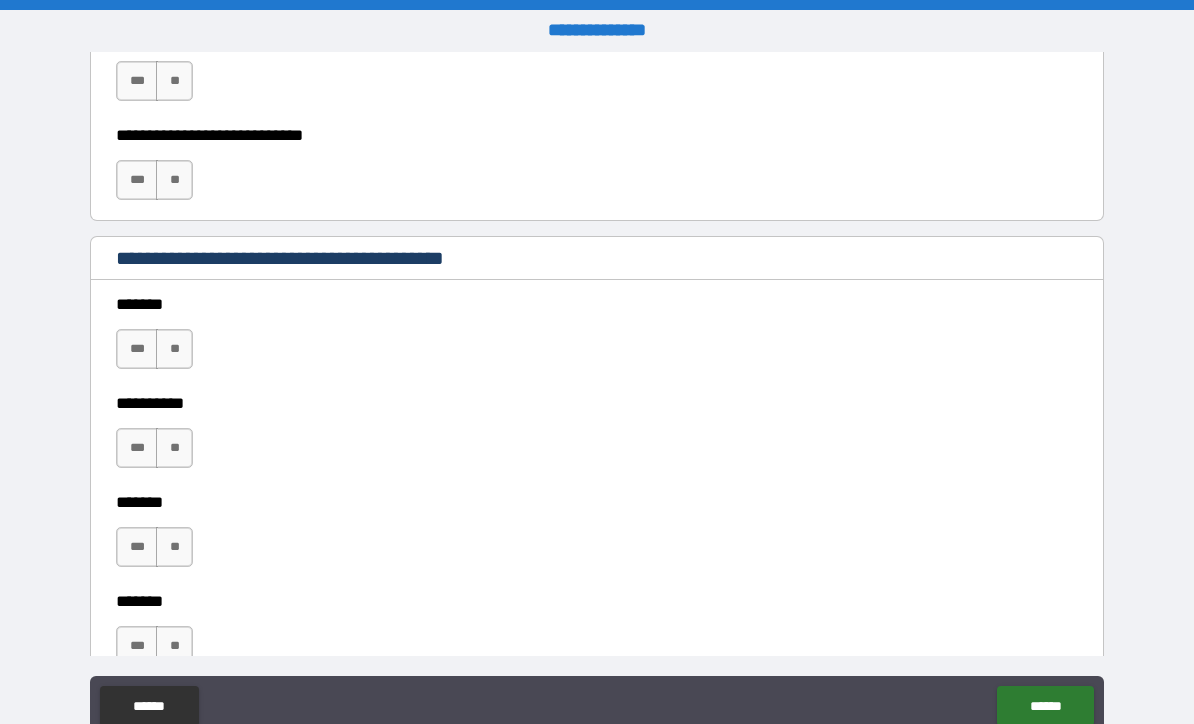 click on "**" at bounding box center (174, 349) 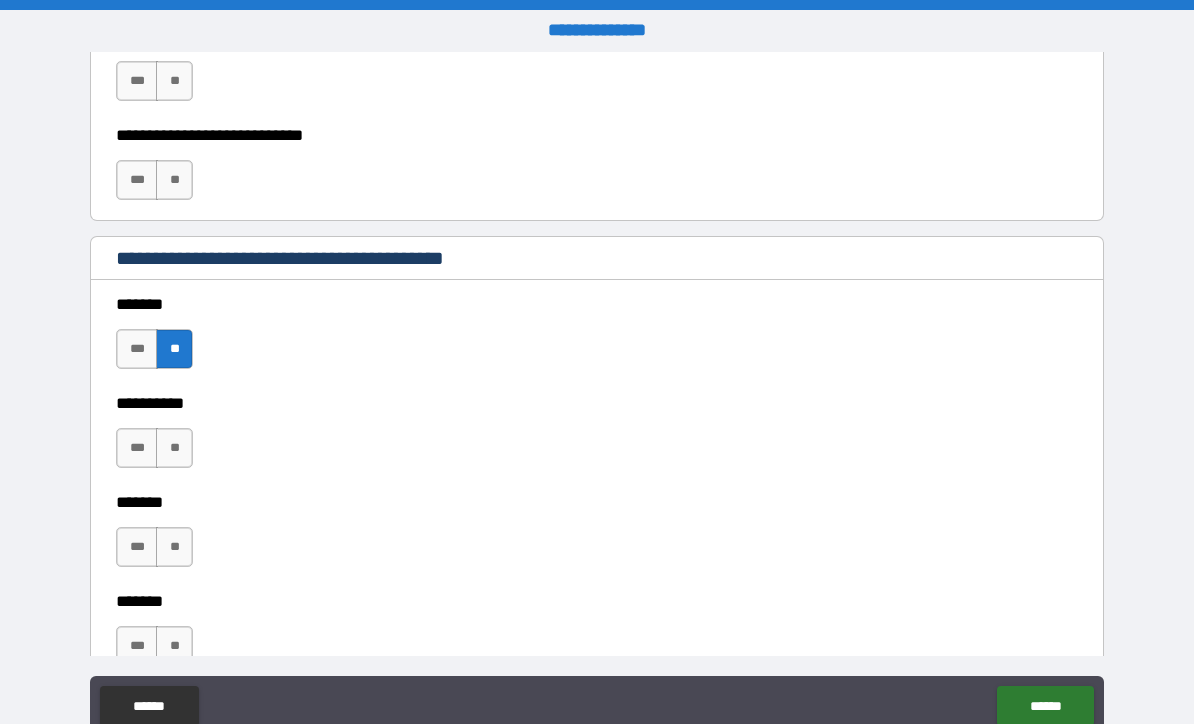 click on "**" at bounding box center [174, 448] 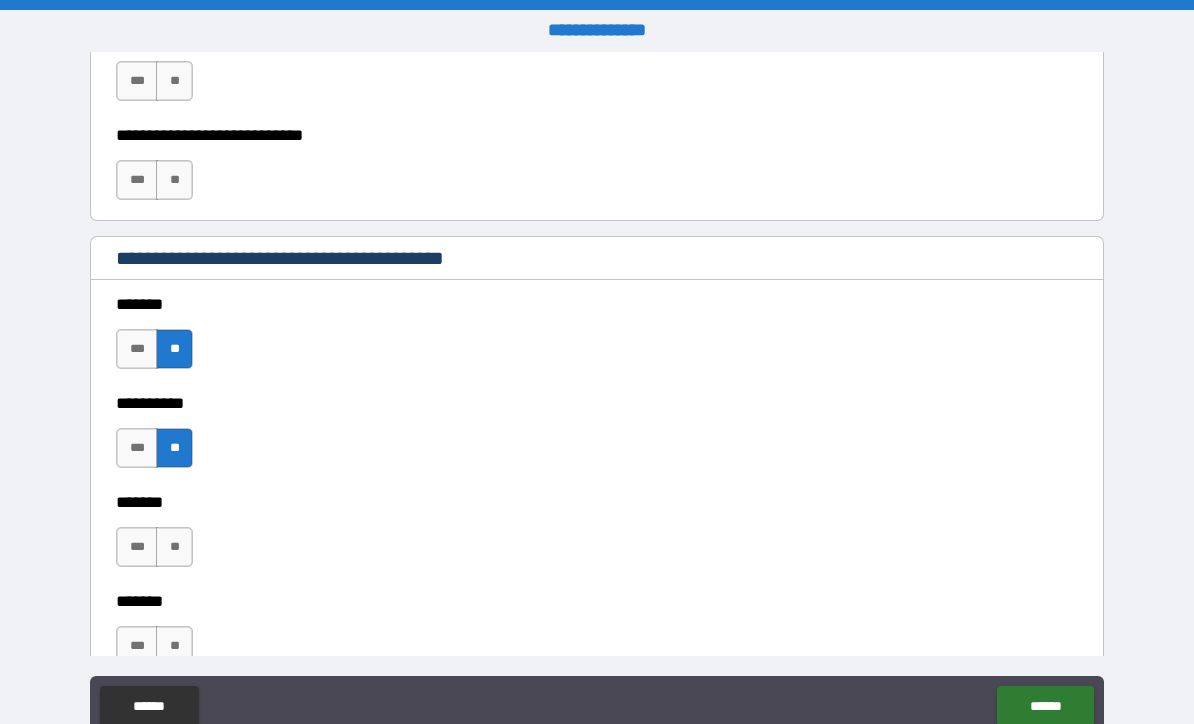 click on "**" at bounding box center (174, 547) 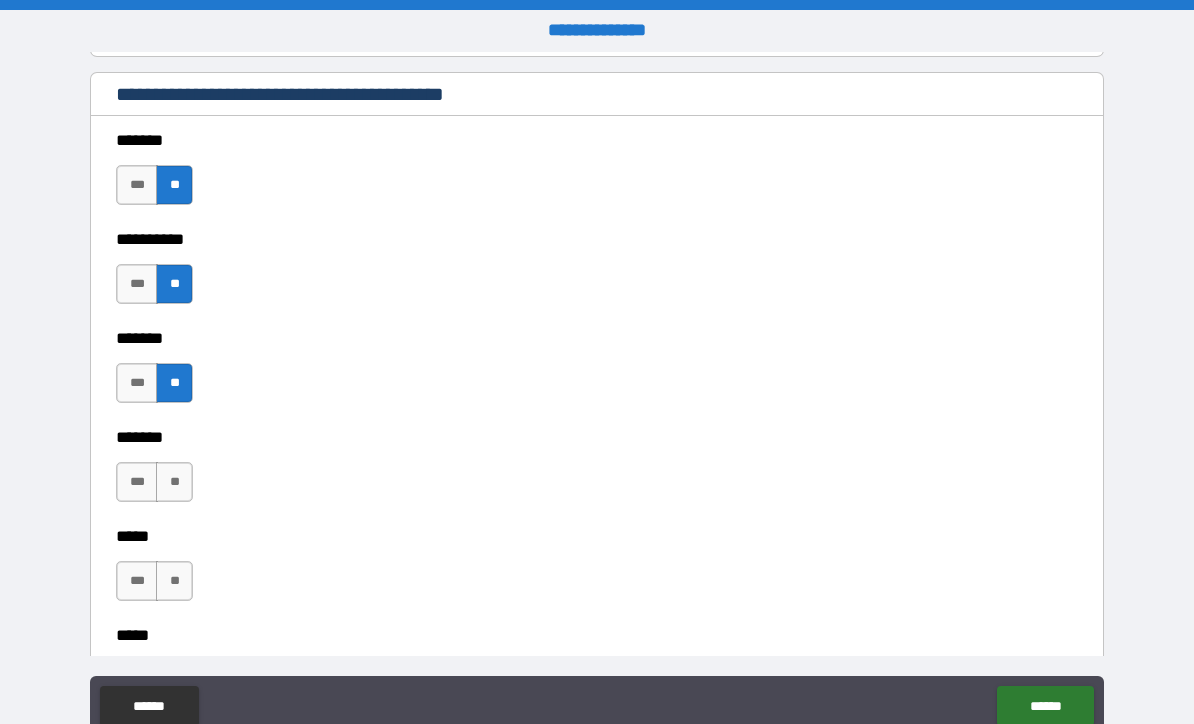 click on "**" at bounding box center (174, 482) 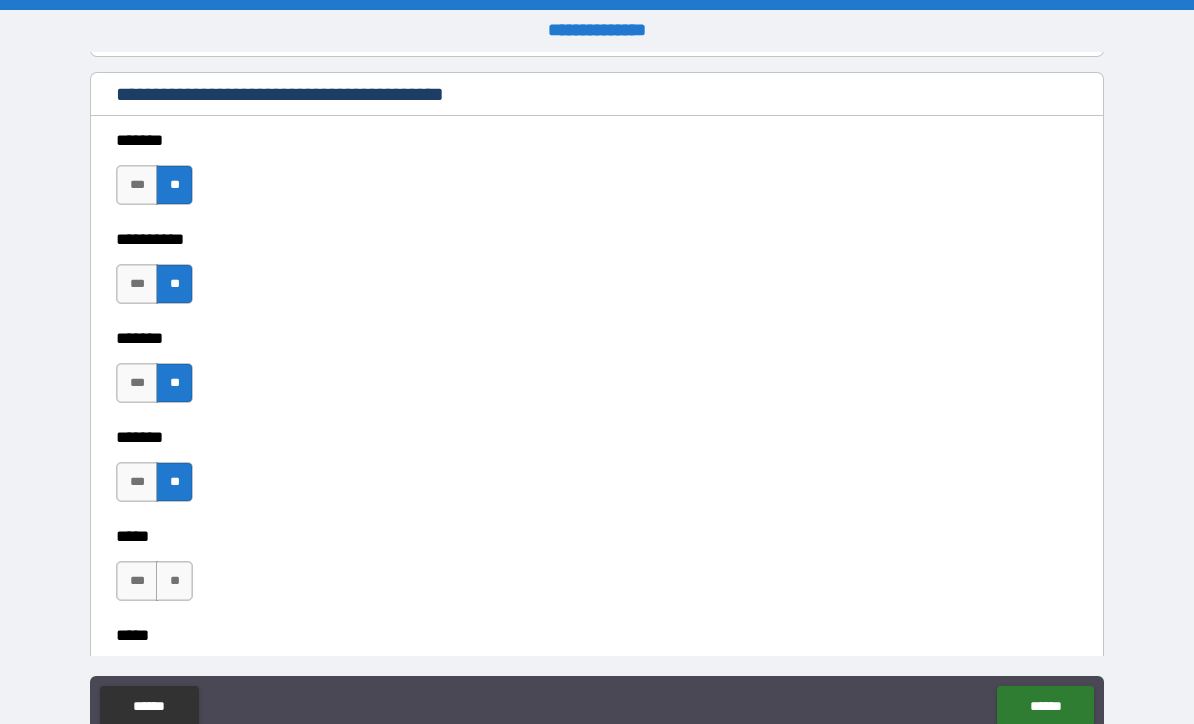 click on "**" at bounding box center [174, 581] 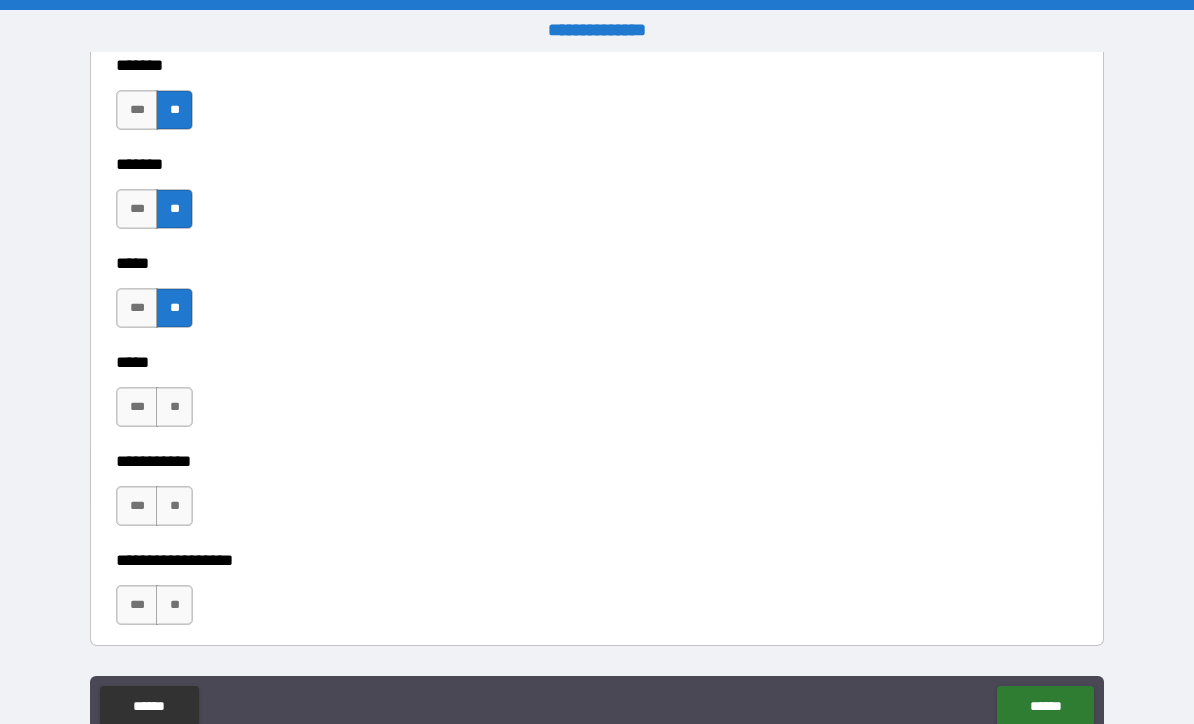 scroll, scrollTop: 2105, scrollLeft: 0, axis: vertical 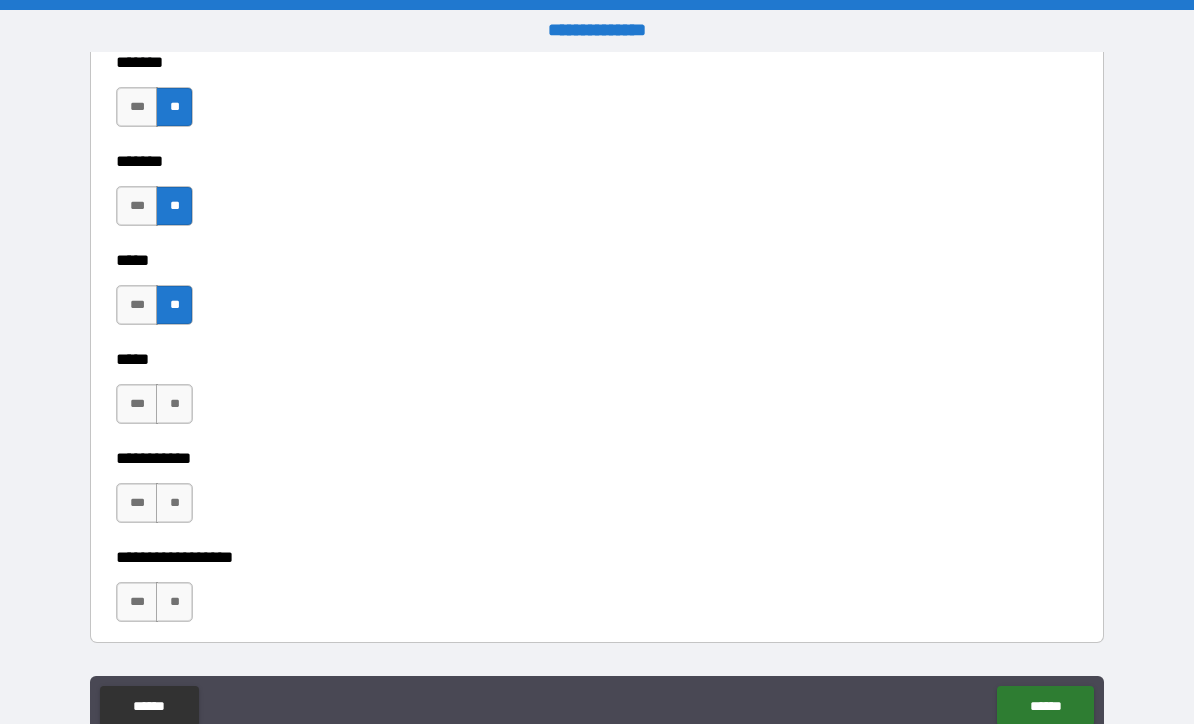 click on "**" at bounding box center (174, 404) 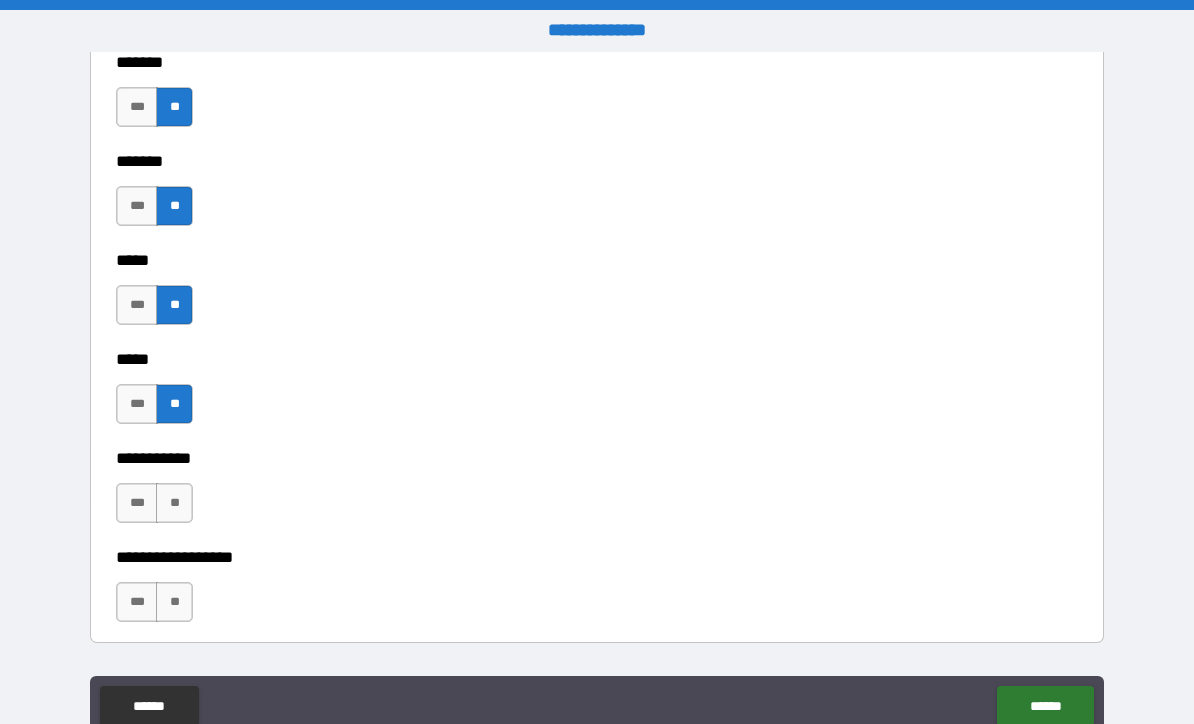 click on "**" at bounding box center [174, 503] 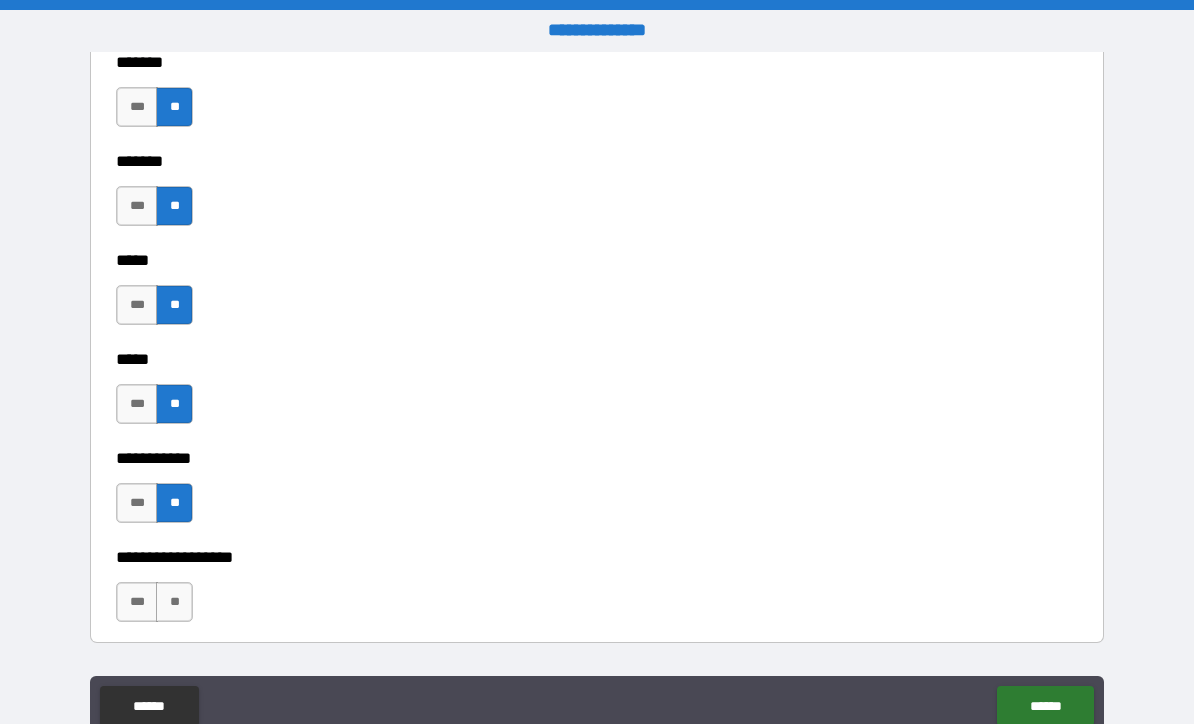 click on "**" at bounding box center [174, 602] 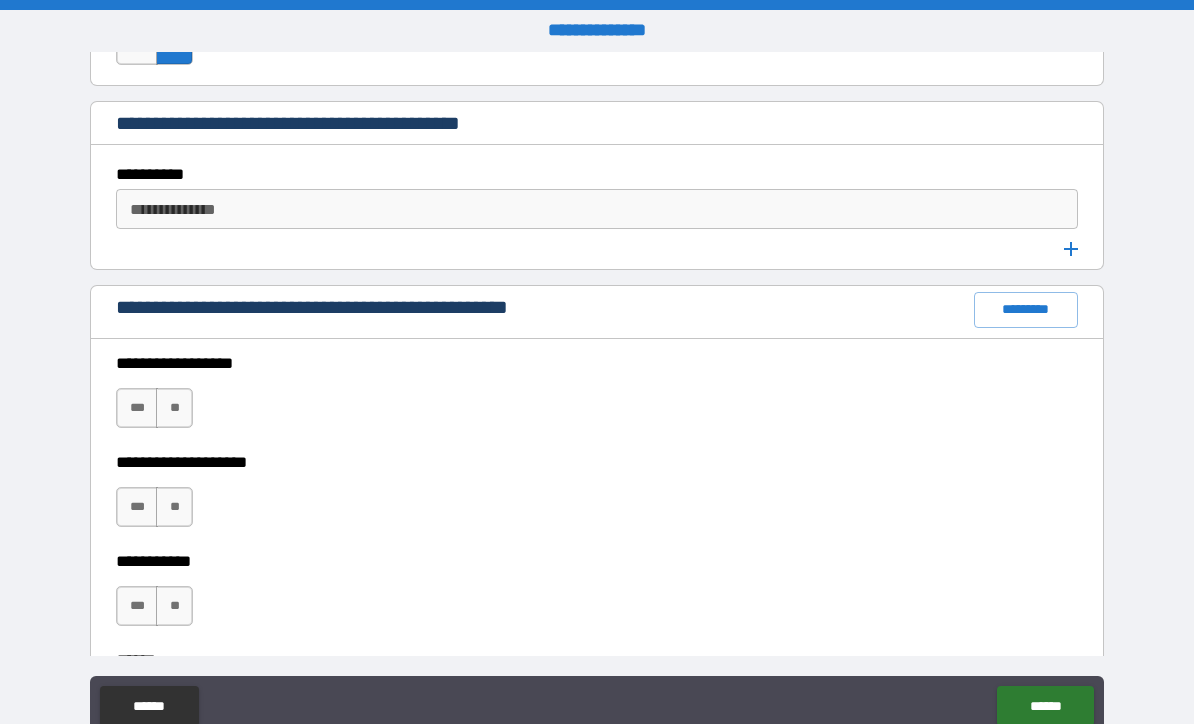 scroll, scrollTop: 2730, scrollLeft: 0, axis: vertical 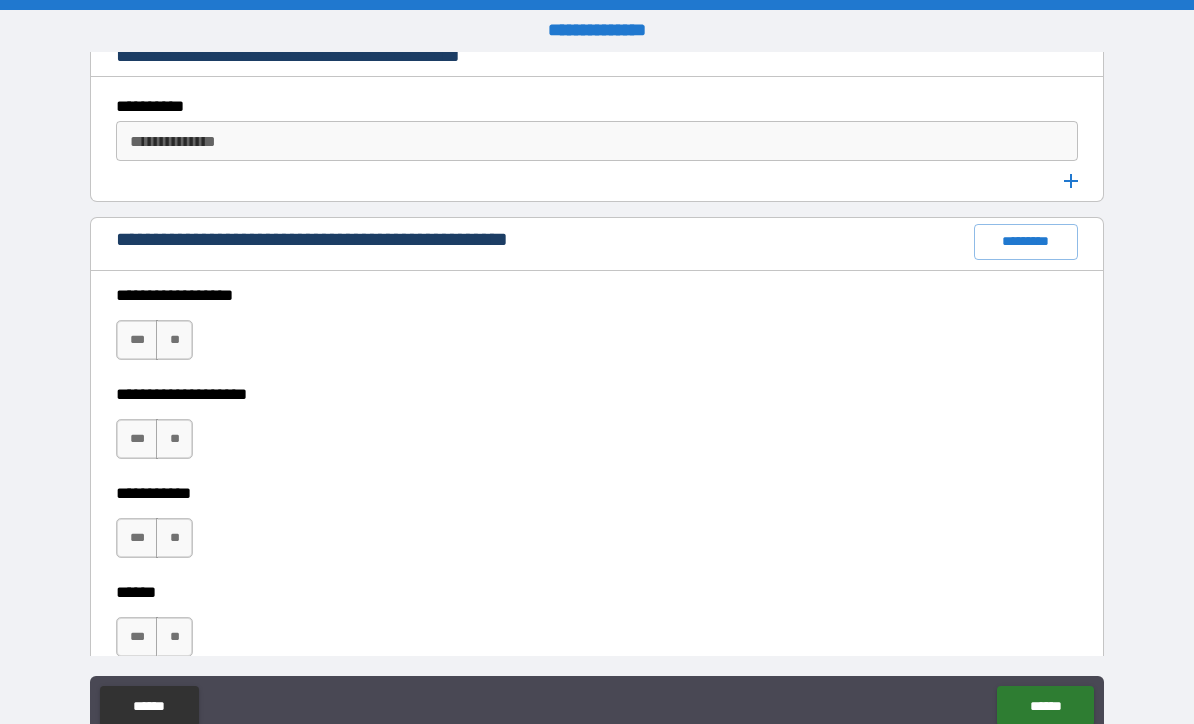click on "**" at bounding box center (174, 340) 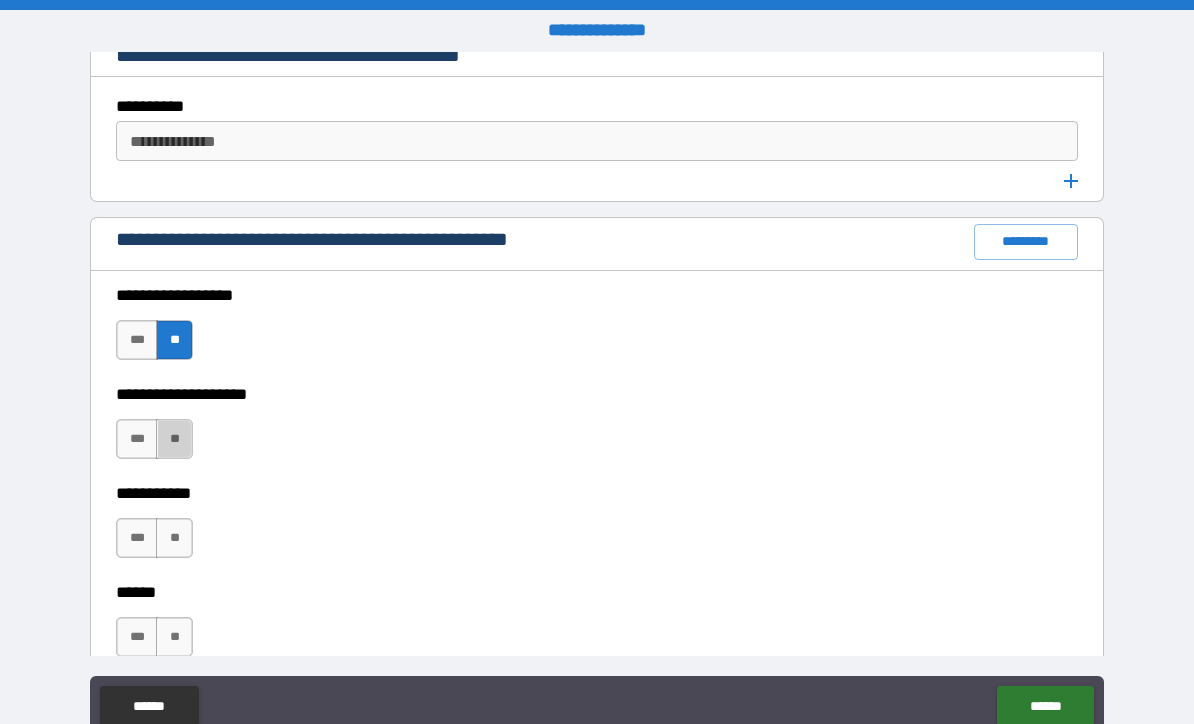 click on "**" at bounding box center (174, 439) 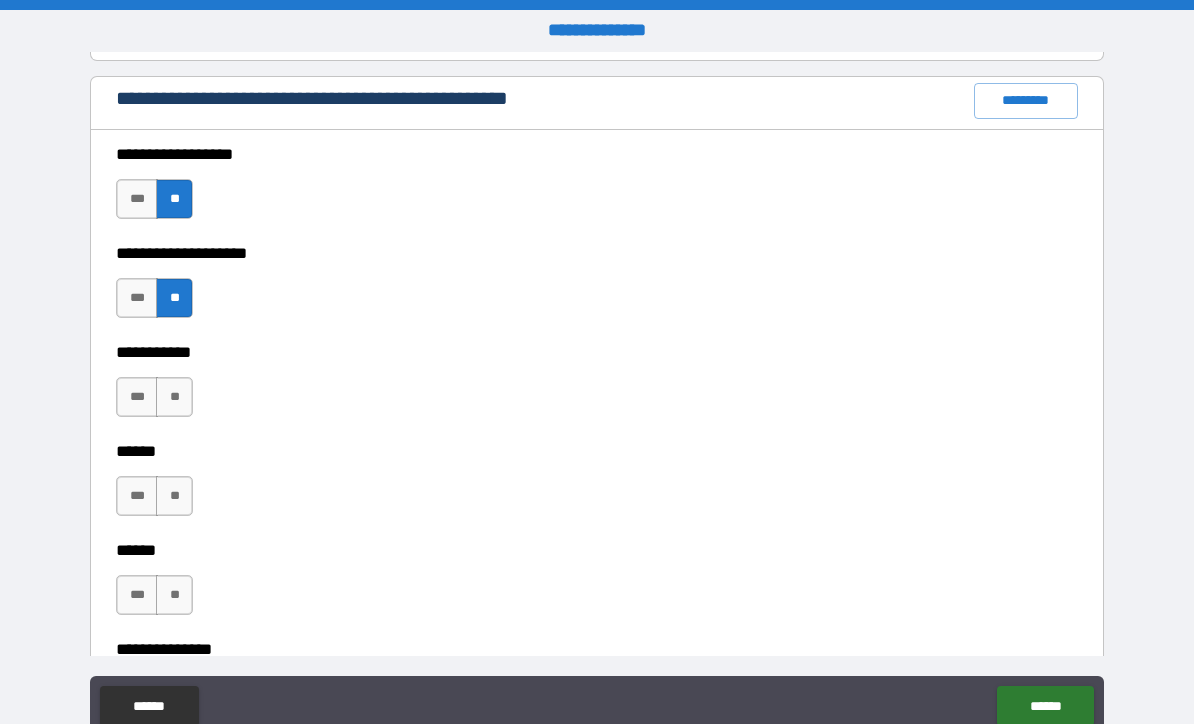 scroll, scrollTop: 2876, scrollLeft: 0, axis: vertical 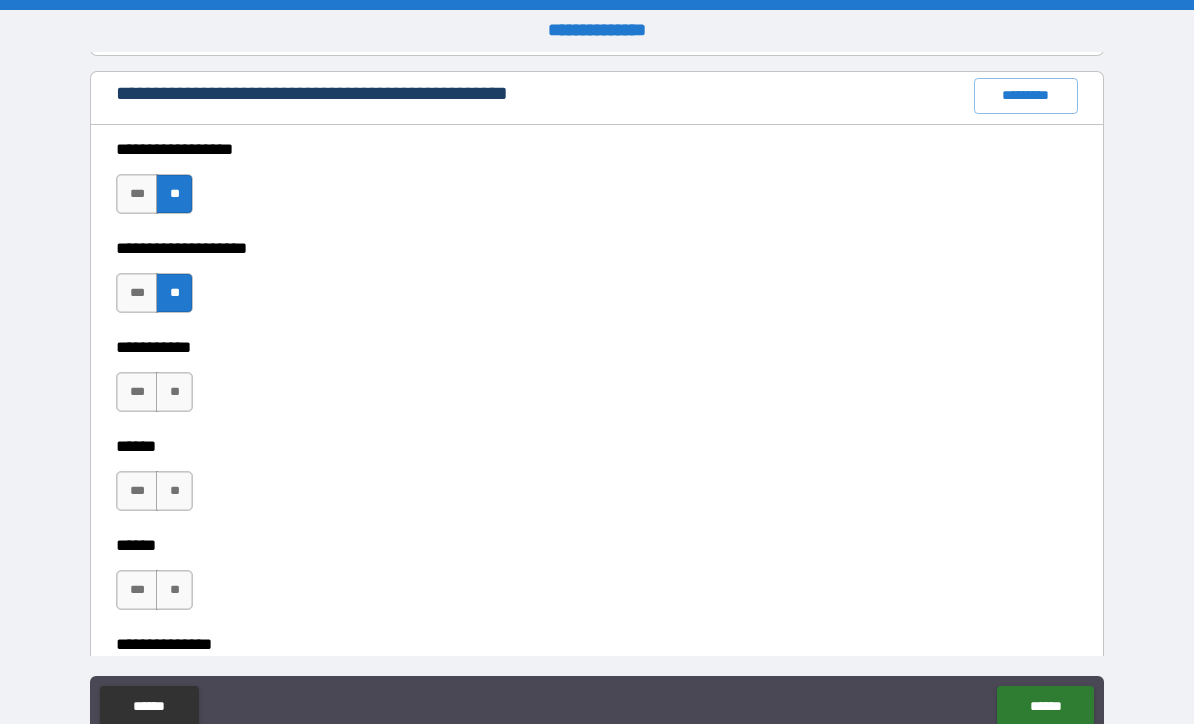 click on "**" at bounding box center (174, 392) 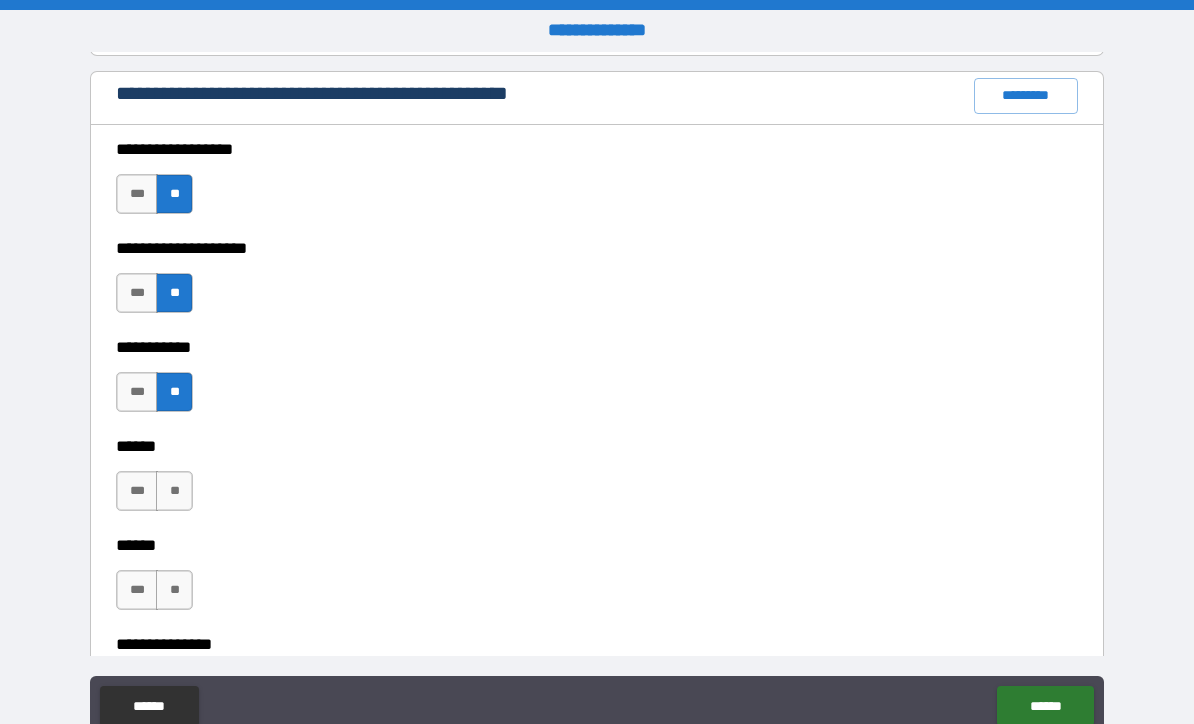 click on "**" at bounding box center (174, 491) 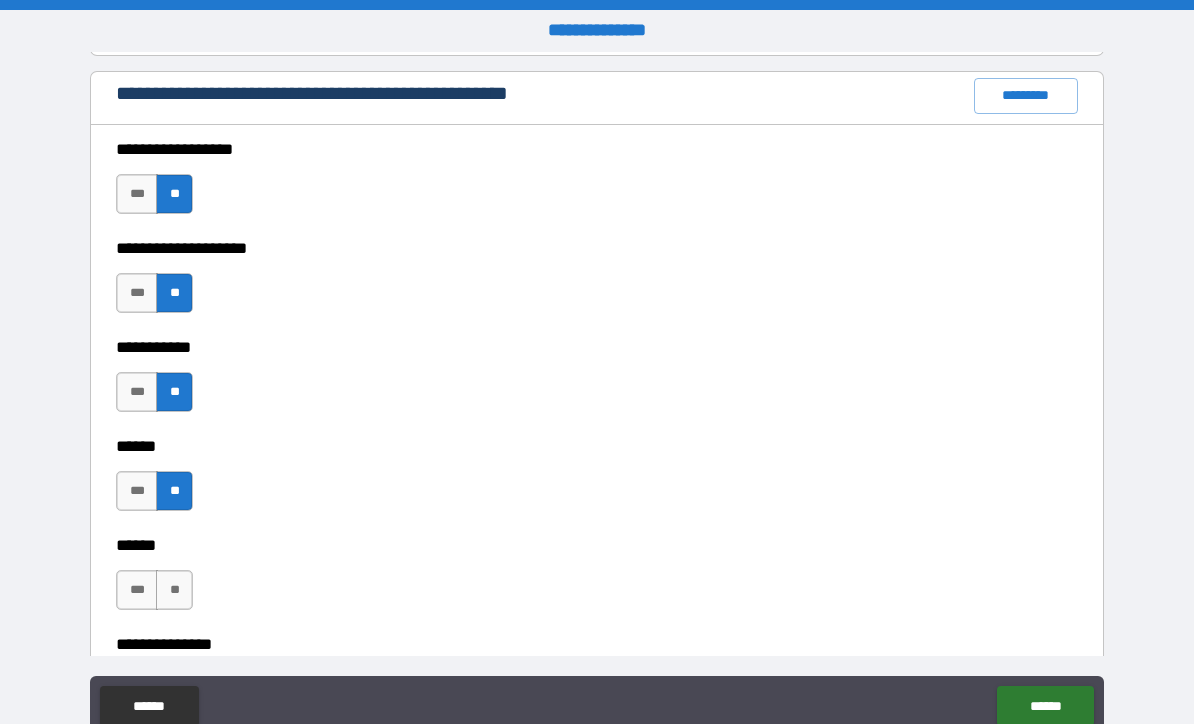 click on "**" at bounding box center (174, 590) 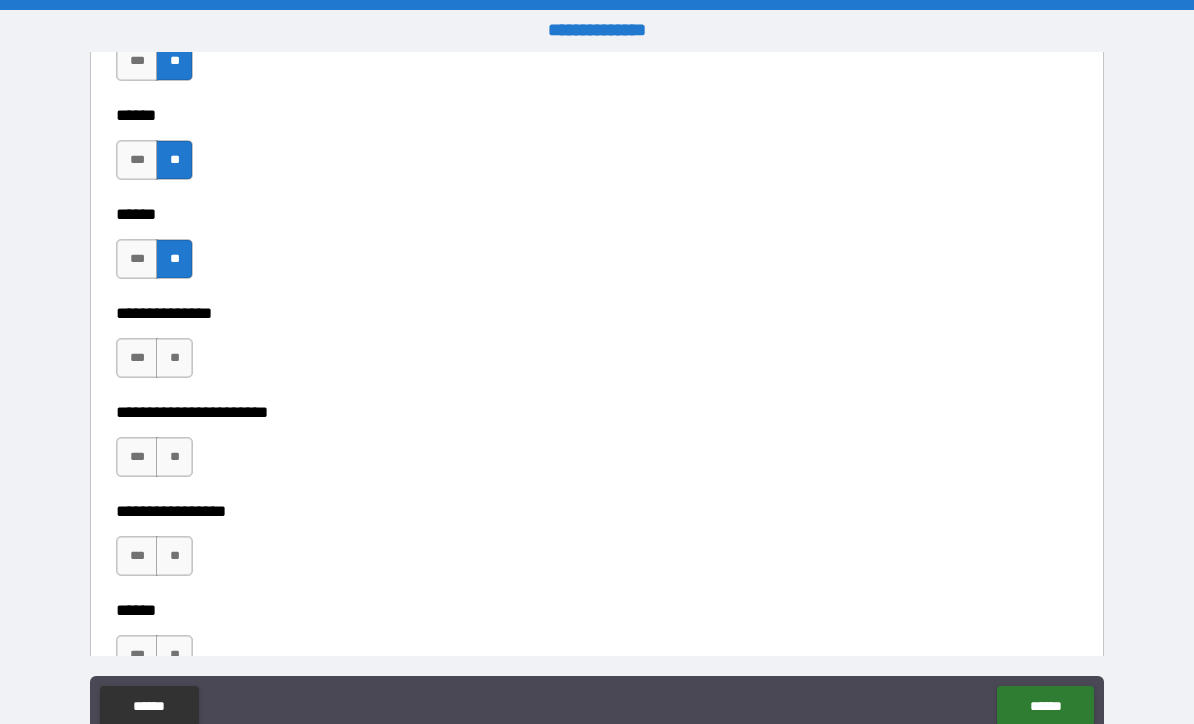scroll, scrollTop: 3215, scrollLeft: 0, axis: vertical 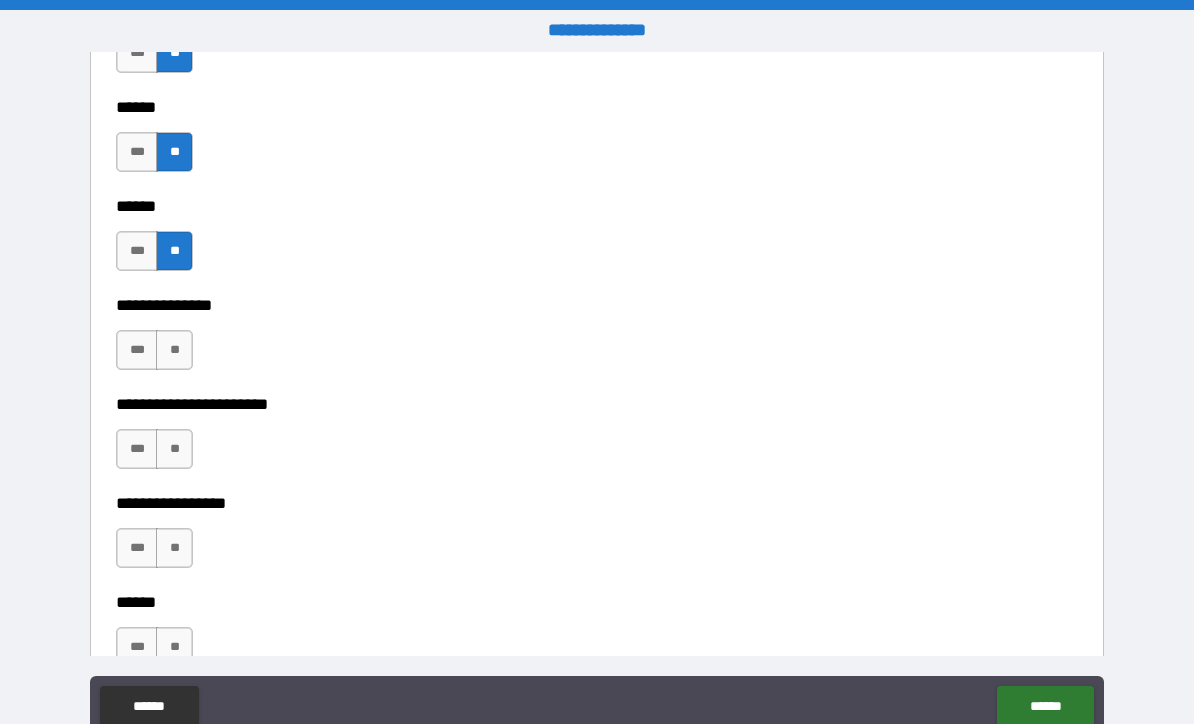 click on "**" at bounding box center [174, 350] 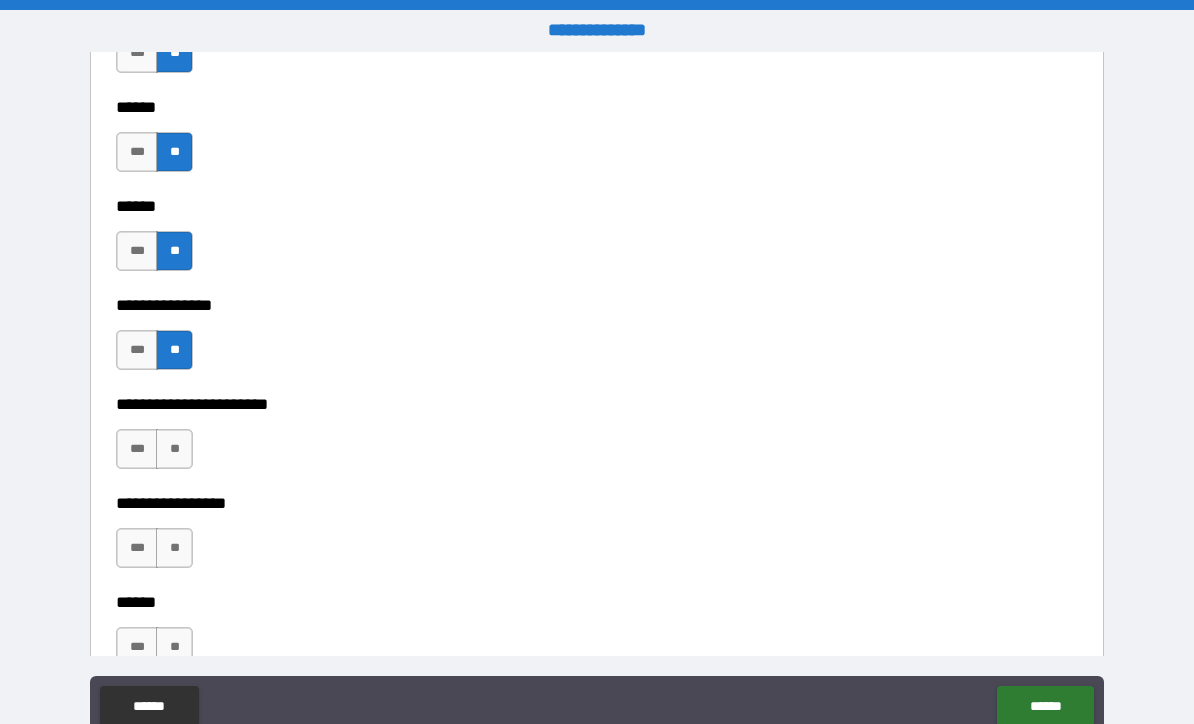 click on "**" at bounding box center (174, 449) 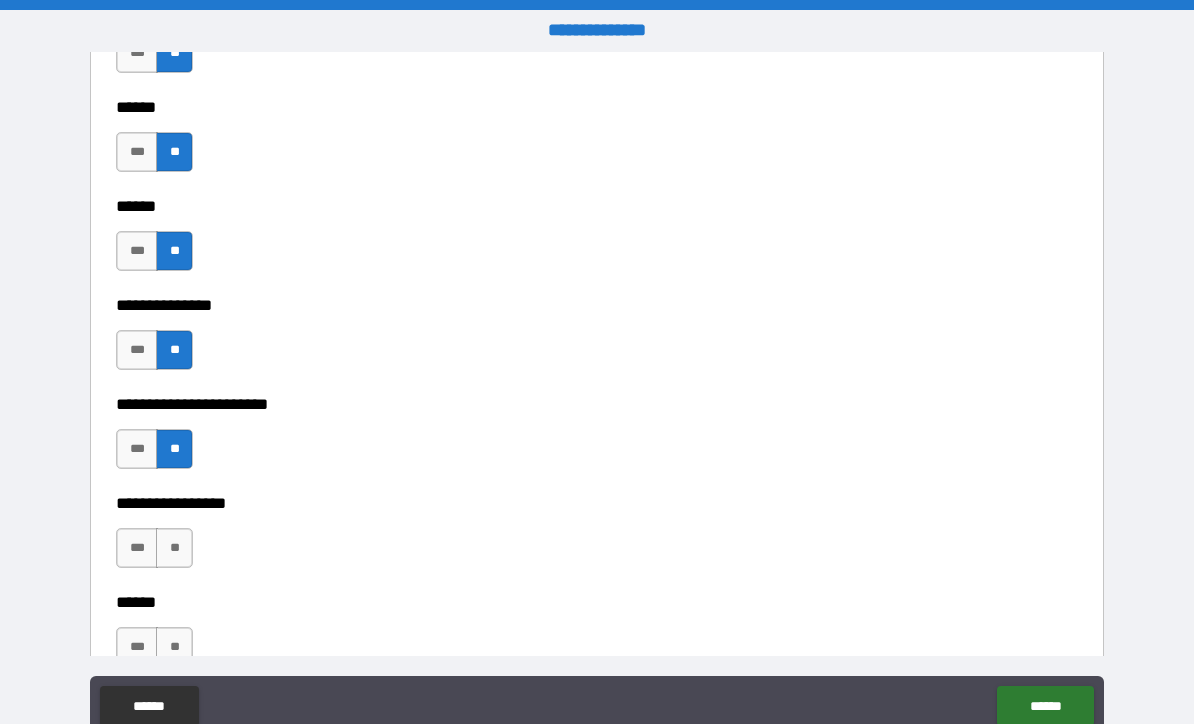 click on "**" at bounding box center (174, 548) 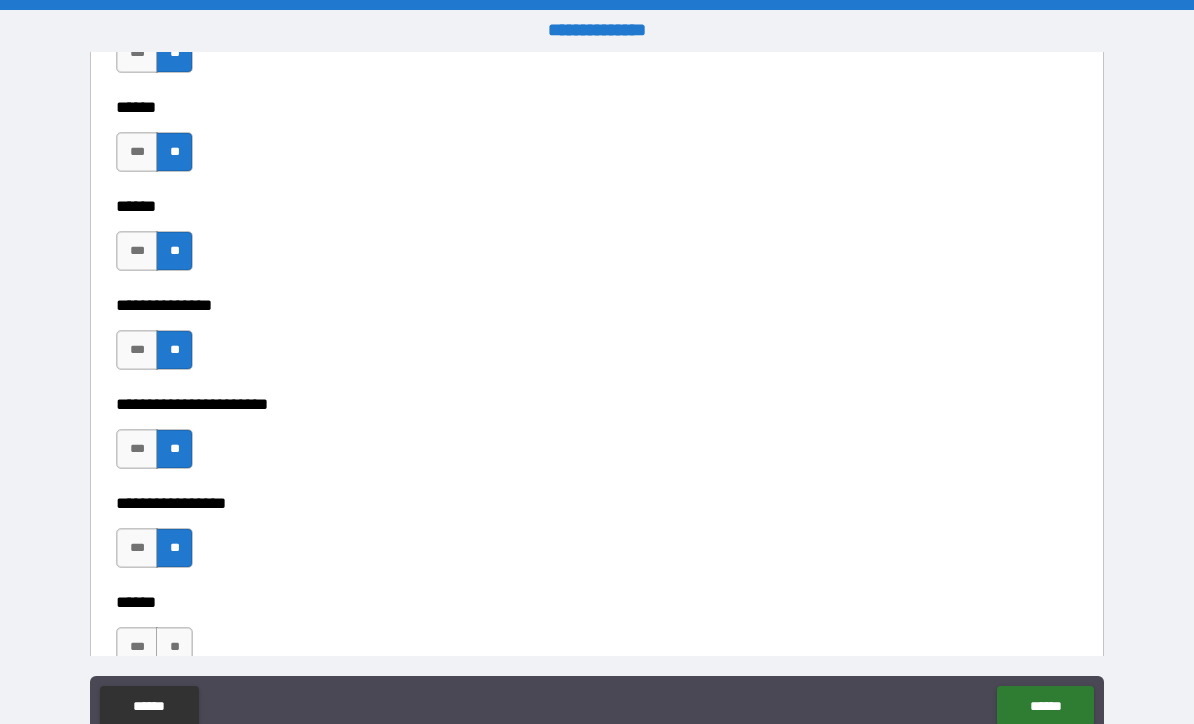 click on "**" at bounding box center [174, 647] 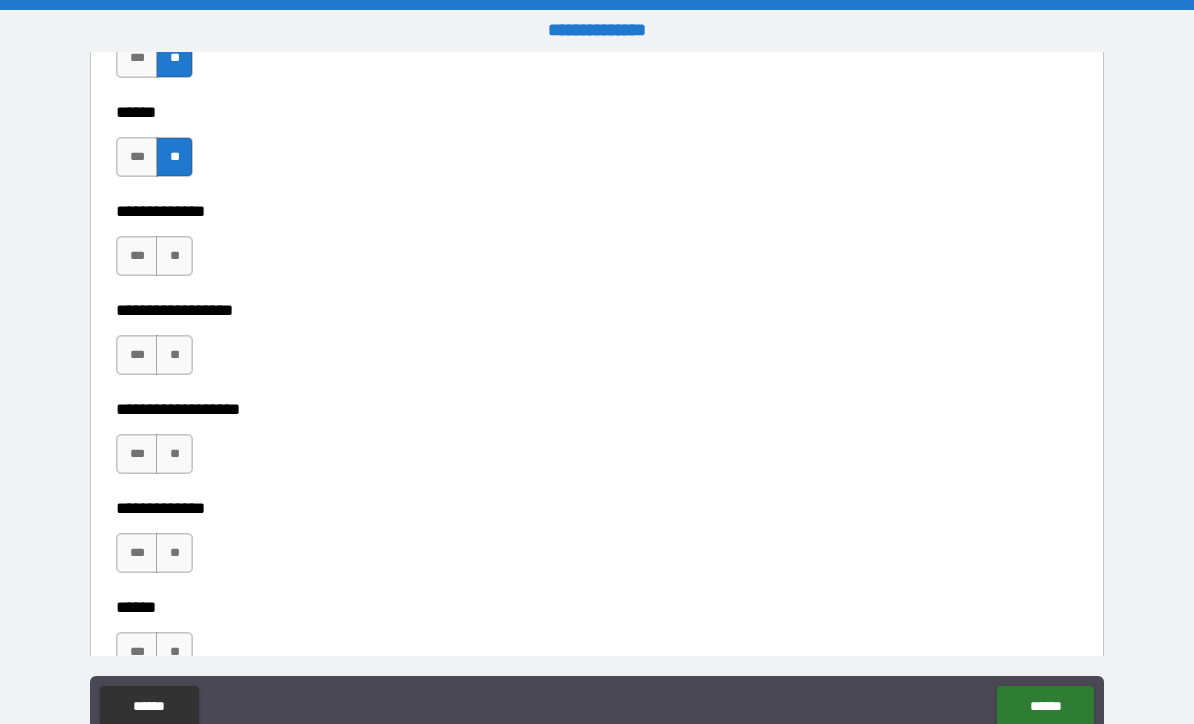 scroll, scrollTop: 3707, scrollLeft: 0, axis: vertical 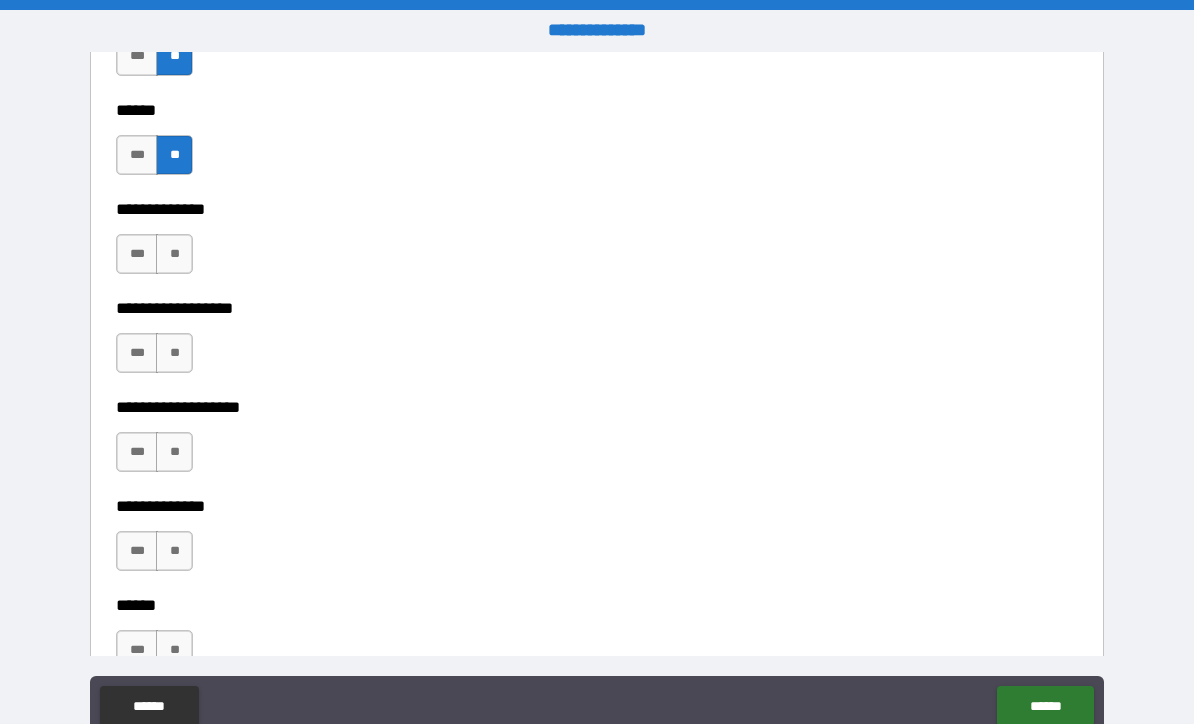 click on "**" at bounding box center [174, 254] 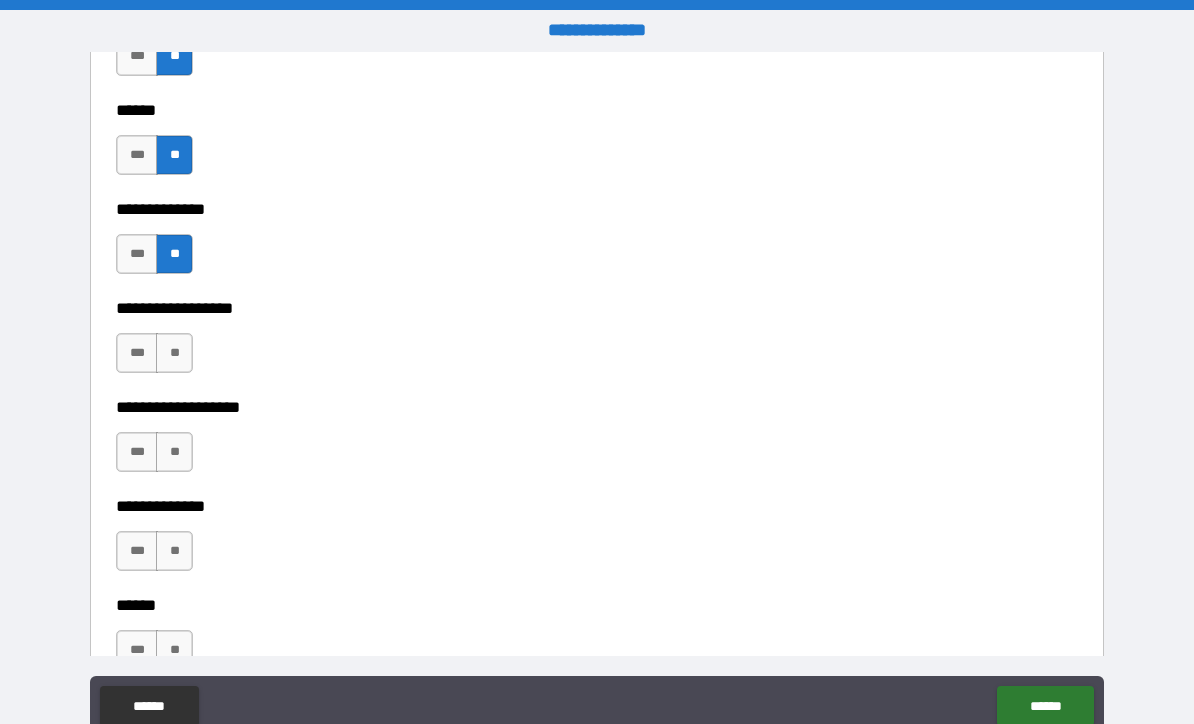 click on "**" at bounding box center (174, 353) 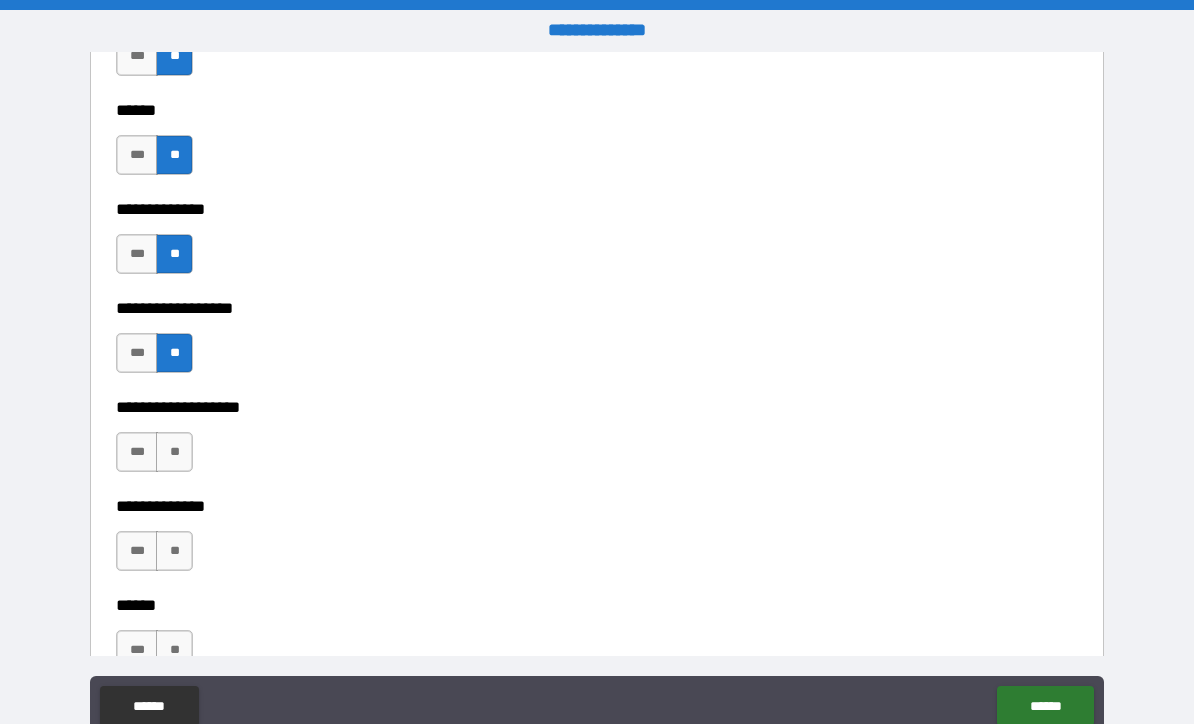 click on "**" at bounding box center [174, 452] 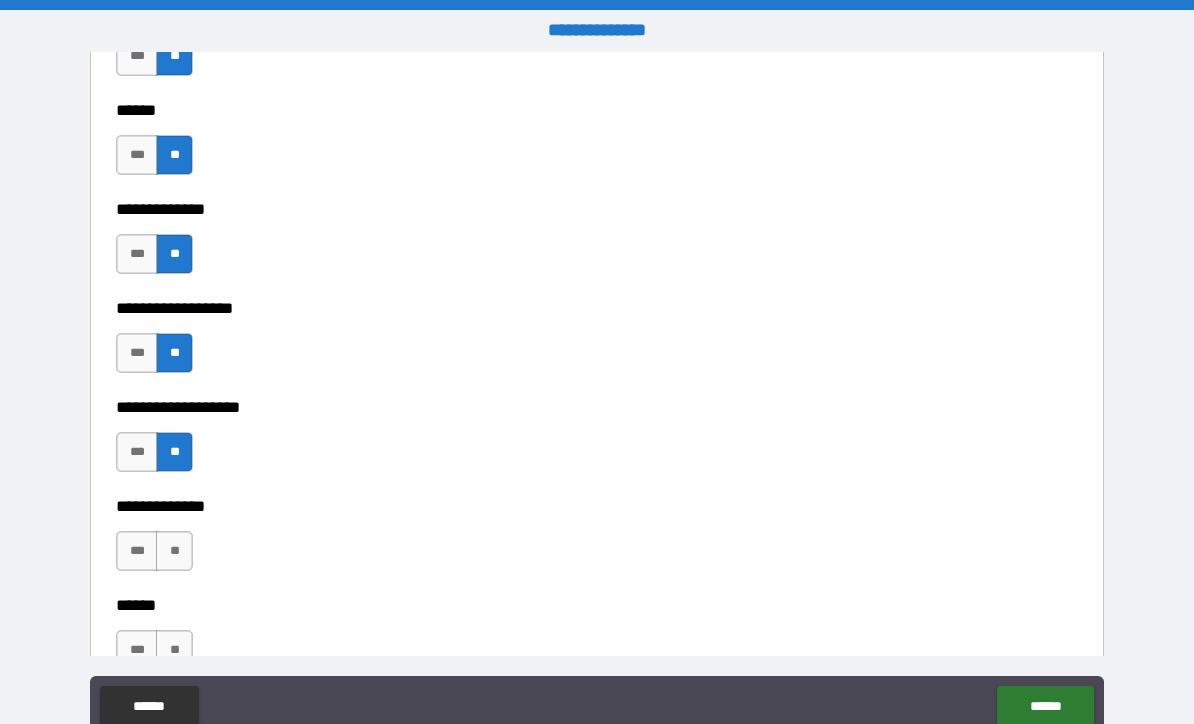 click on "**" at bounding box center [174, 551] 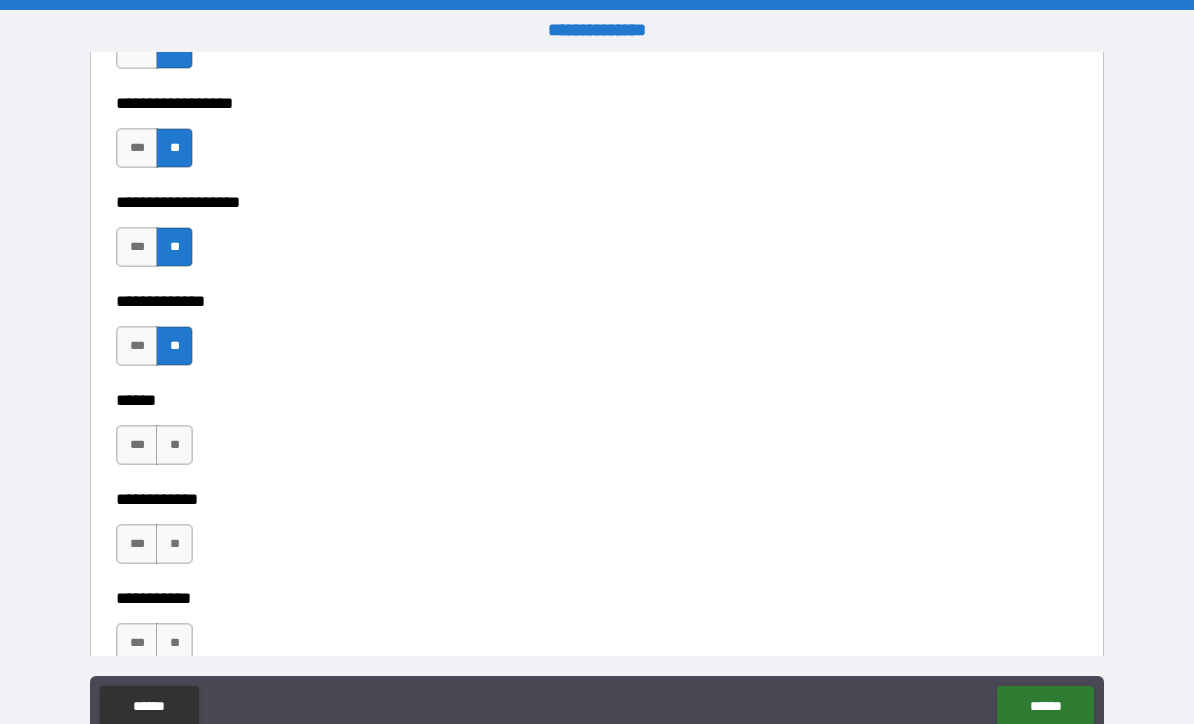 click on "**" at bounding box center (174, 445) 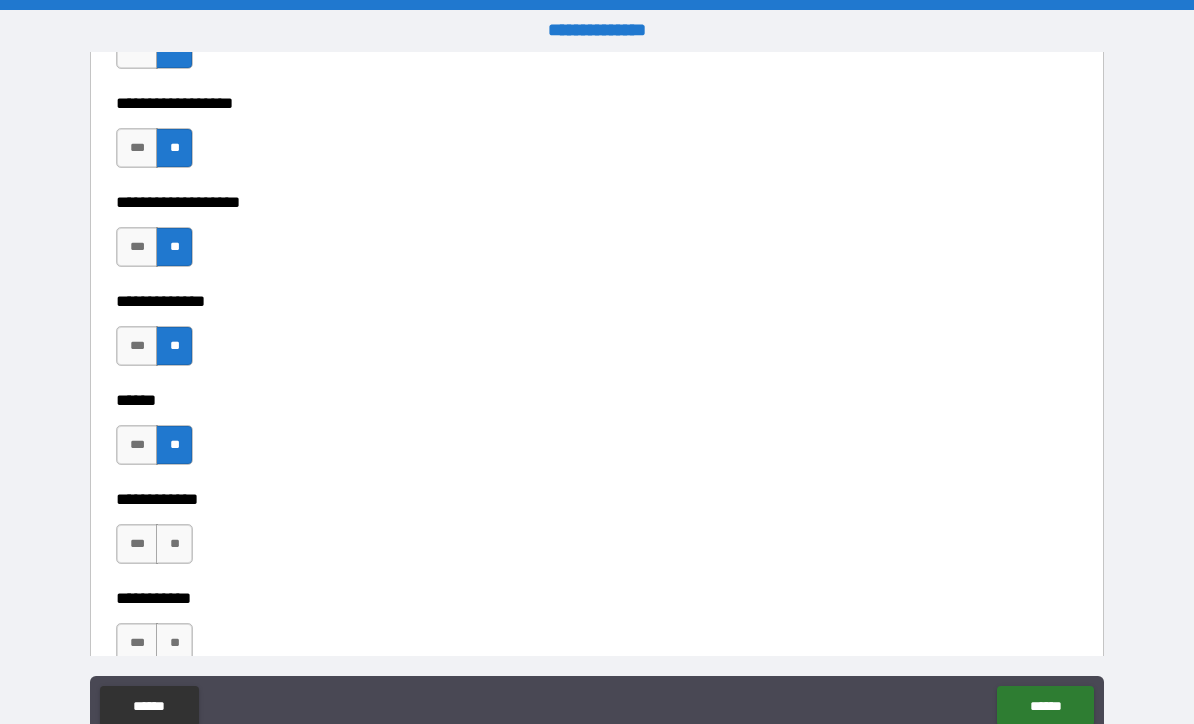 click on "**" at bounding box center (174, 544) 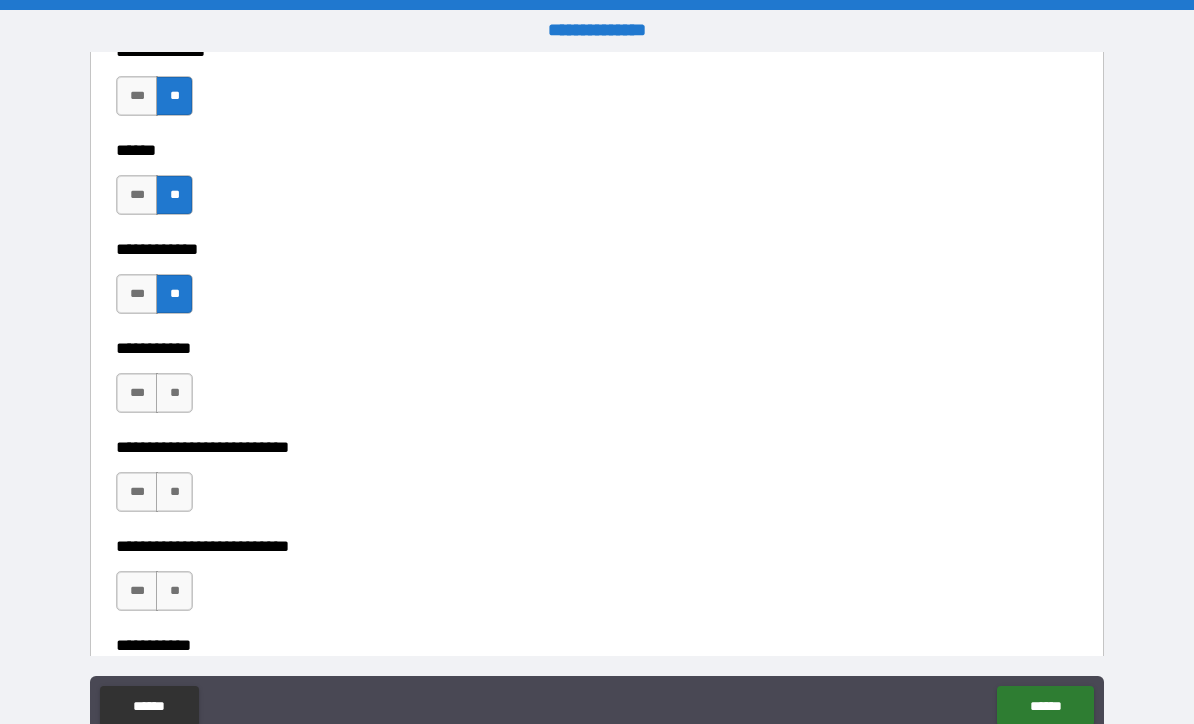 scroll, scrollTop: 4175, scrollLeft: 0, axis: vertical 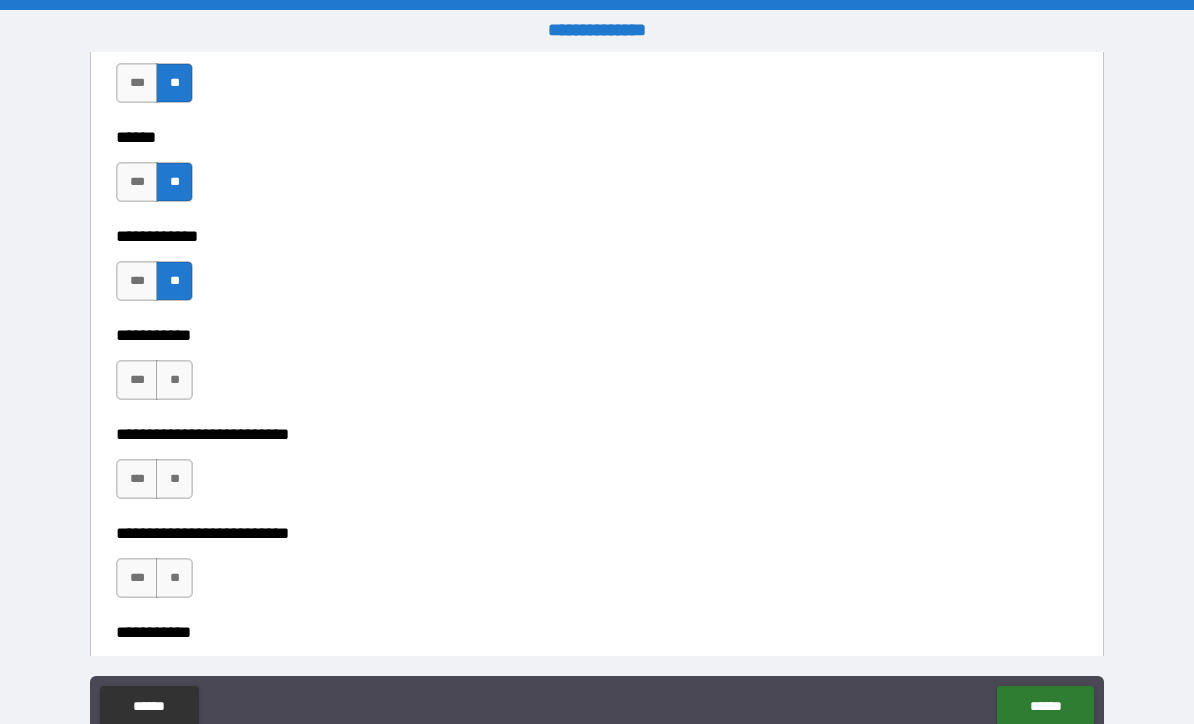 click on "**" at bounding box center (174, 380) 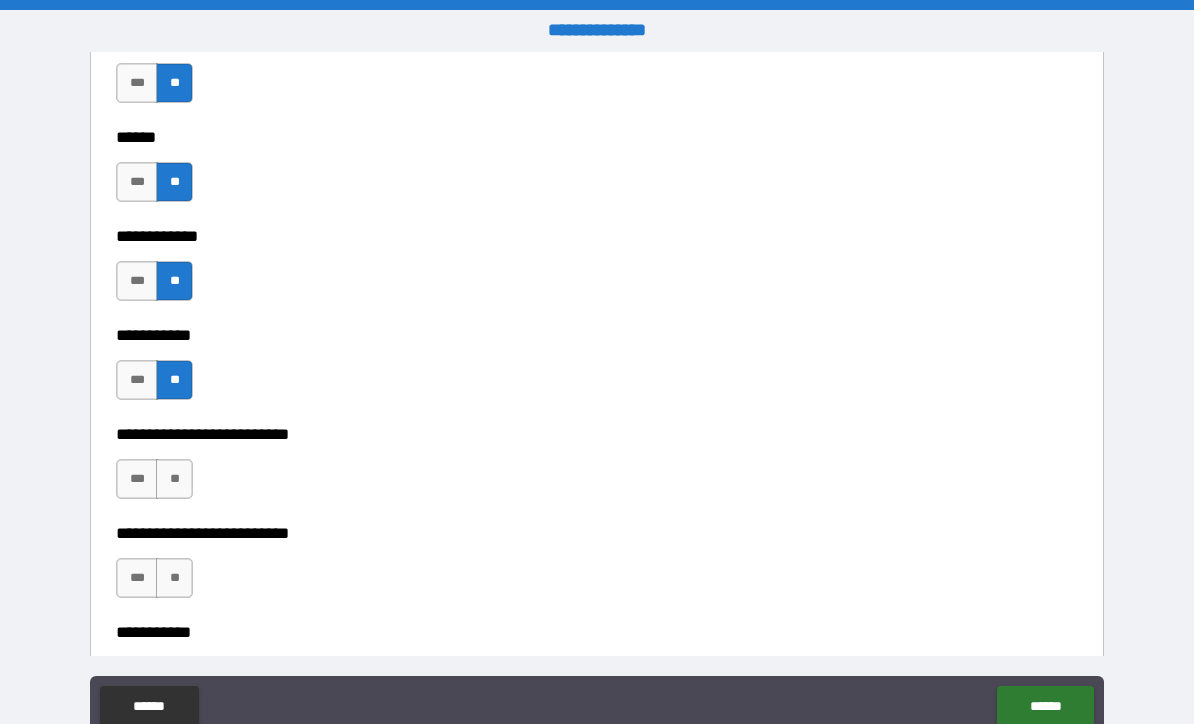 click on "**" at bounding box center [174, 479] 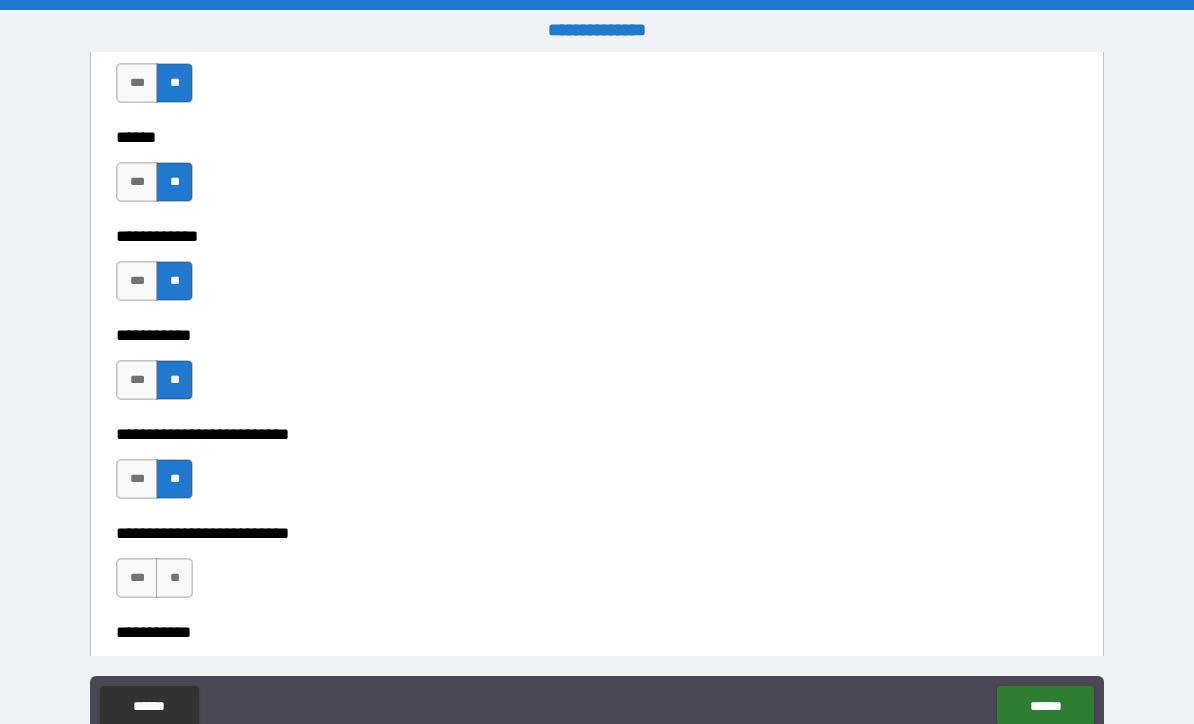 click on "**" at bounding box center [174, 578] 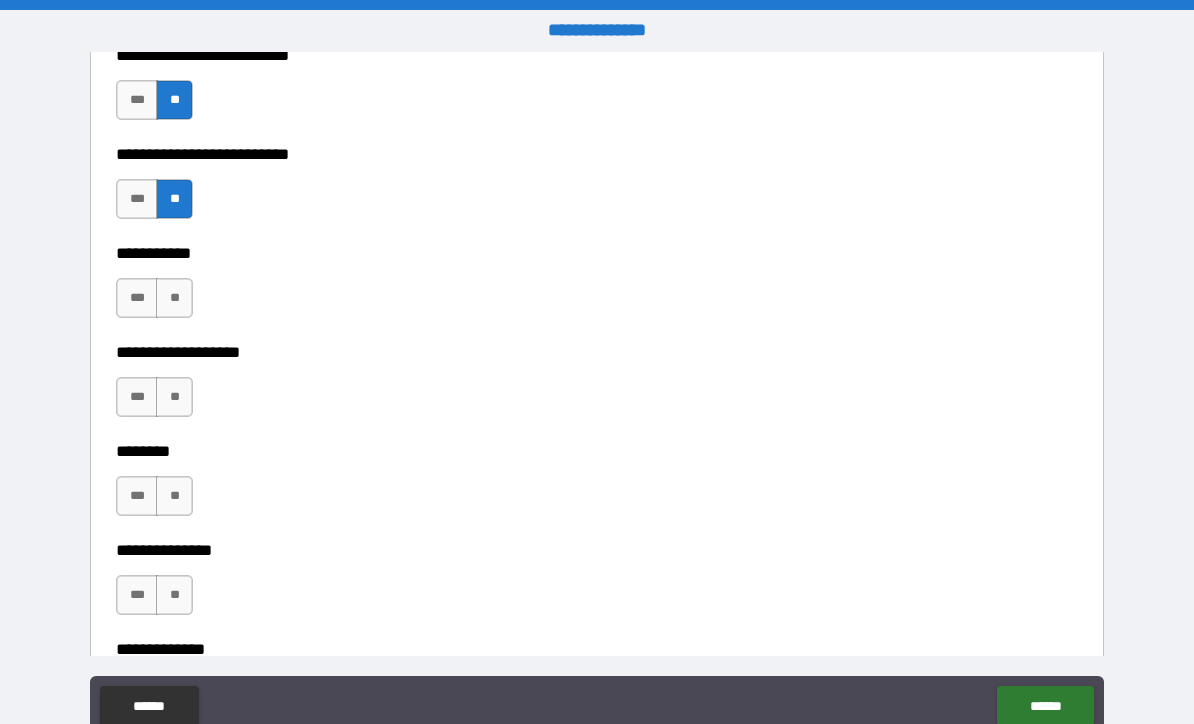 scroll, scrollTop: 4630, scrollLeft: 0, axis: vertical 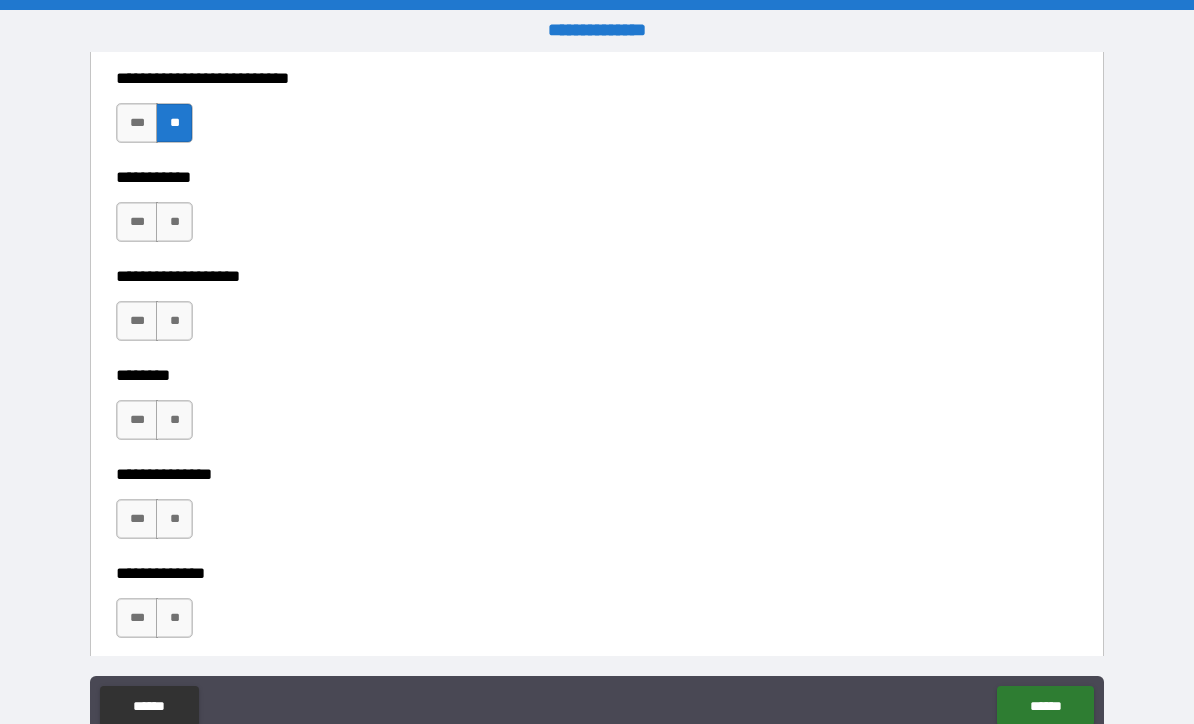 click on "**" at bounding box center [174, 222] 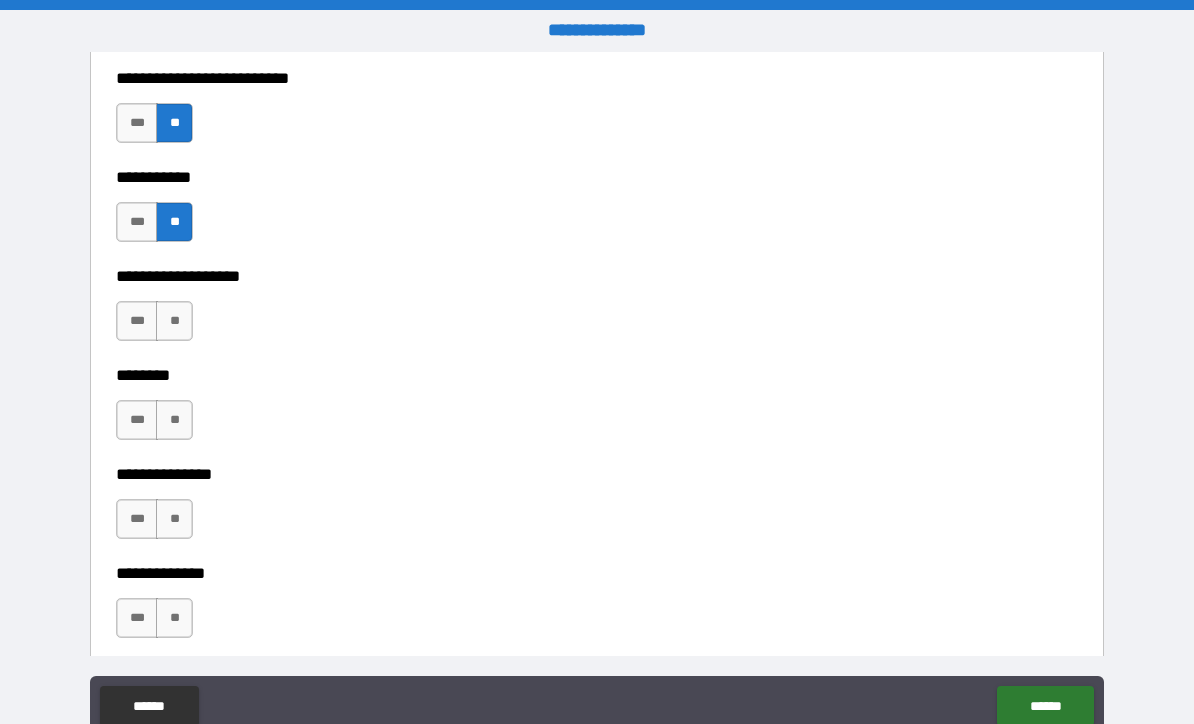 click on "**" at bounding box center (174, 321) 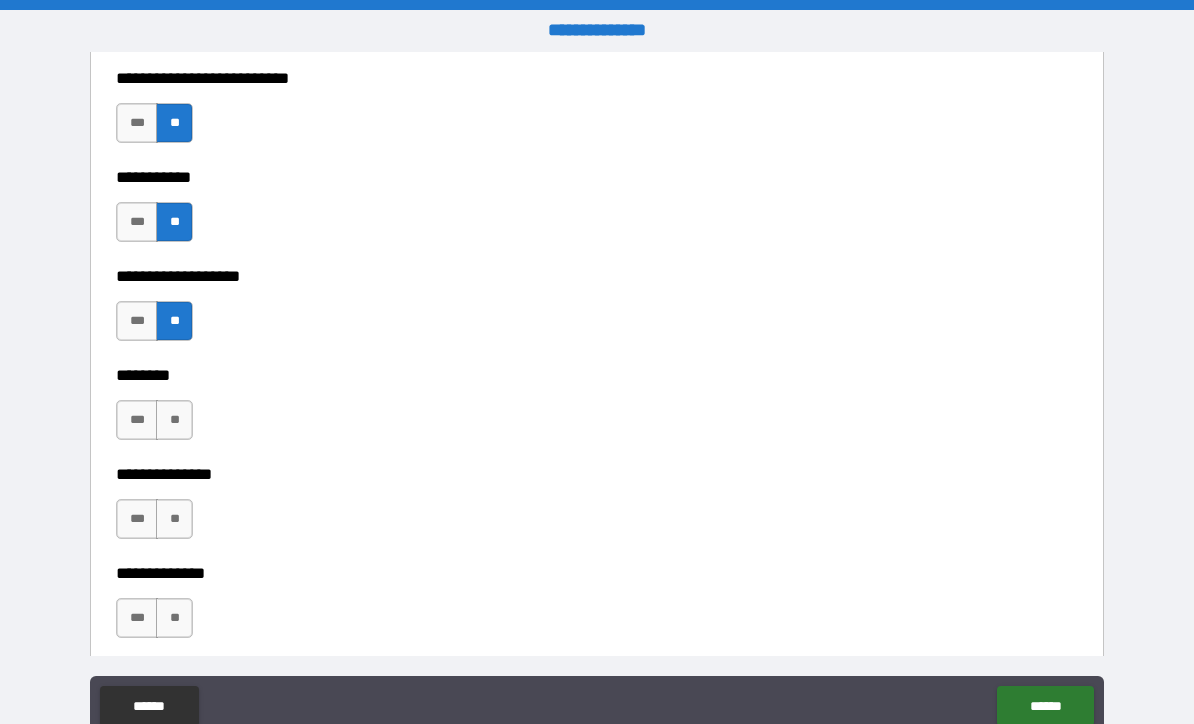 click on "**" at bounding box center (174, 420) 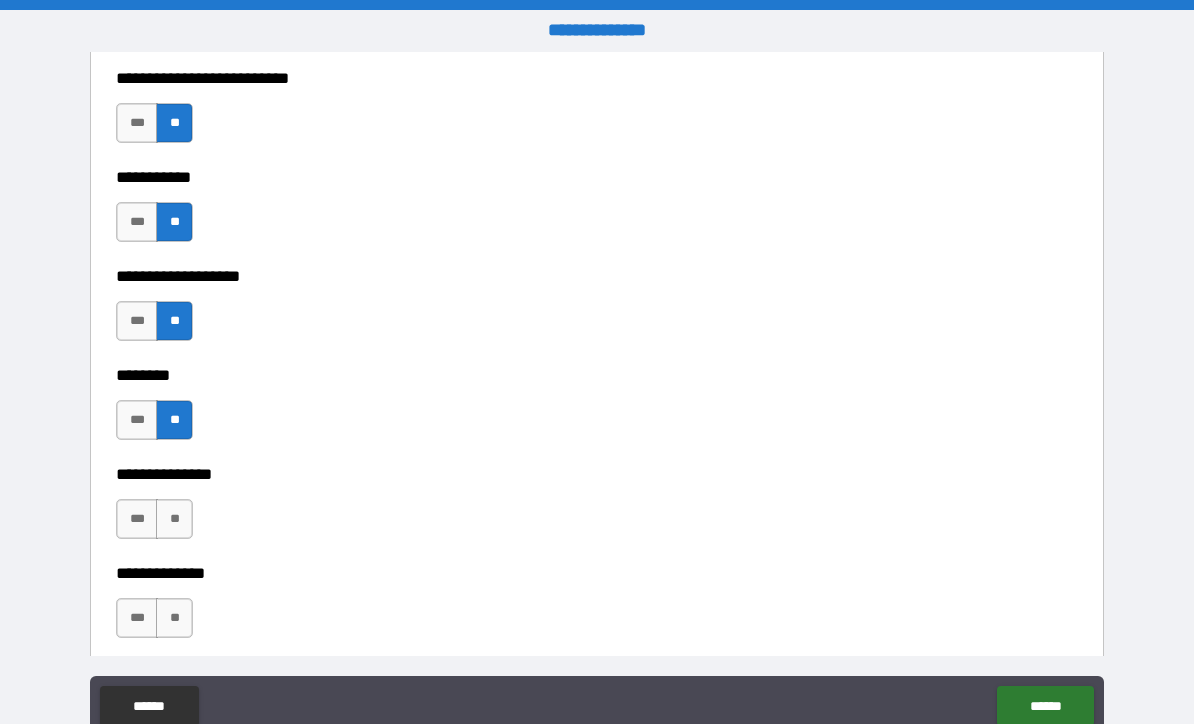 click on "**" at bounding box center (174, 519) 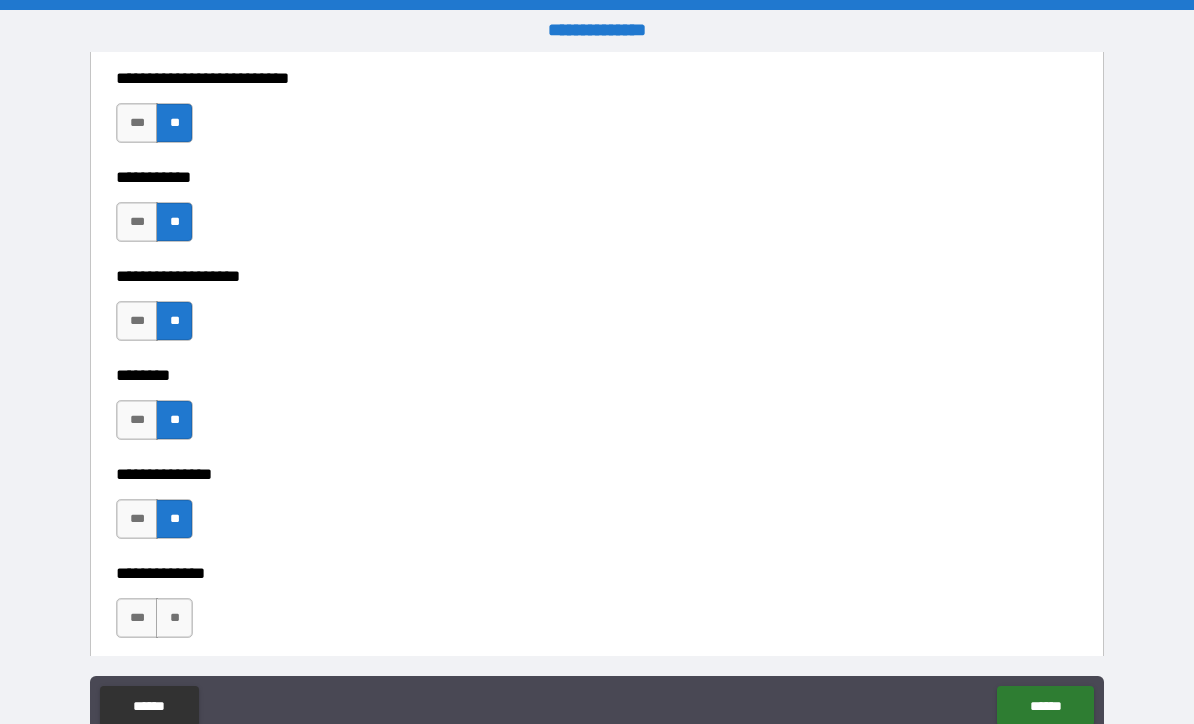click on "**" at bounding box center [174, 618] 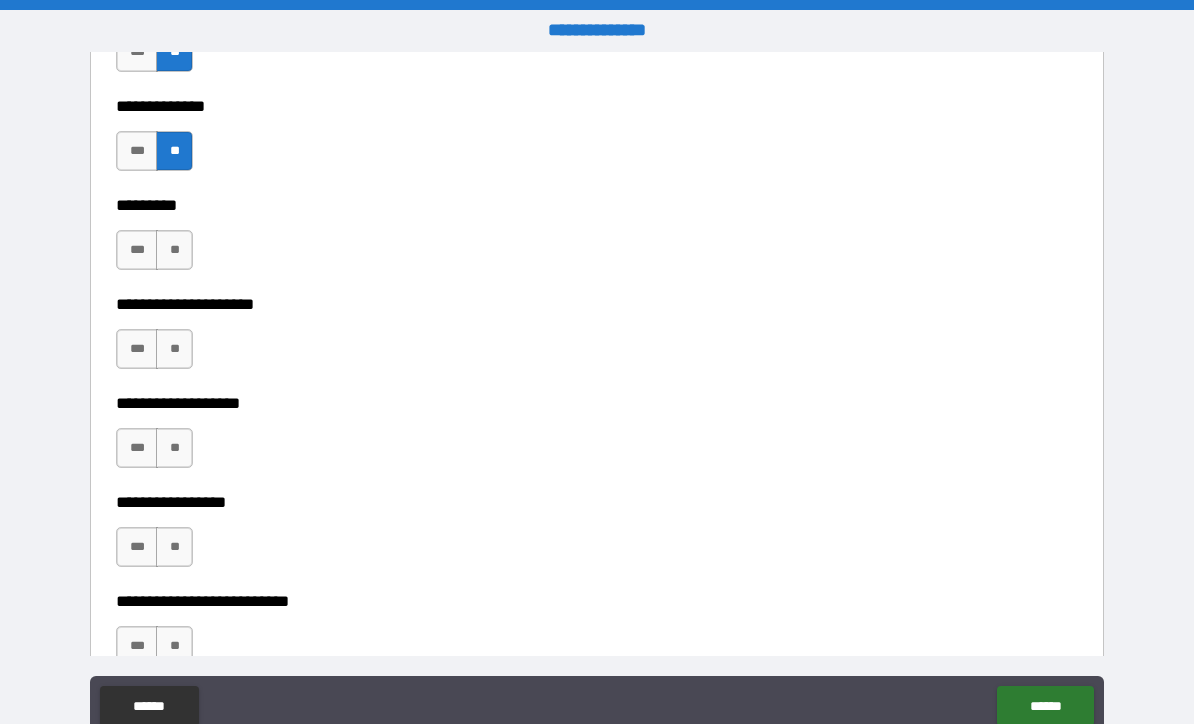scroll, scrollTop: 5108, scrollLeft: 0, axis: vertical 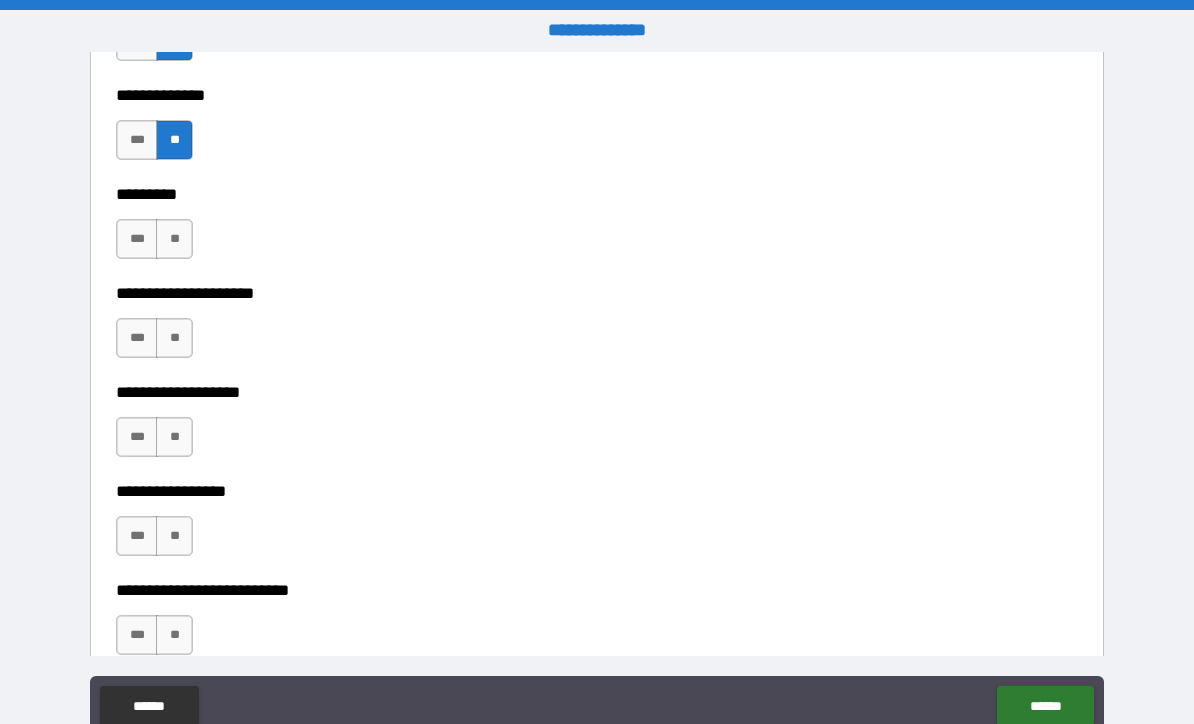 click on "**" at bounding box center (174, 239) 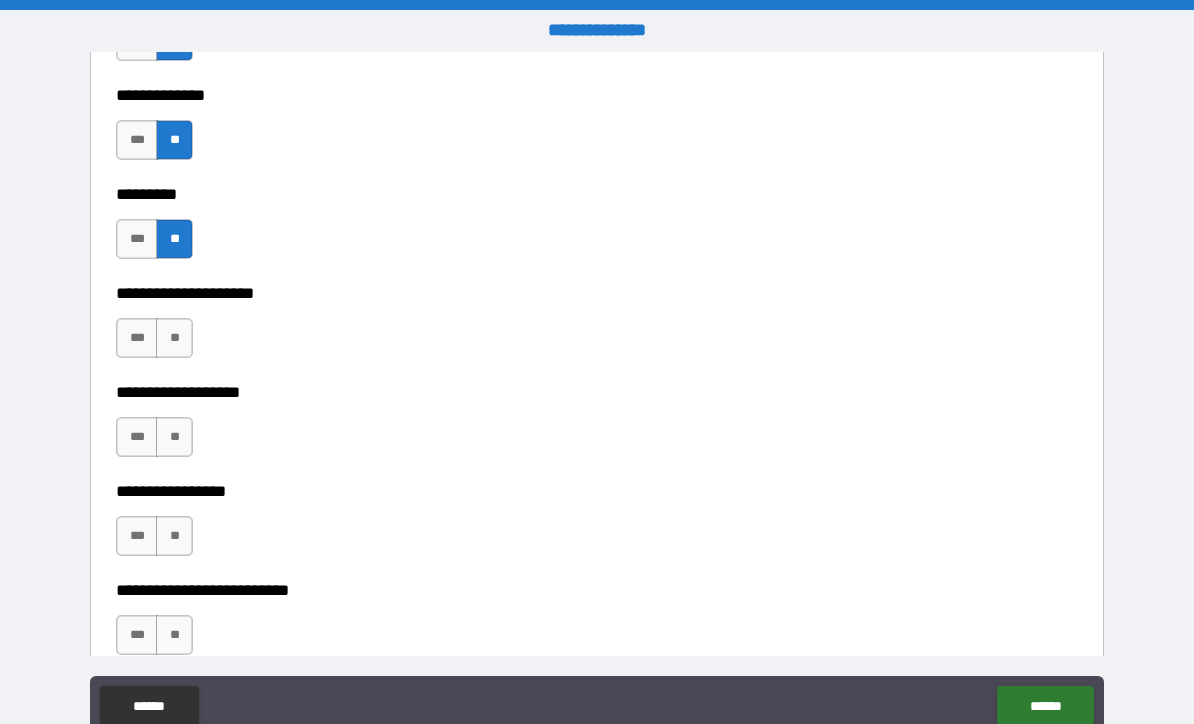 click on "**" at bounding box center [174, 338] 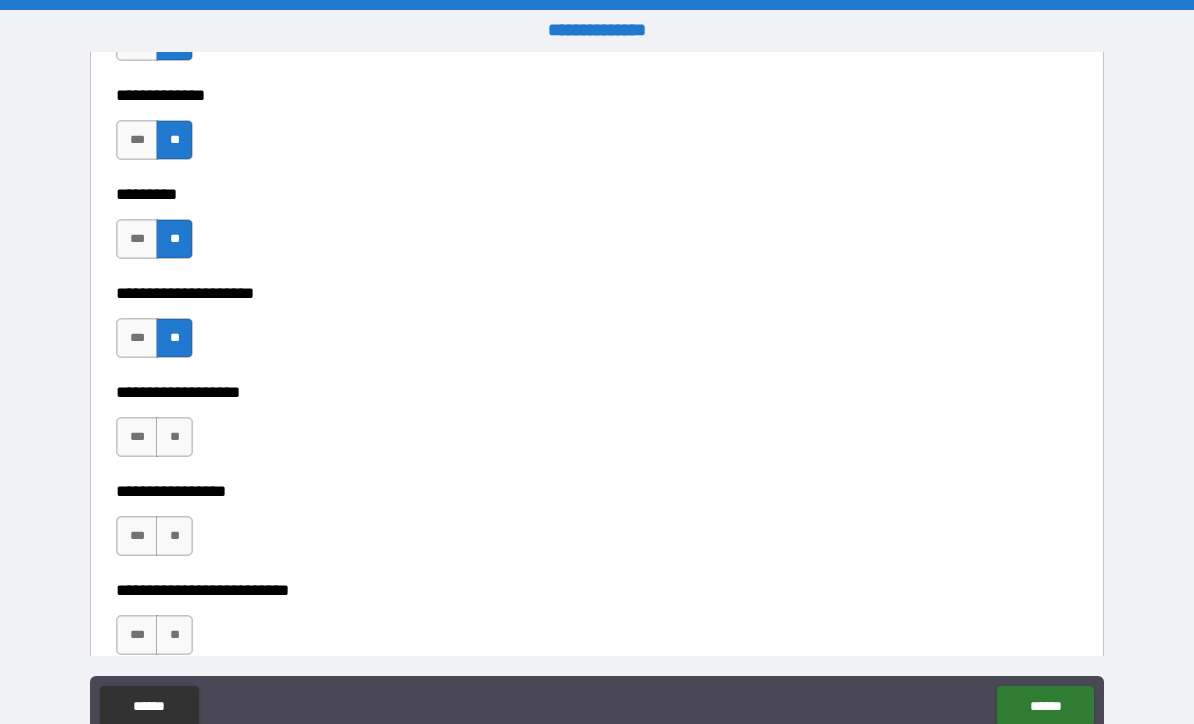 click on "**" at bounding box center [174, 437] 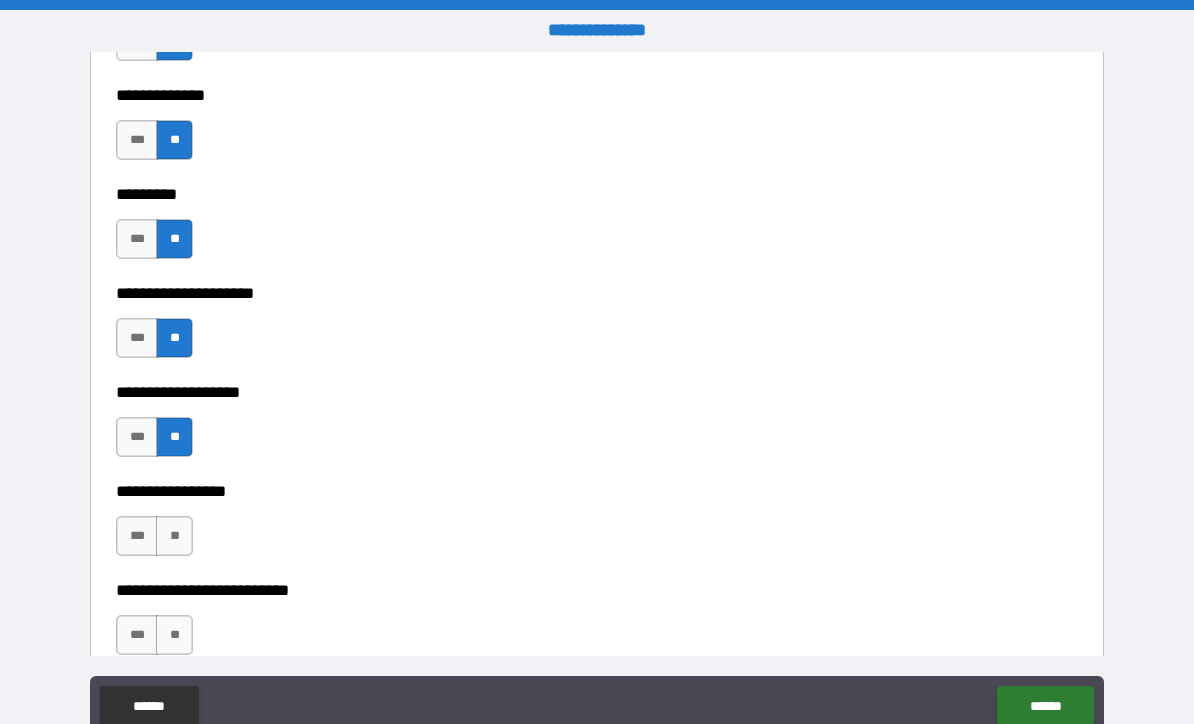 click on "**" at bounding box center (174, 536) 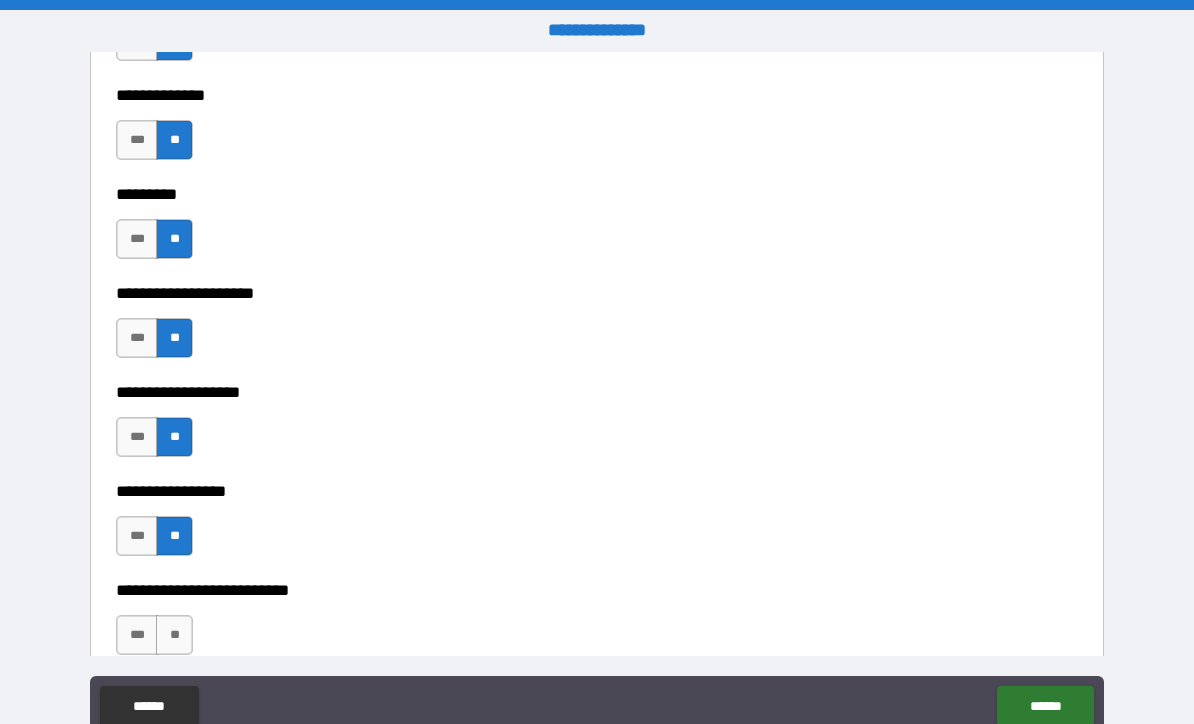 click on "**" at bounding box center [174, 635] 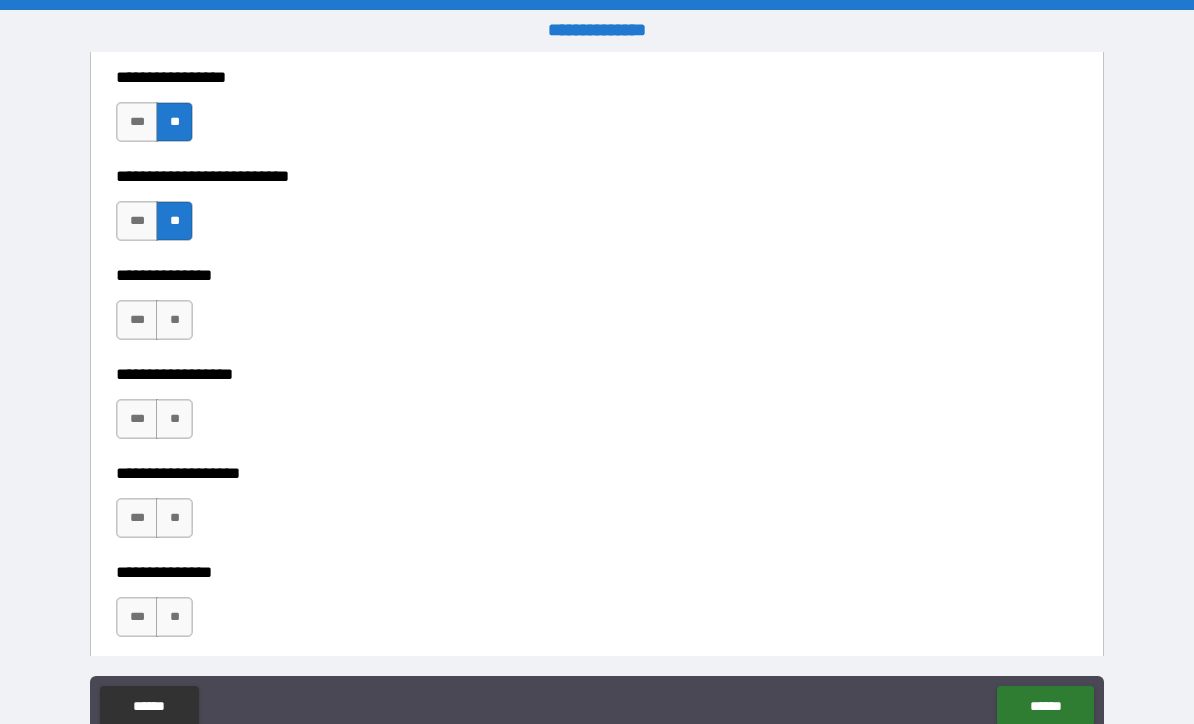 scroll, scrollTop: 5523, scrollLeft: 0, axis: vertical 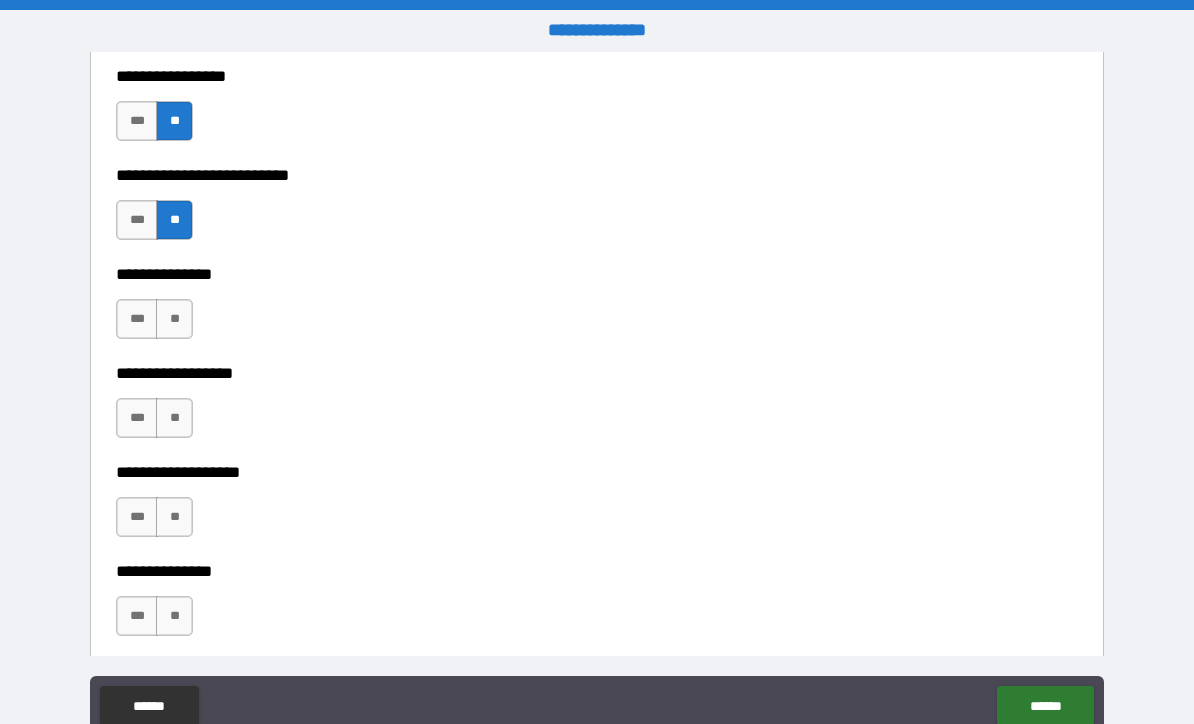 click on "**" at bounding box center (174, 319) 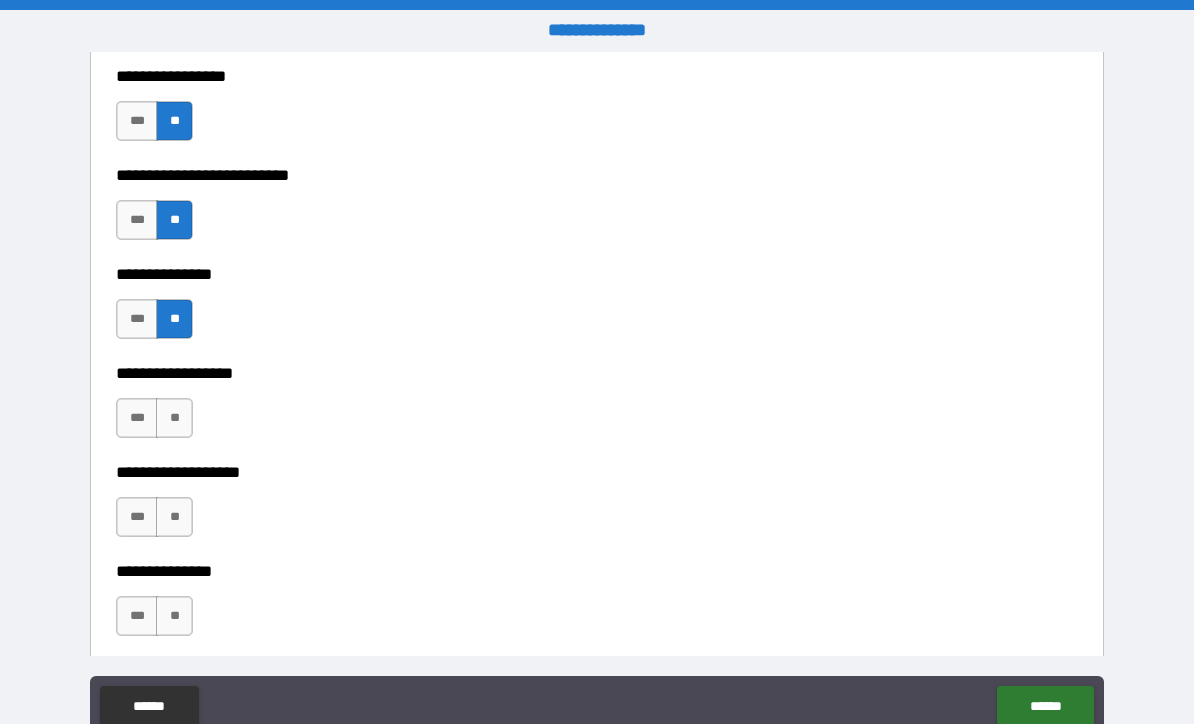 click on "**" at bounding box center [174, 418] 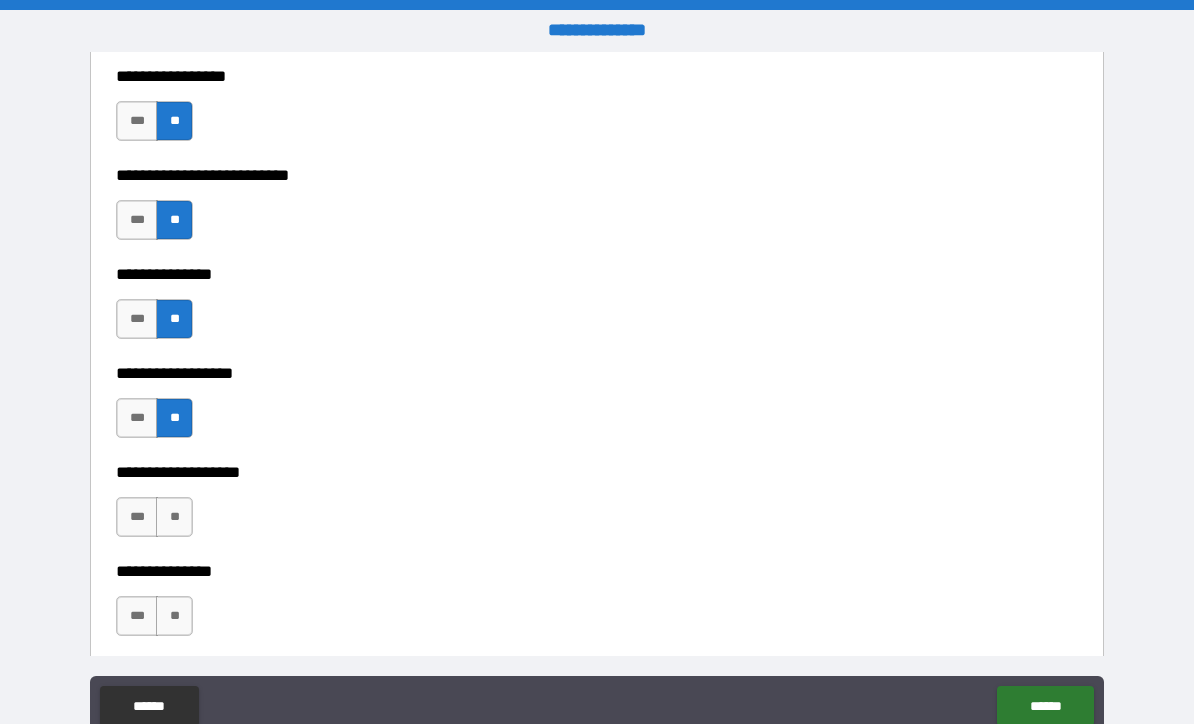 click on "**" at bounding box center [174, 517] 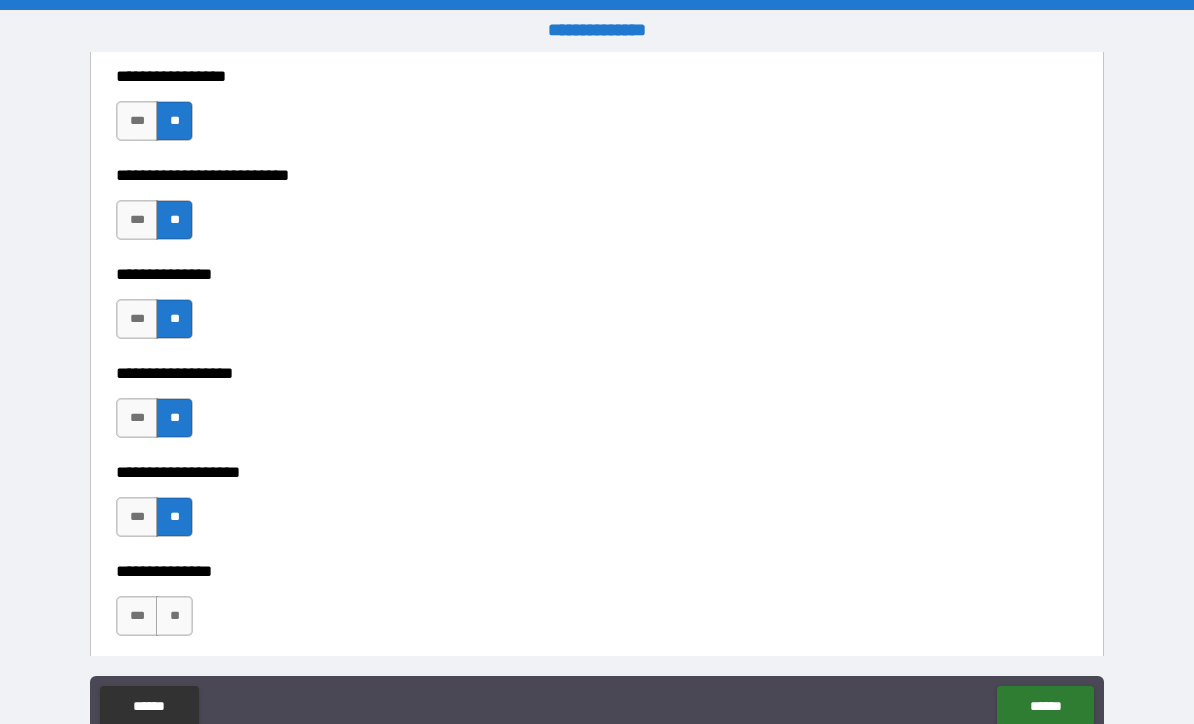 click on "**" at bounding box center [174, 616] 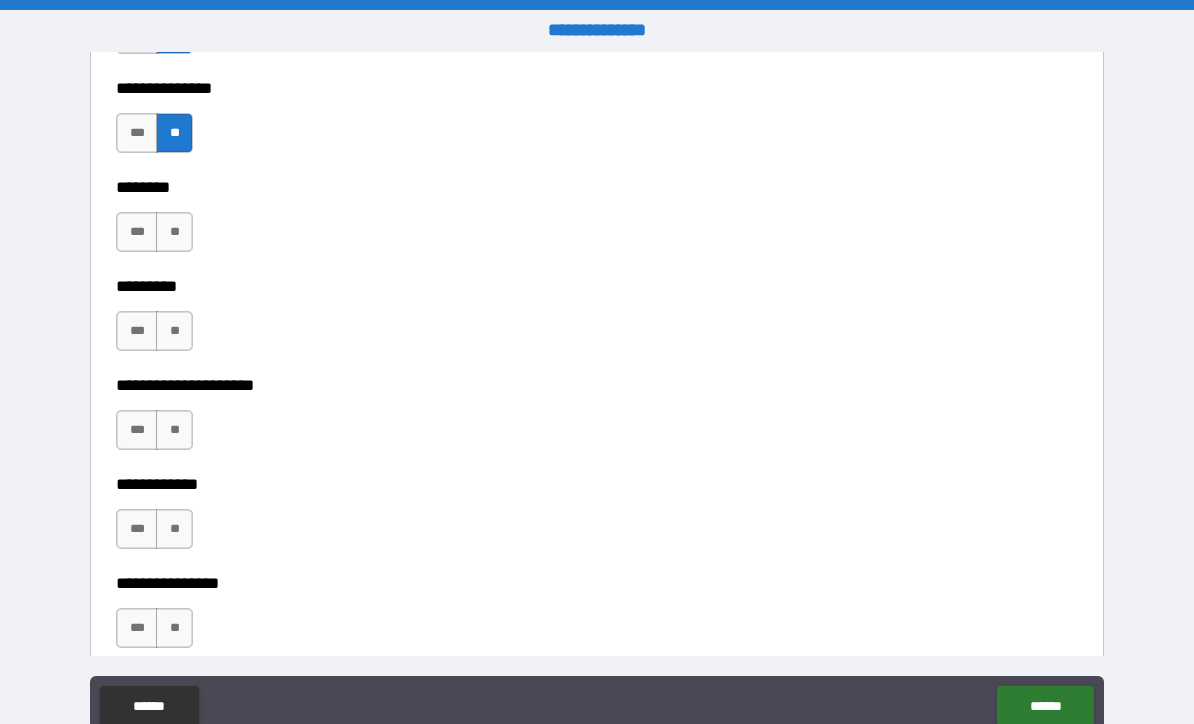 scroll, scrollTop: 6009, scrollLeft: 0, axis: vertical 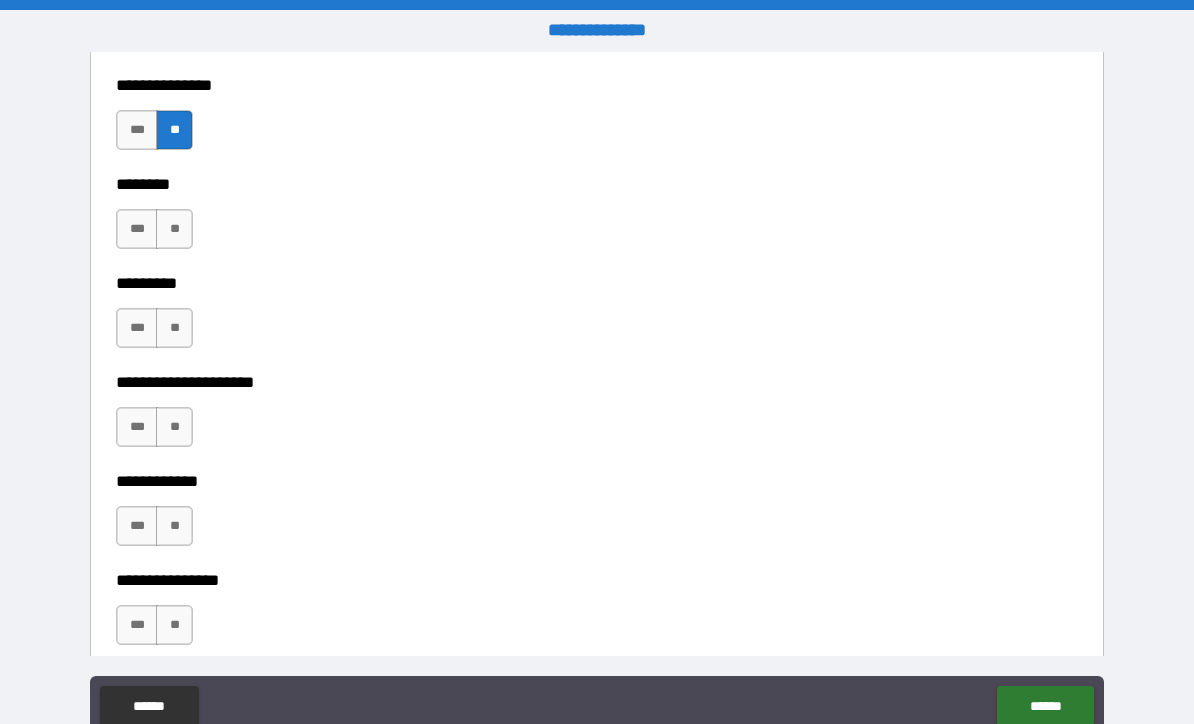 click on "**" at bounding box center [174, 229] 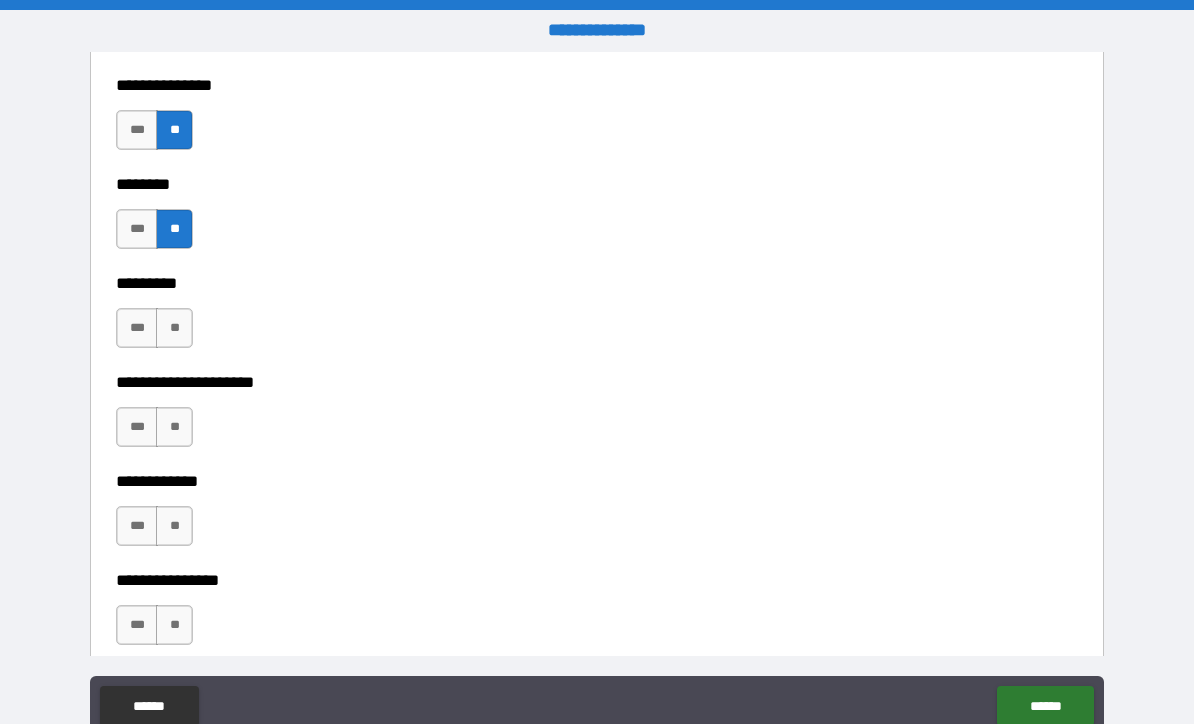 click on "**" at bounding box center (174, 328) 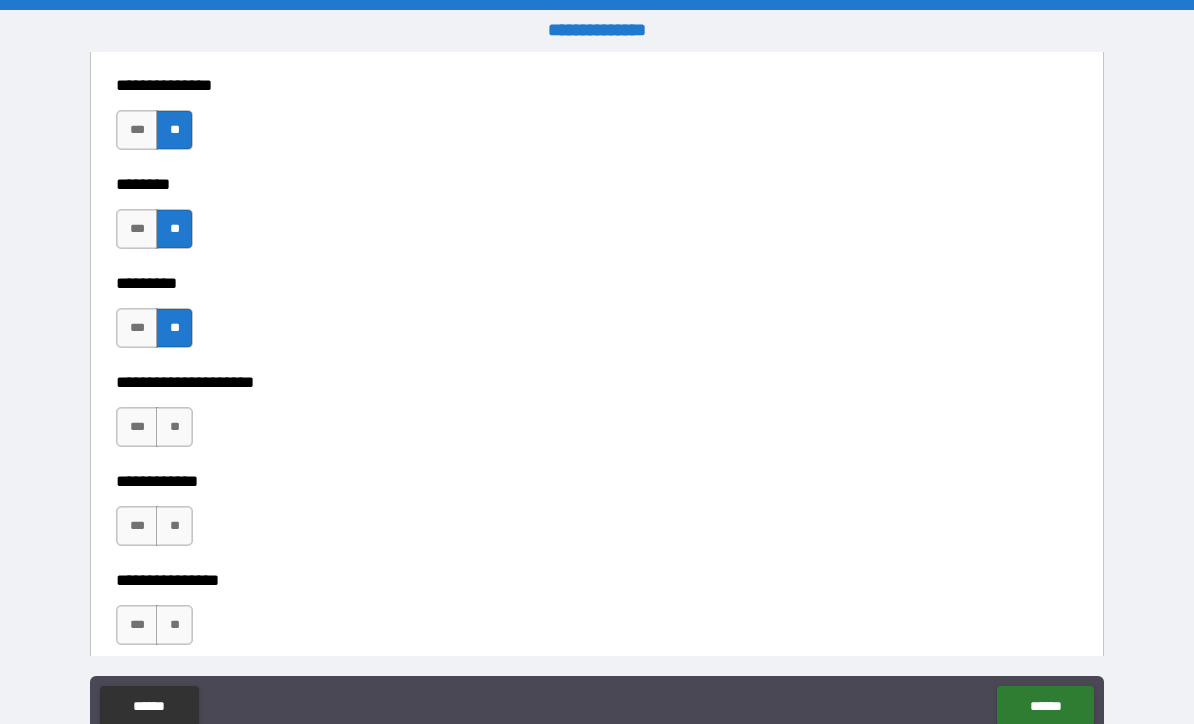 click on "**" at bounding box center [174, 427] 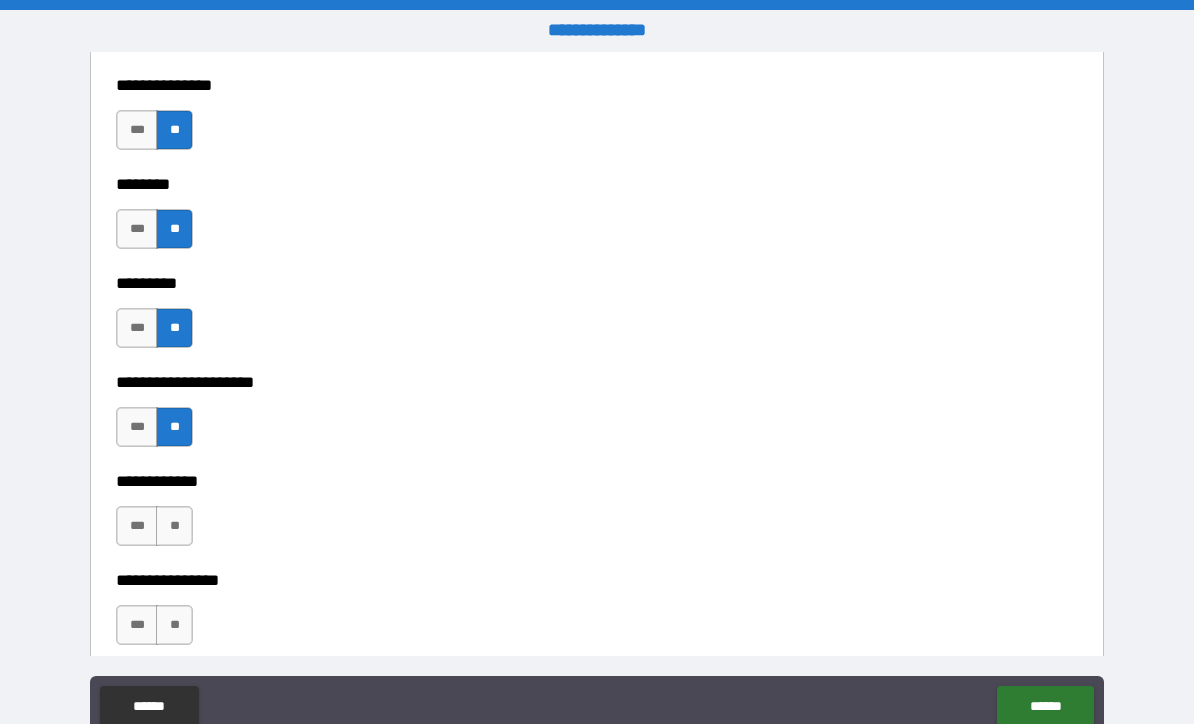 click on "**" at bounding box center (174, 526) 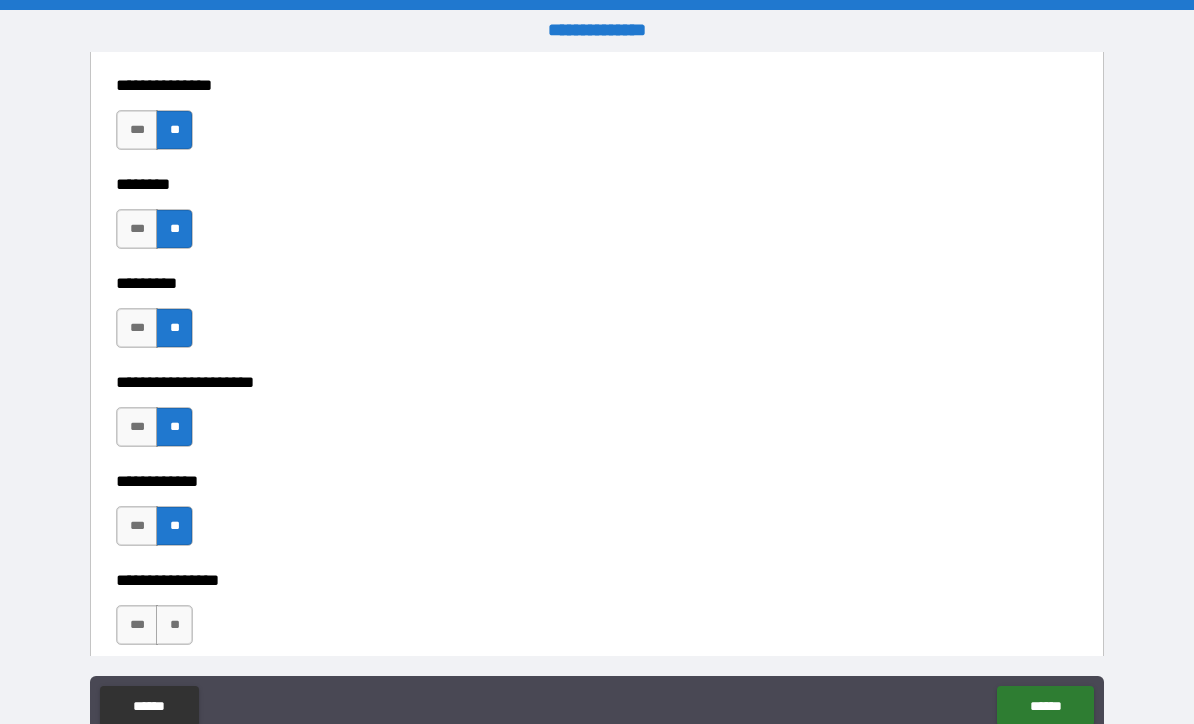 click on "**" at bounding box center [174, 625] 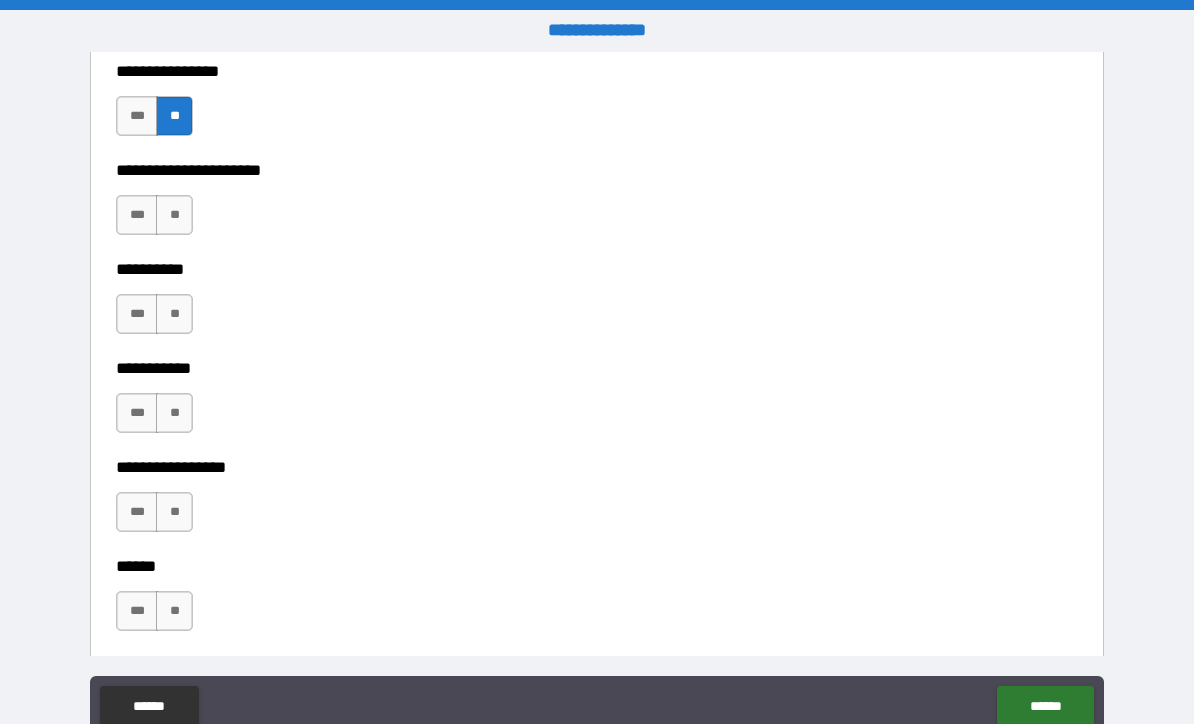 scroll, scrollTop: 6534, scrollLeft: 0, axis: vertical 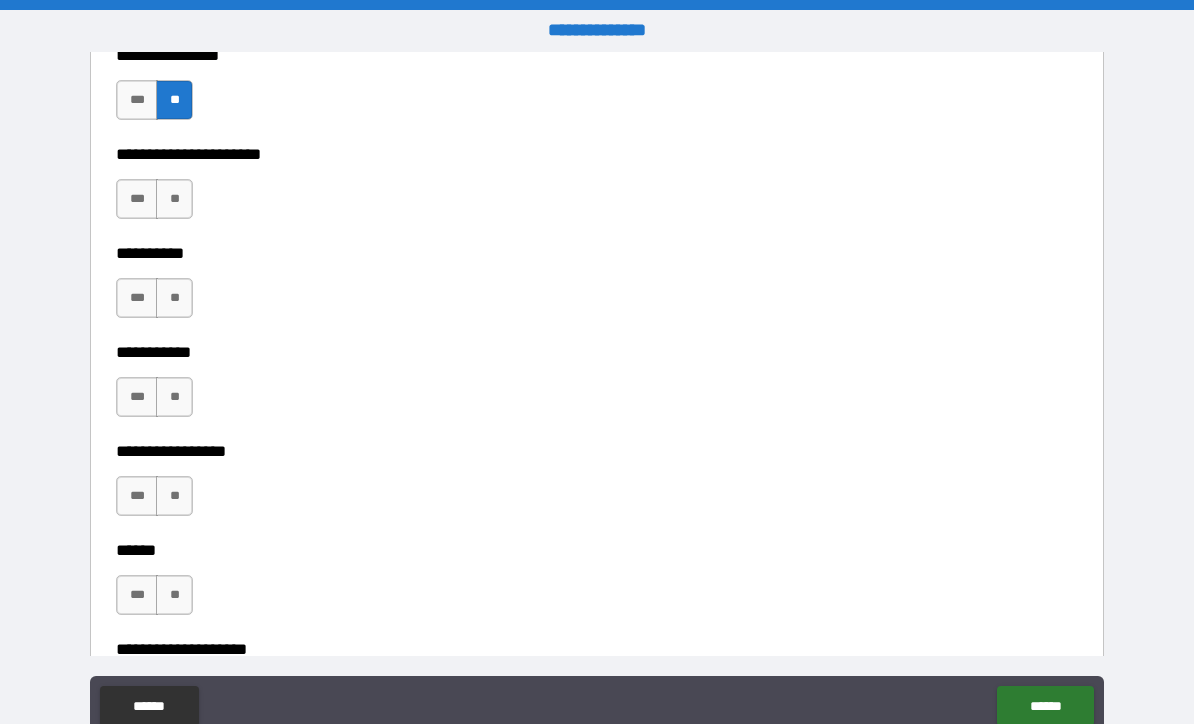 click on "**" at bounding box center (174, 199) 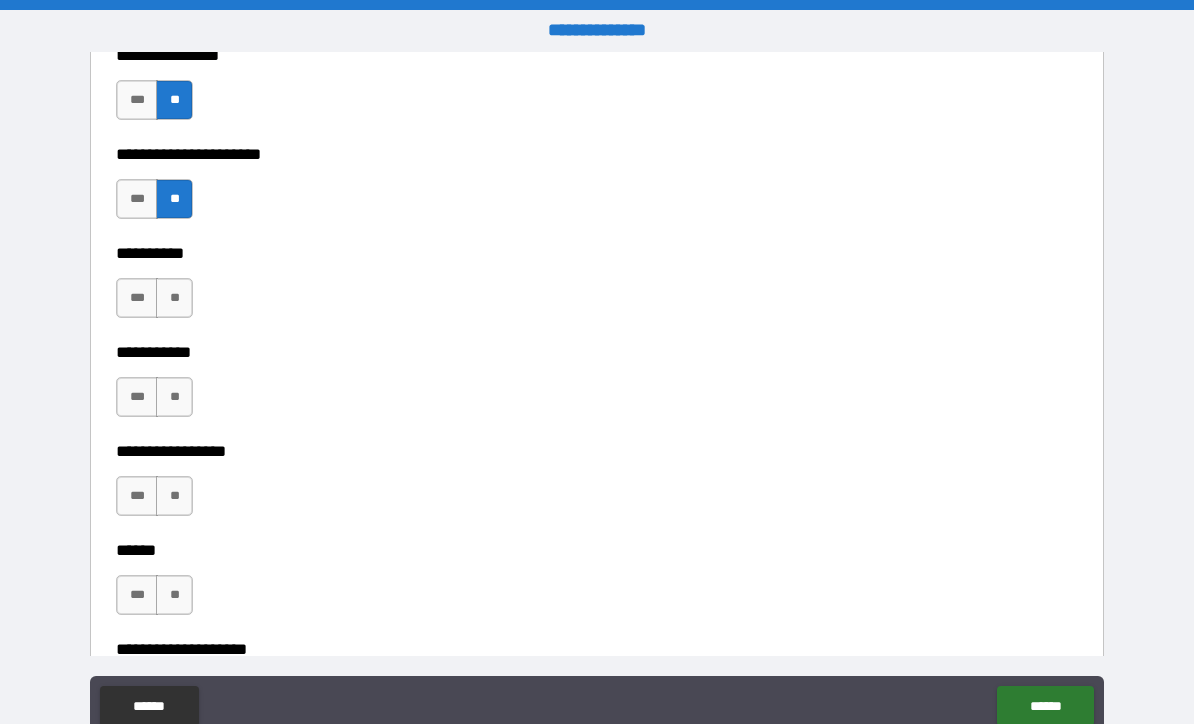click on "**" at bounding box center (174, 298) 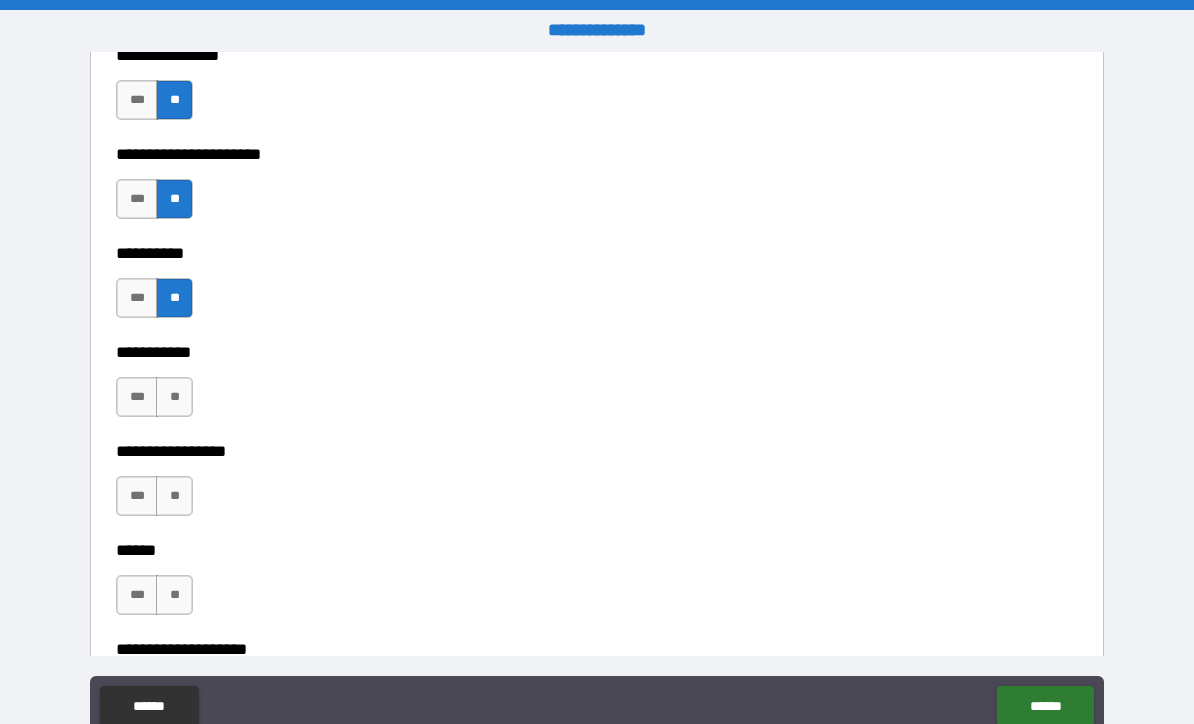 click on "**" at bounding box center [174, 397] 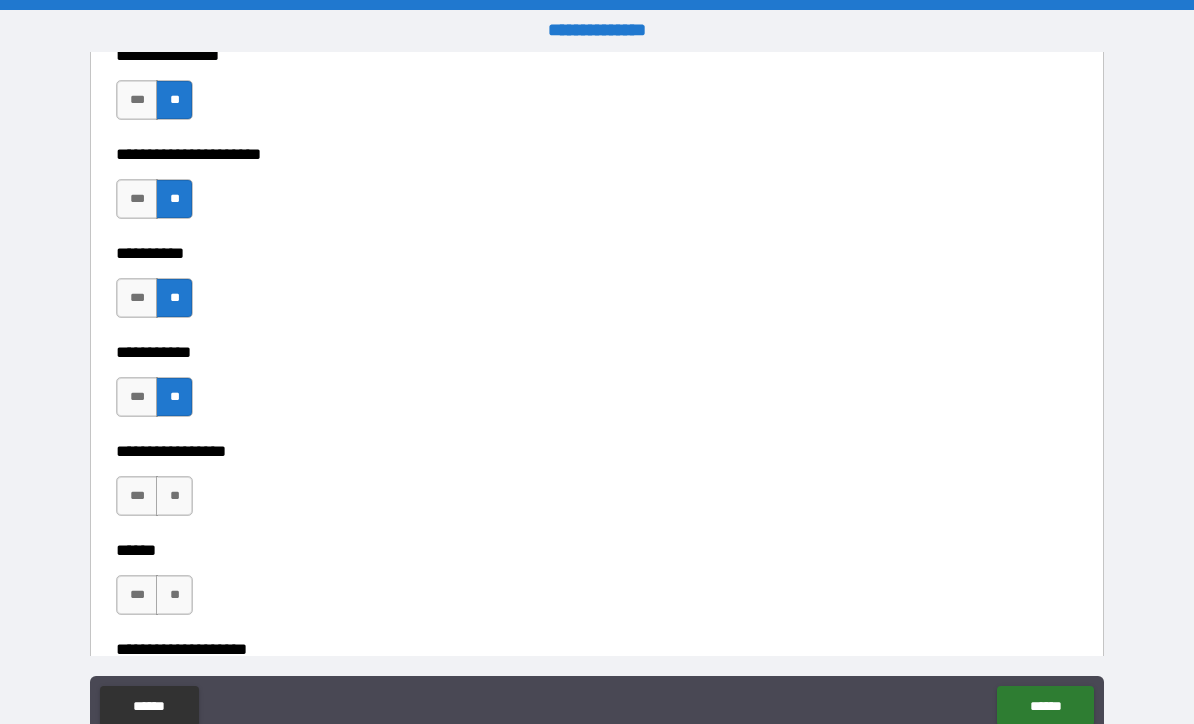 click on "**" at bounding box center [174, 496] 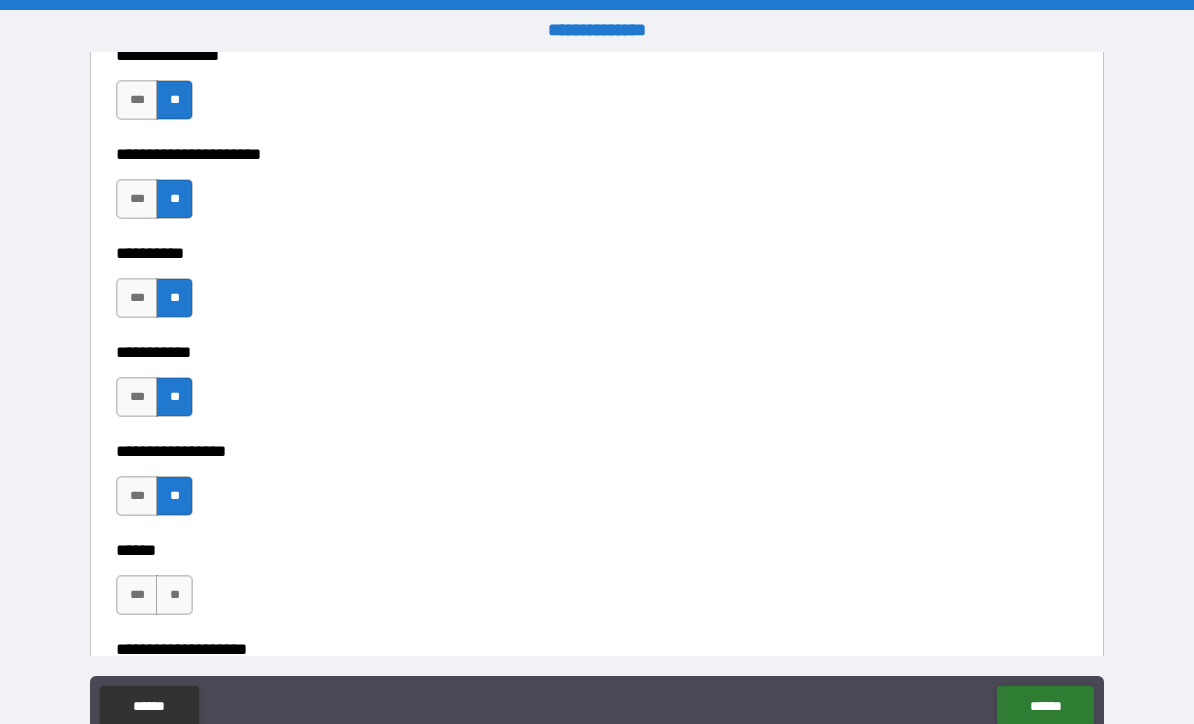 click on "**" at bounding box center [174, 595] 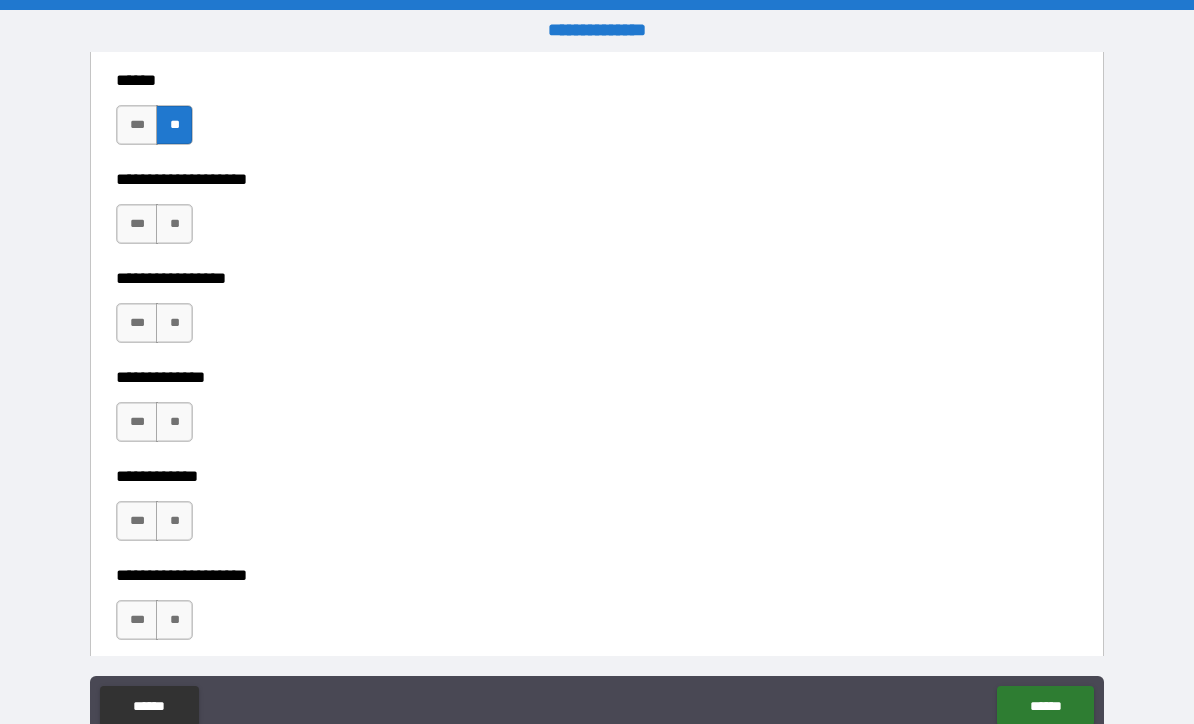 scroll, scrollTop: 7013, scrollLeft: 0, axis: vertical 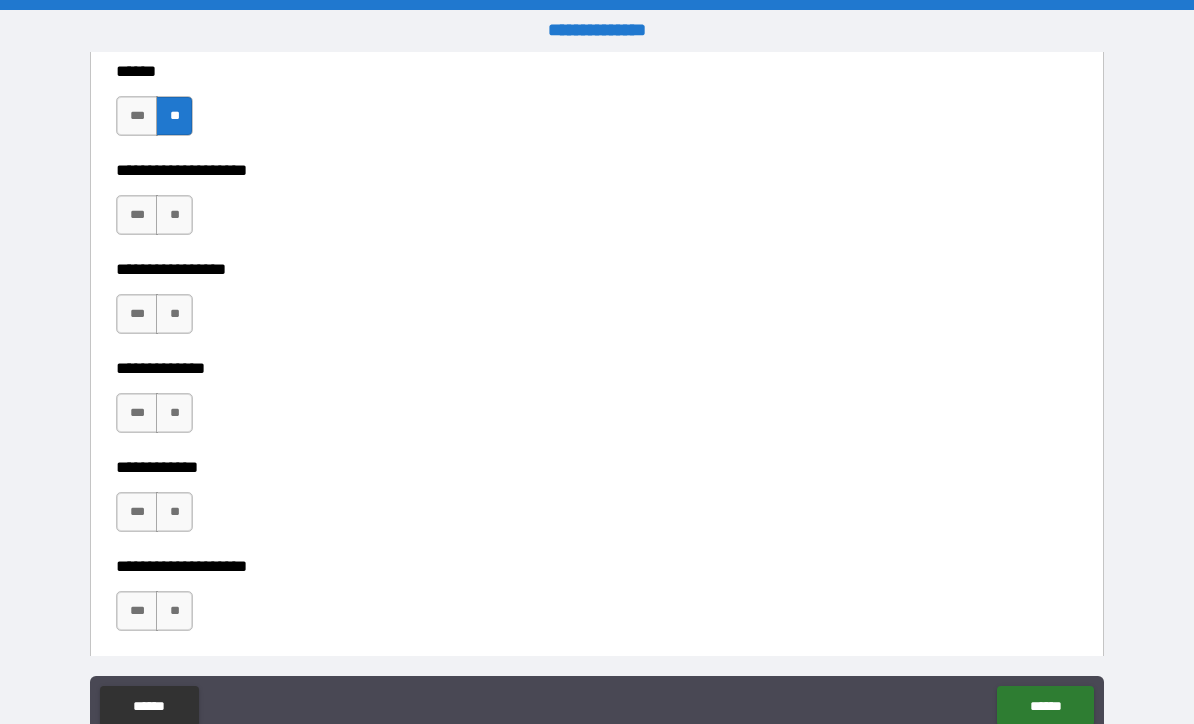 click on "**" at bounding box center [174, 215] 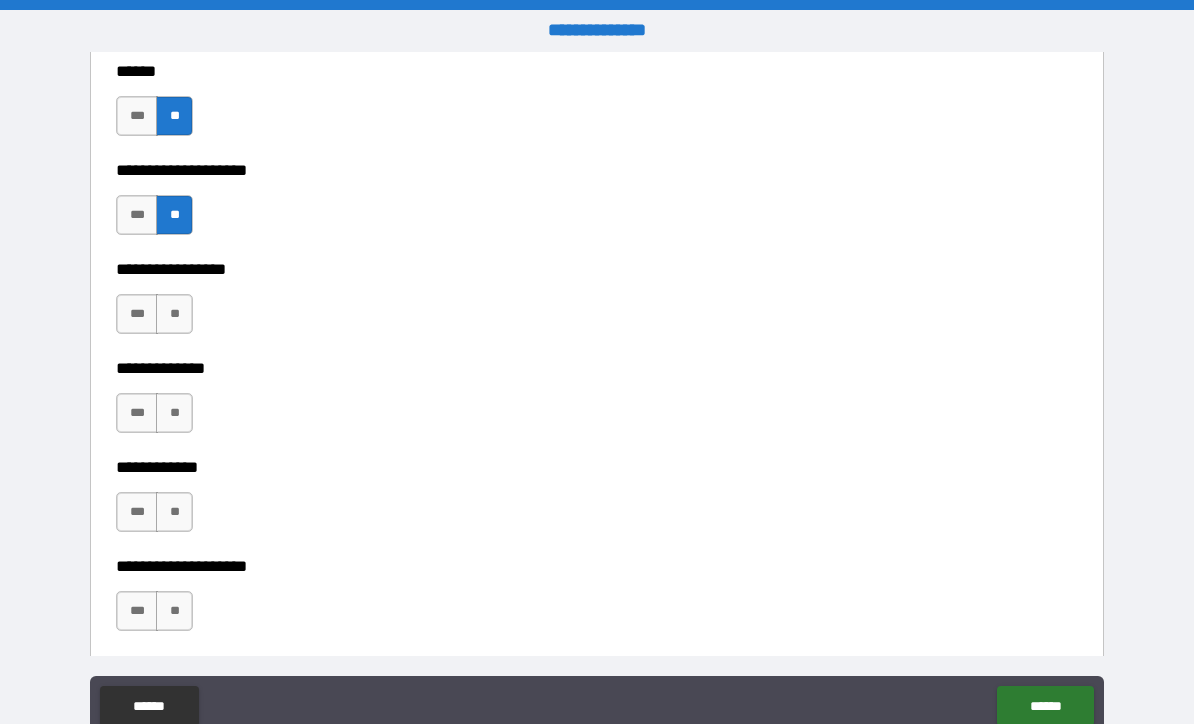 click on "**" at bounding box center [174, 314] 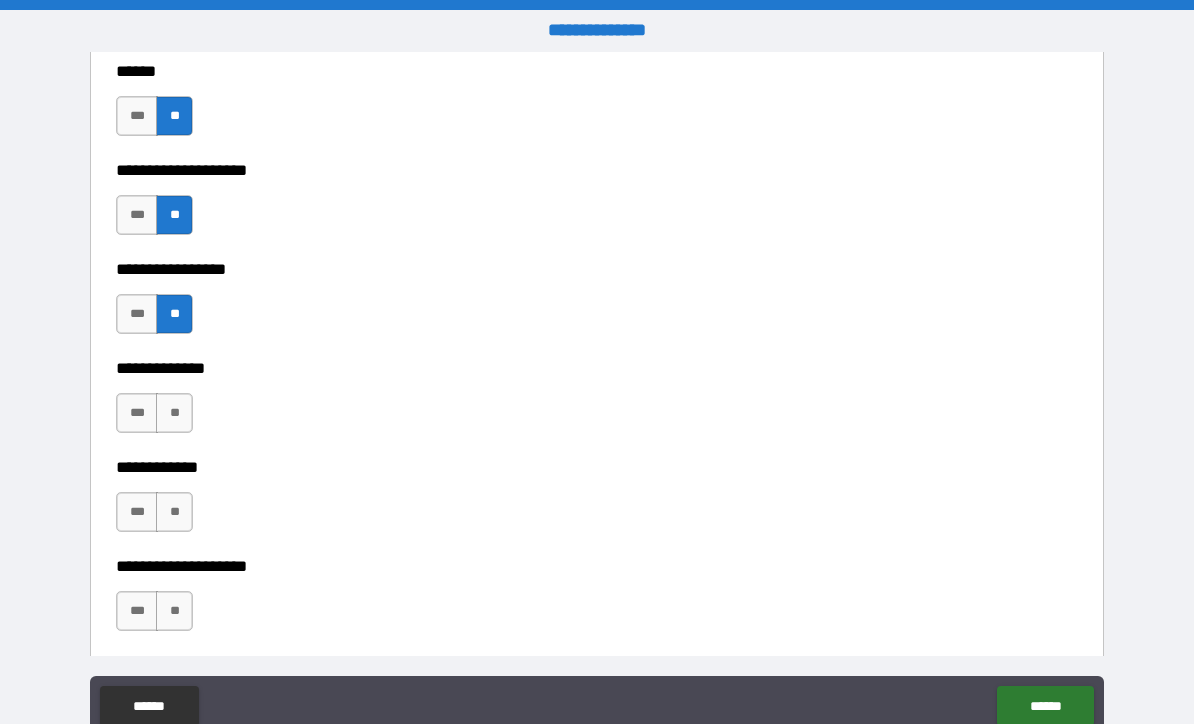 click on "**" at bounding box center [174, 413] 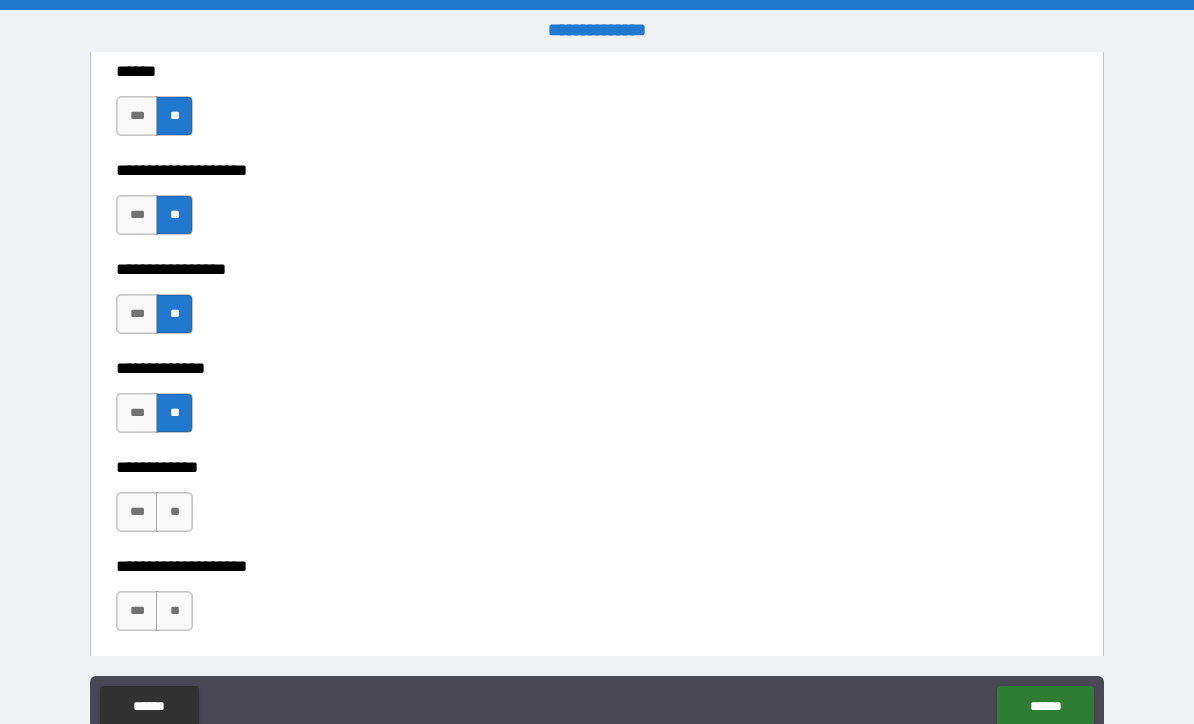 click on "**" at bounding box center [174, 512] 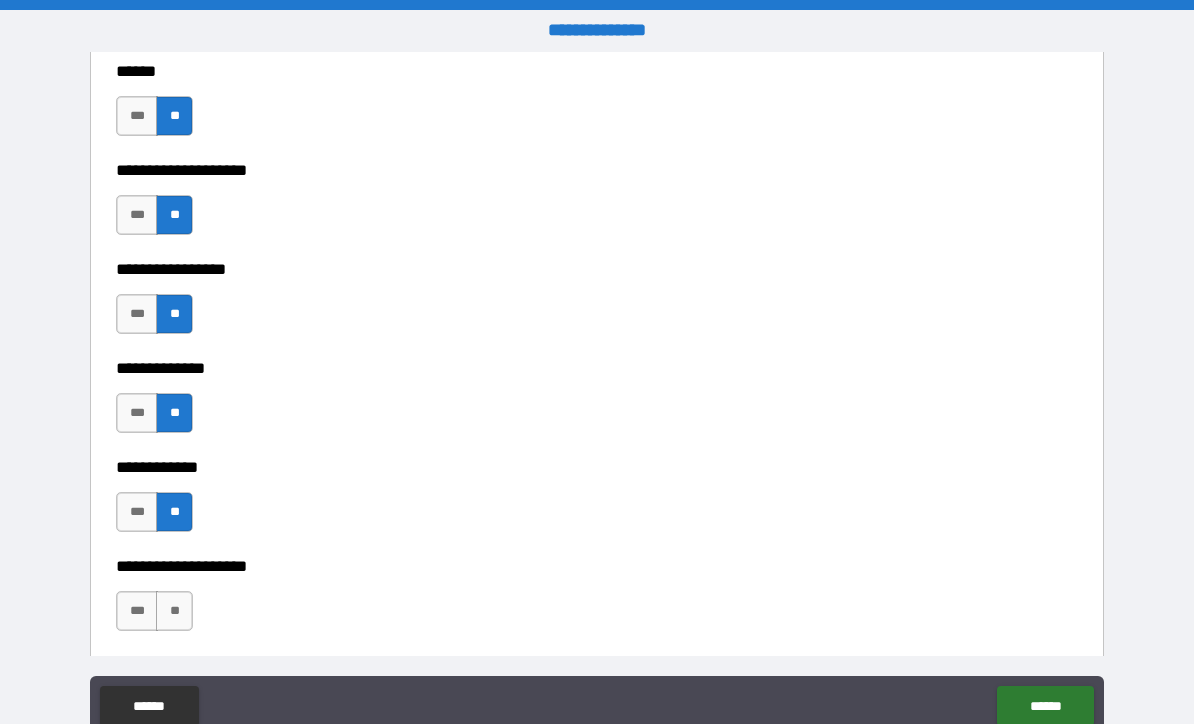 click on "**" at bounding box center [174, 611] 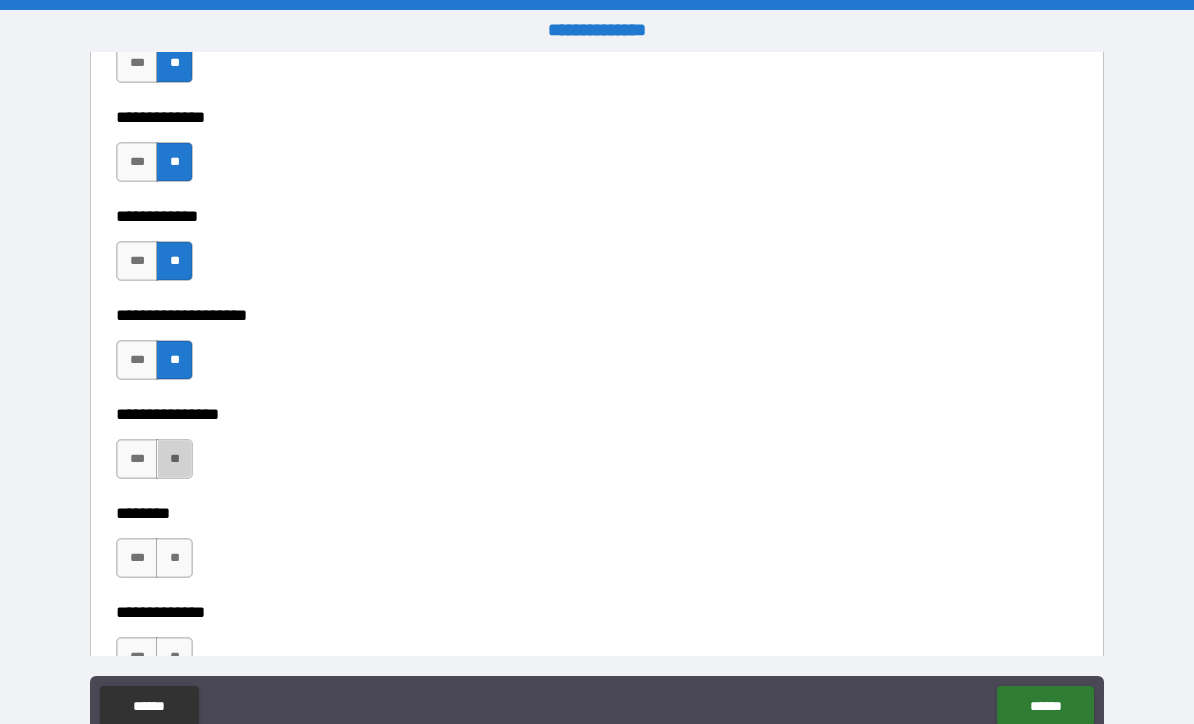 click on "**" at bounding box center (174, 459) 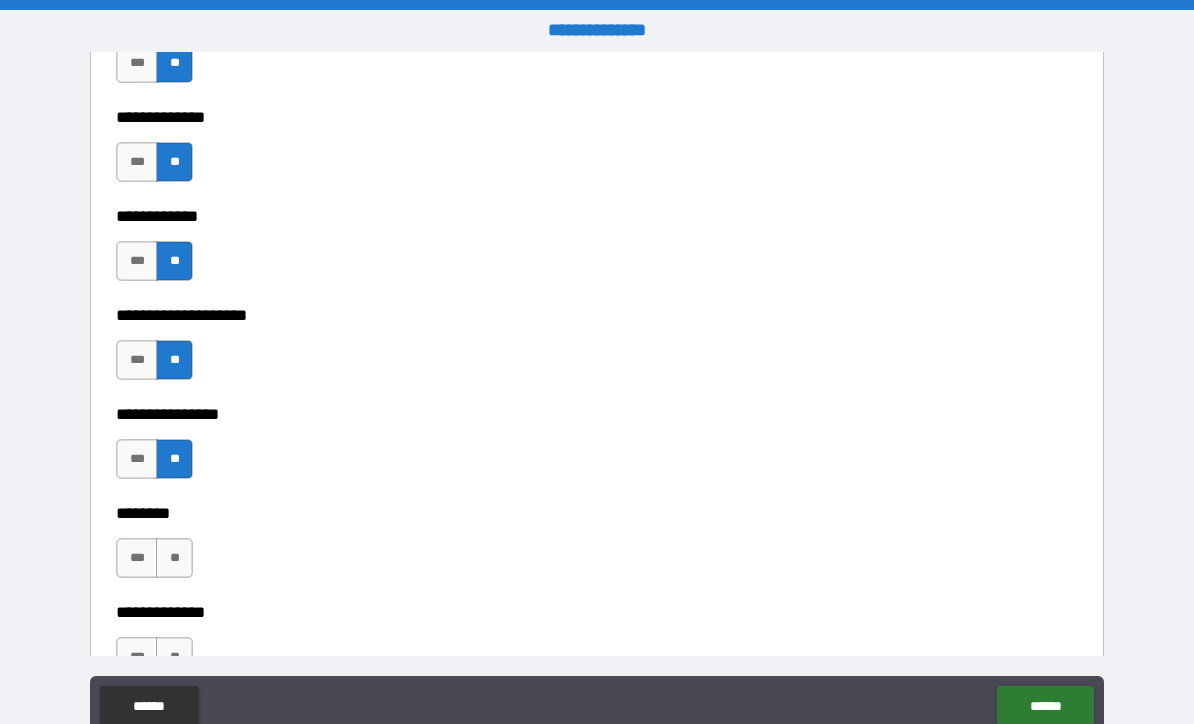 click on "**" at bounding box center (174, 558) 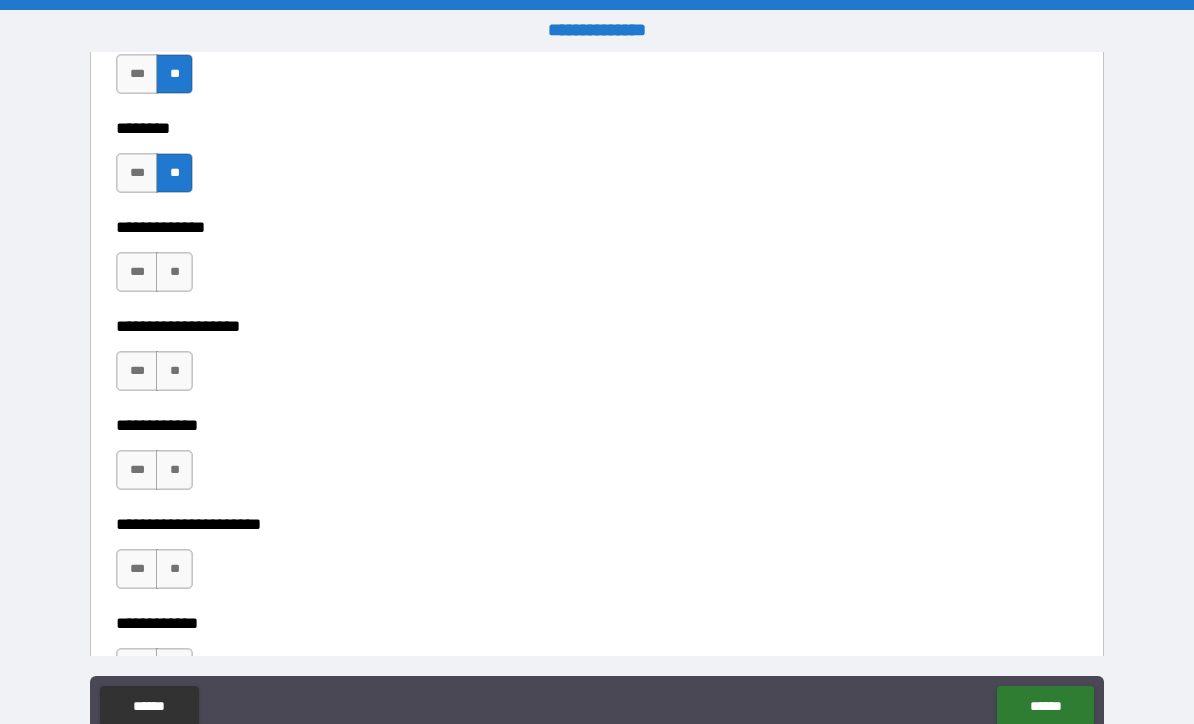 scroll, scrollTop: 7661, scrollLeft: 0, axis: vertical 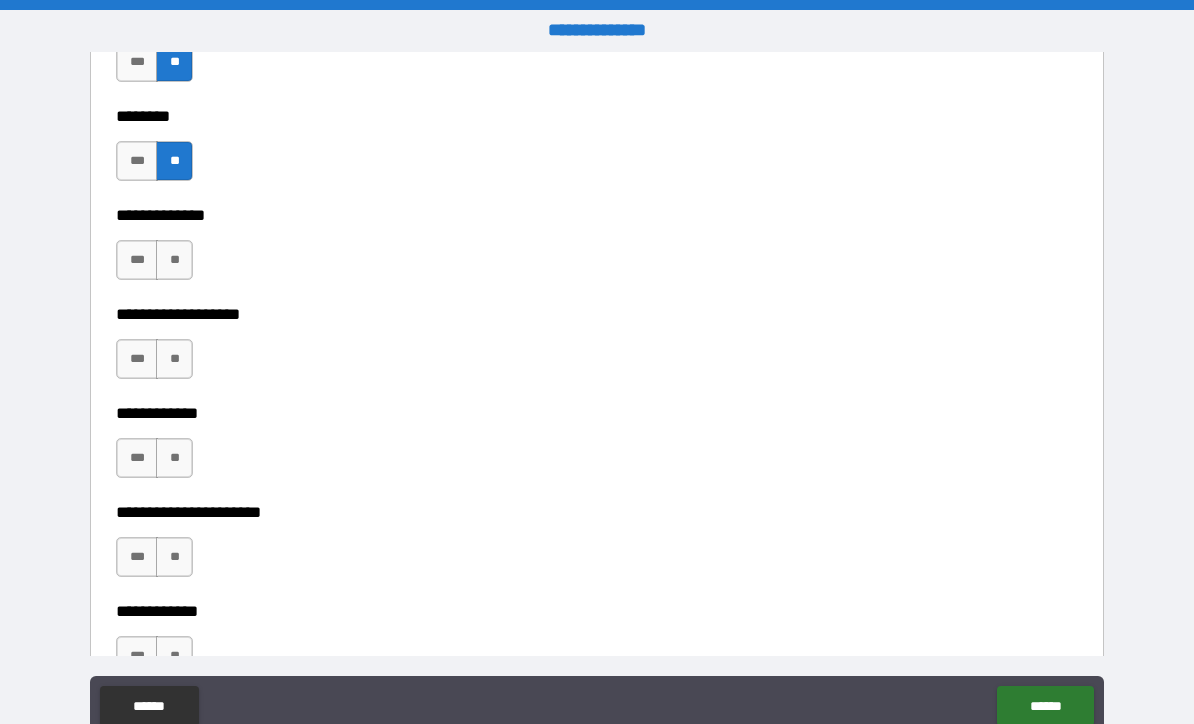 click on "**" at bounding box center [174, 260] 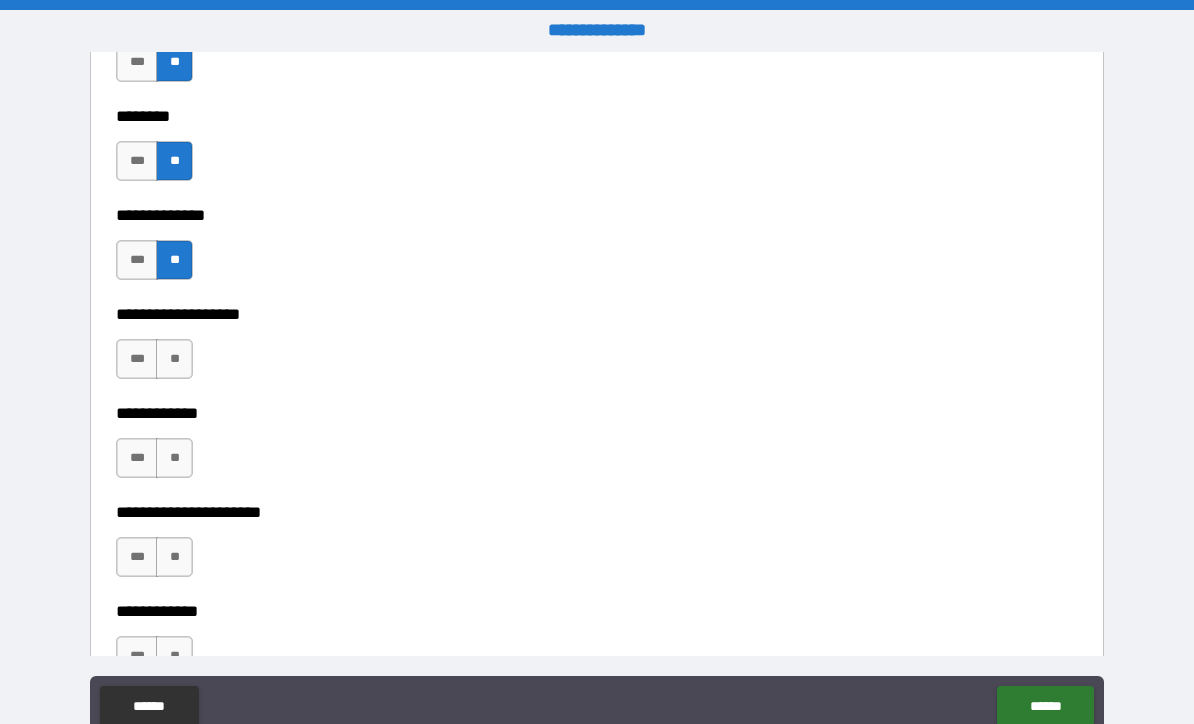 click on "**" at bounding box center (174, 359) 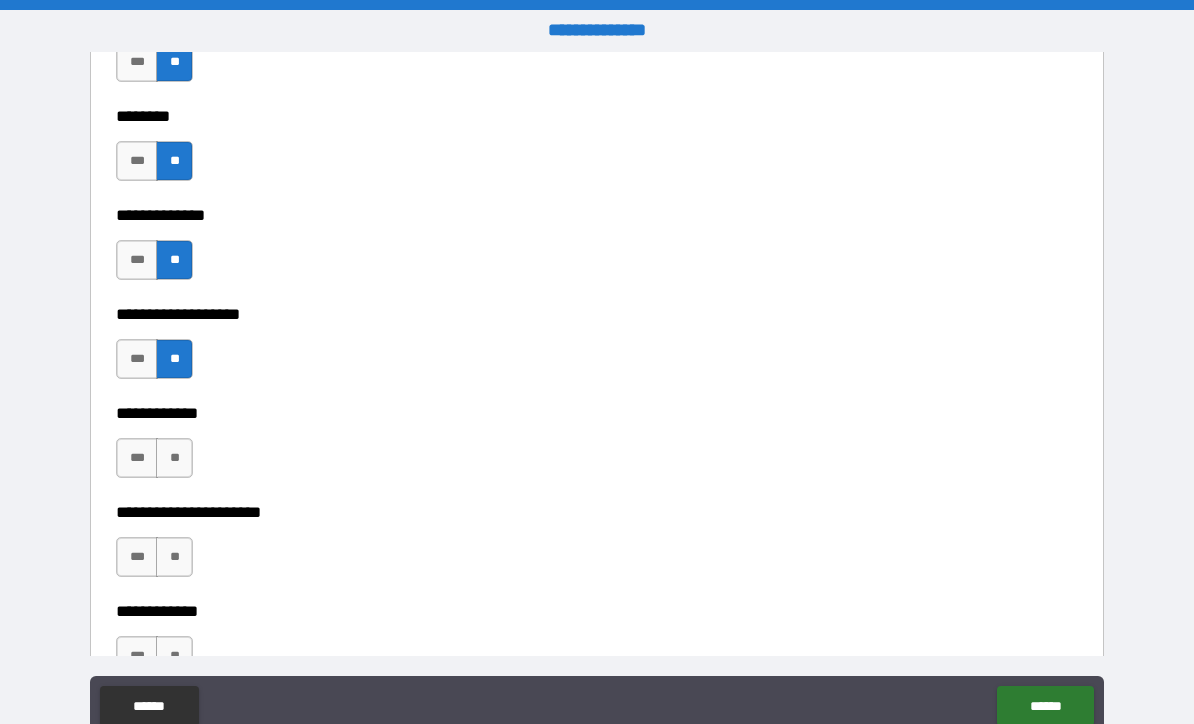 click on "**" at bounding box center (174, 458) 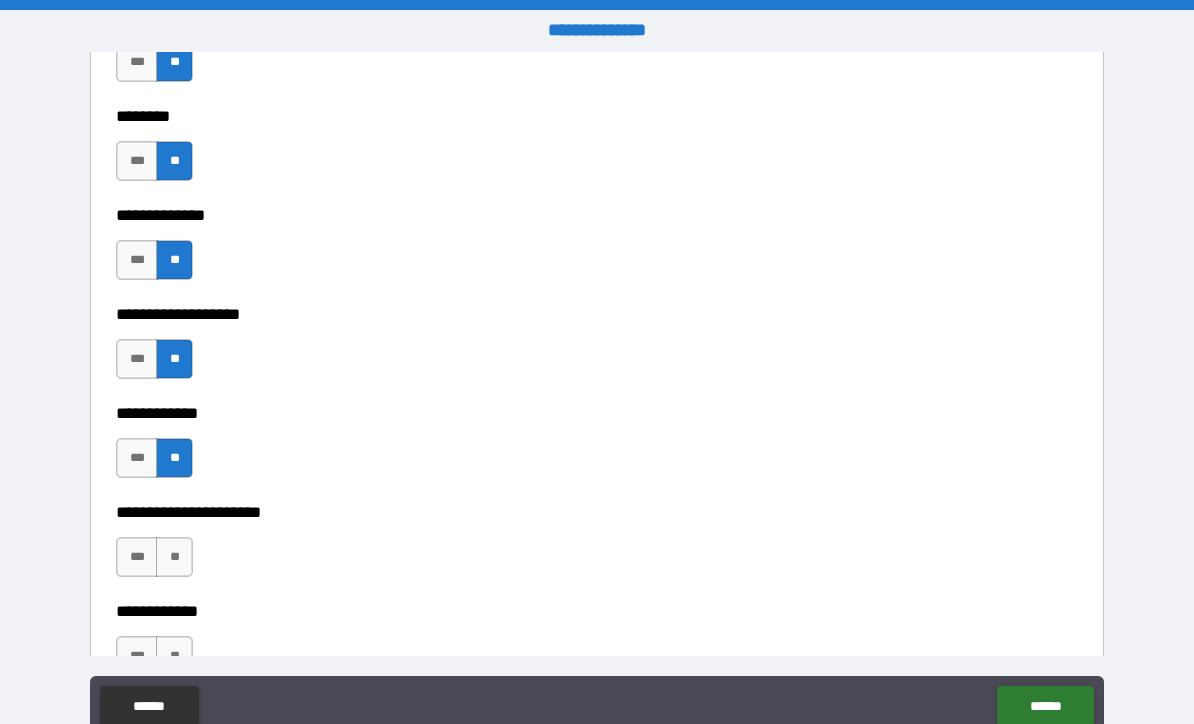 click on "**" at bounding box center [174, 557] 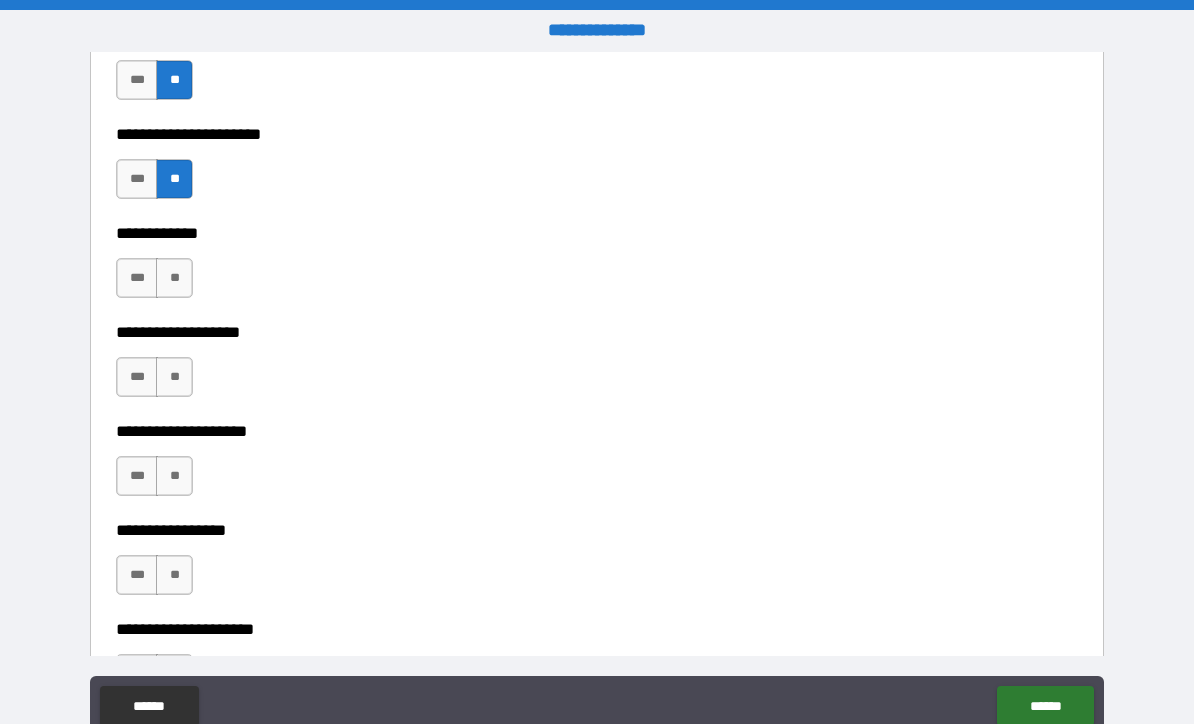 scroll, scrollTop: 8049, scrollLeft: 0, axis: vertical 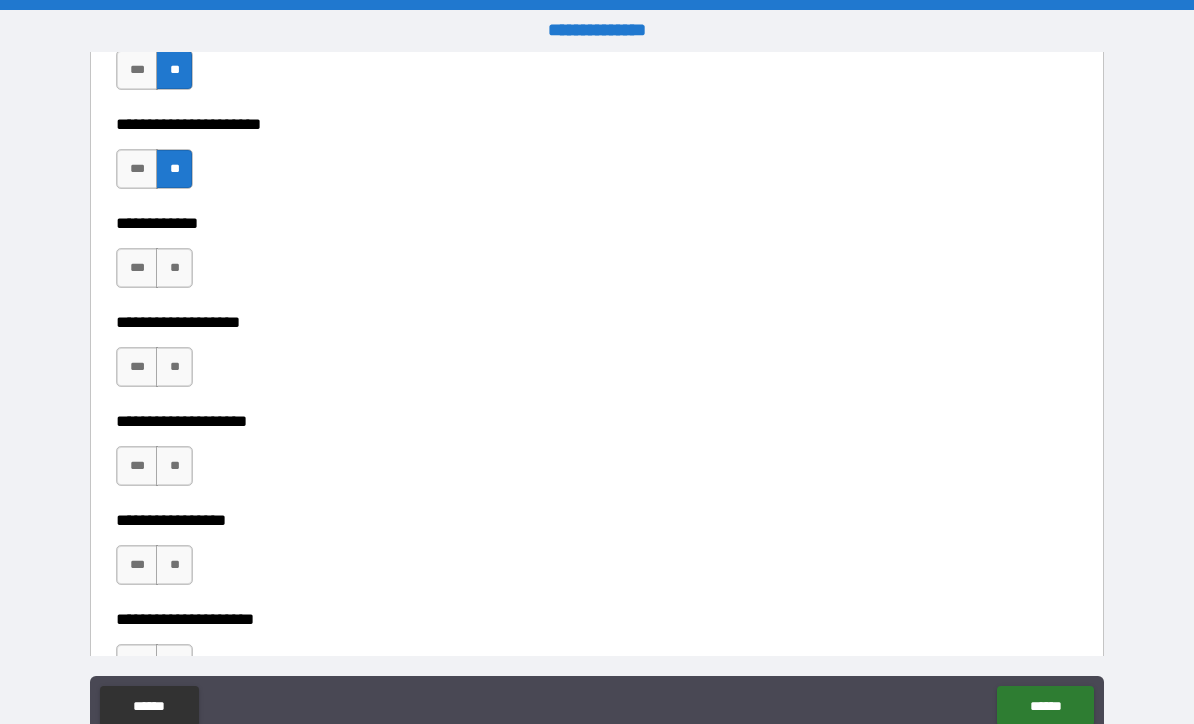 click on "**" at bounding box center (174, 268) 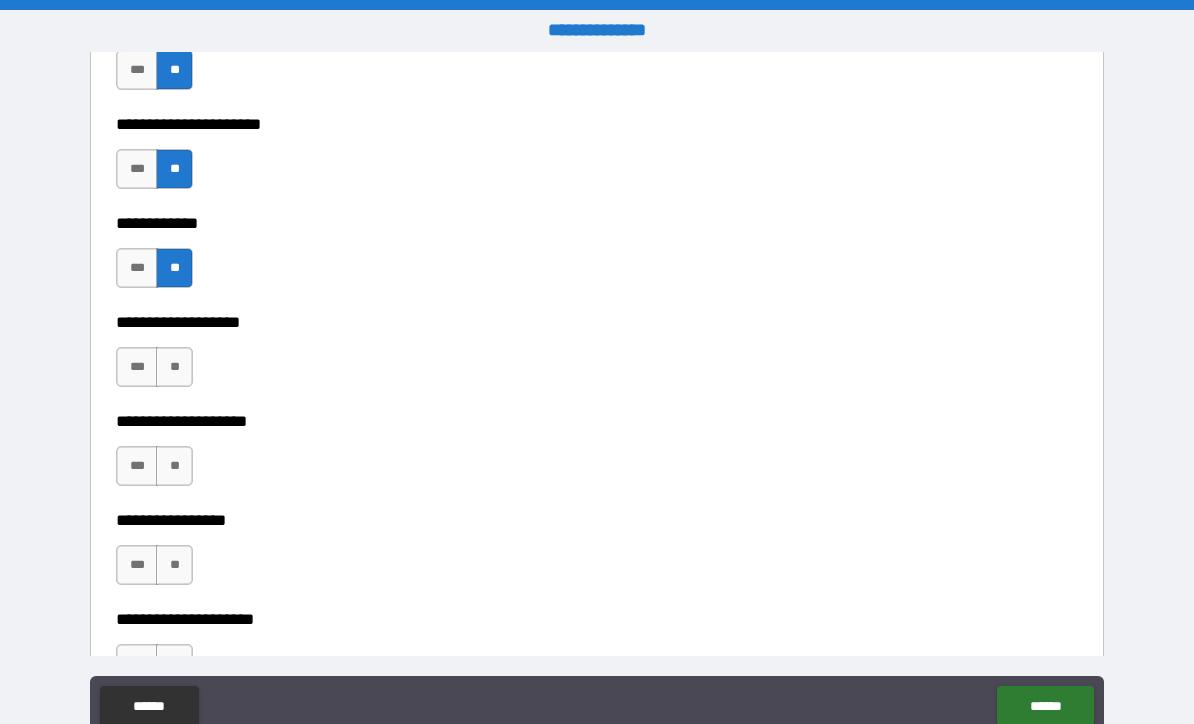 click on "**" at bounding box center (174, 367) 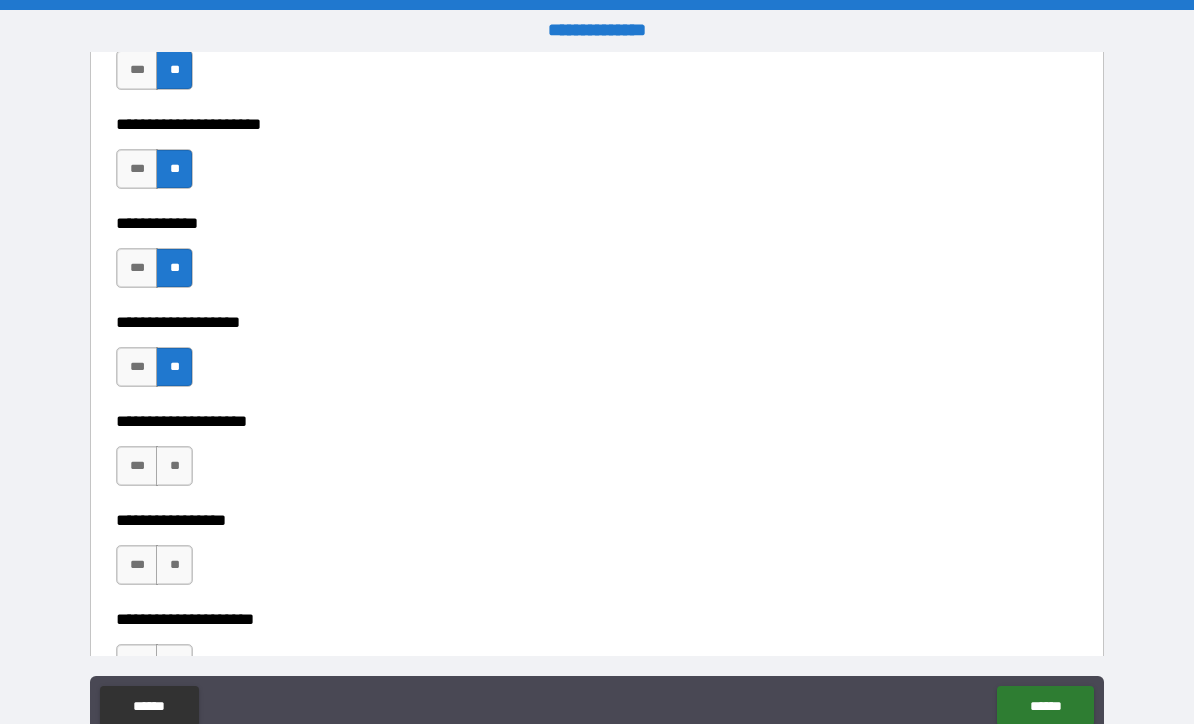 click on "**" at bounding box center [174, 466] 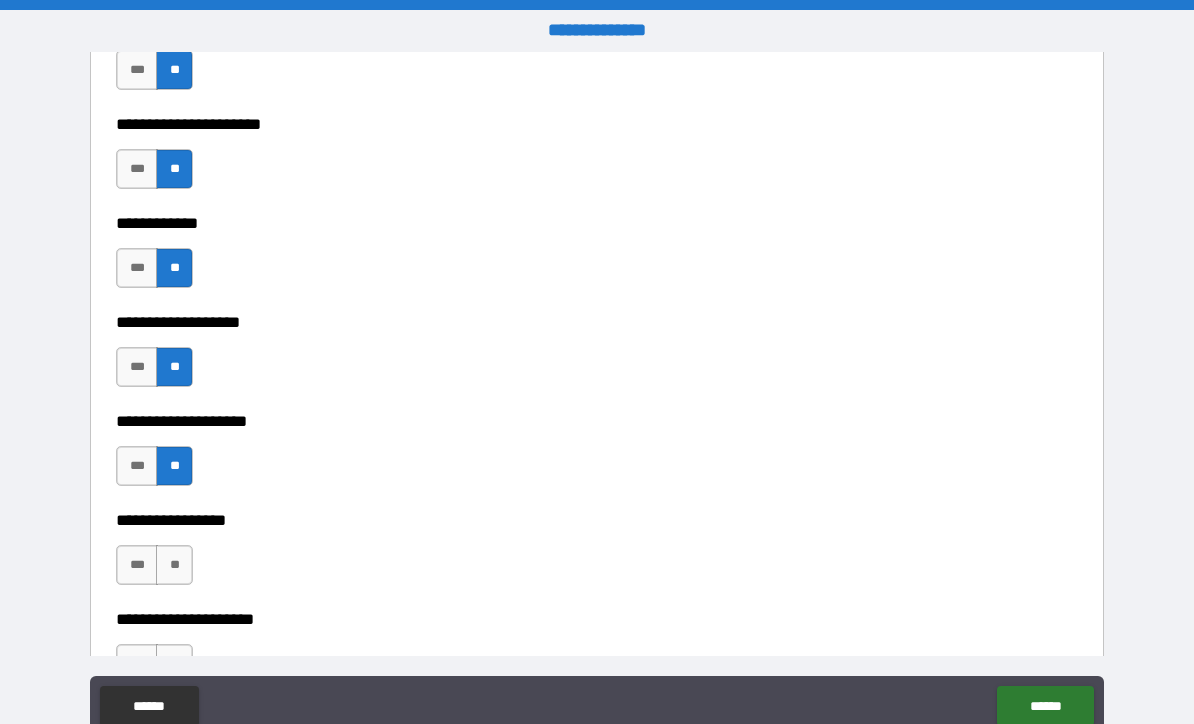 click on "**" at bounding box center (174, 565) 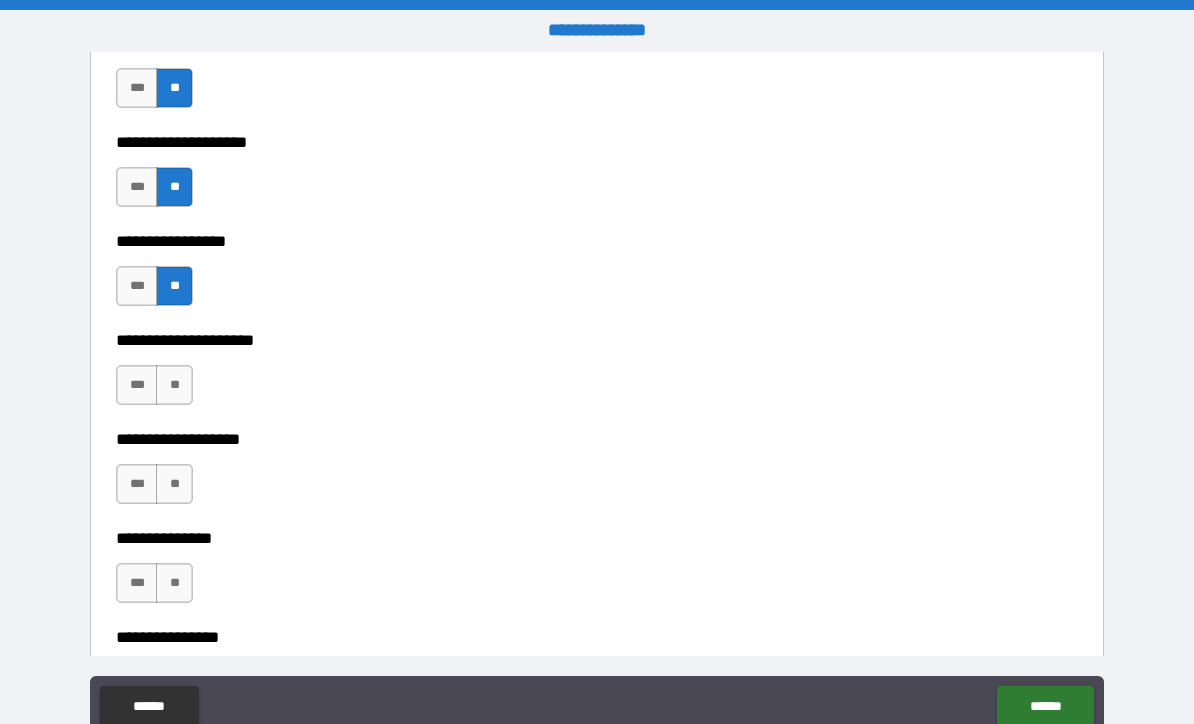 scroll, scrollTop: 8365, scrollLeft: 0, axis: vertical 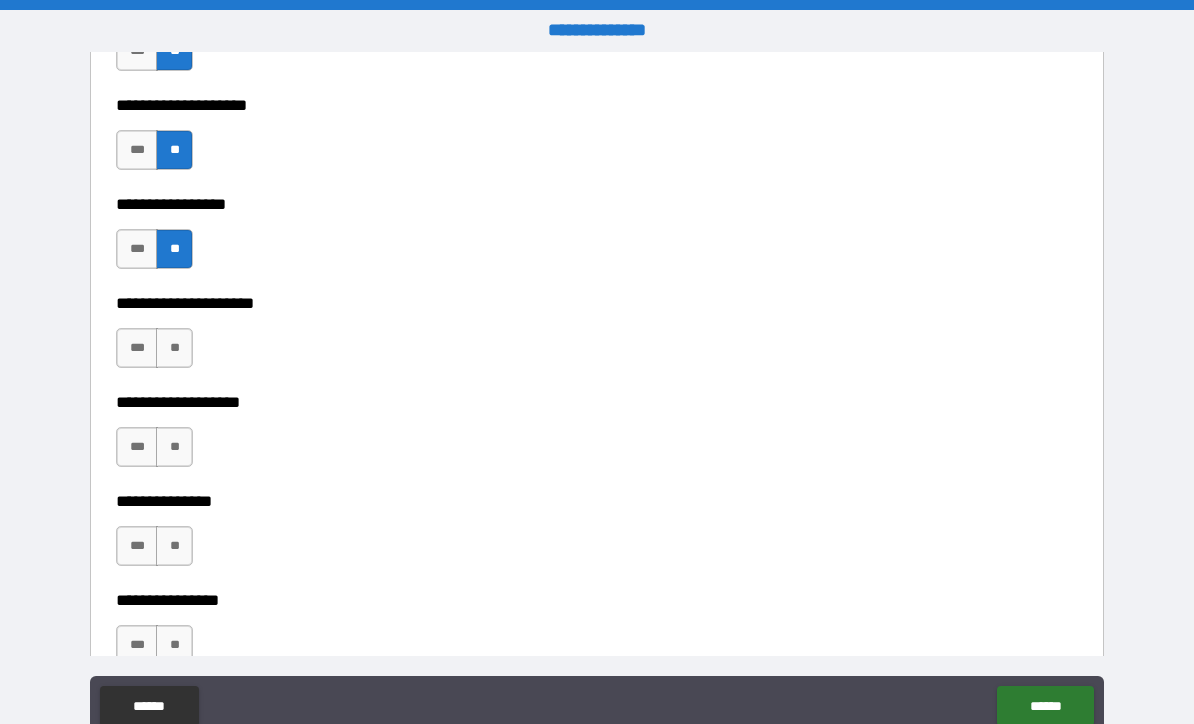 click on "**" at bounding box center [174, 348] 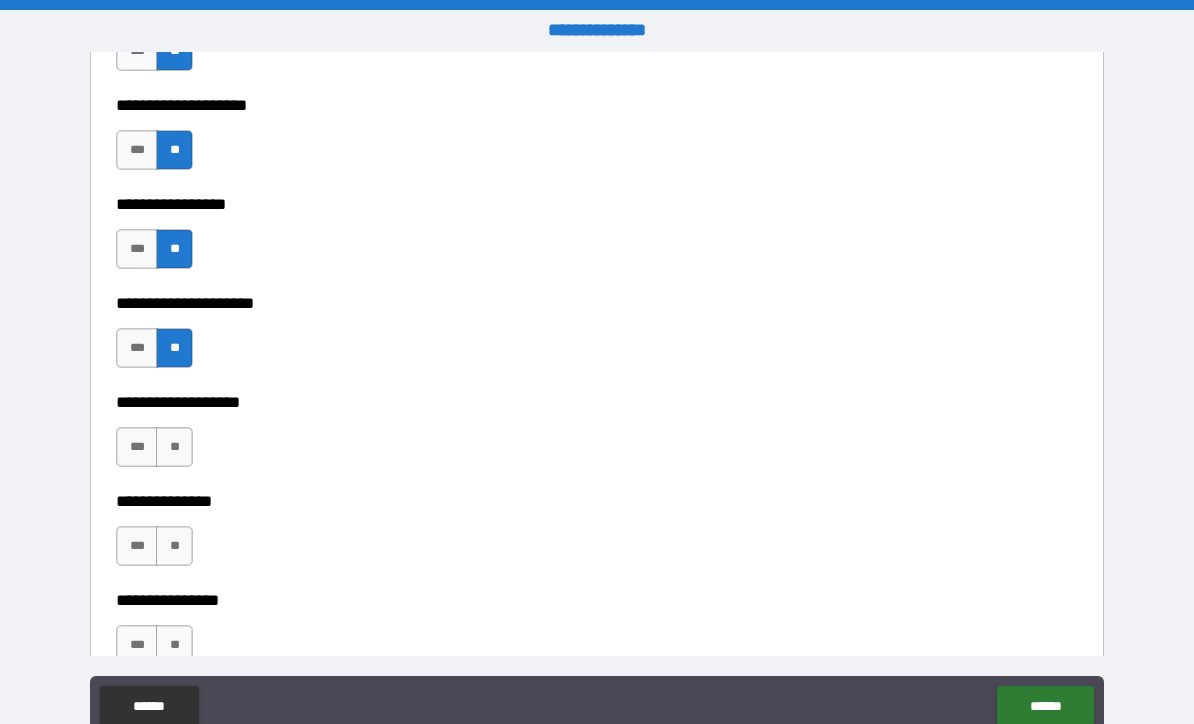 click on "**" at bounding box center (174, 447) 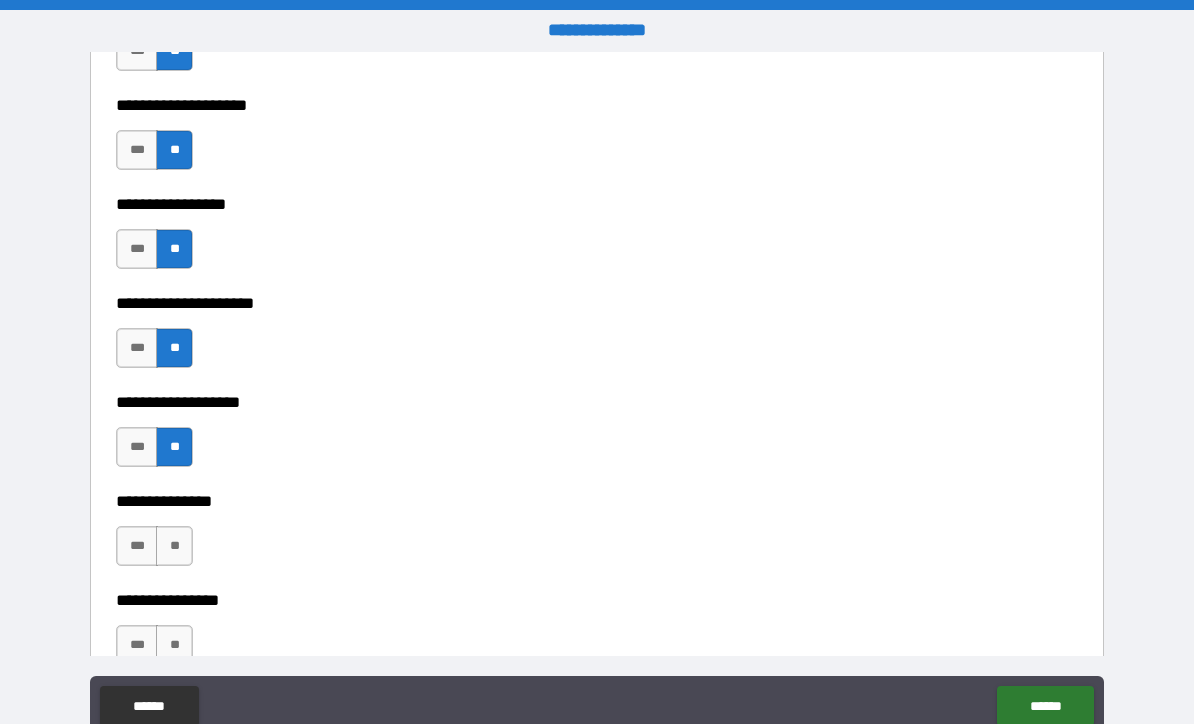 click on "**" at bounding box center (174, 546) 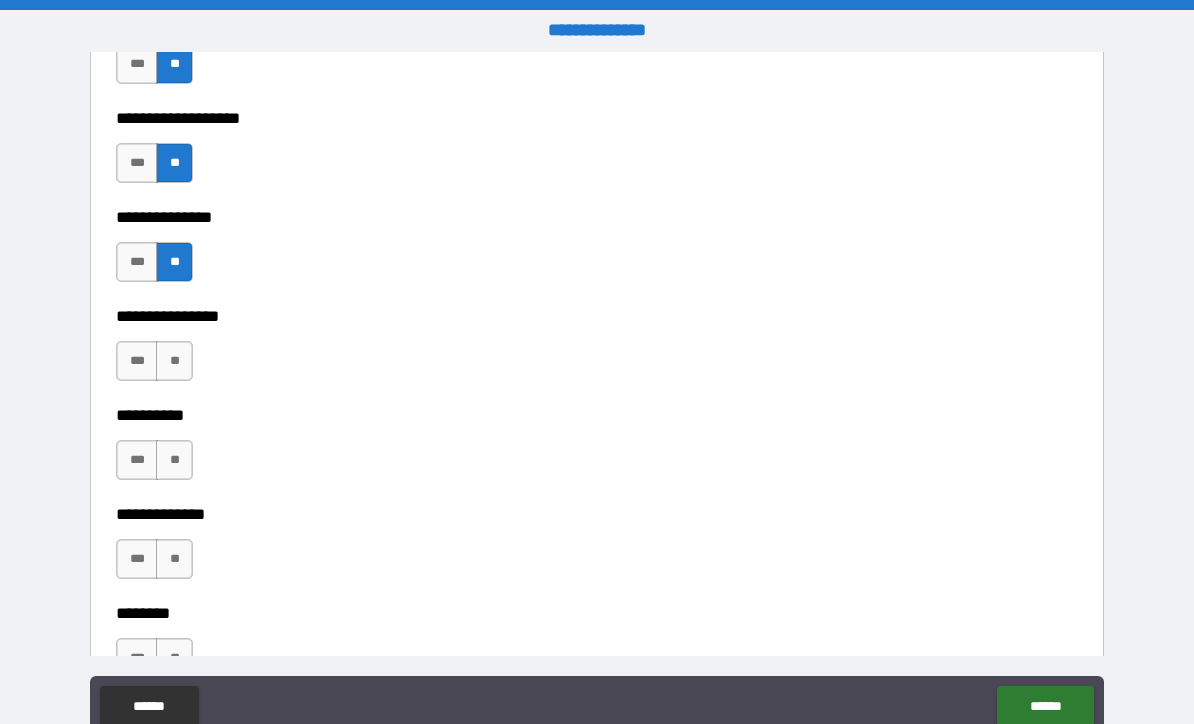 scroll, scrollTop: 8651, scrollLeft: 0, axis: vertical 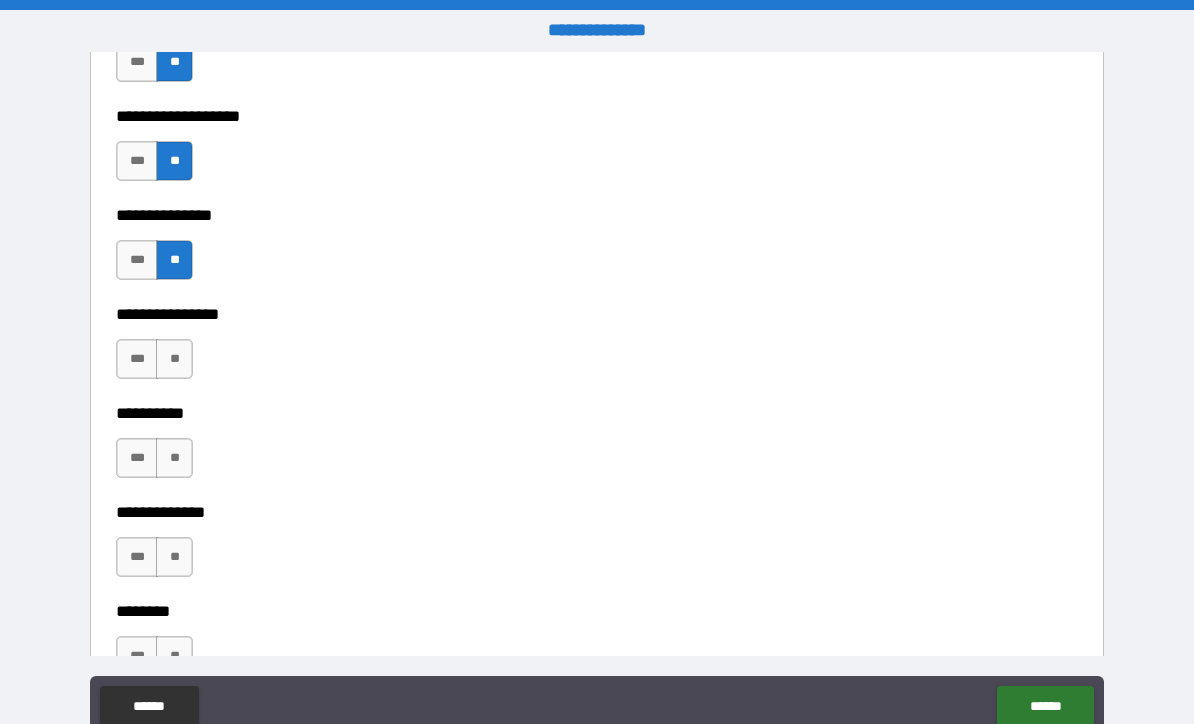 click on "**" at bounding box center (174, 359) 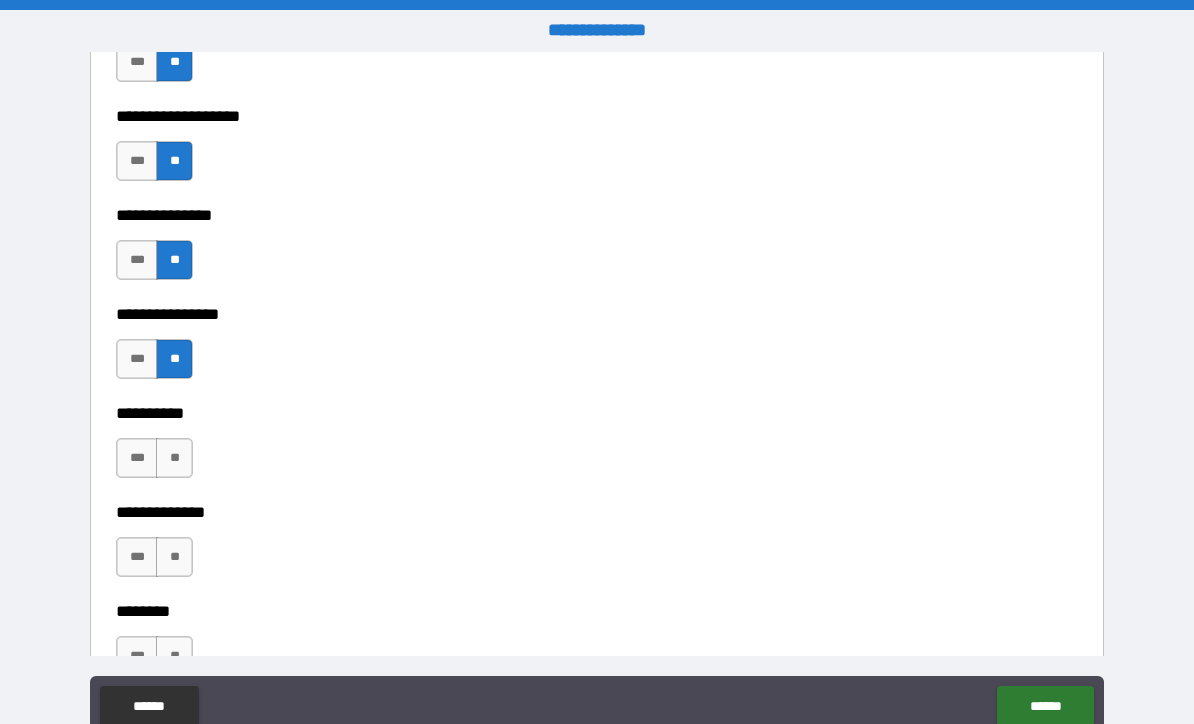 click on "**" at bounding box center (174, 458) 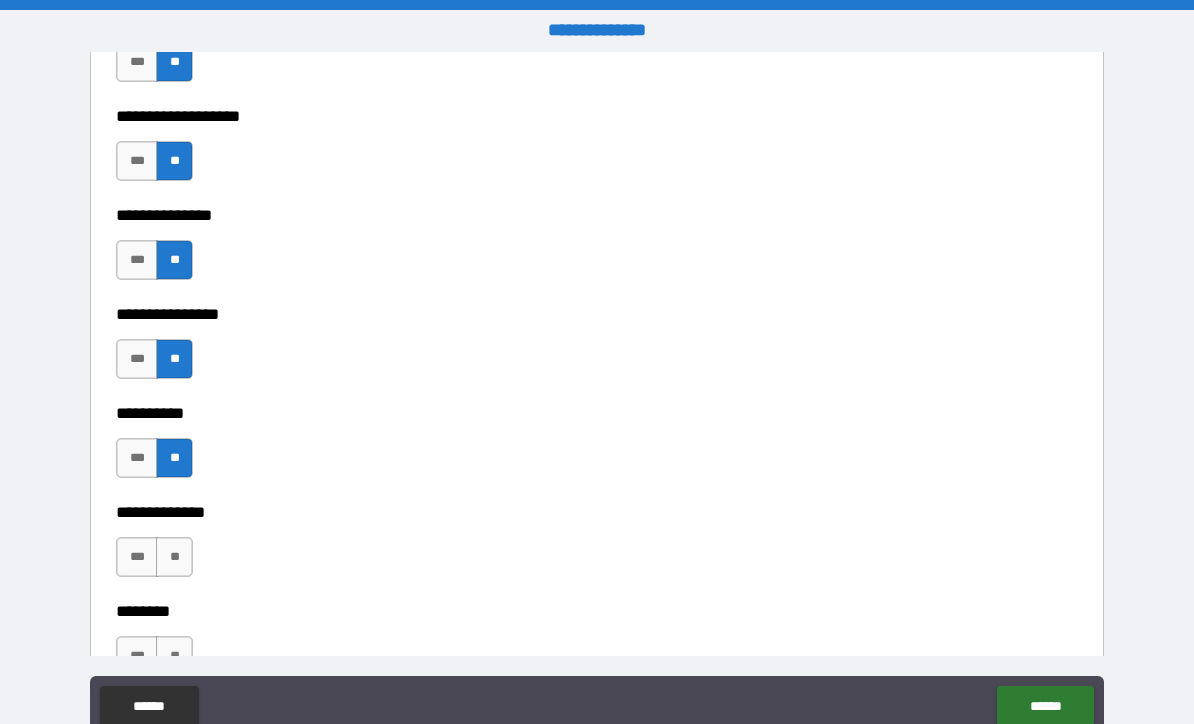 click on "**" at bounding box center [174, 557] 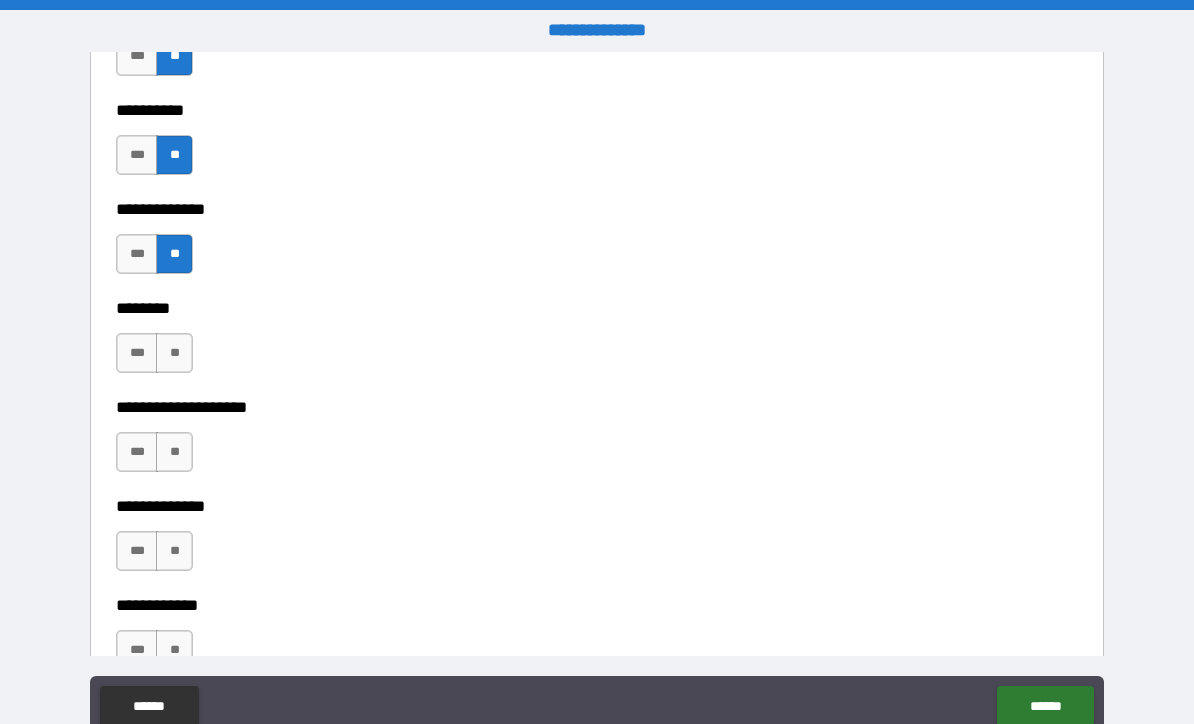 scroll, scrollTop: 8966, scrollLeft: 0, axis: vertical 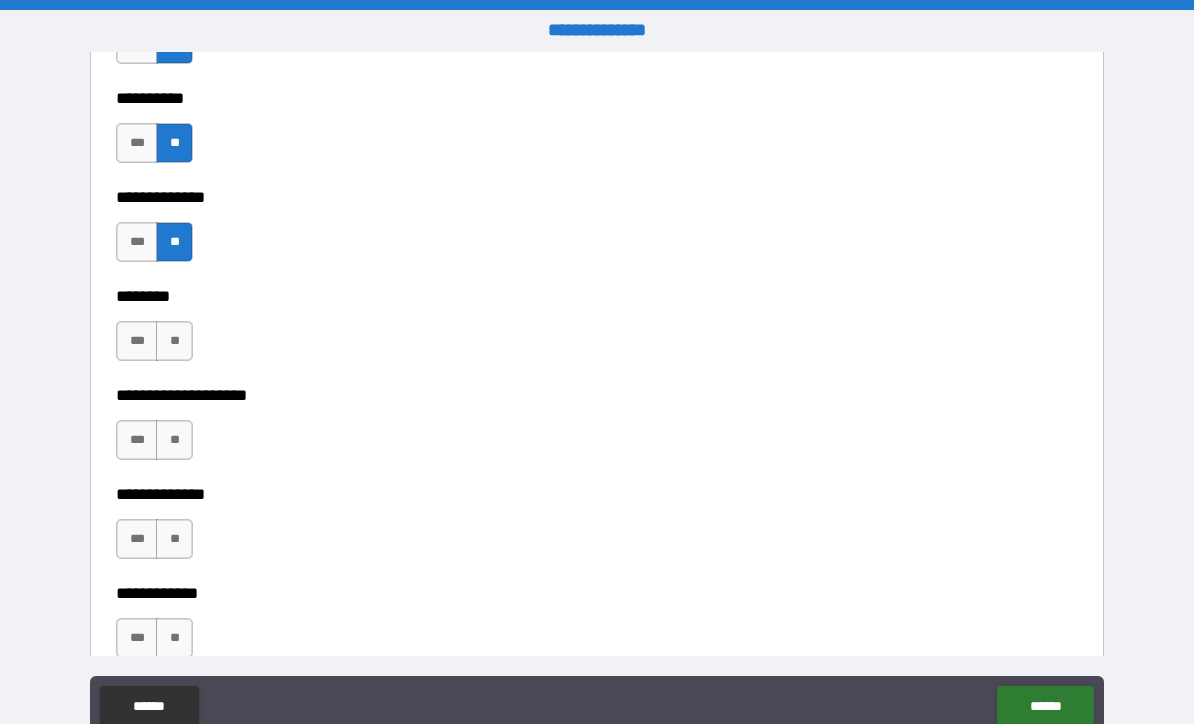 click on "**" at bounding box center [174, 341] 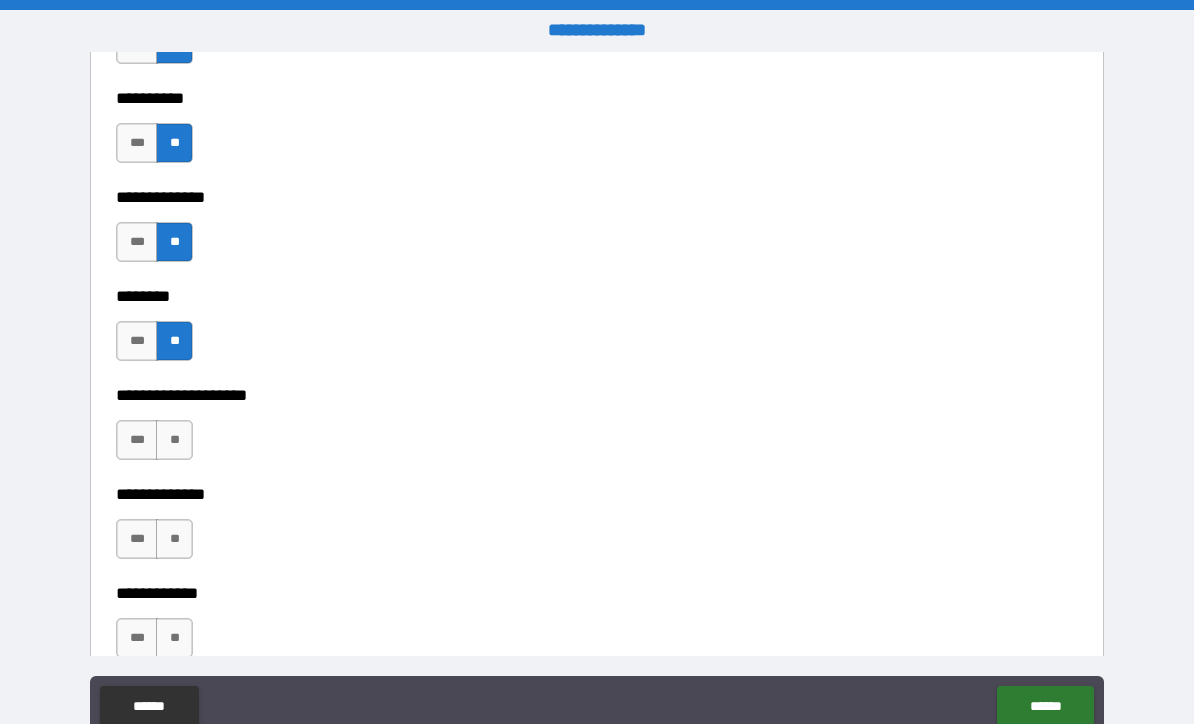 click on "**" at bounding box center (174, 440) 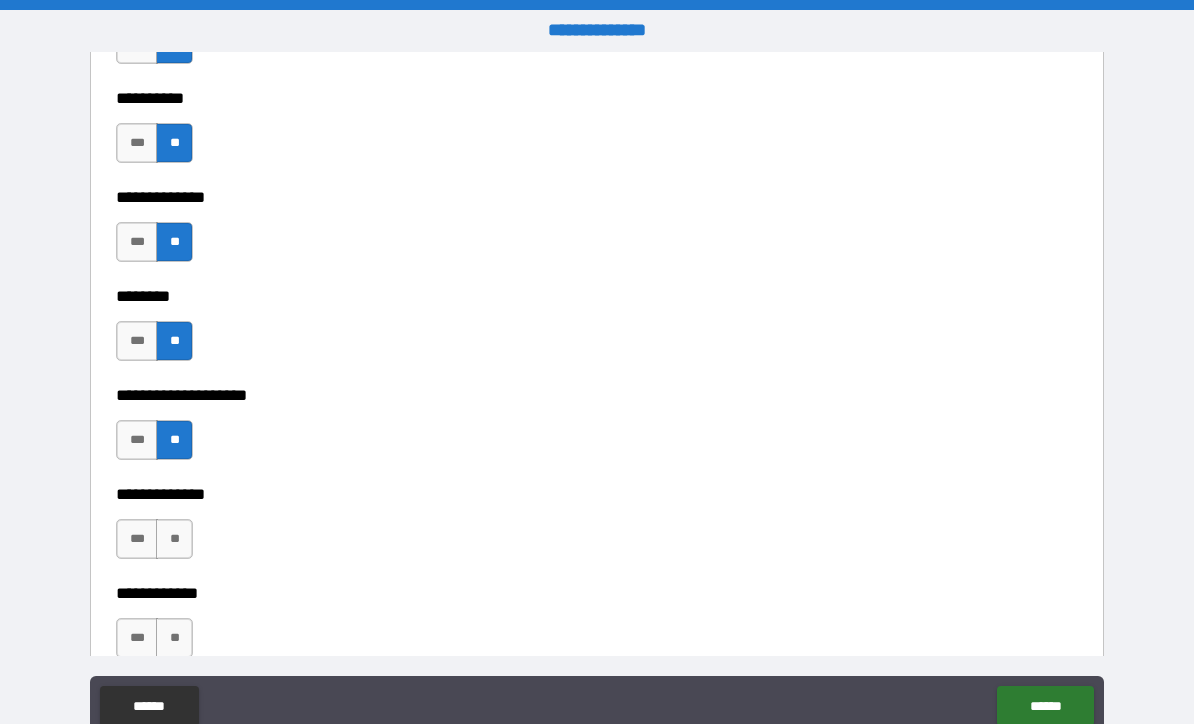 click on "**" at bounding box center (174, 539) 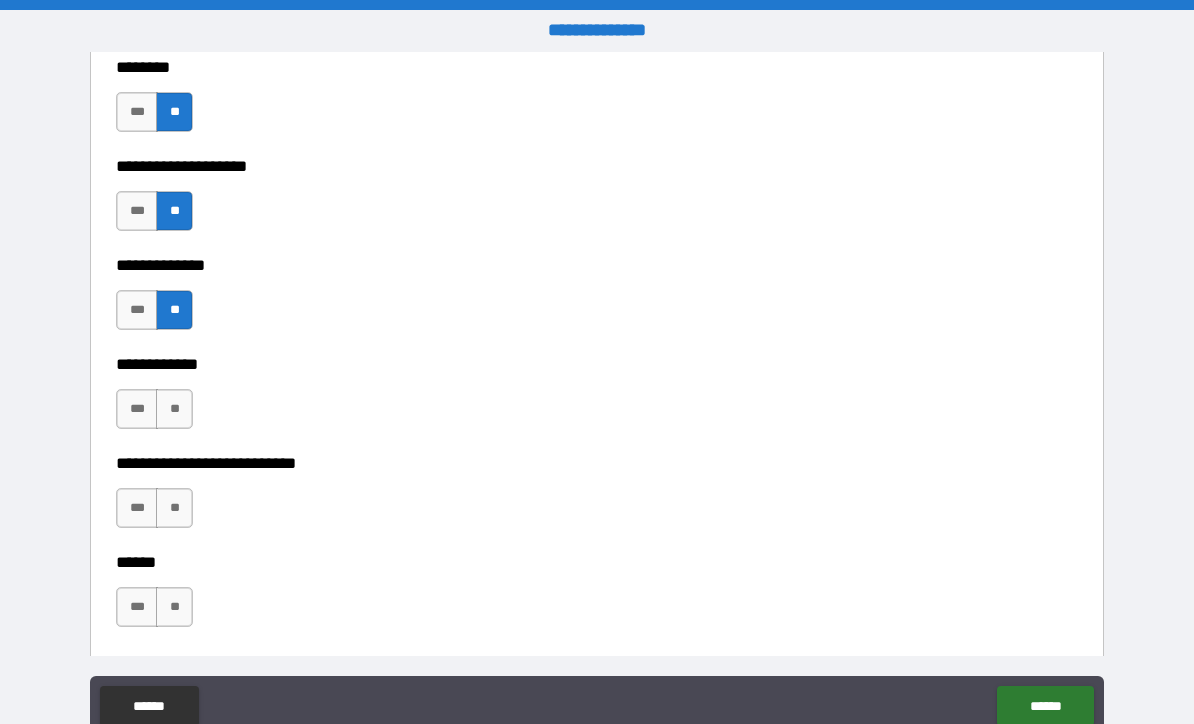 scroll, scrollTop: 9197, scrollLeft: 0, axis: vertical 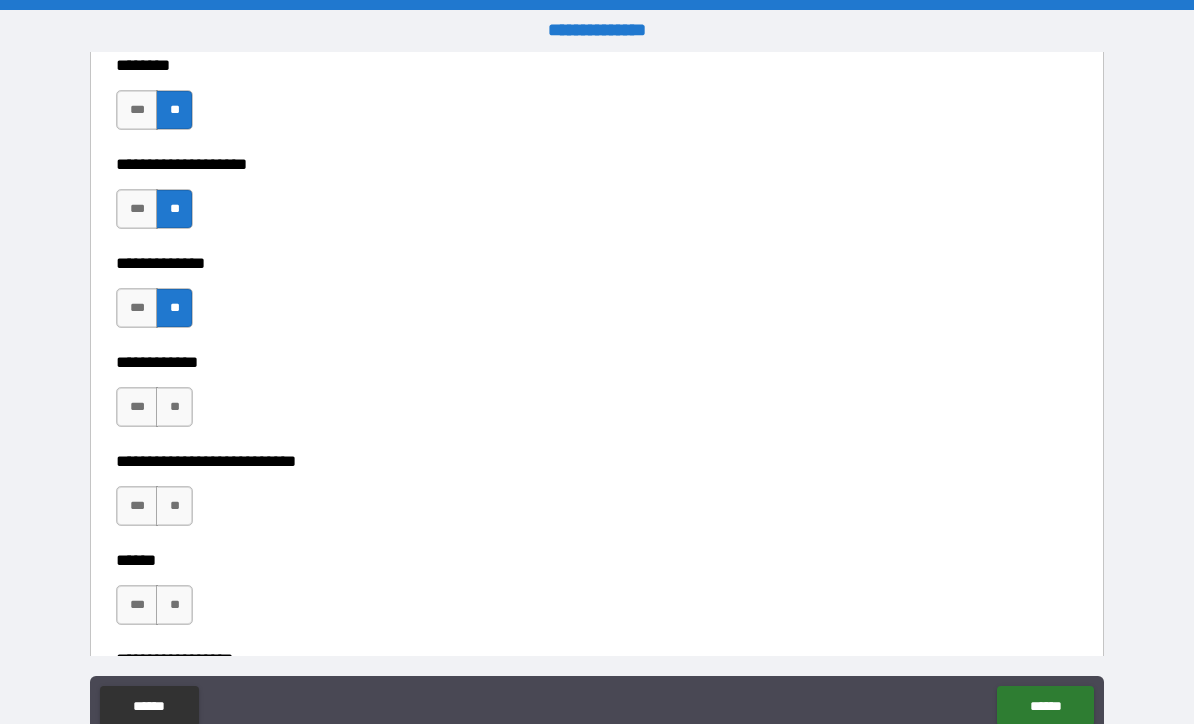 click on "**" at bounding box center (174, 407) 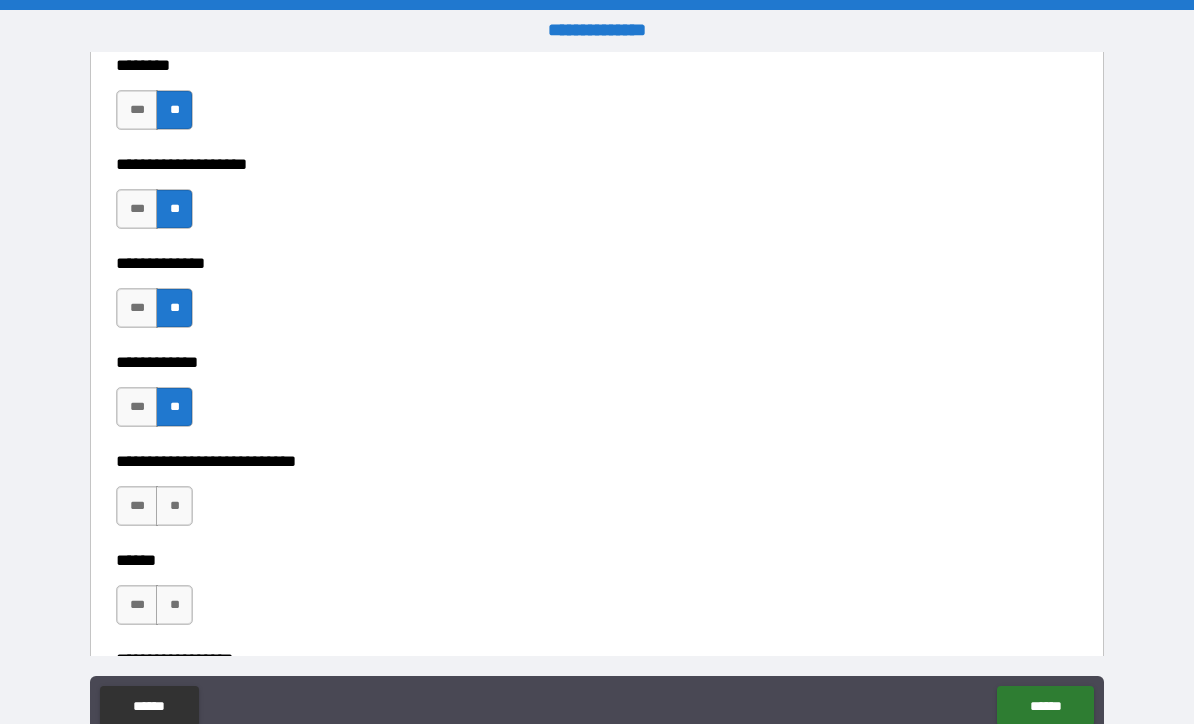 click on "**" at bounding box center [174, 506] 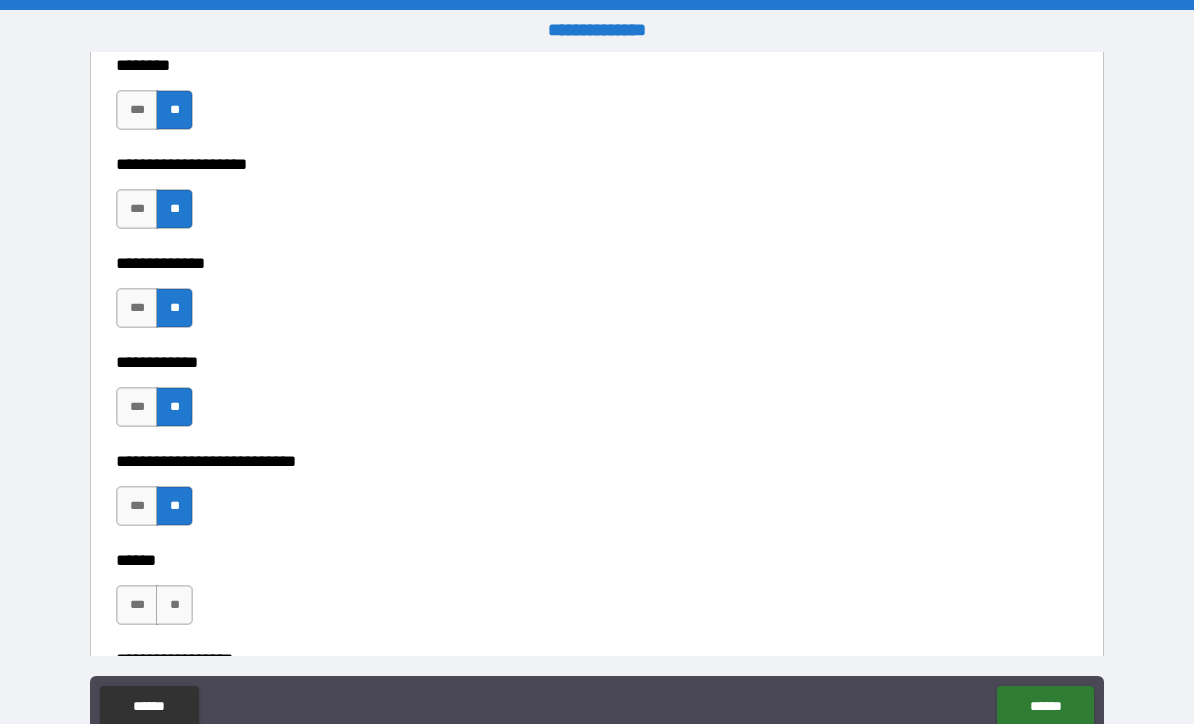 click on "**" at bounding box center (174, 605) 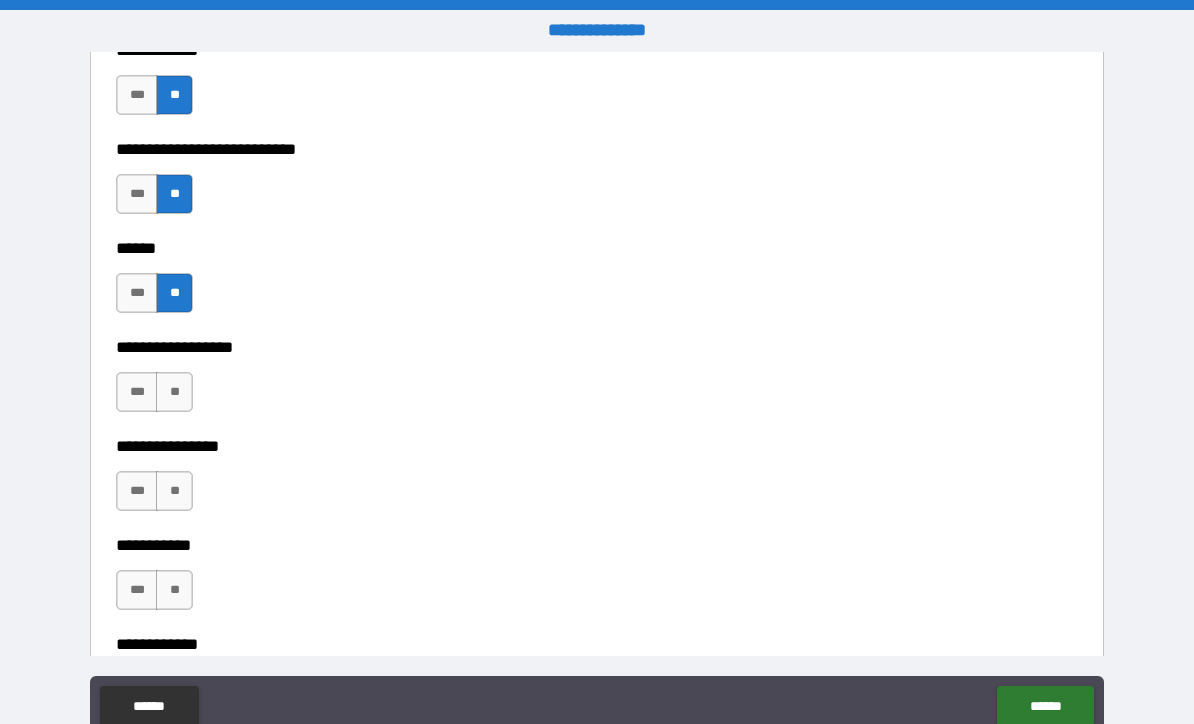 scroll, scrollTop: 9510, scrollLeft: 0, axis: vertical 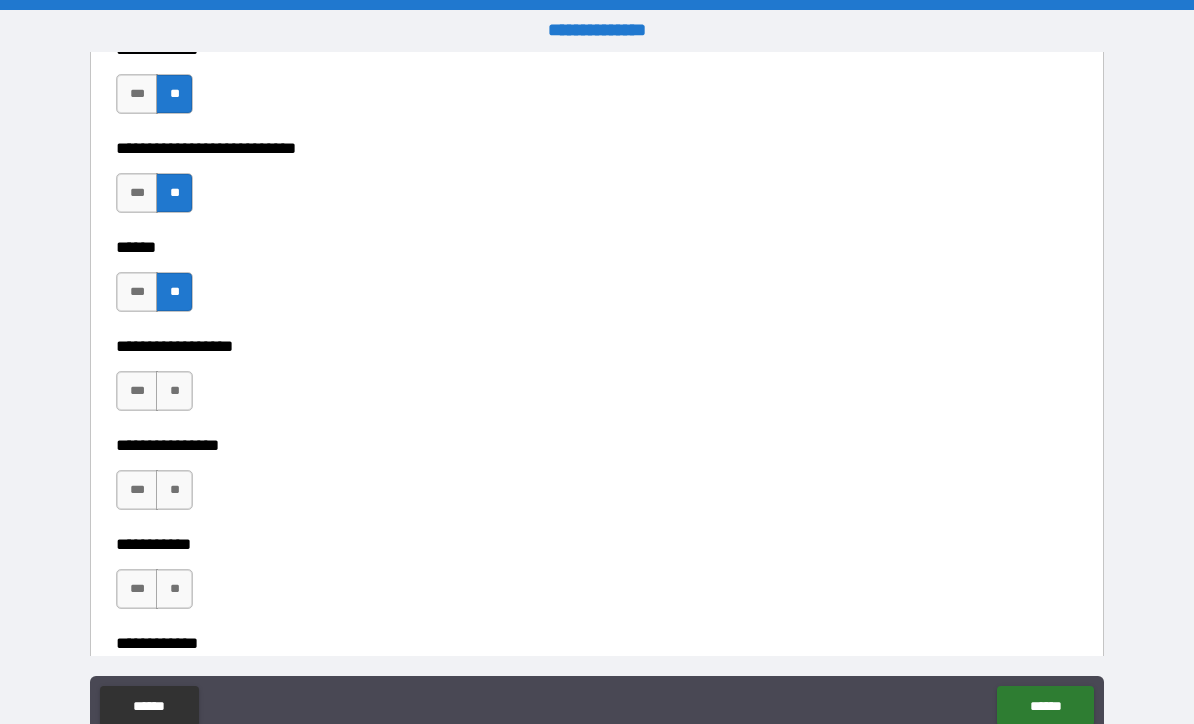 click on "**" at bounding box center (174, 391) 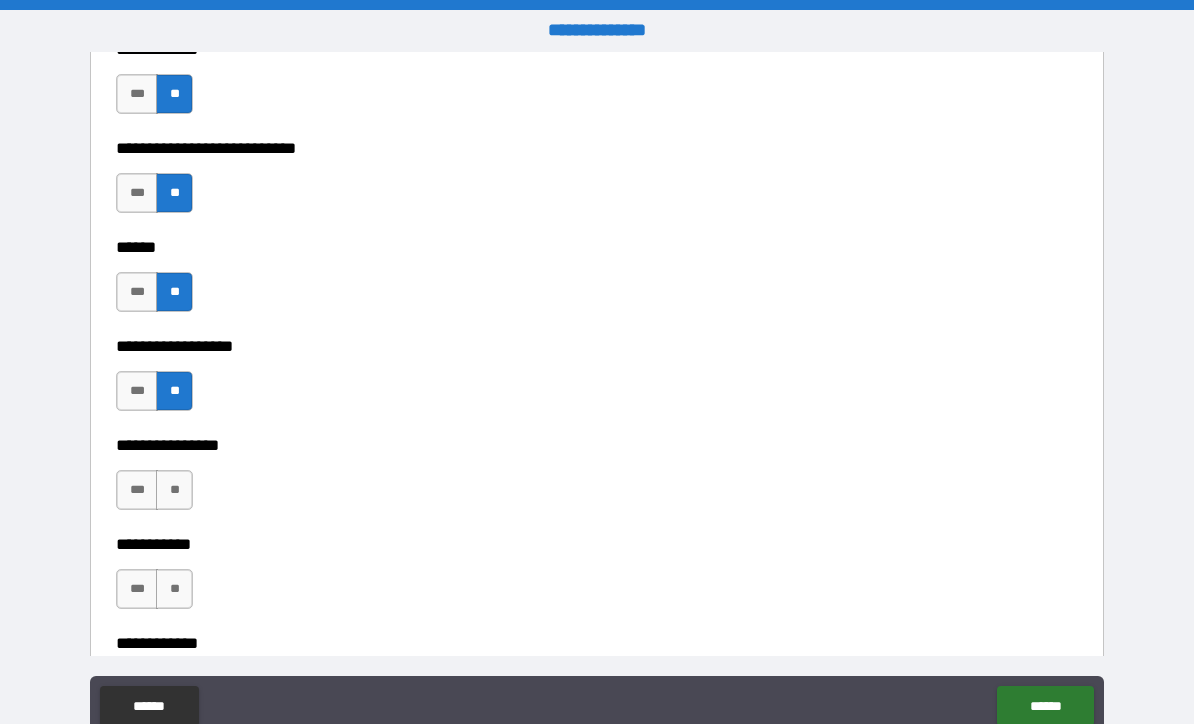 click on "**" at bounding box center [174, 490] 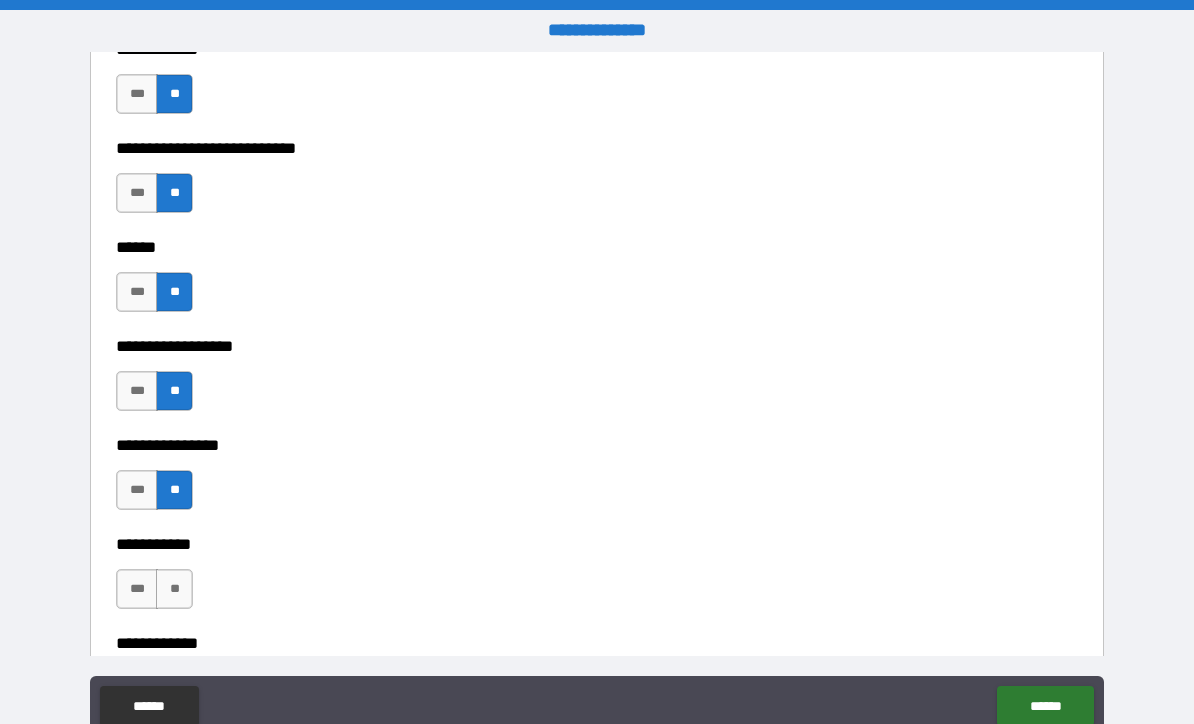 click on "**" at bounding box center [174, 589] 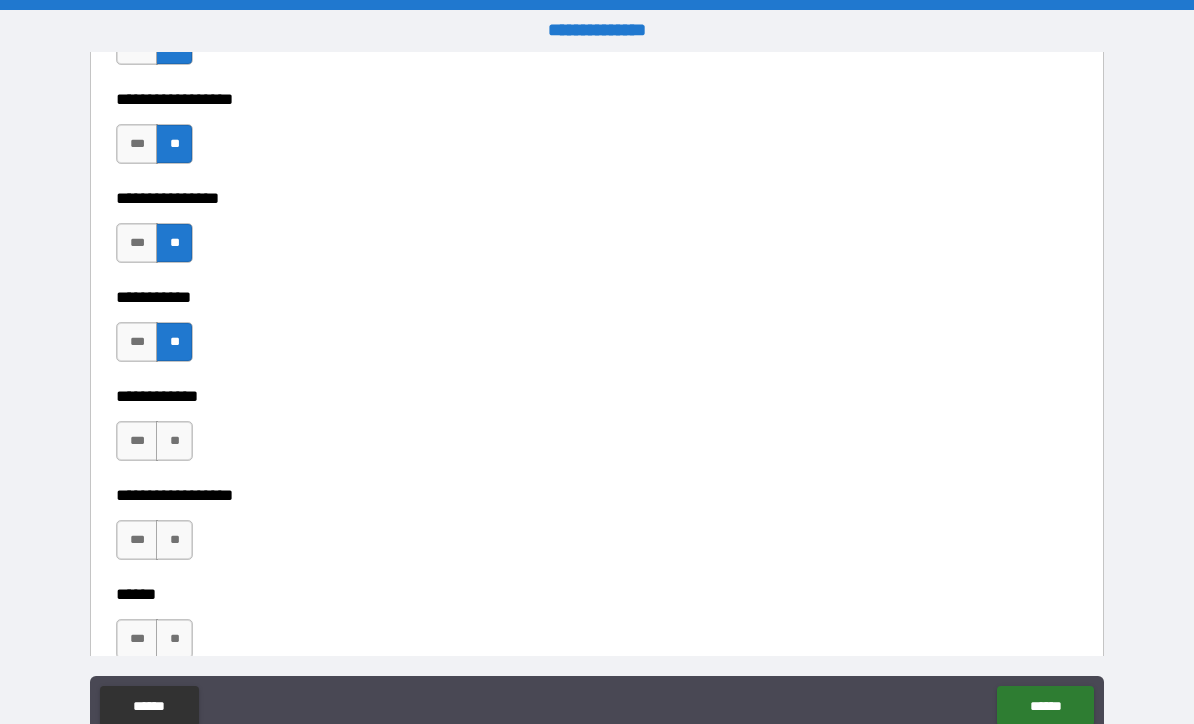 click on "**" at bounding box center (174, 441) 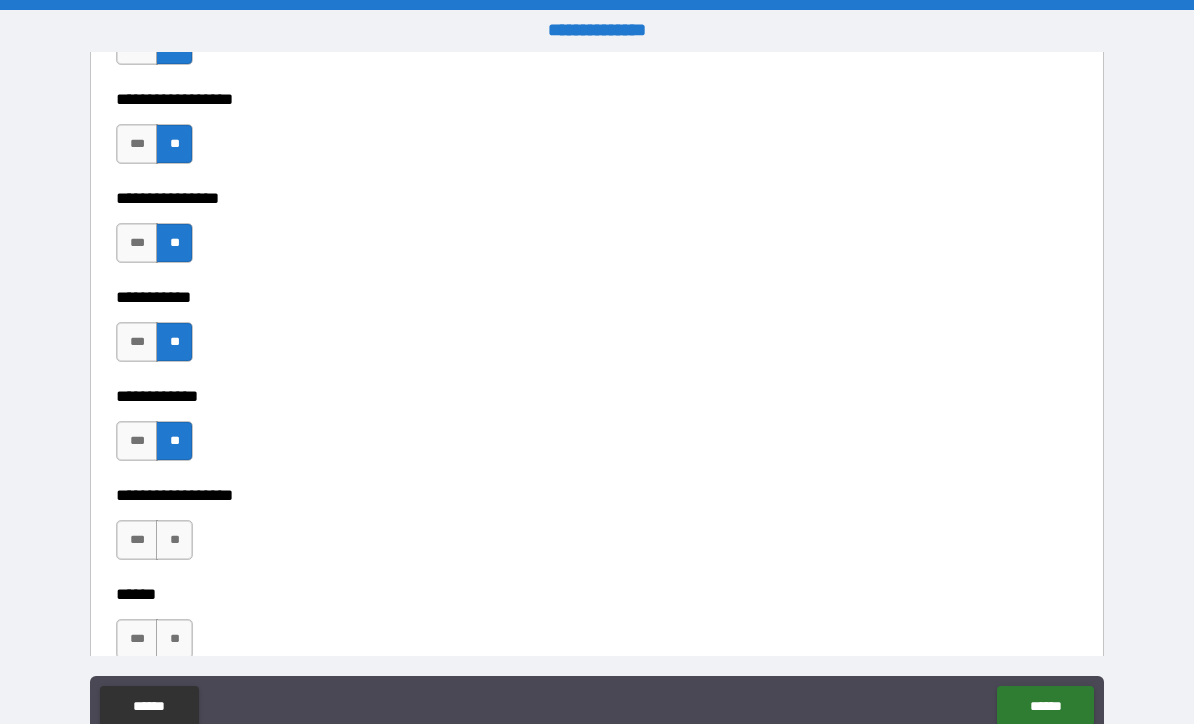 click on "**" at bounding box center (174, 540) 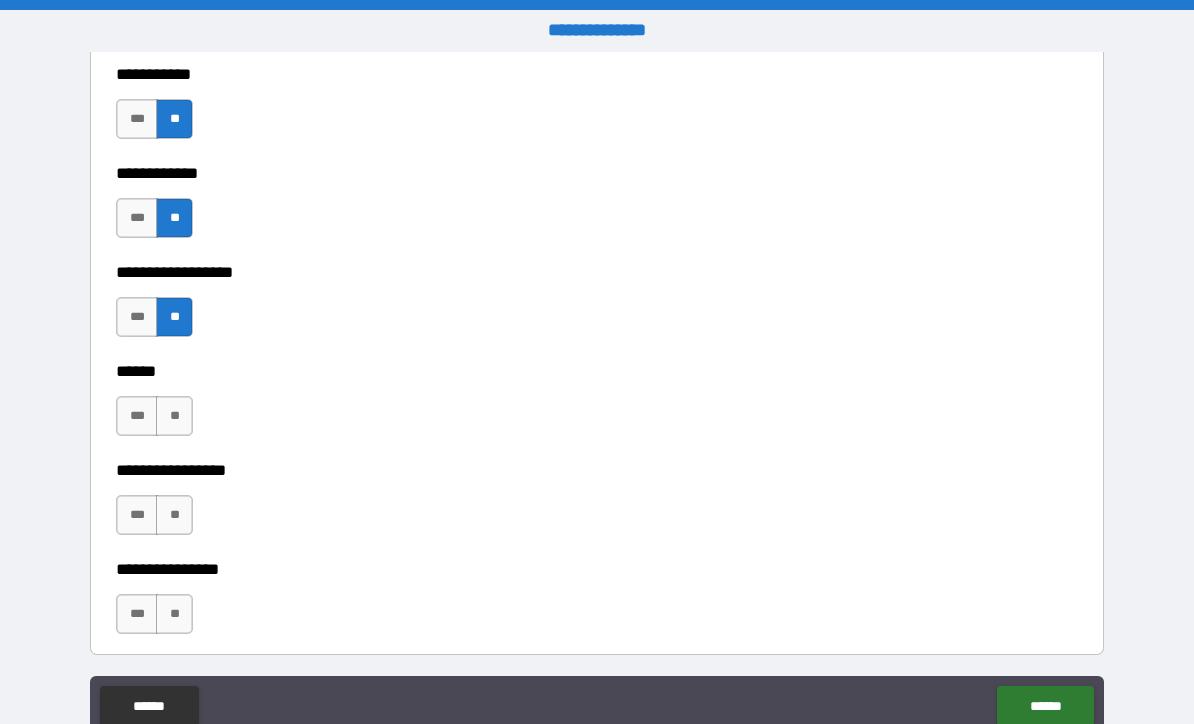 scroll, scrollTop: 9990, scrollLeft: 0, axis: vertical 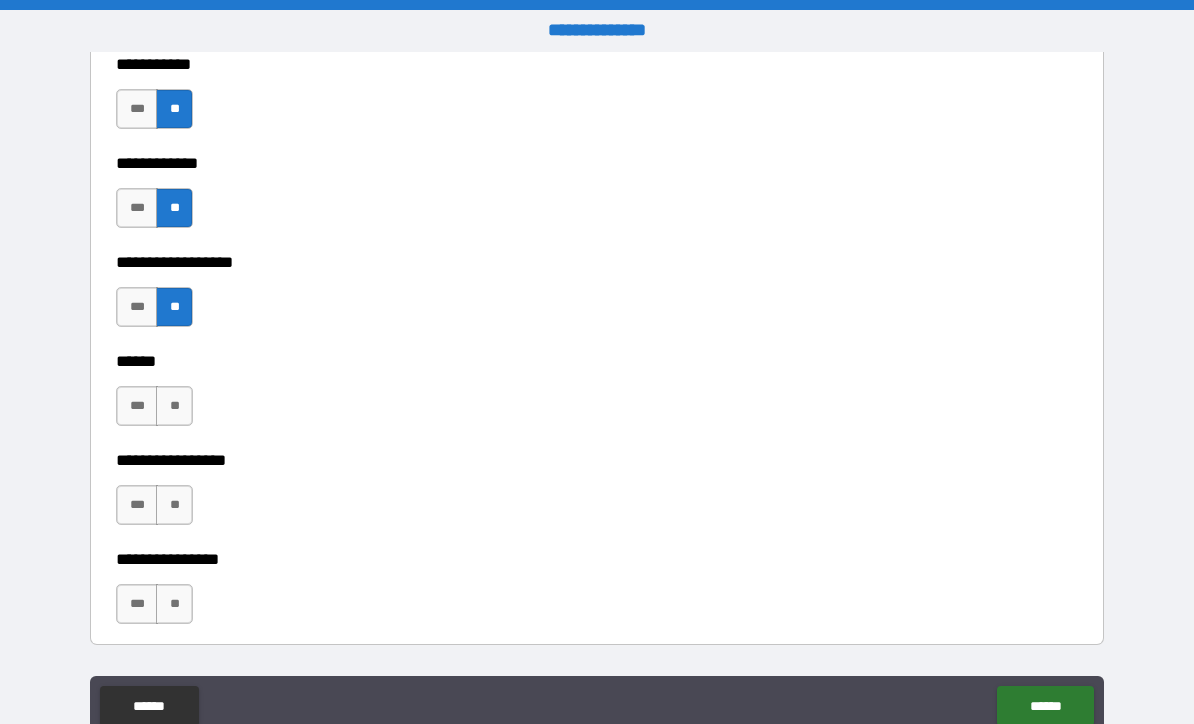 click on "**" at bounding box center [174, 406] 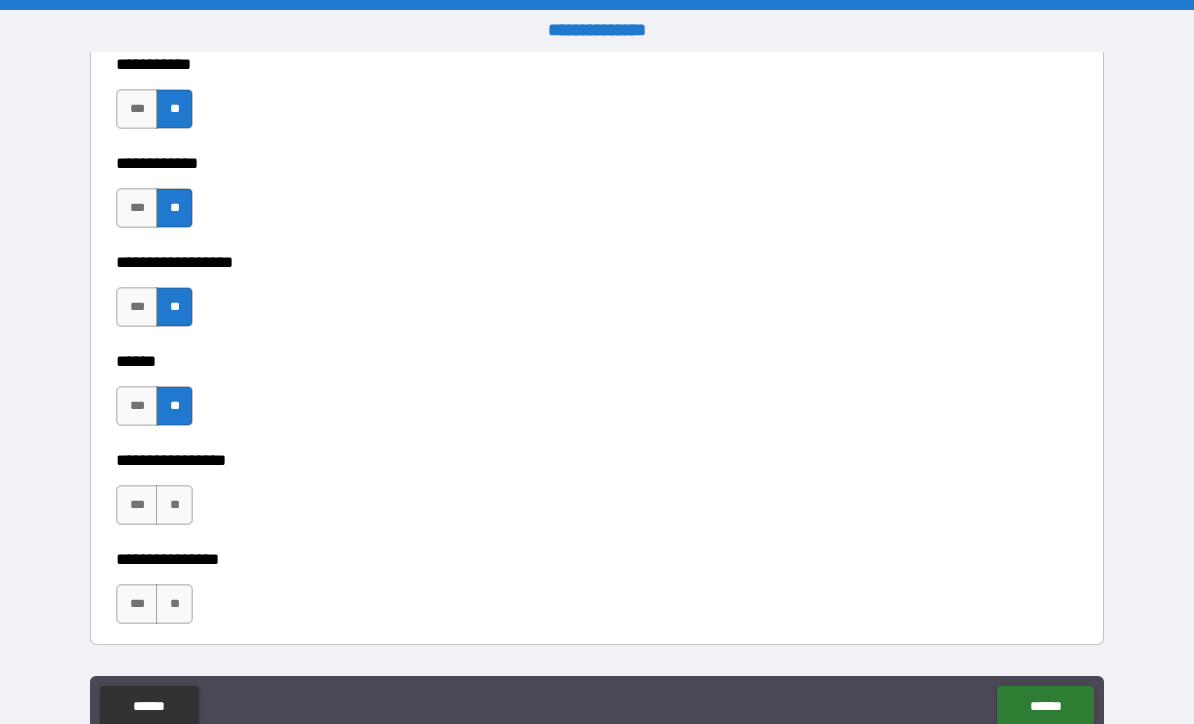 click on "**" at bounding box center (174, 505) 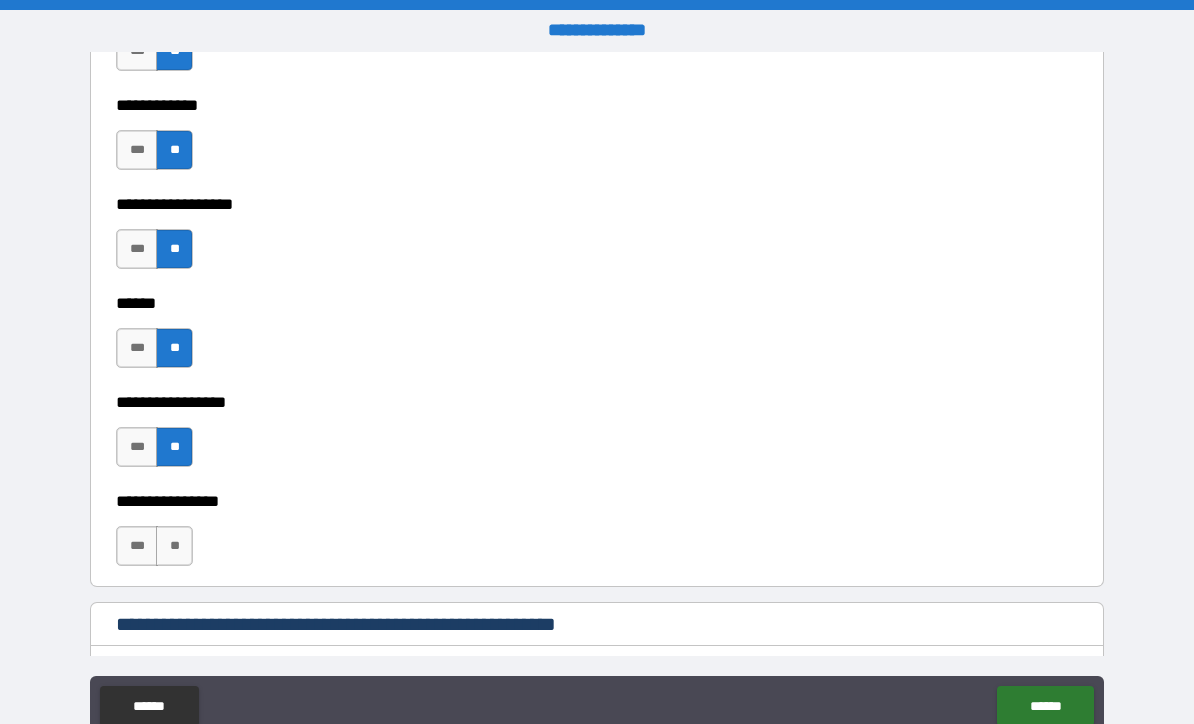 click on "**" at bounding box center [174, 546] 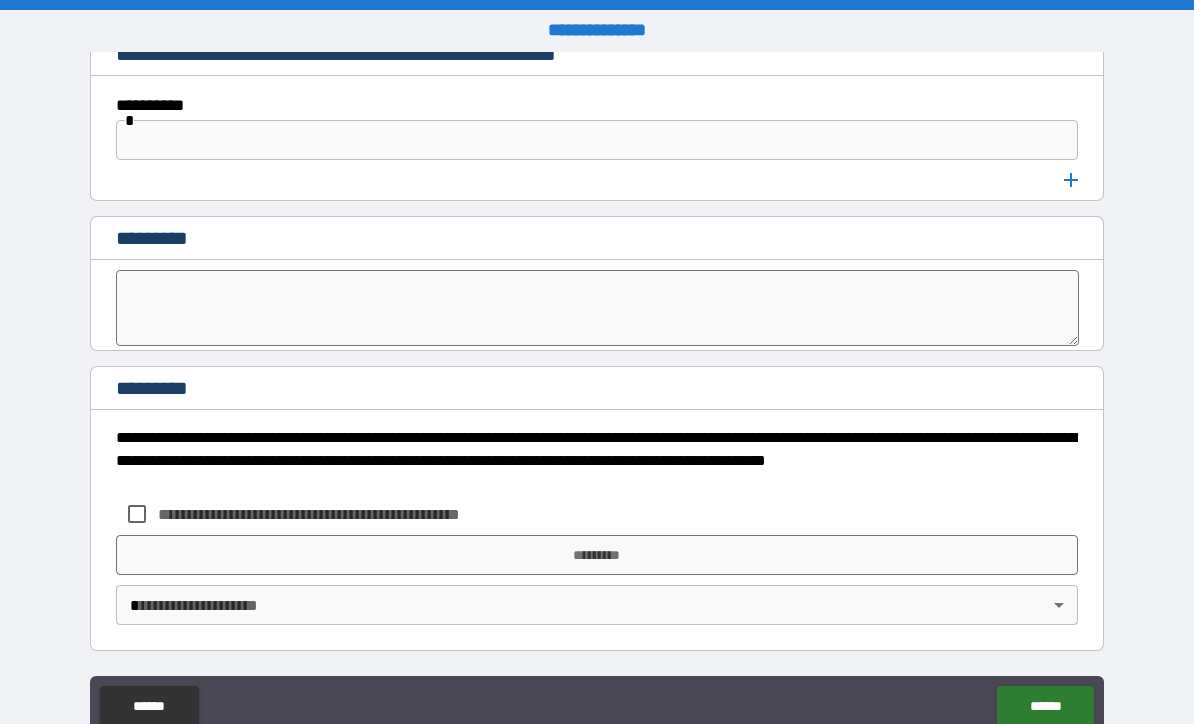 scroll, scrollTop: 10618, scrollLeft: 0, axis: vertical 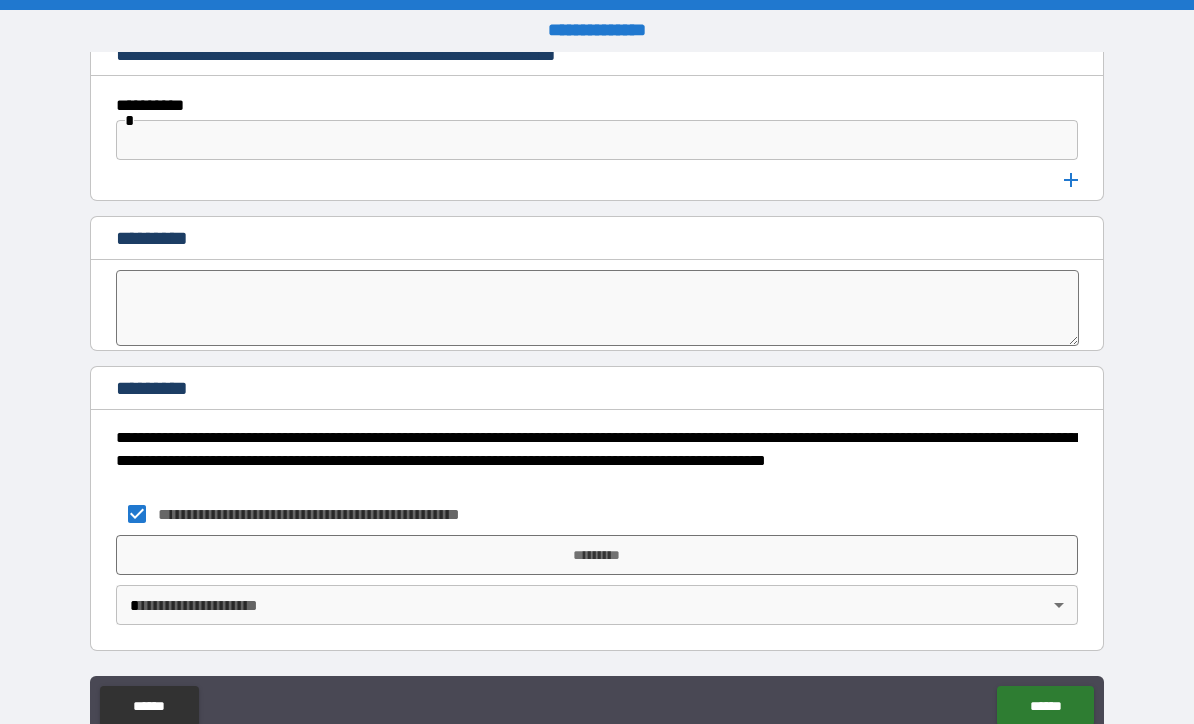 click on "*********" at bounding box center (597, 555) 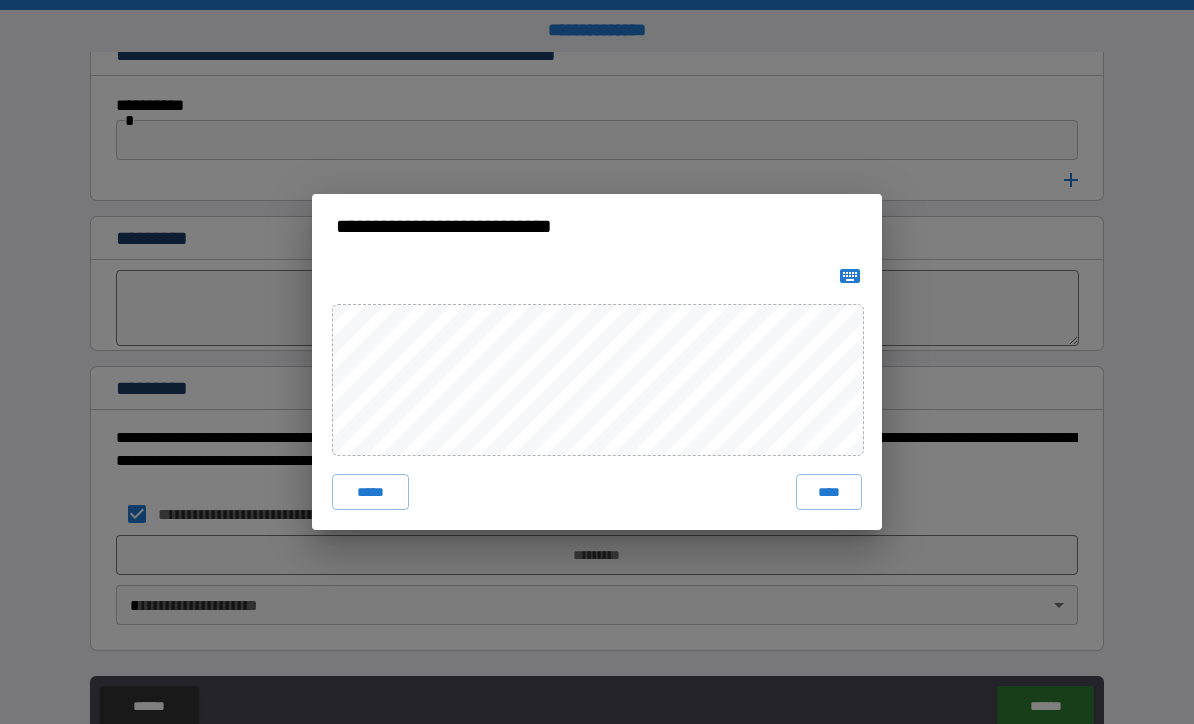 click on "****" at bounding box center (829, 492) 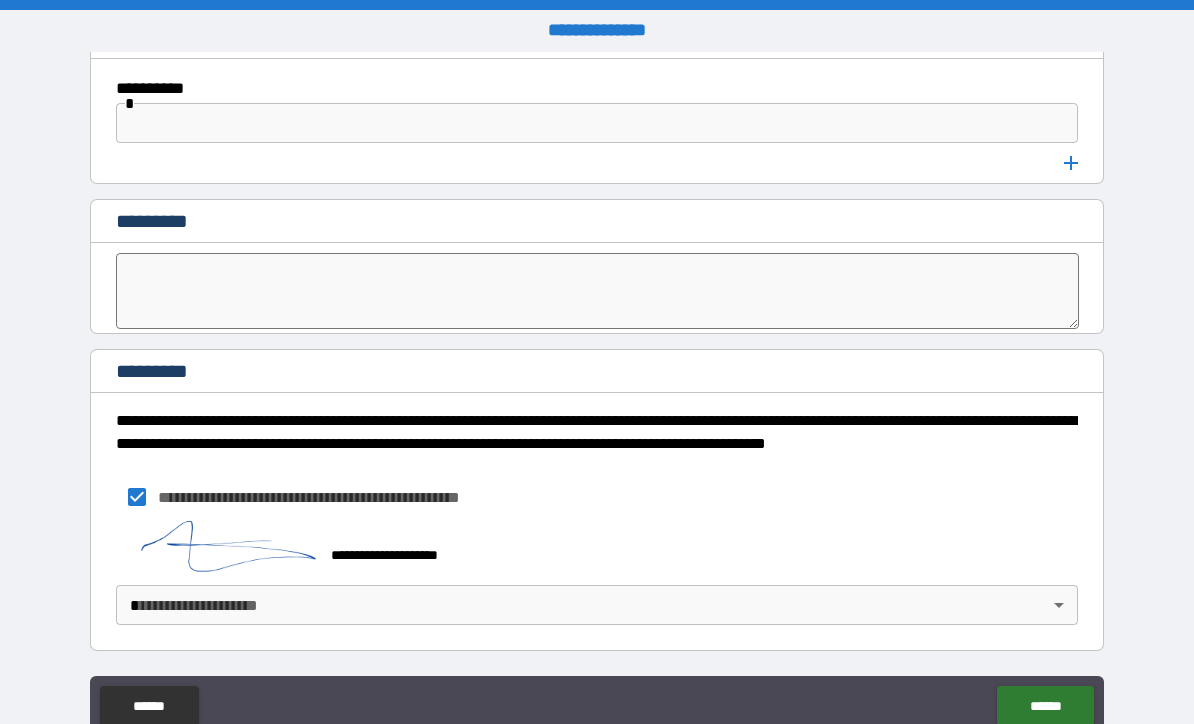 scroll, scrollTop: 10635, scrollLeft: 0, axis: vertical 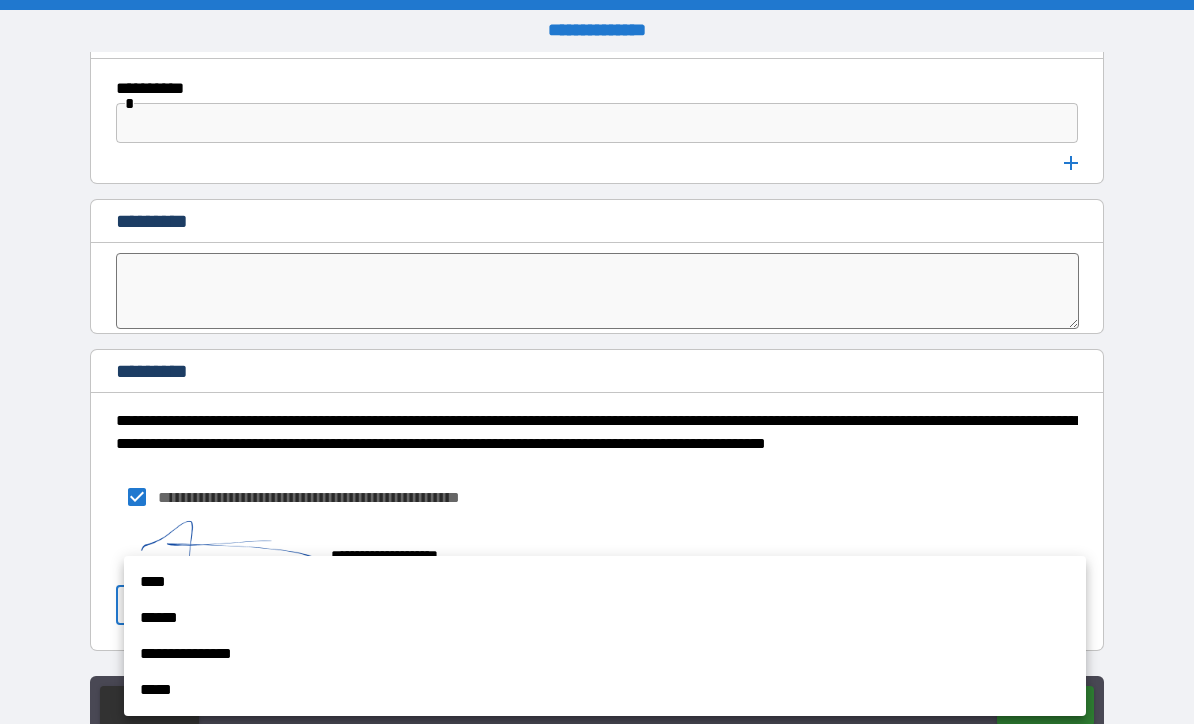 click on "******" at bounding box center (605, 618) 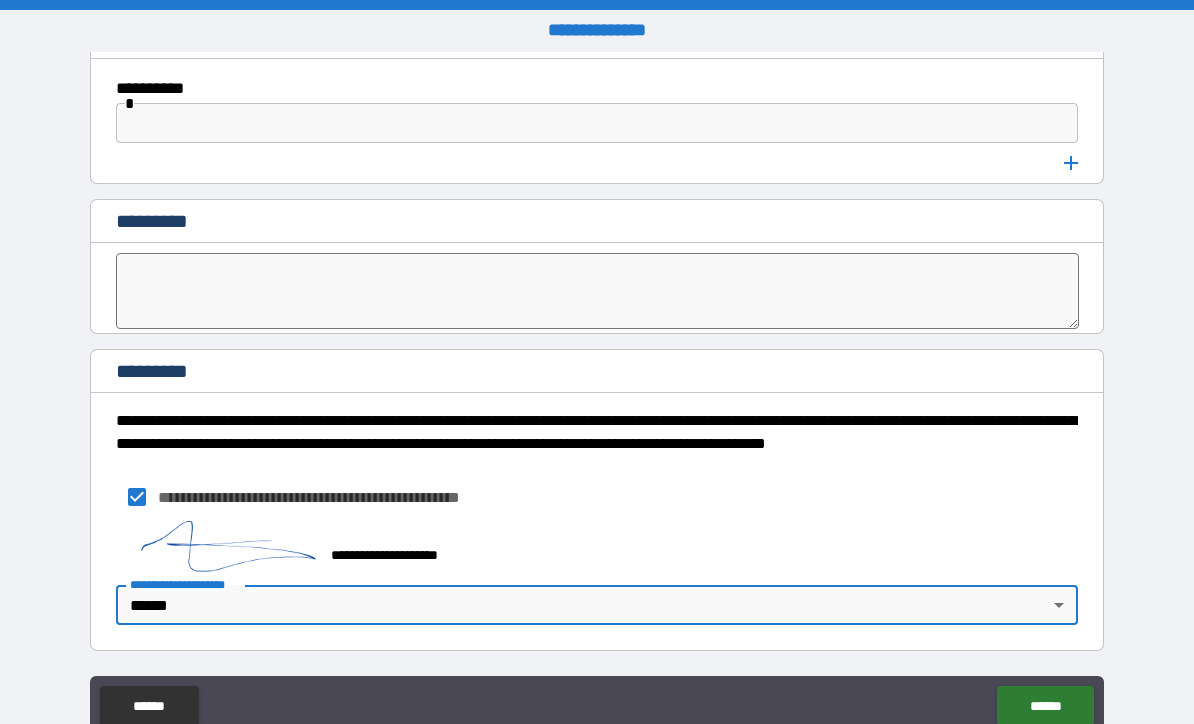 click on "**********" at bounding box center (597, 395) 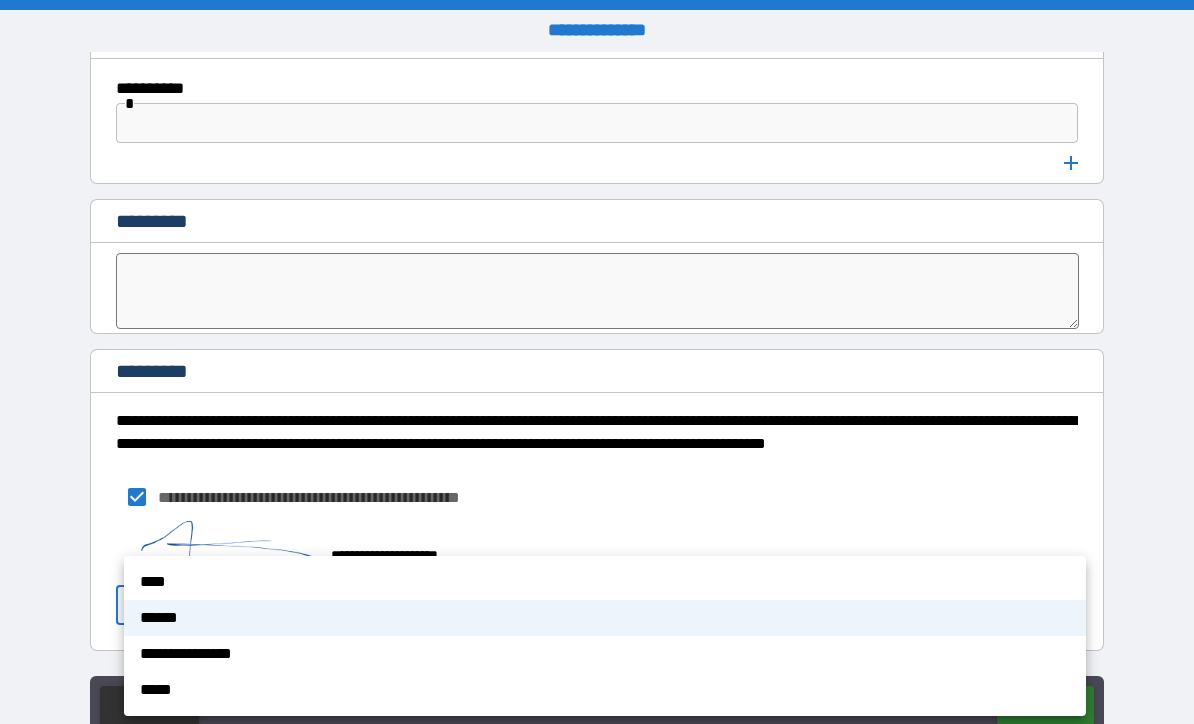 click on "**********" at bounding box center [605, 654] 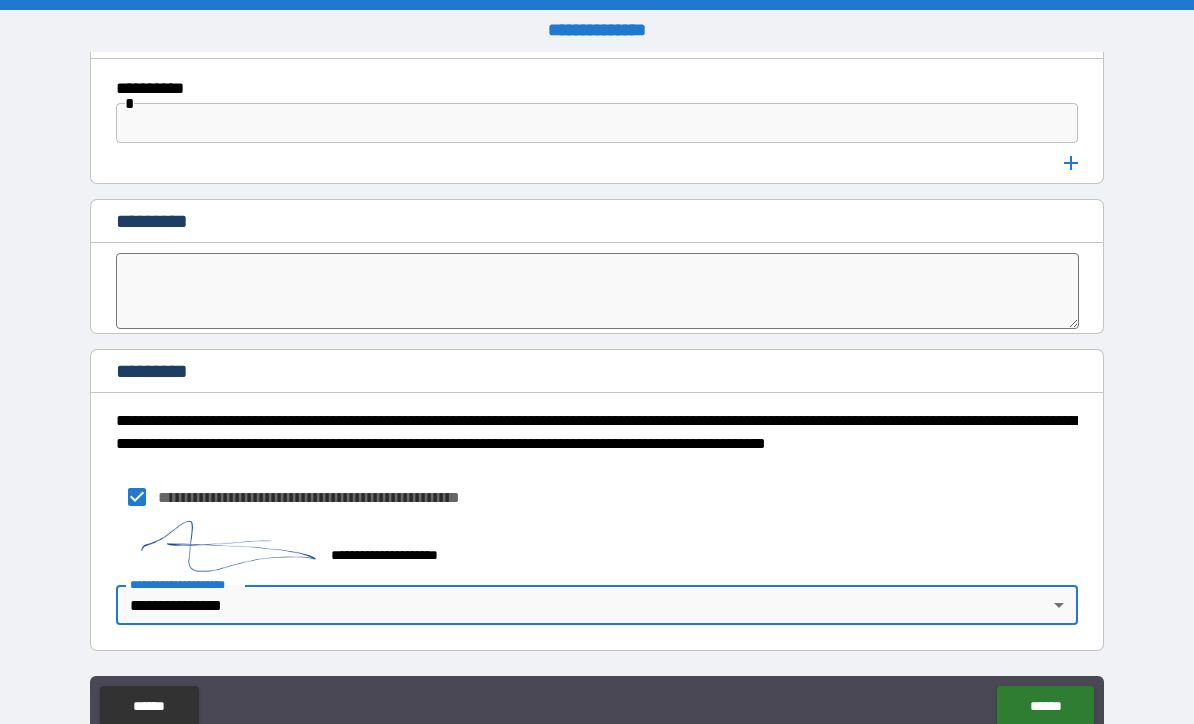 type on "**********" 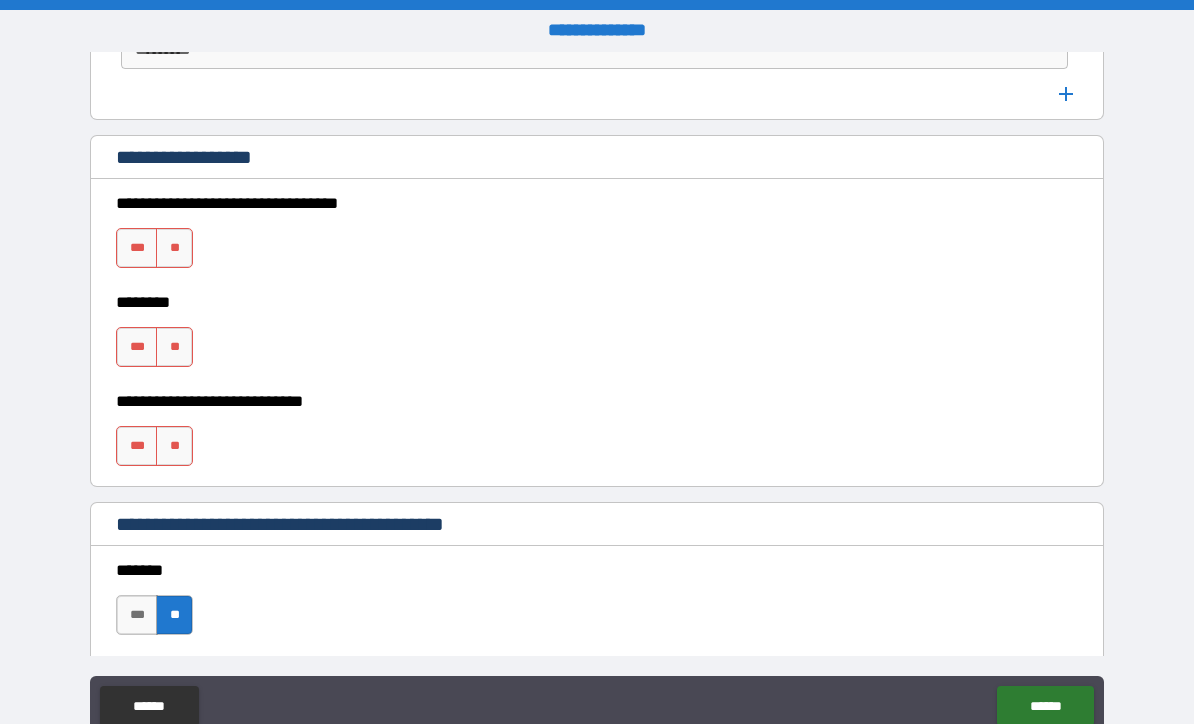 scroll, scrollTop: 1355, scrollLeft: 0, axis: vertical 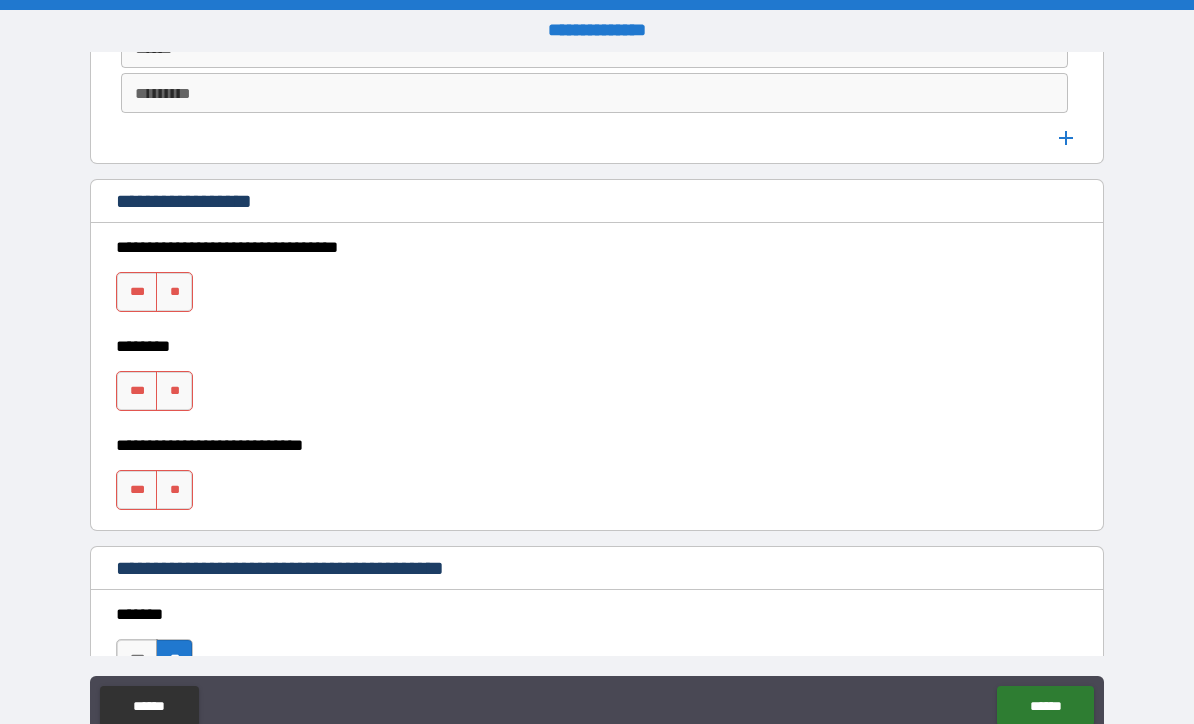 click on "**" at bounding box center (174, 292) 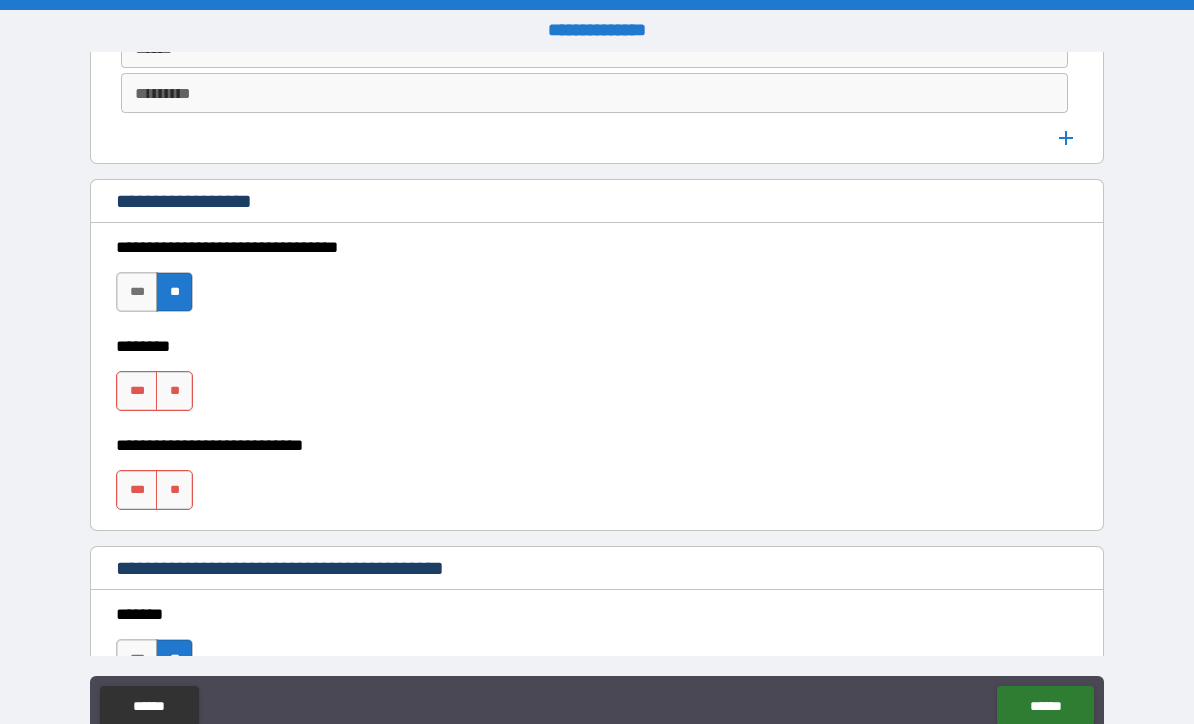 click on "*** **" at bounding box center [157, 396] 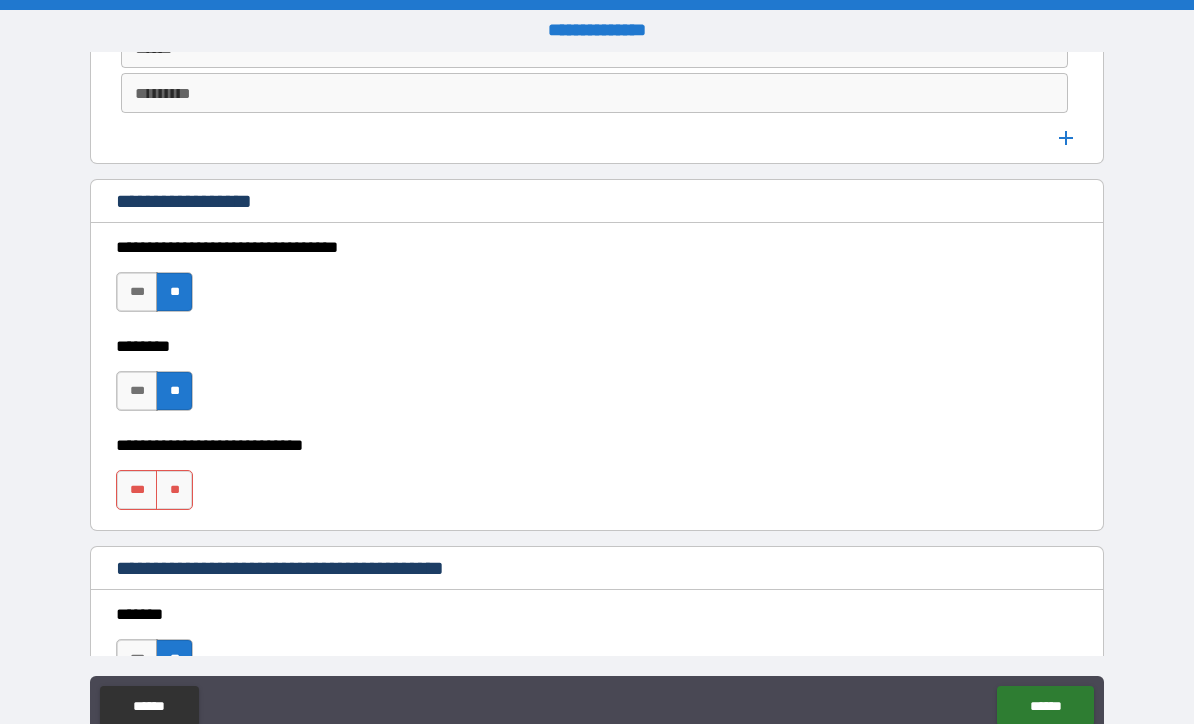 click on "**" at bounding box center [174, 490] 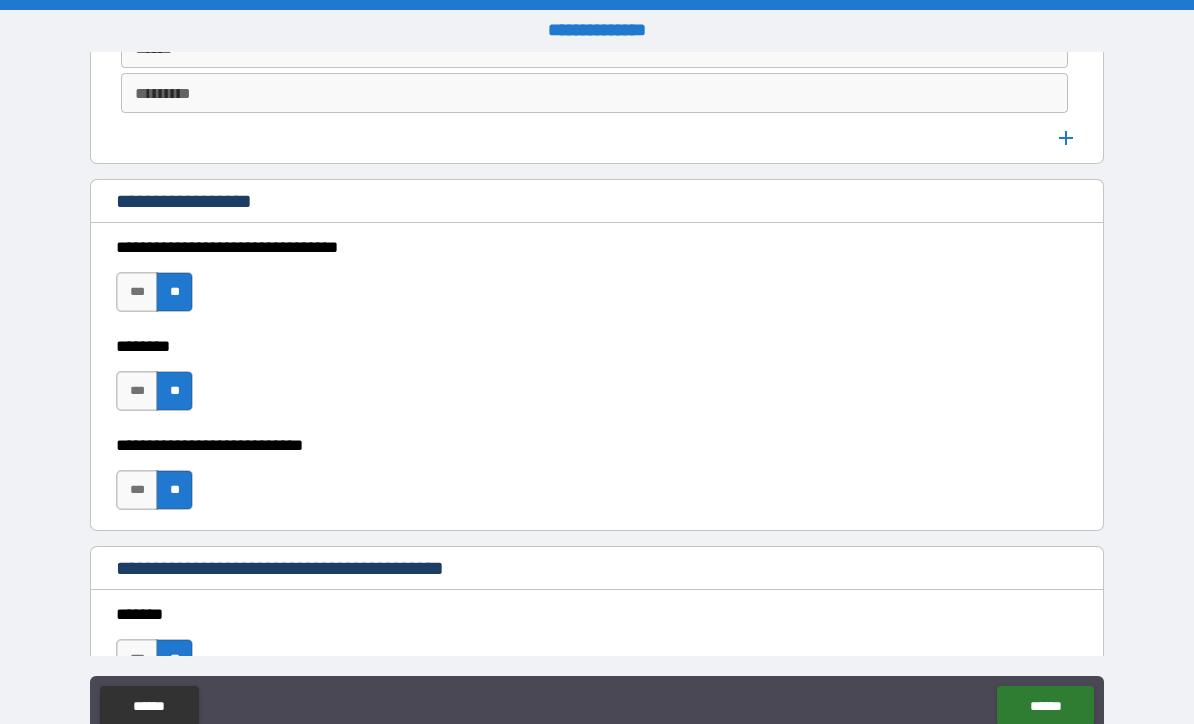 click on "******" at bounding box center [1045, 706] 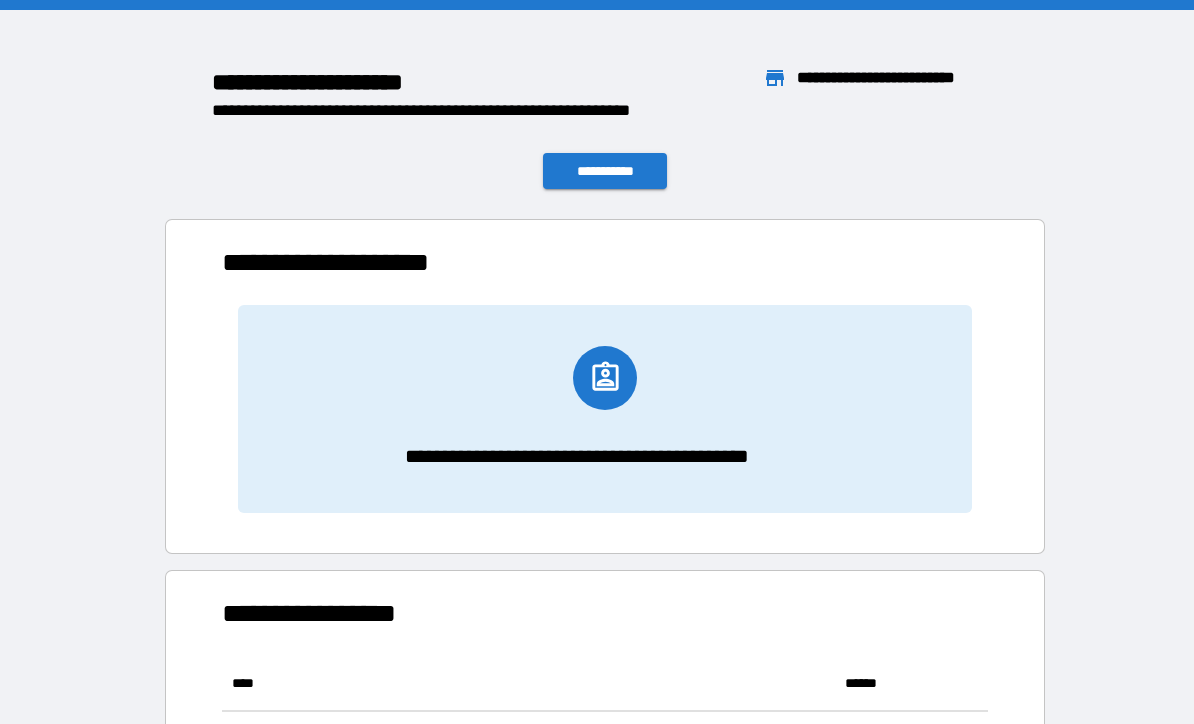 scroll, scrollTop: 1, scrollLeft: 1, axis: both 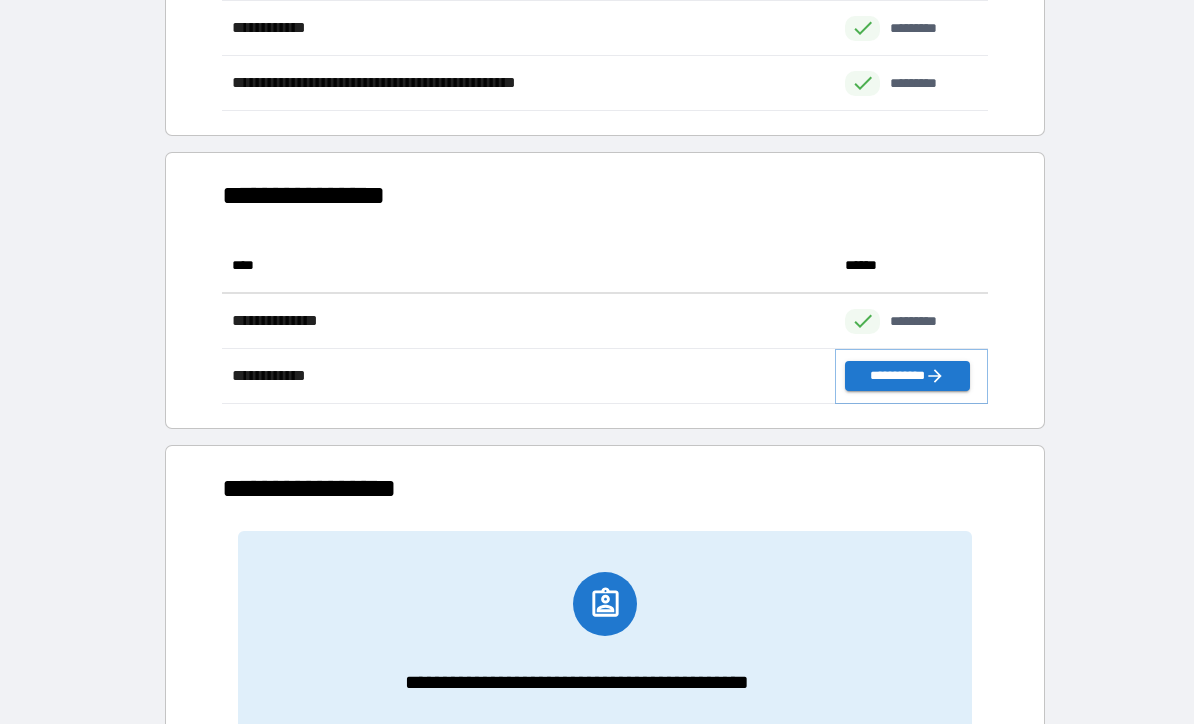 click on "**********" at bounding box center (907, 376) 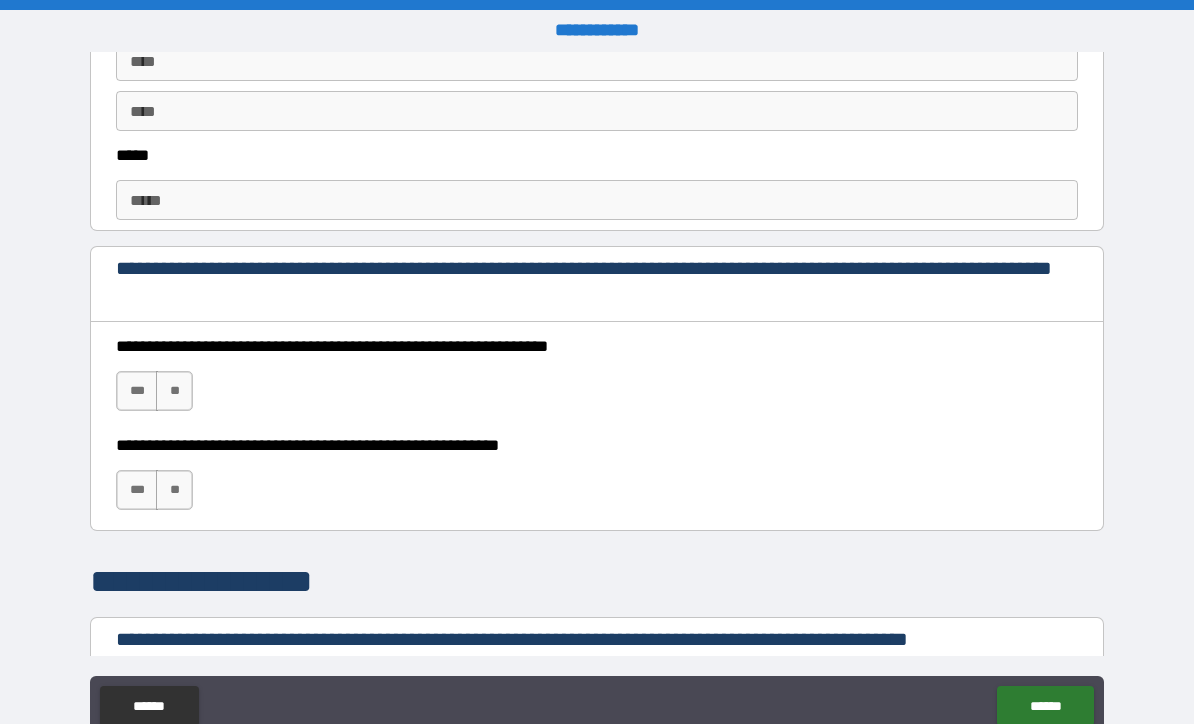 scroll, scrollTop: 1166, scrollLeft: 0, axis: vertical 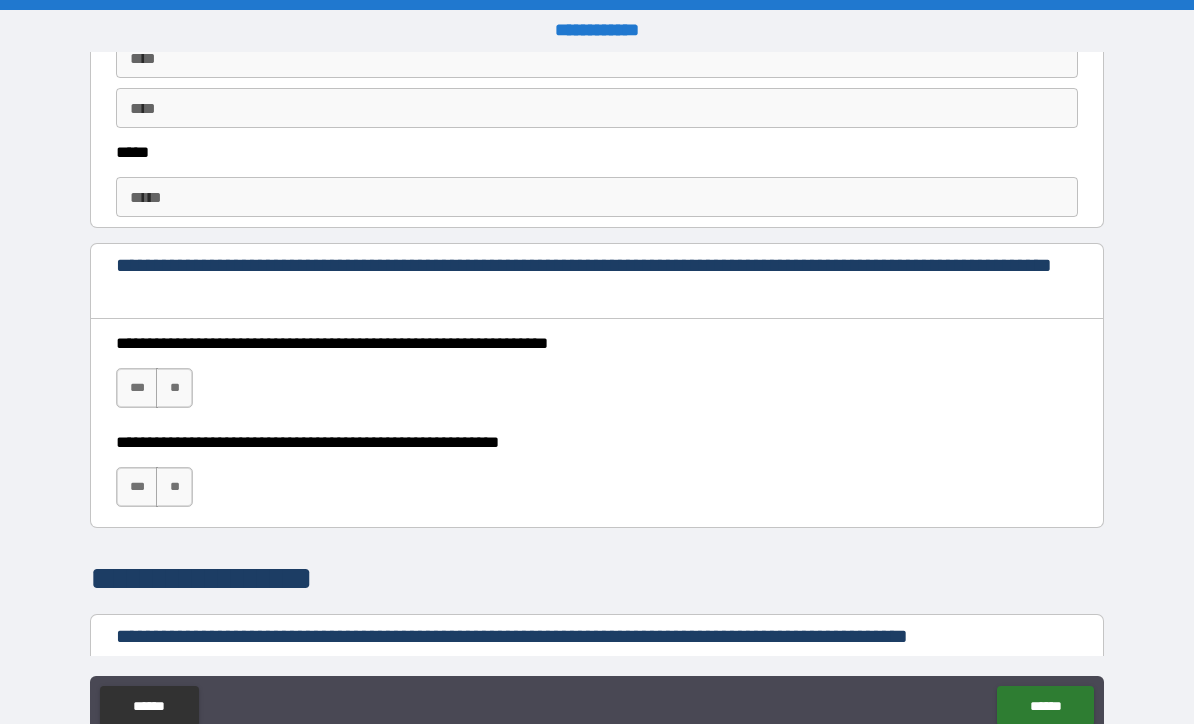 click on "***" at bounding box center [137, 388] 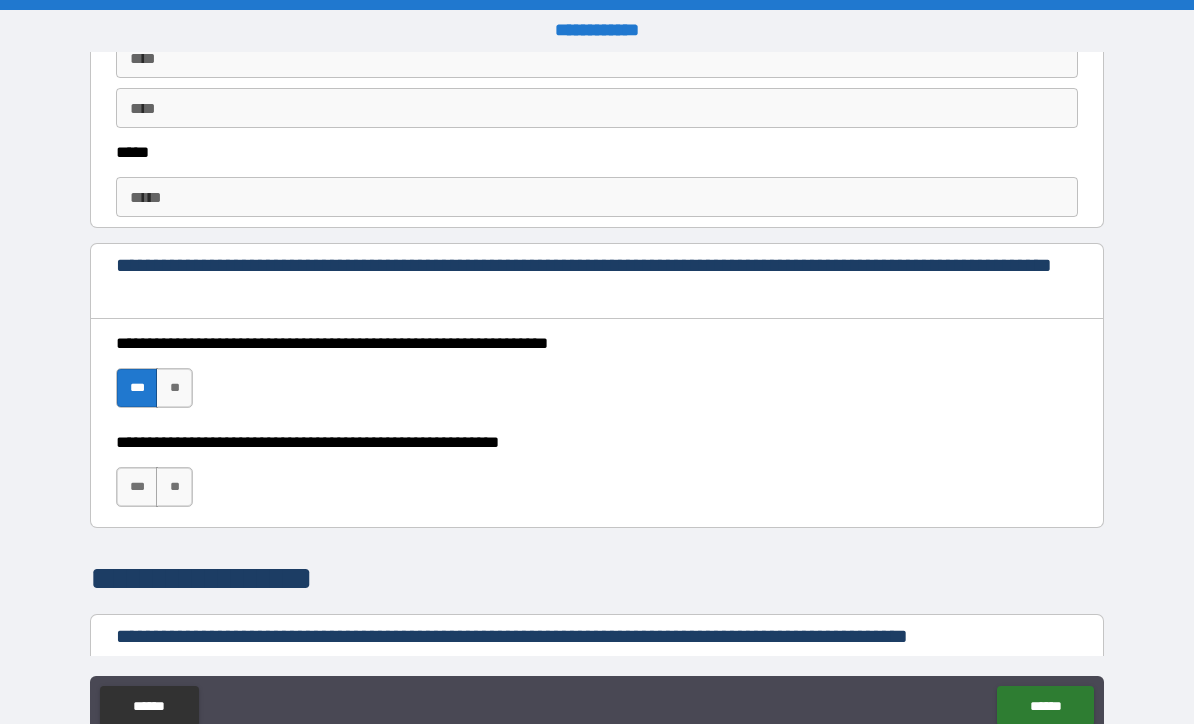 click on "***" at bounding box center [137, 487] 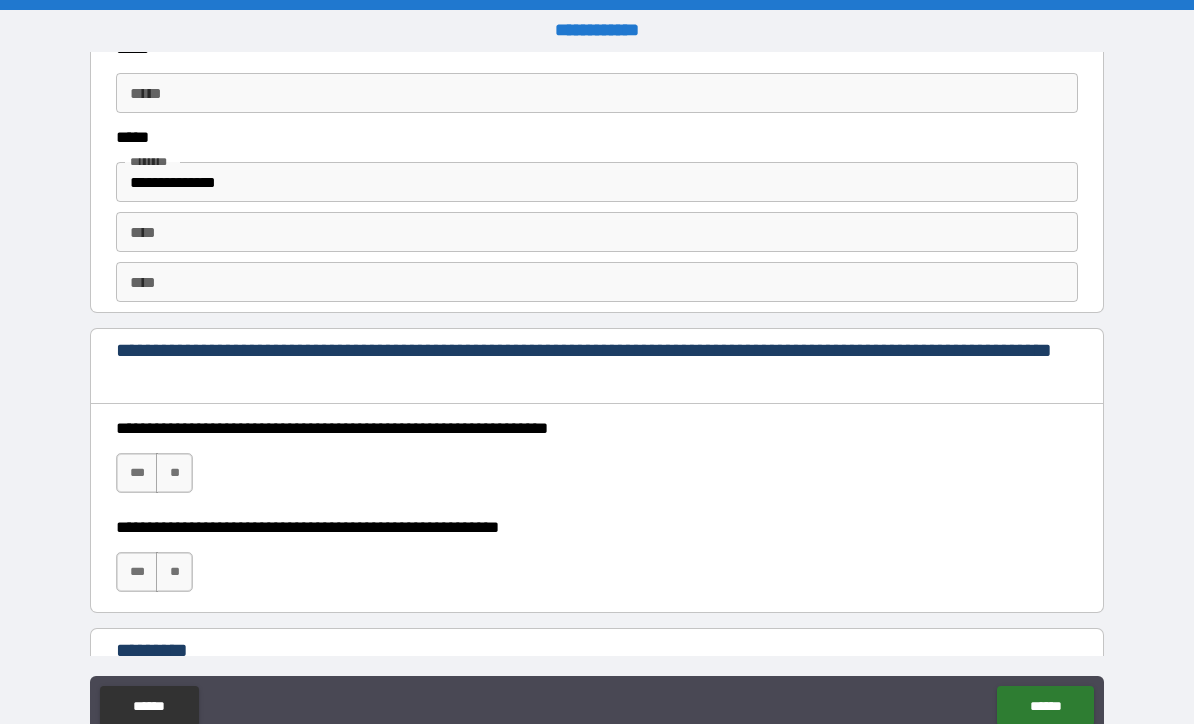 scroll, scrollTop: 2737, scrollLeft: 0, axis: vertical 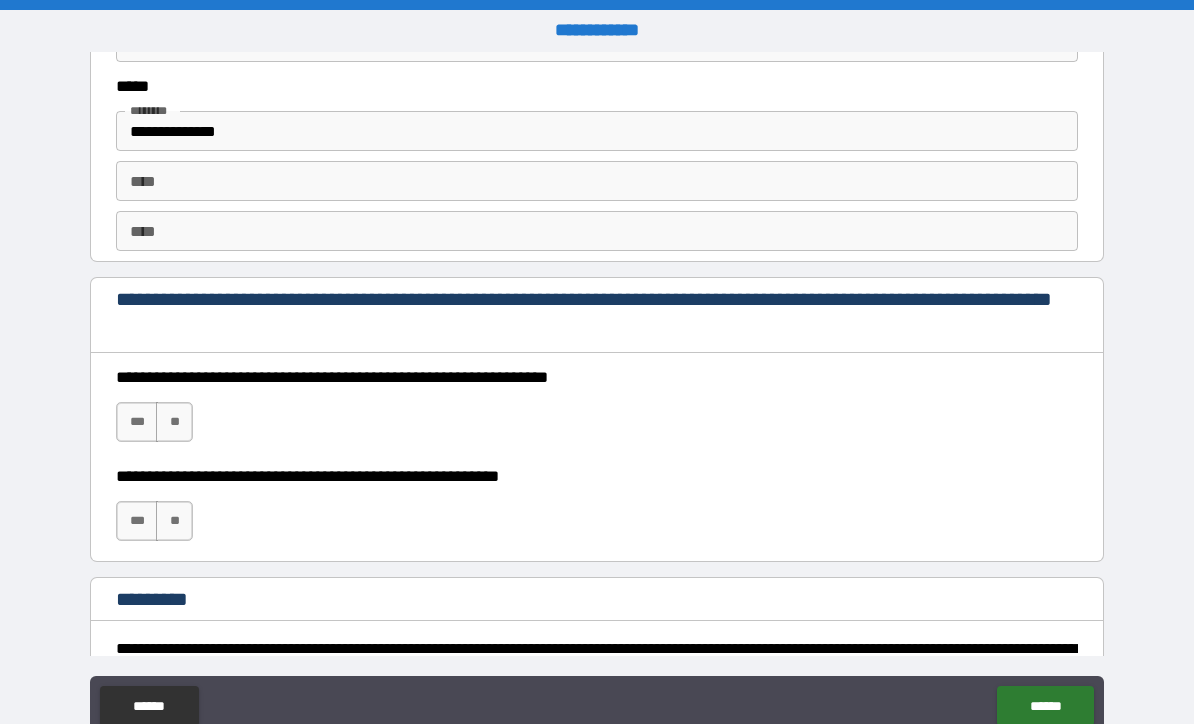 click on "***" at bounding box center [137, 422] 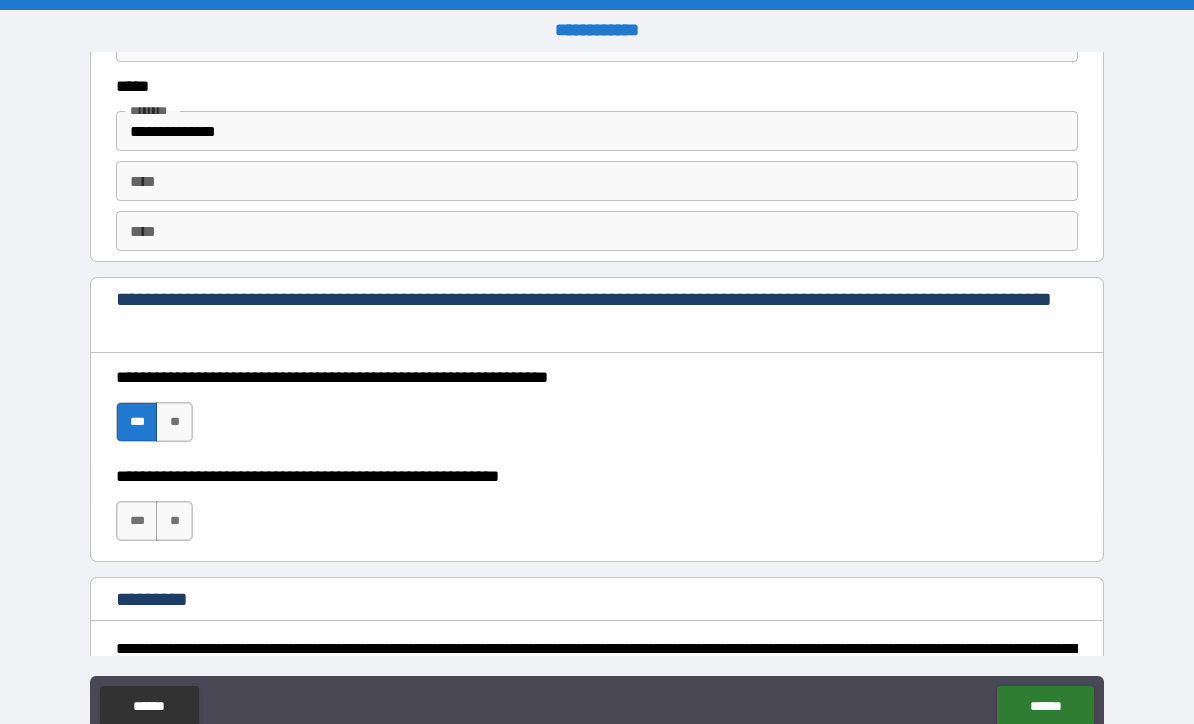 click on "***" at bounding box center (137, 521) 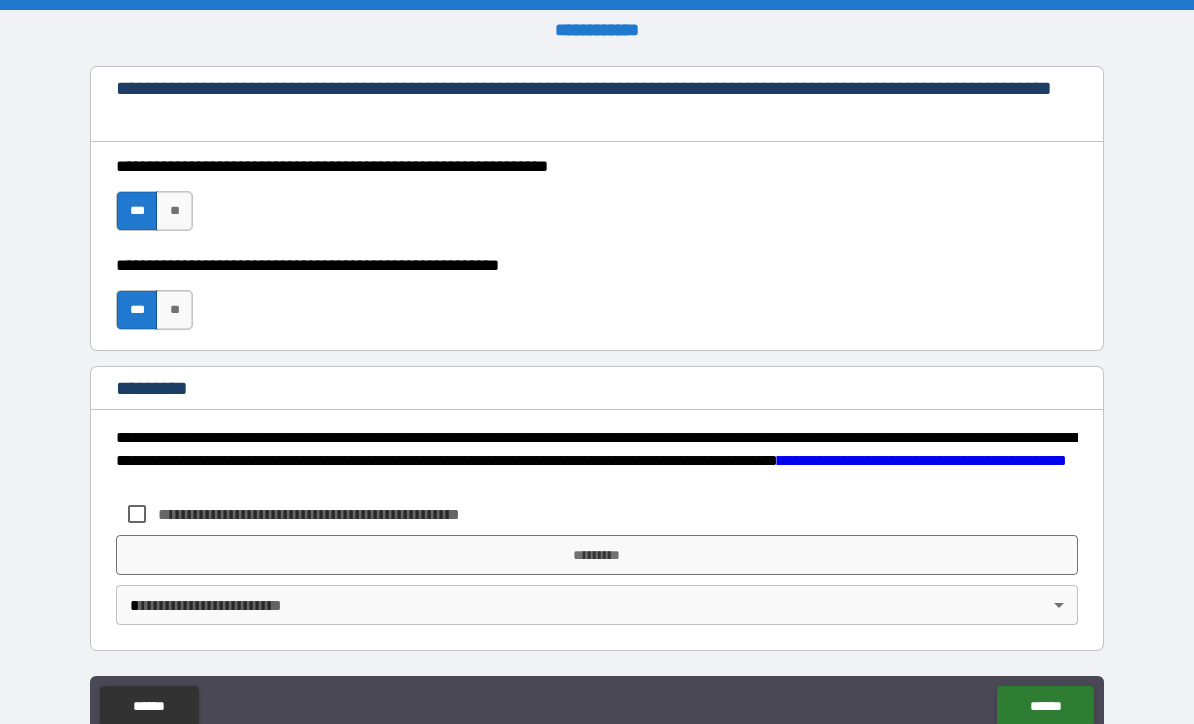 scroll, scrollTop: 2948, scrollLeft: 0, axis: vertical 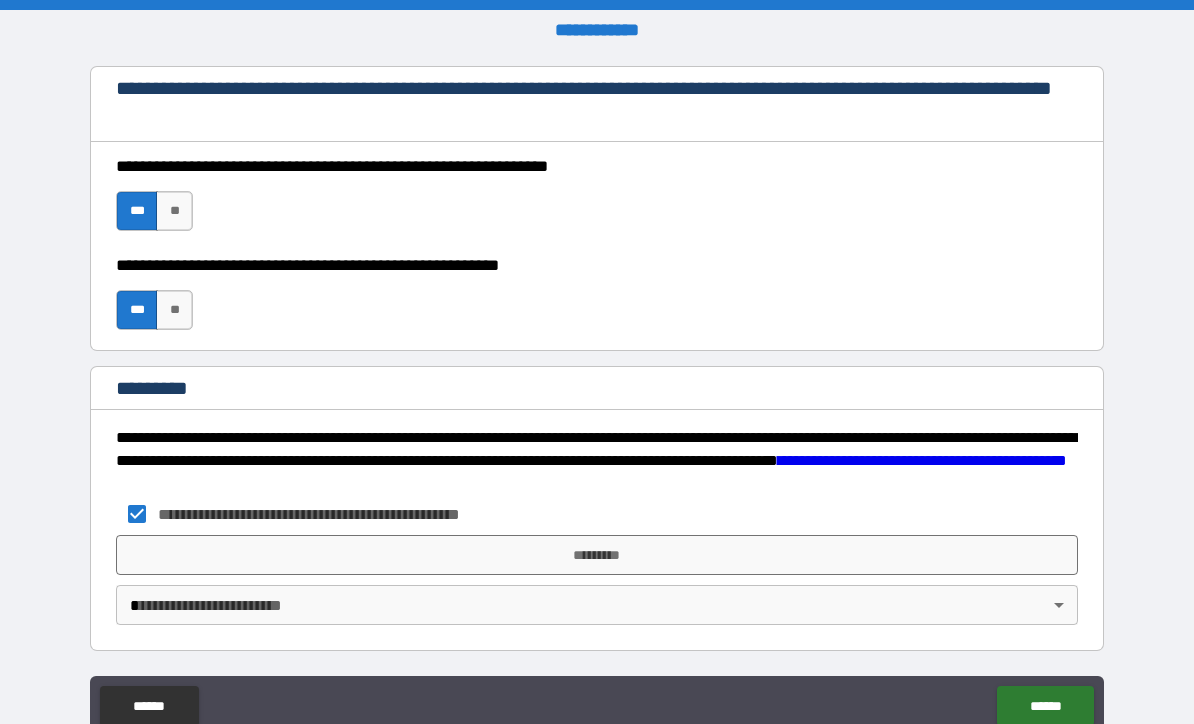 click on "*********" at bounding box center [597, 555] 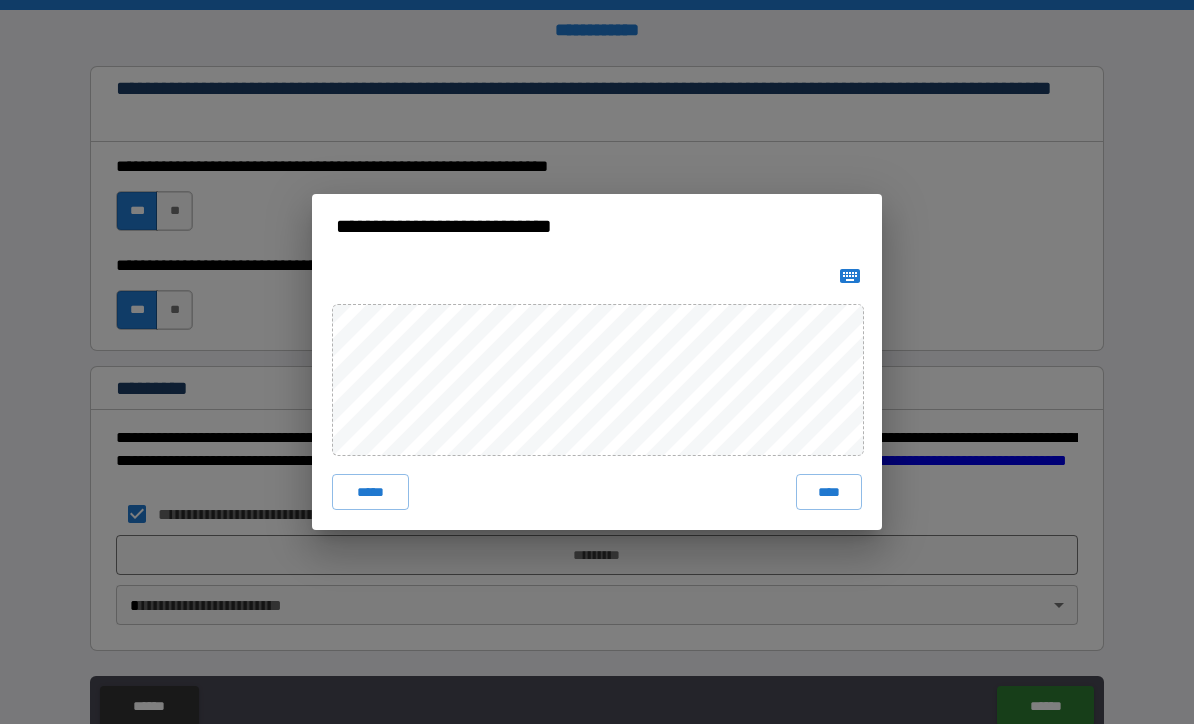 click on "****" at bounding box center (829, 492) 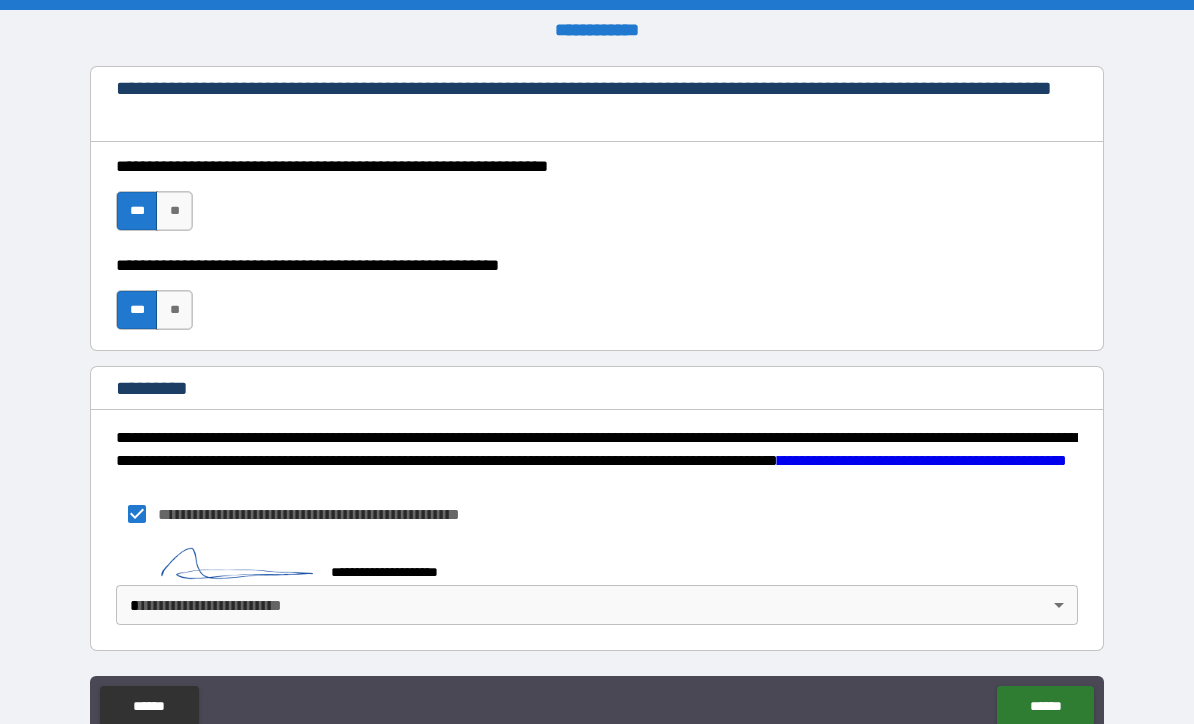scroll, scrollTop: 2938, scrollLeft: 0, axis: vertical 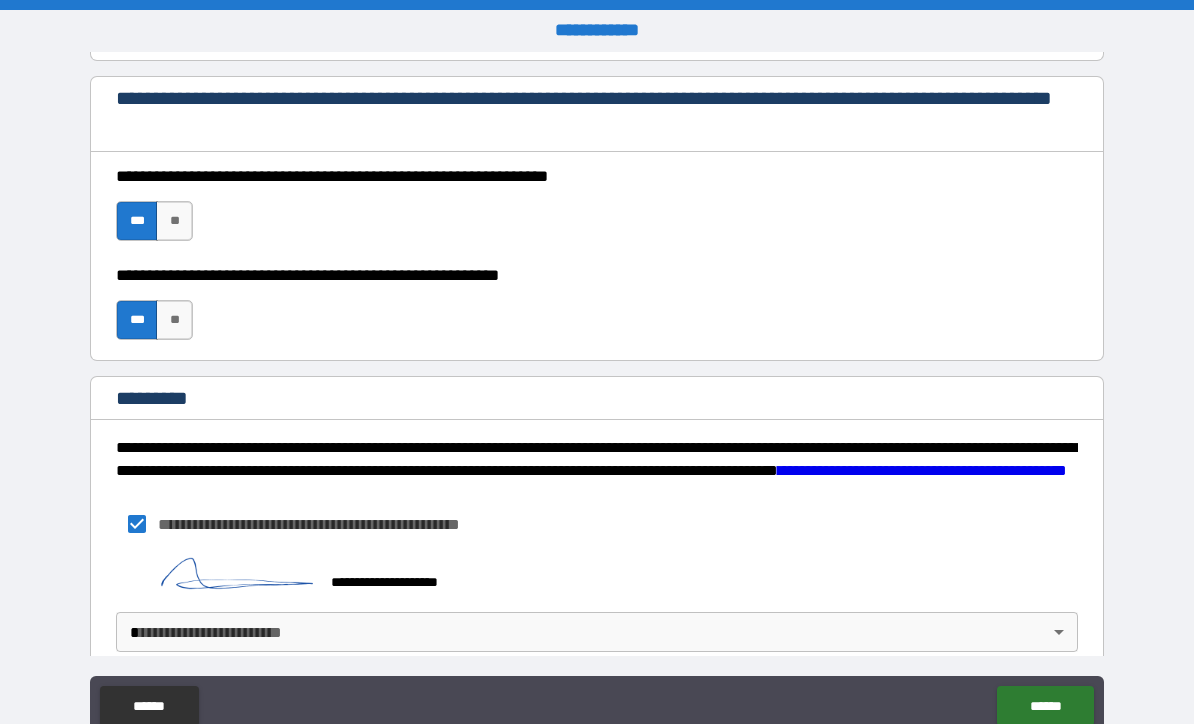 click on "**********" at bounding box center [597, 395] 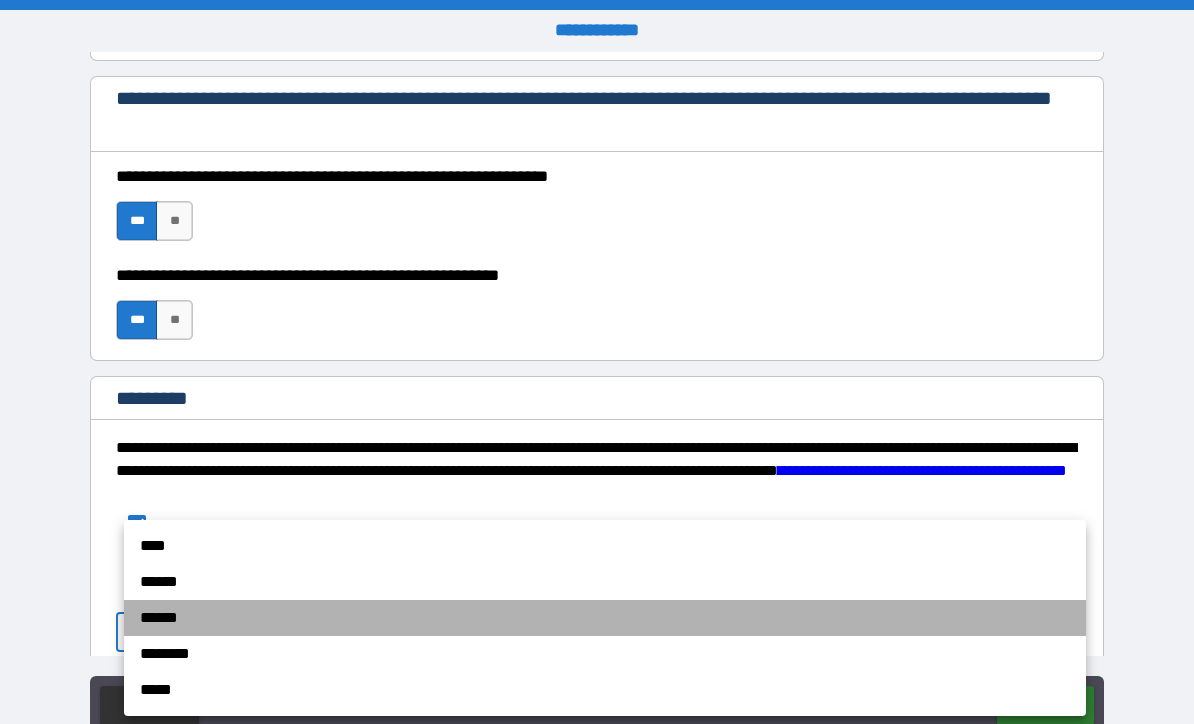 click on "******" at bounding box center [605, 618] 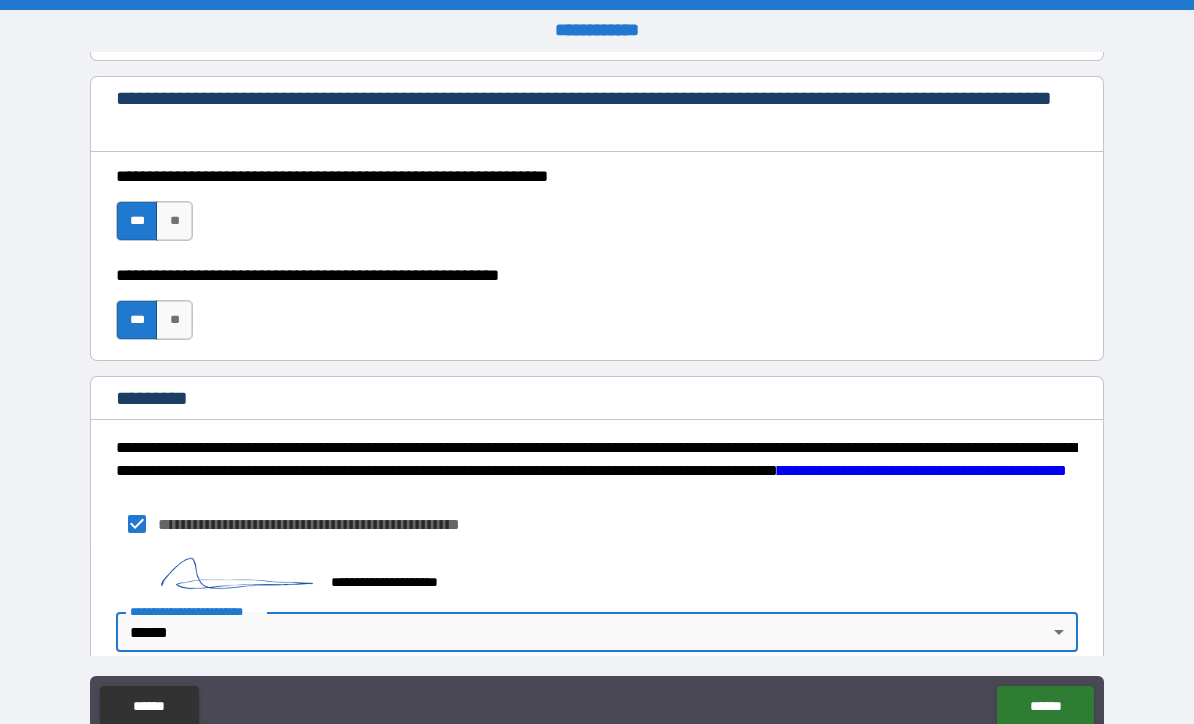 click on "**********" at bounding box center [597, 395] 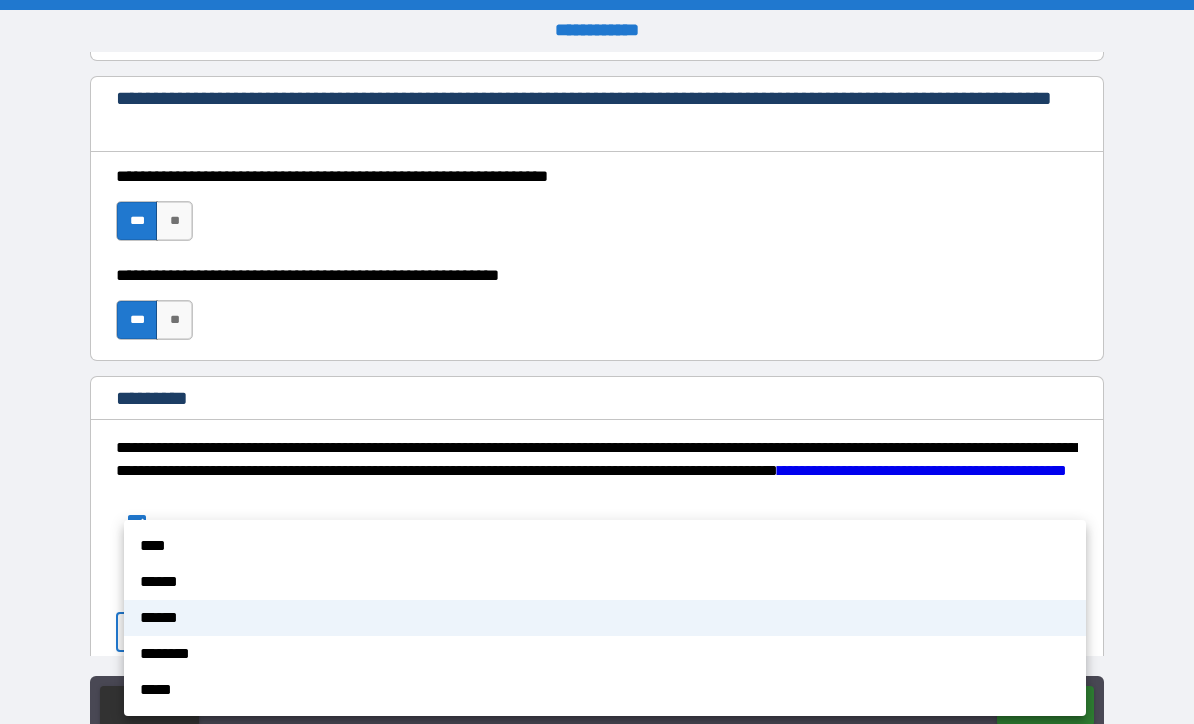 click on "******" at bounding box center (605, 582) 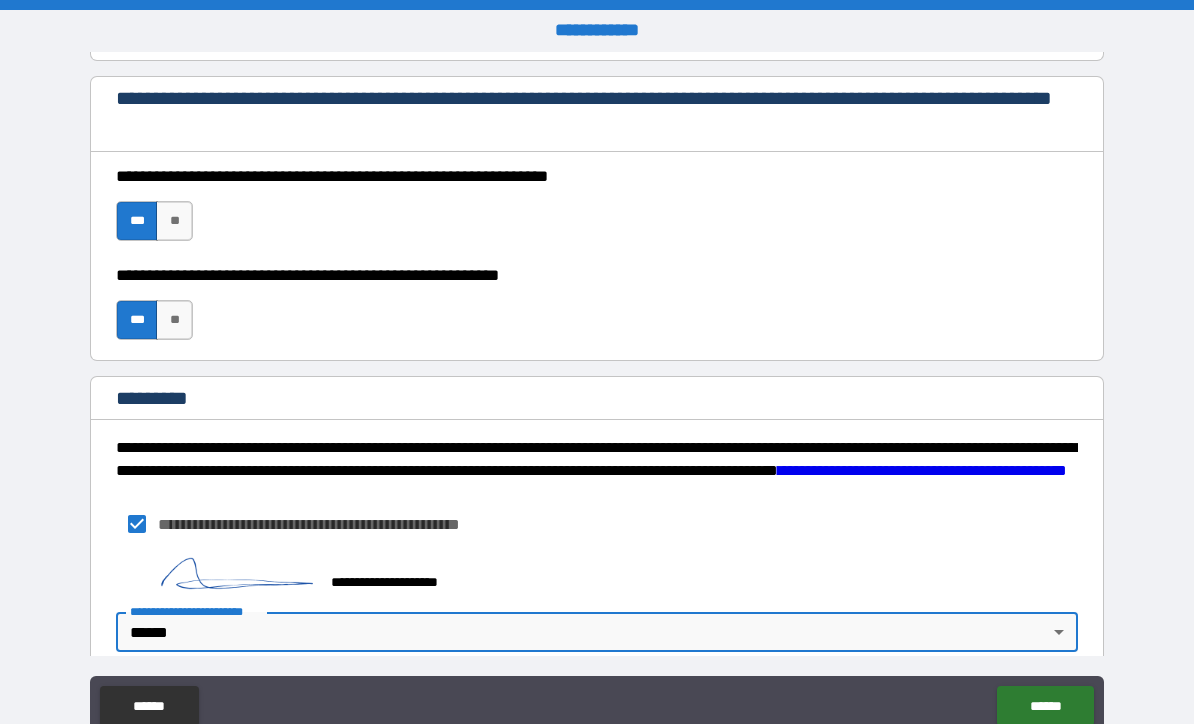 click on "******" at bounding box center [1045, 706] 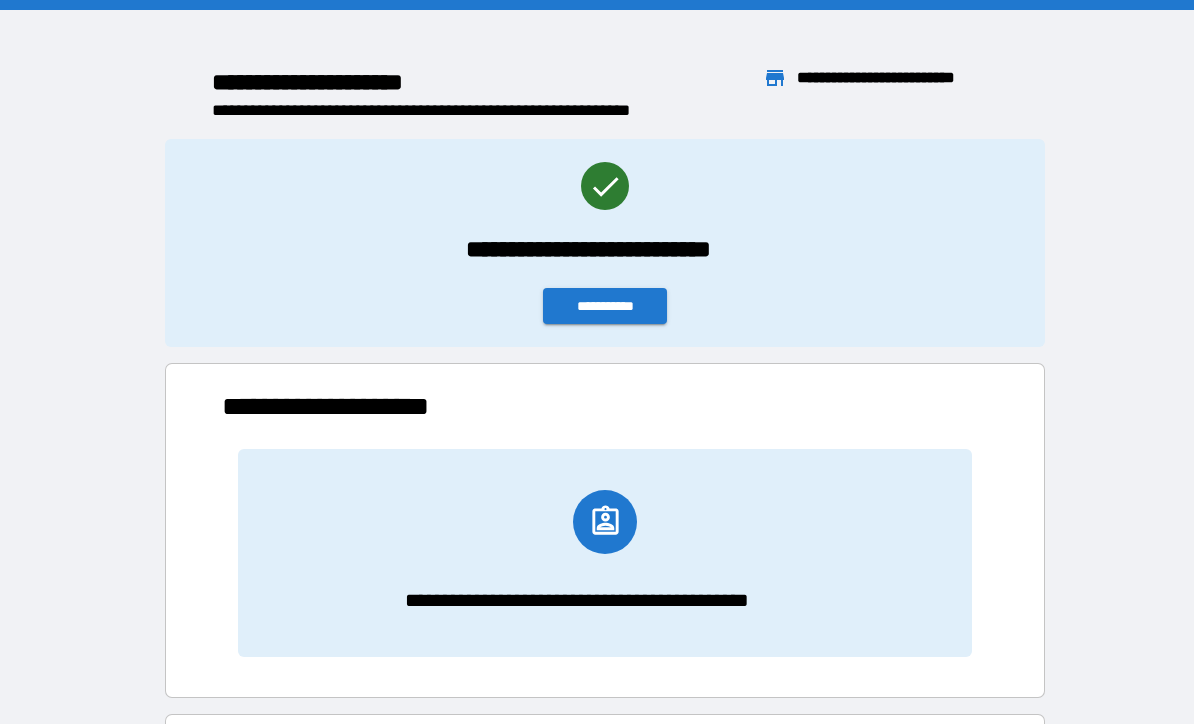scroll, scrollTop: 1, scrollLeft: 1, axis: both 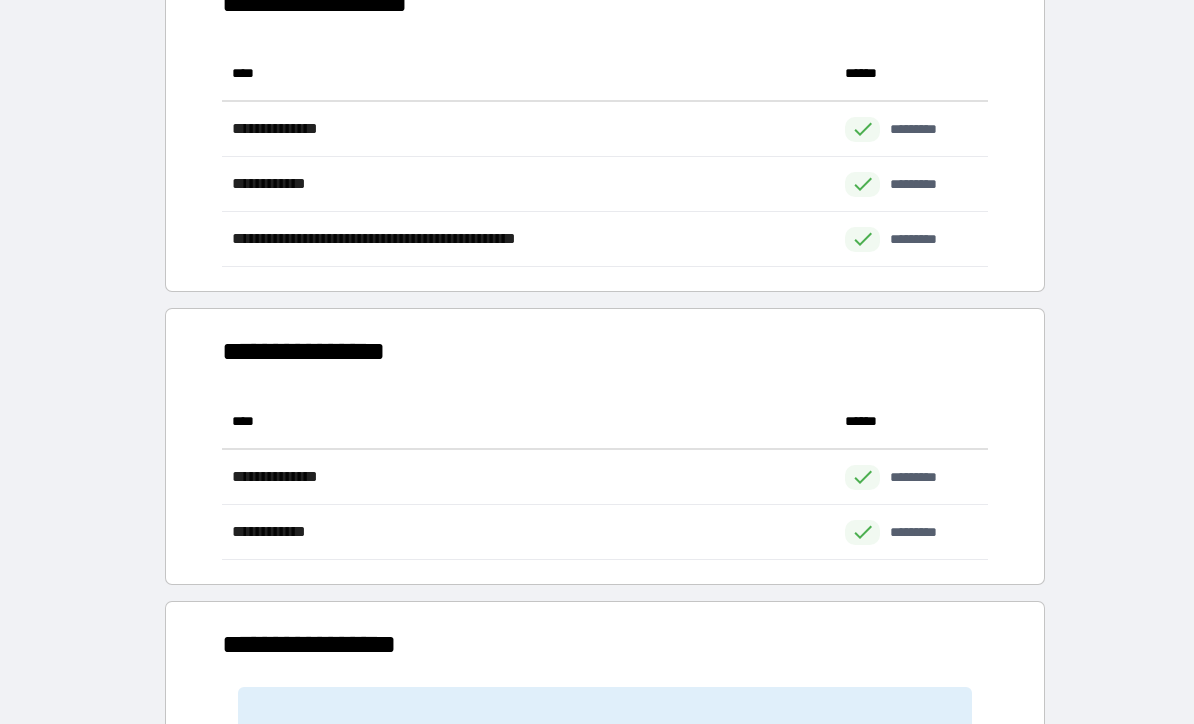 click on "**********" at bounding box center [597, 9] 